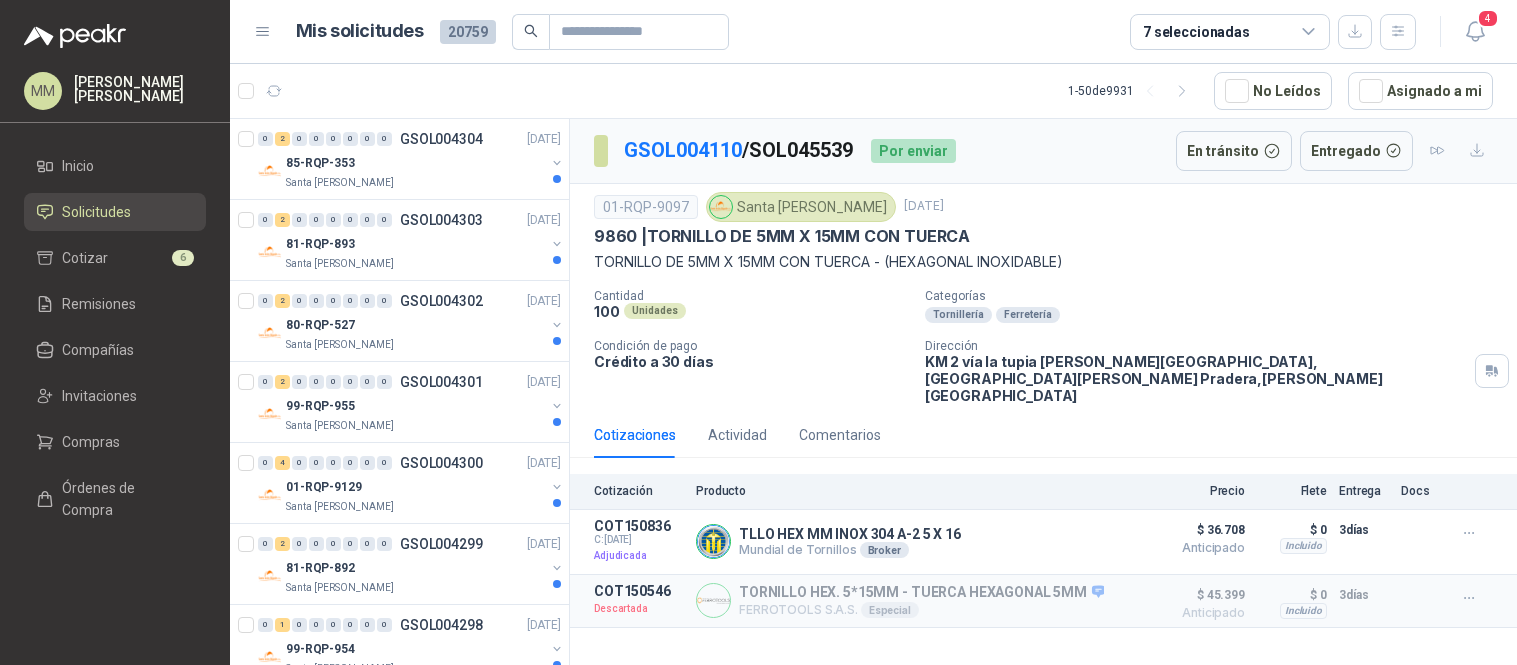 scroll, scrollTop: 0, scrollLeft: 0, axis: both 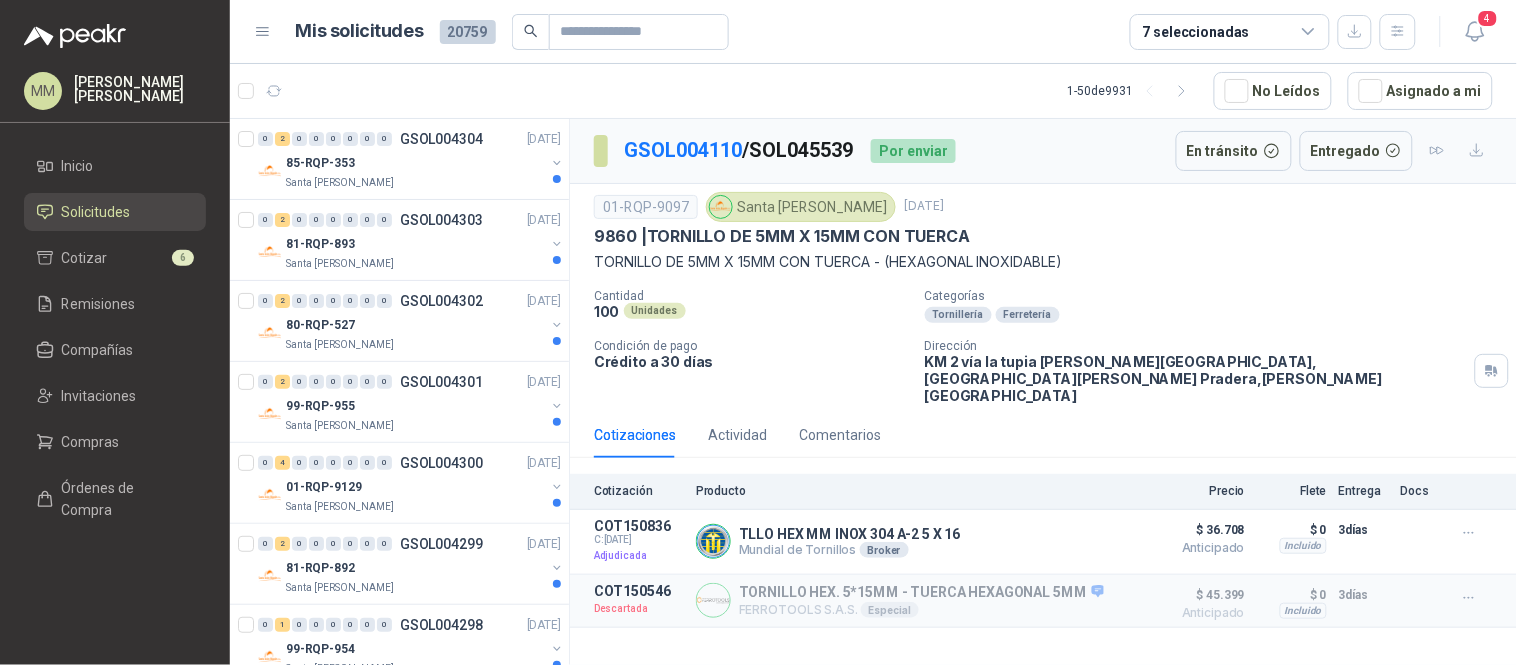 click on "01-RQP-9097 Santa Anita Napoles 12 jun, 2025" at bounding box center [1043, 207] 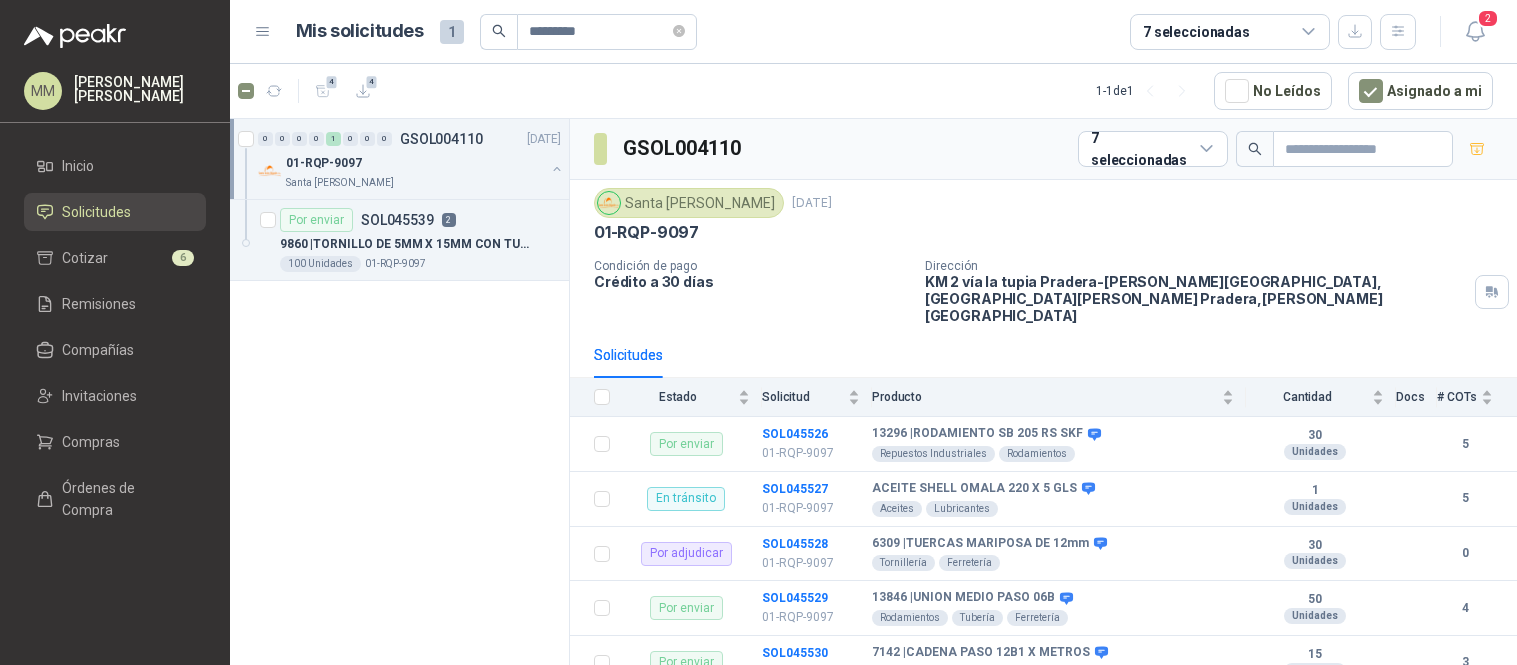 scroll, scrollTop: 0, scrollLeft: 0, axis: both 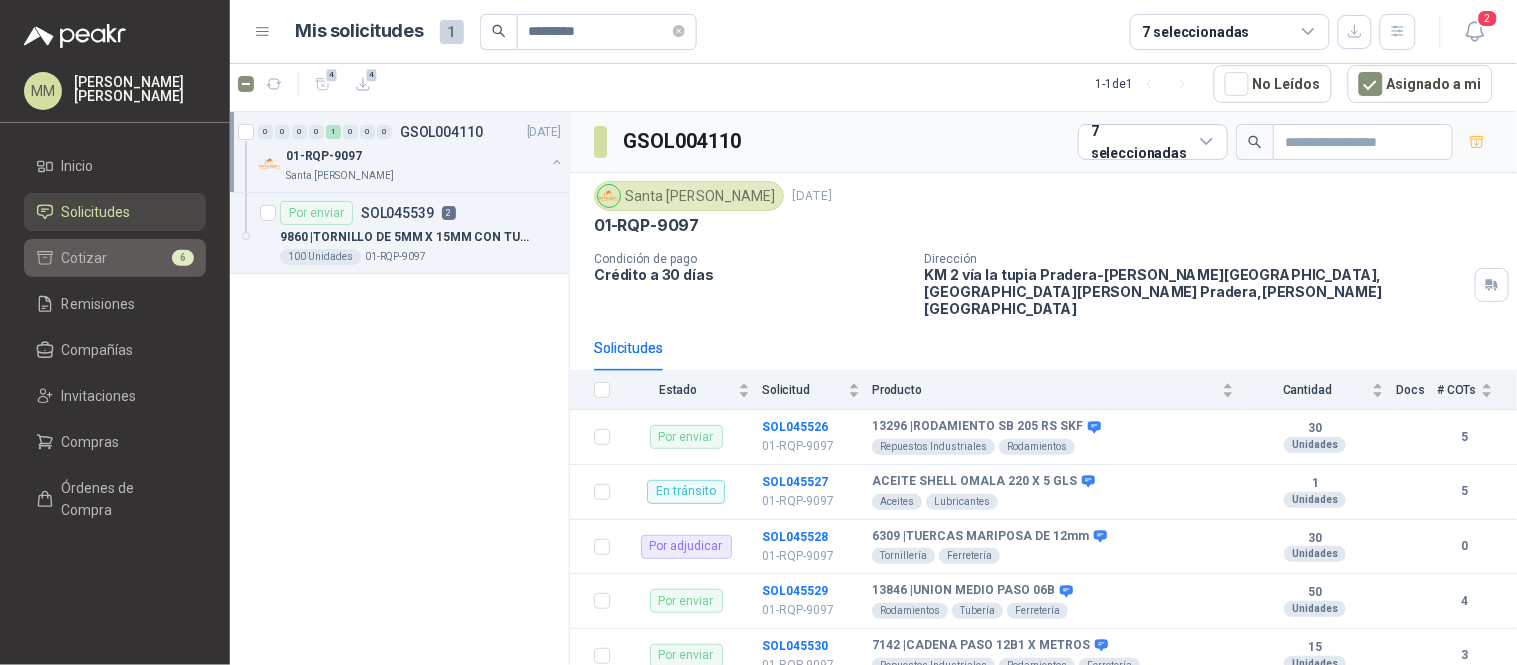 click on "Cotizar 6" at bounding box center [115, 258] 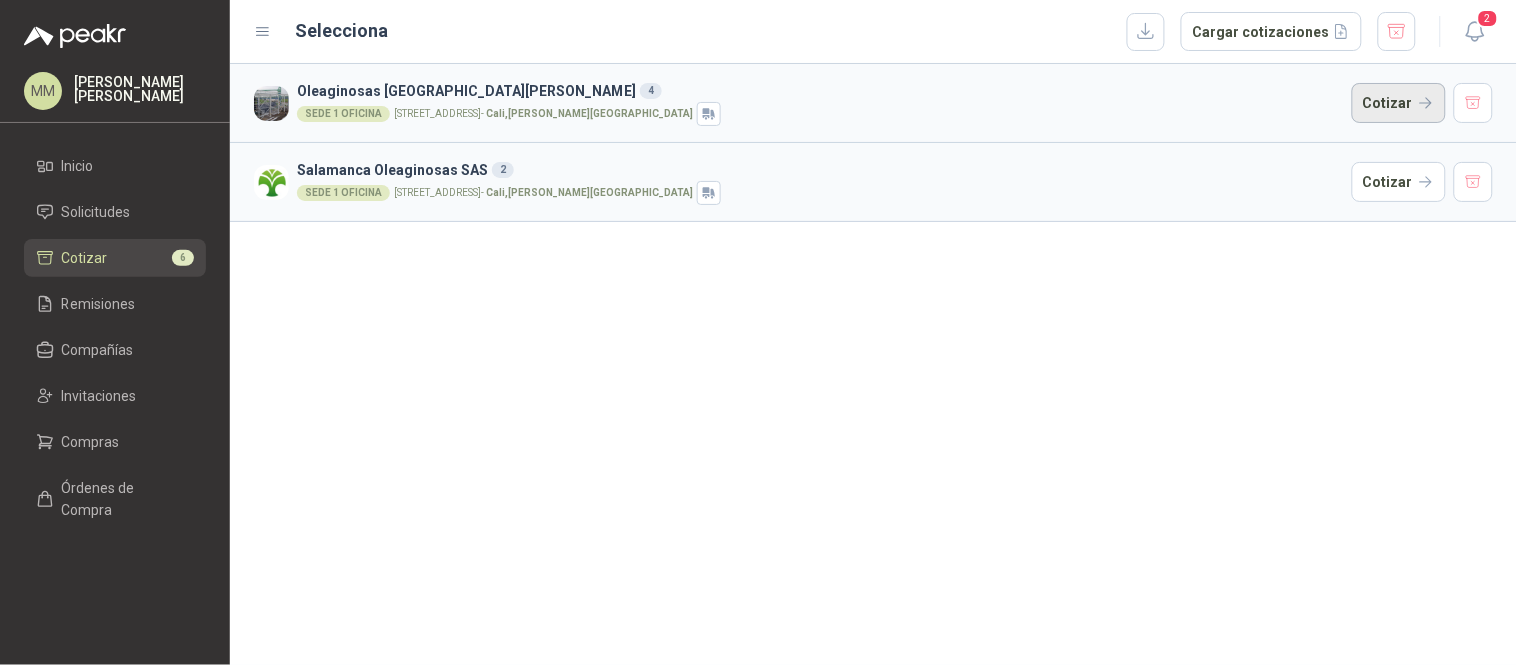 click on "Cotizar" at bounding box center [1399, 103] 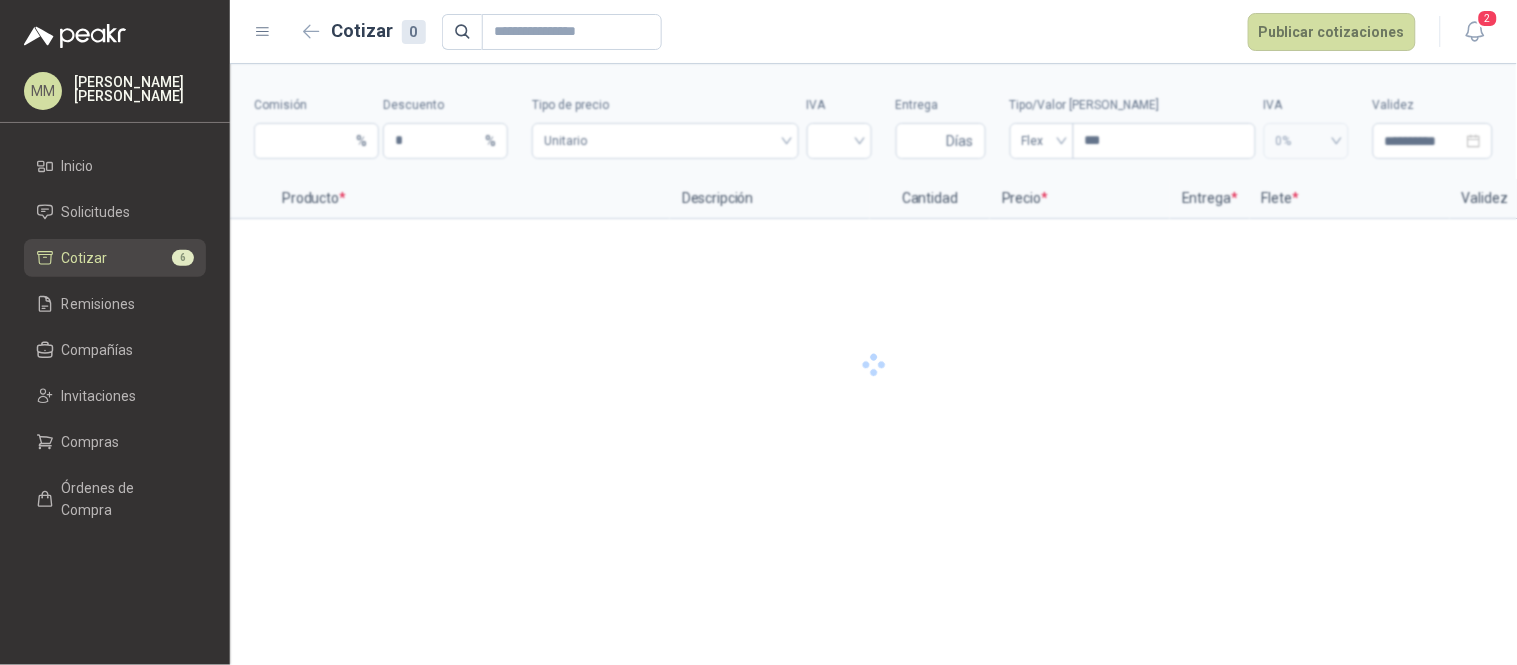 type 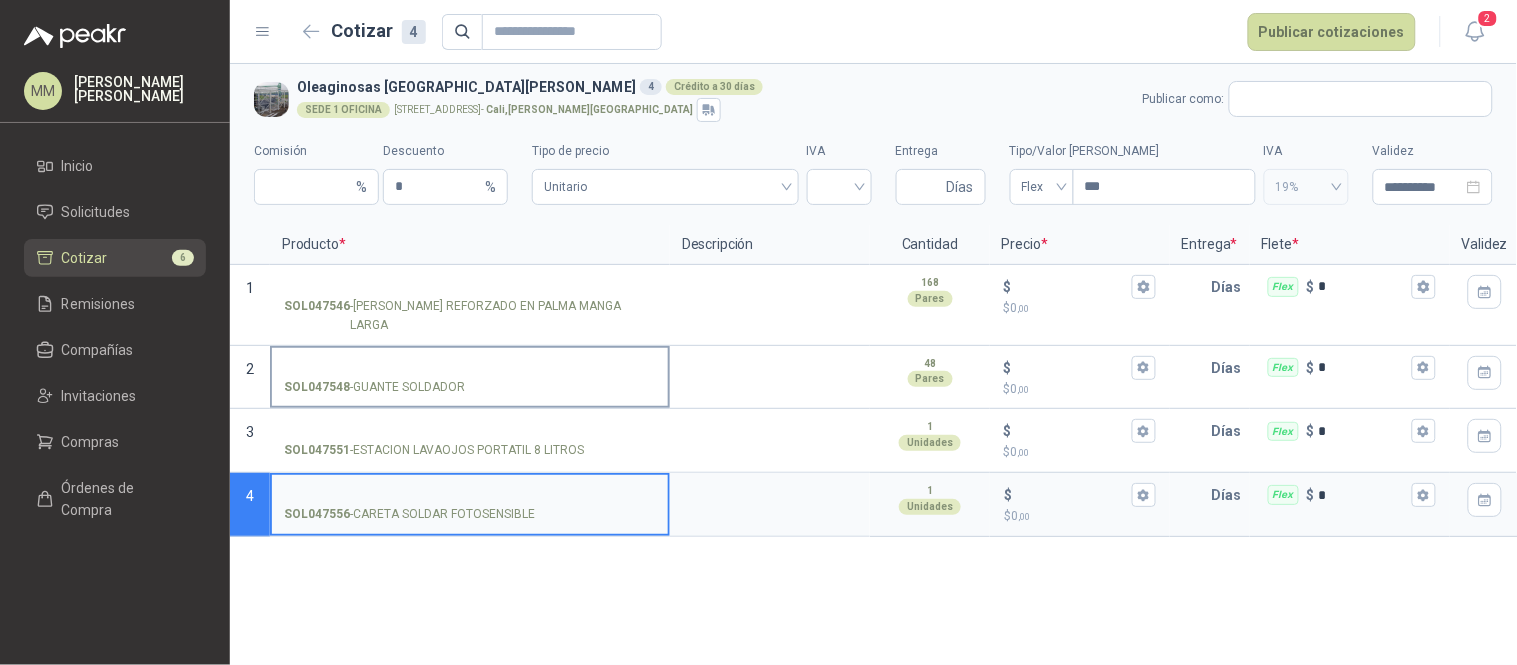 click on "SOL047548  -  GUANTE SOLDADOR" at bounding box center (470, 368) 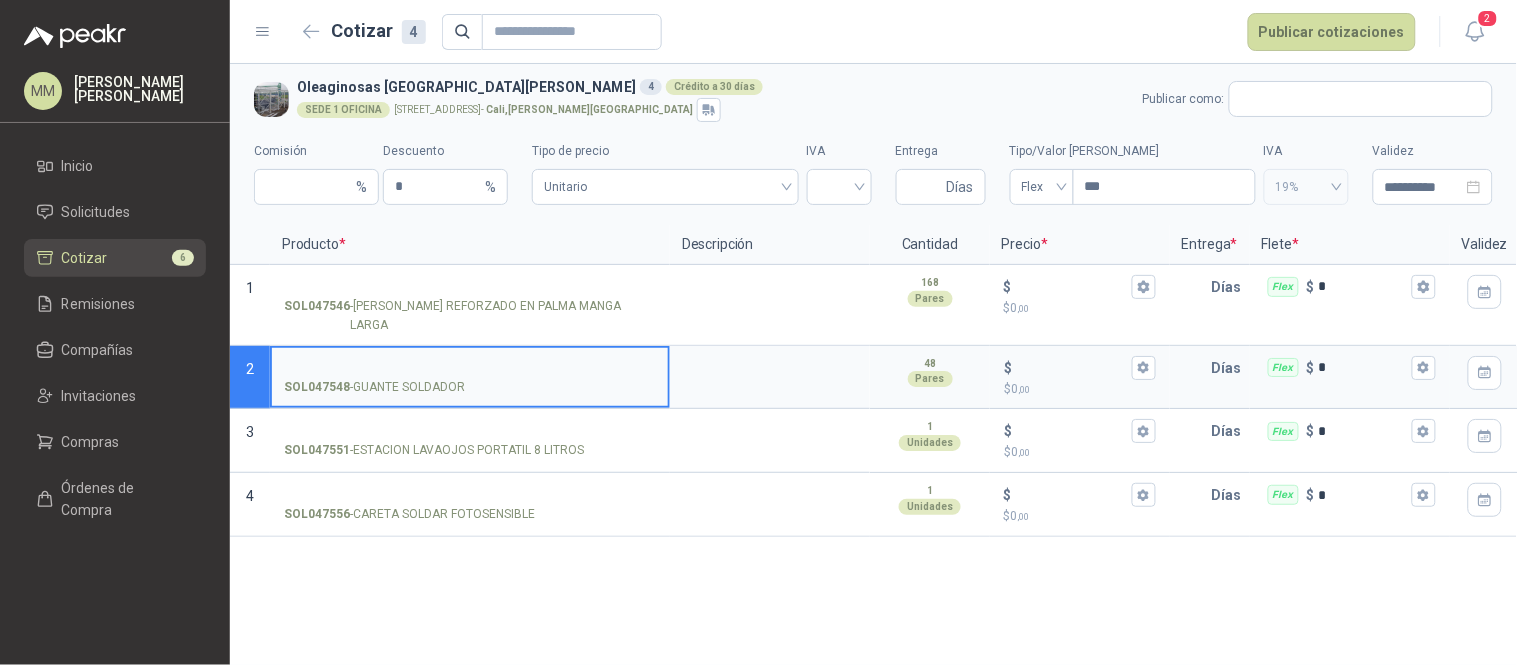paste on "**********" 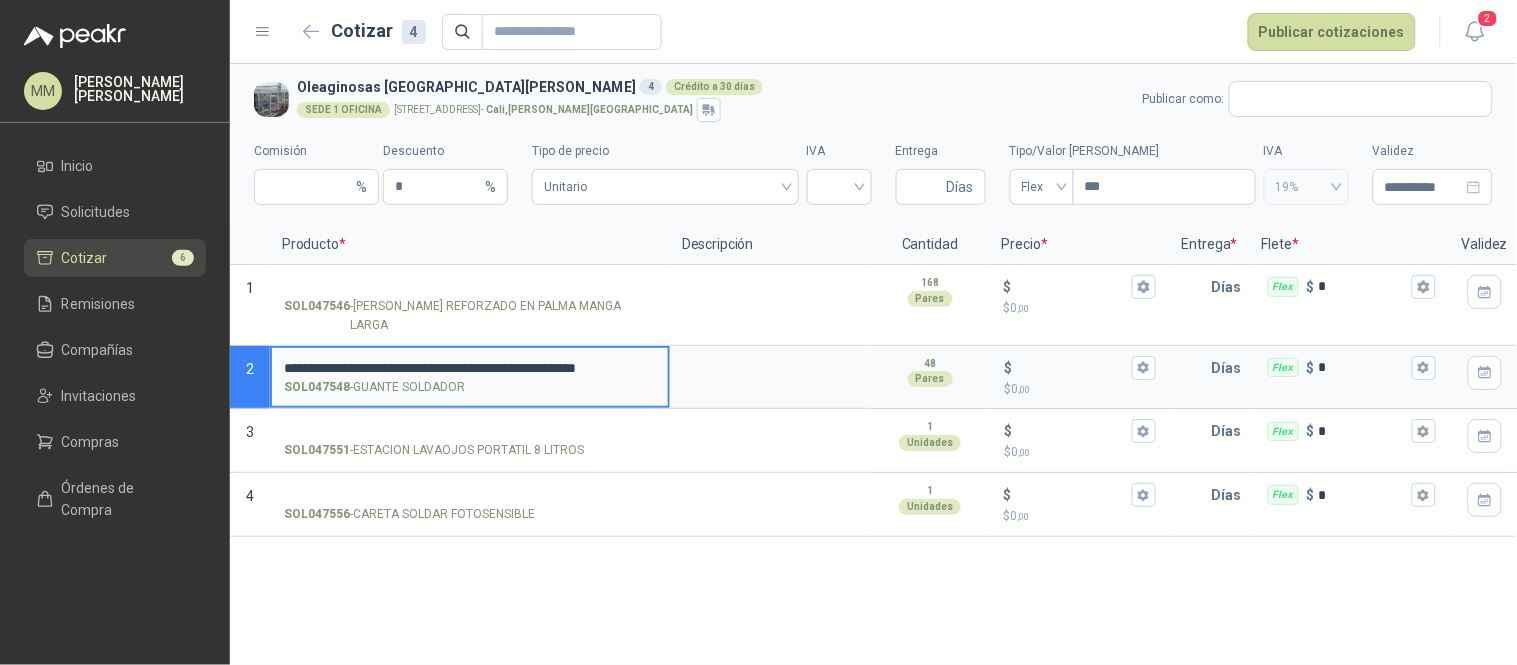 scroll, scrollTop: 0, scrollLeft: 20, axis: horizontal 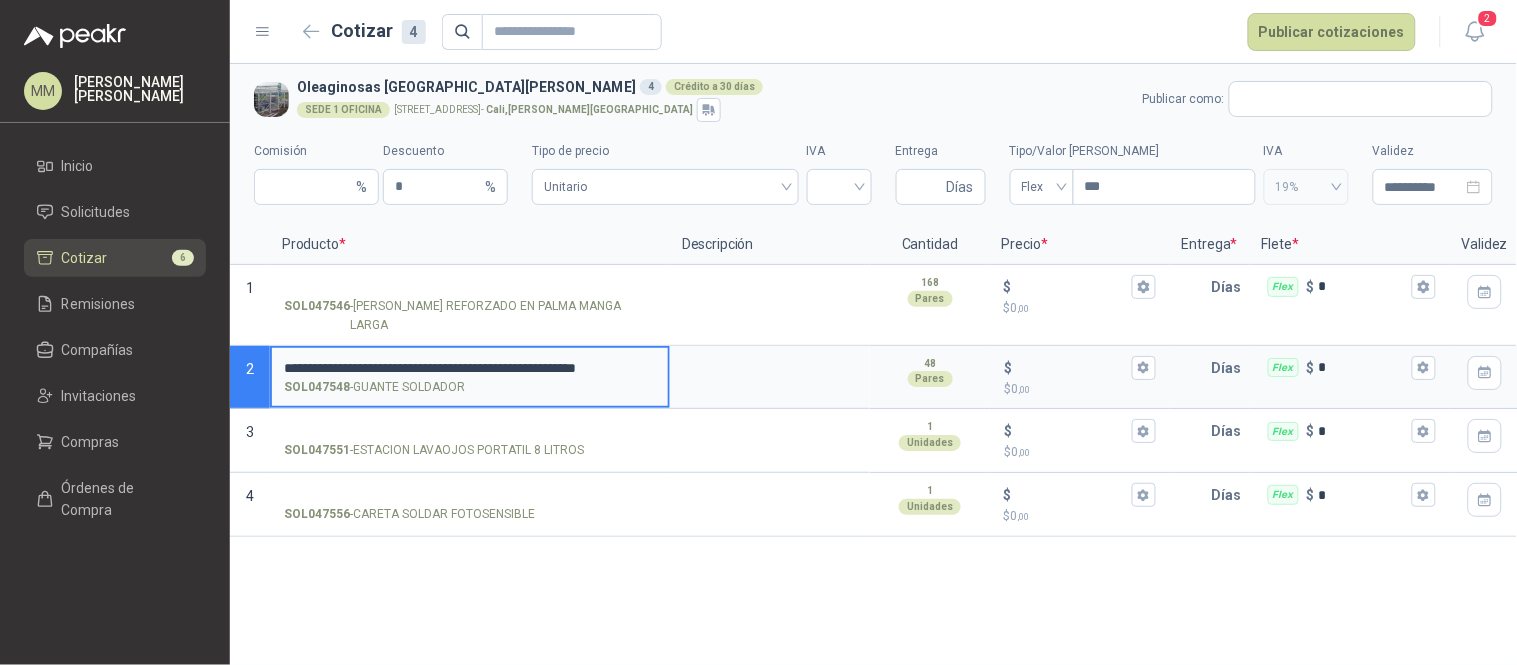 type on "**********" 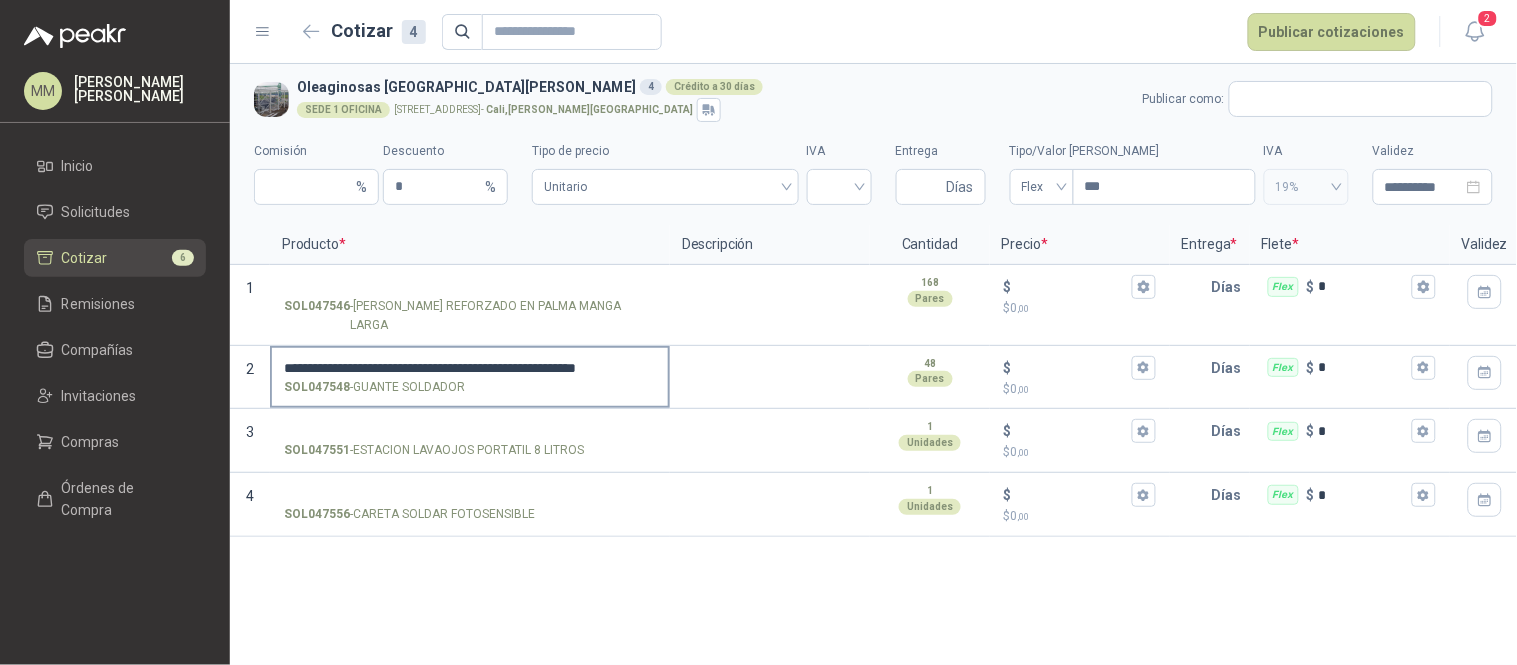 scroll, scrollTop: 0, scrollLeft: 0, axis: both 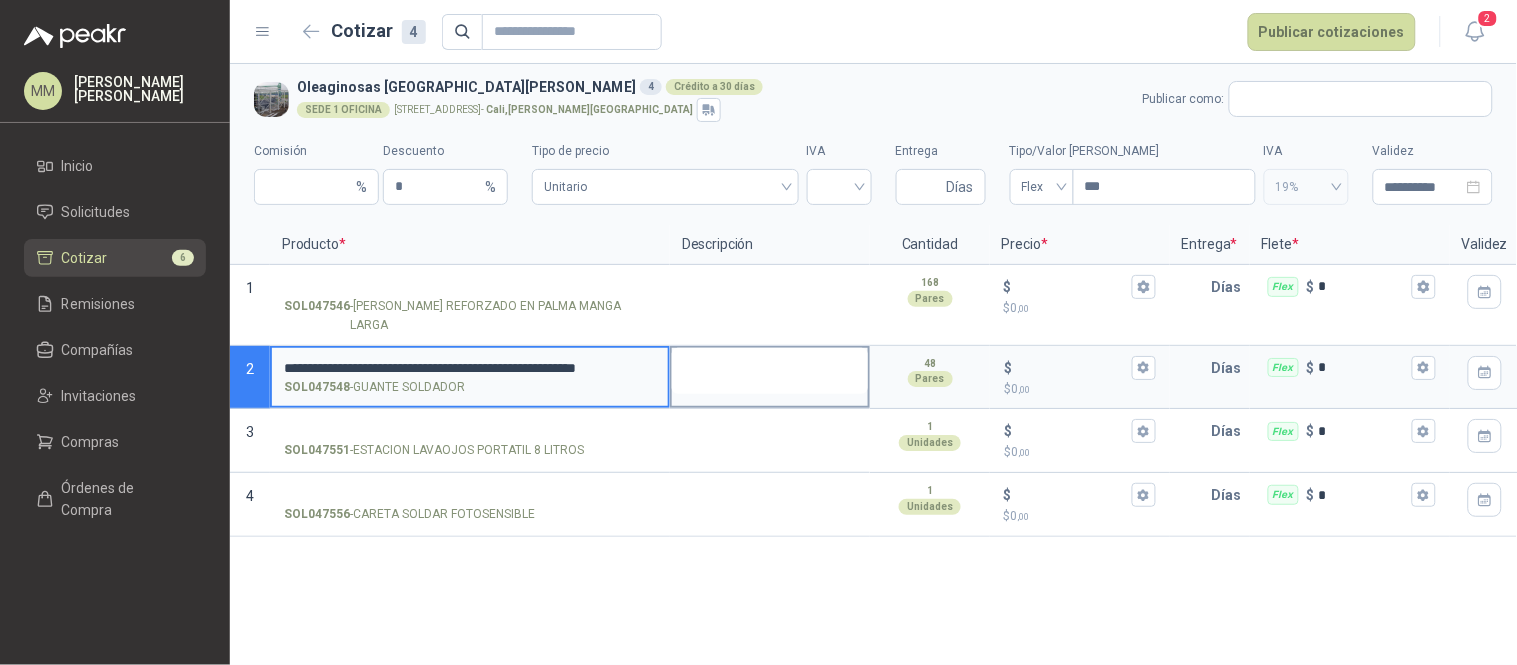click at bounding box center (770, 371) 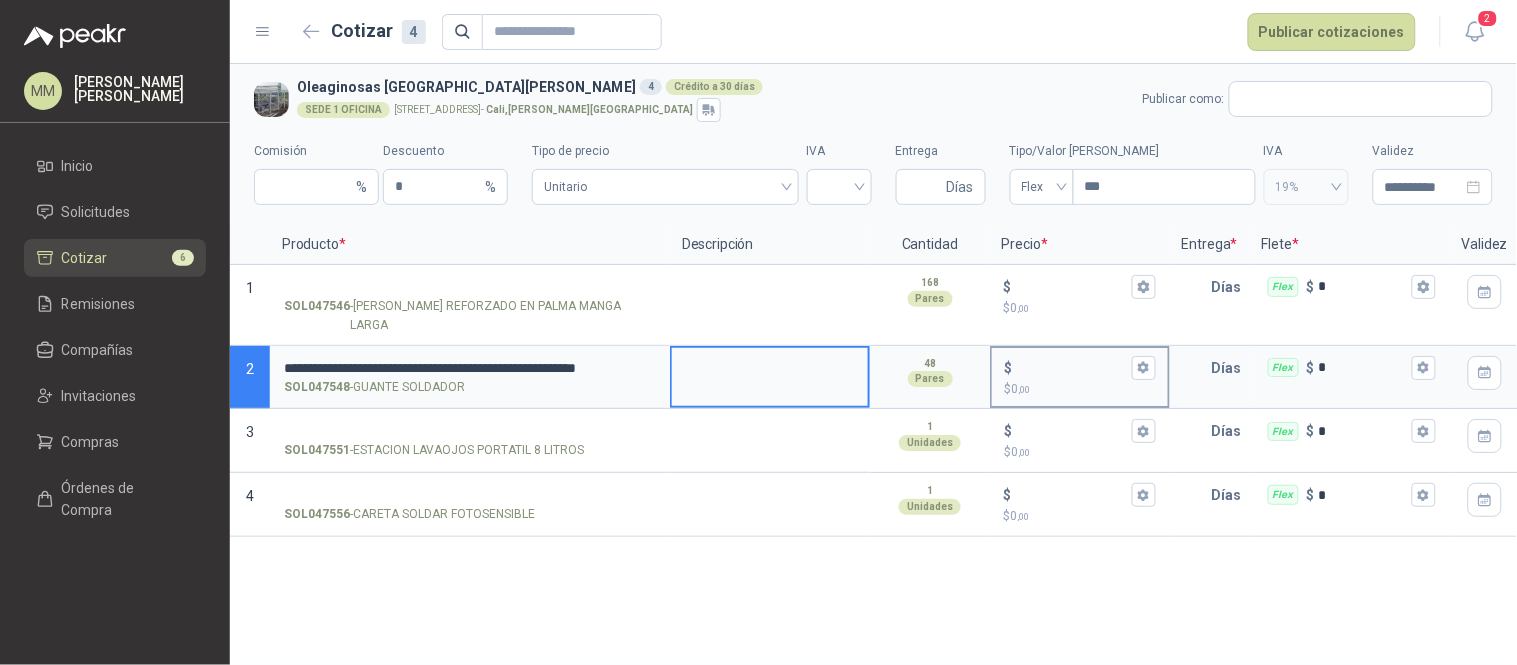 click on "$ $  0 ,00" at bounding box center [1072, 367] 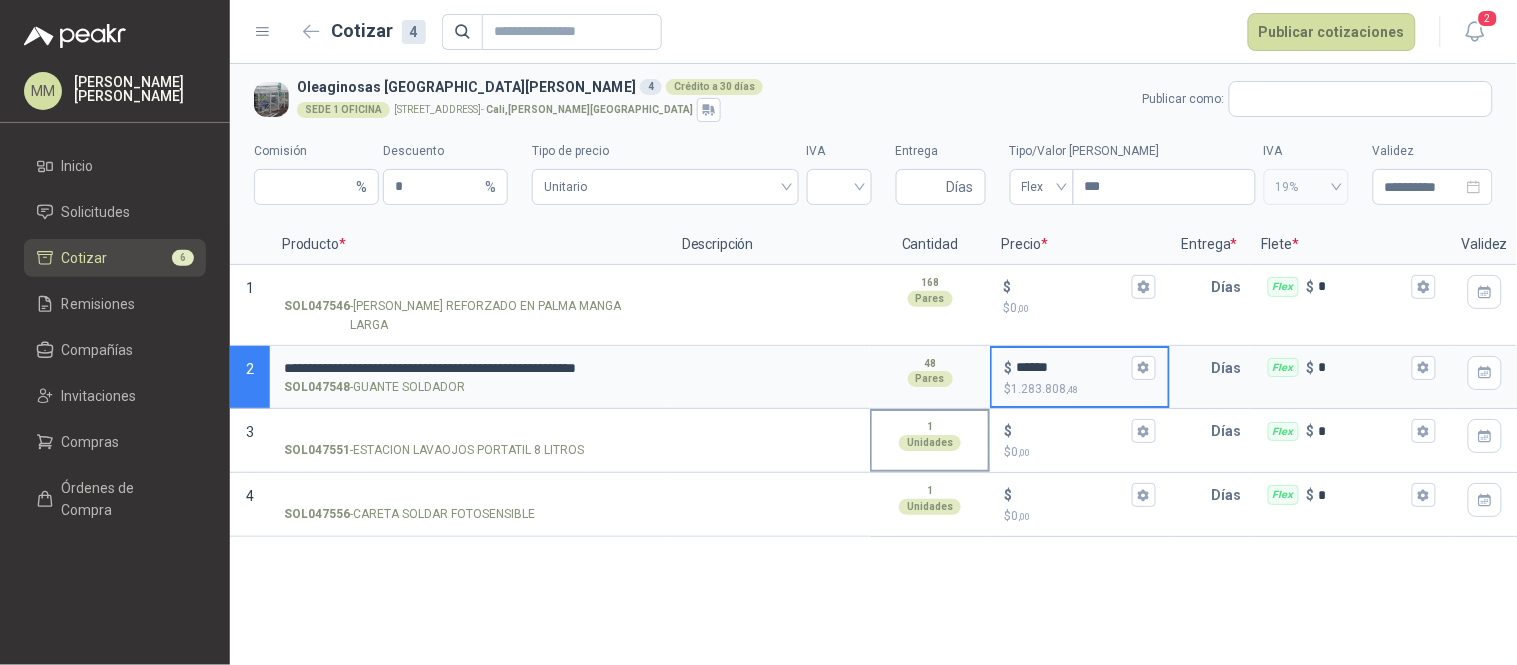 scroll, scrollTop: 0, scrollLeft: 107, axis: horizontal 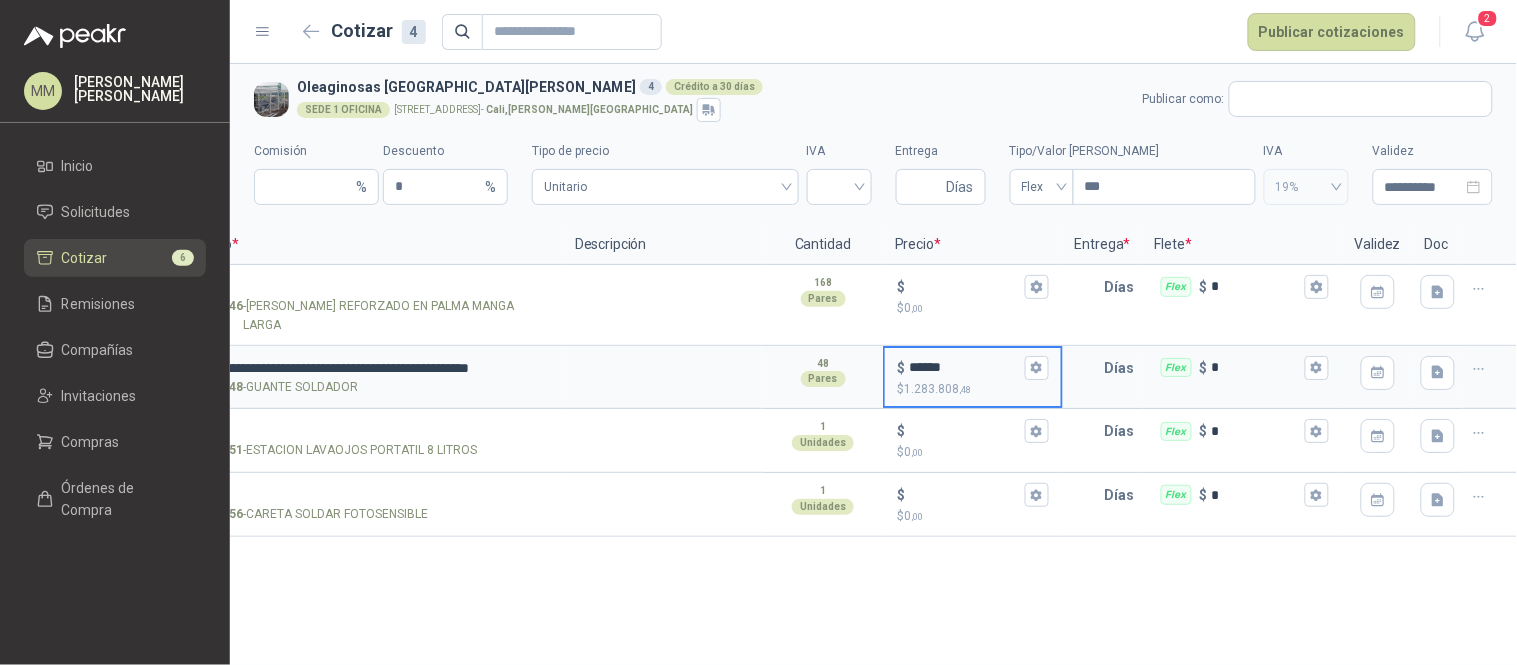 type on "******" 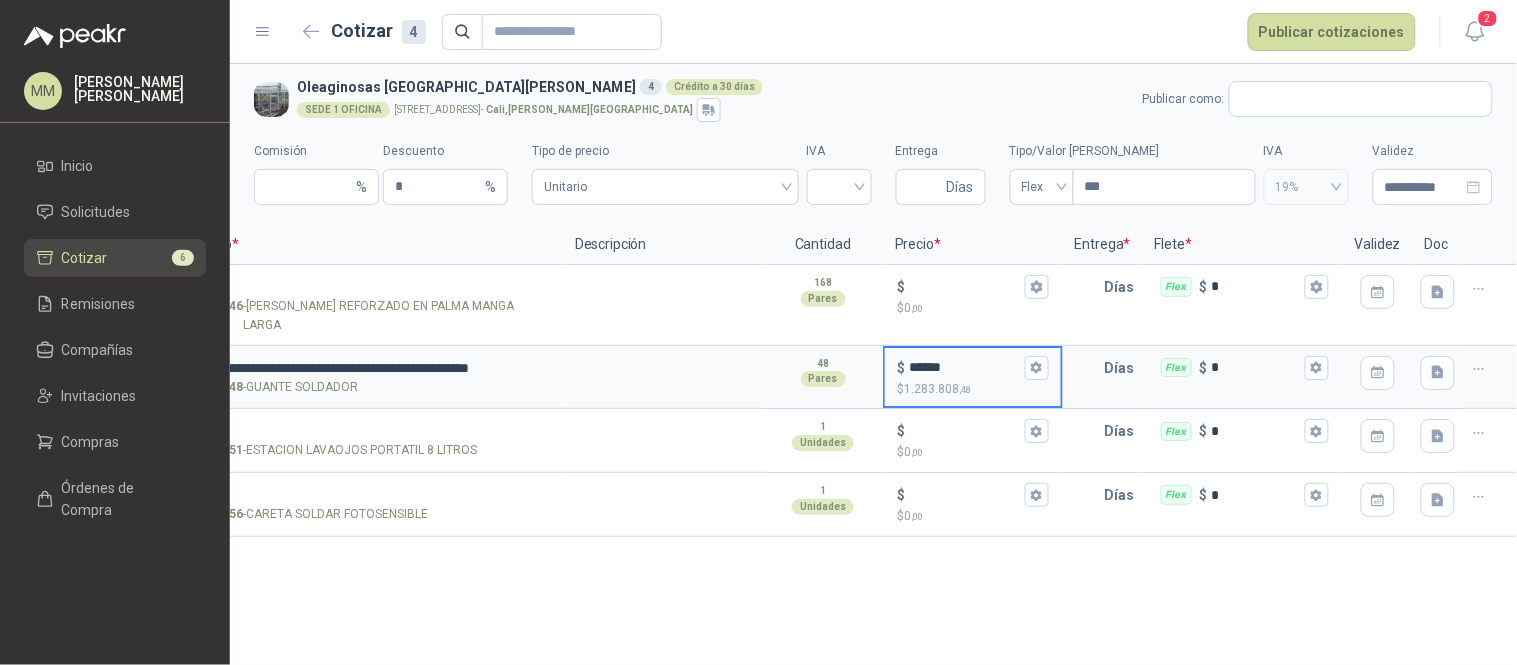 click at bounding box center [1479, 370] 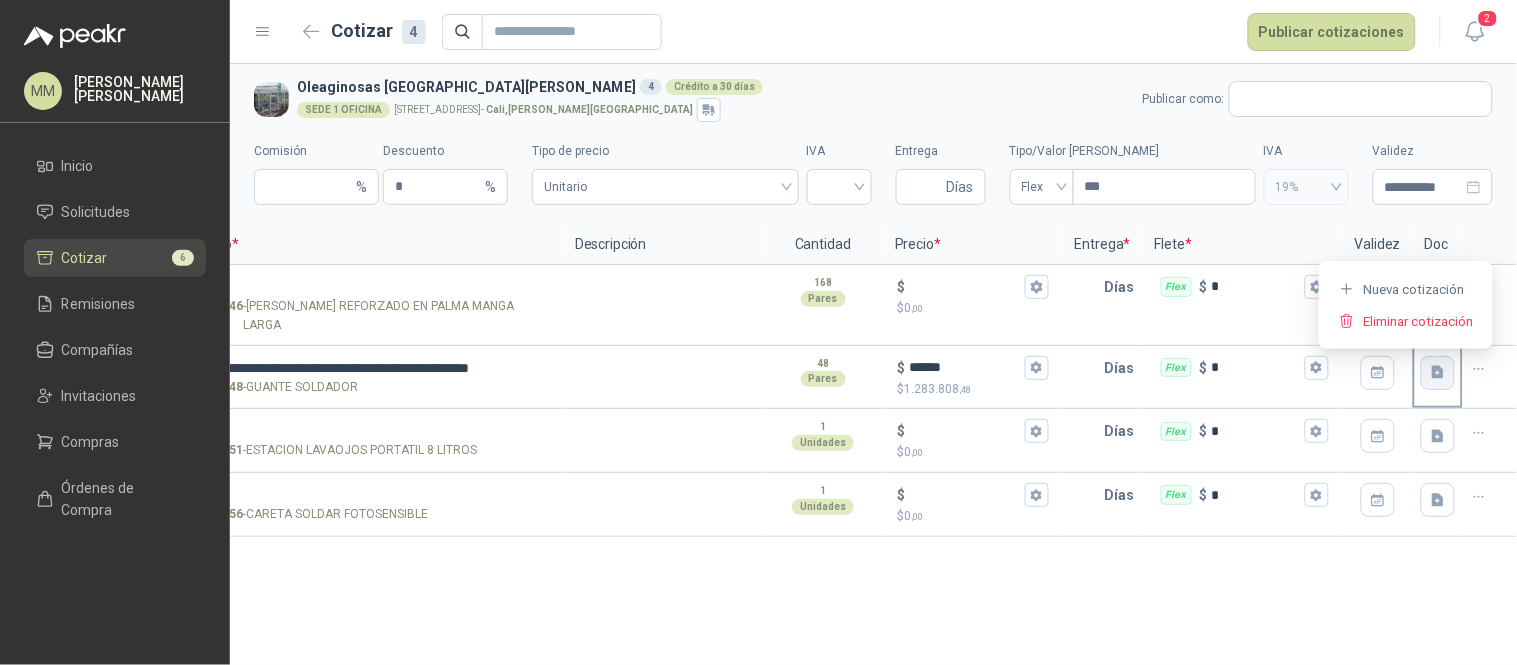 click at bounding box center [1438, 373] 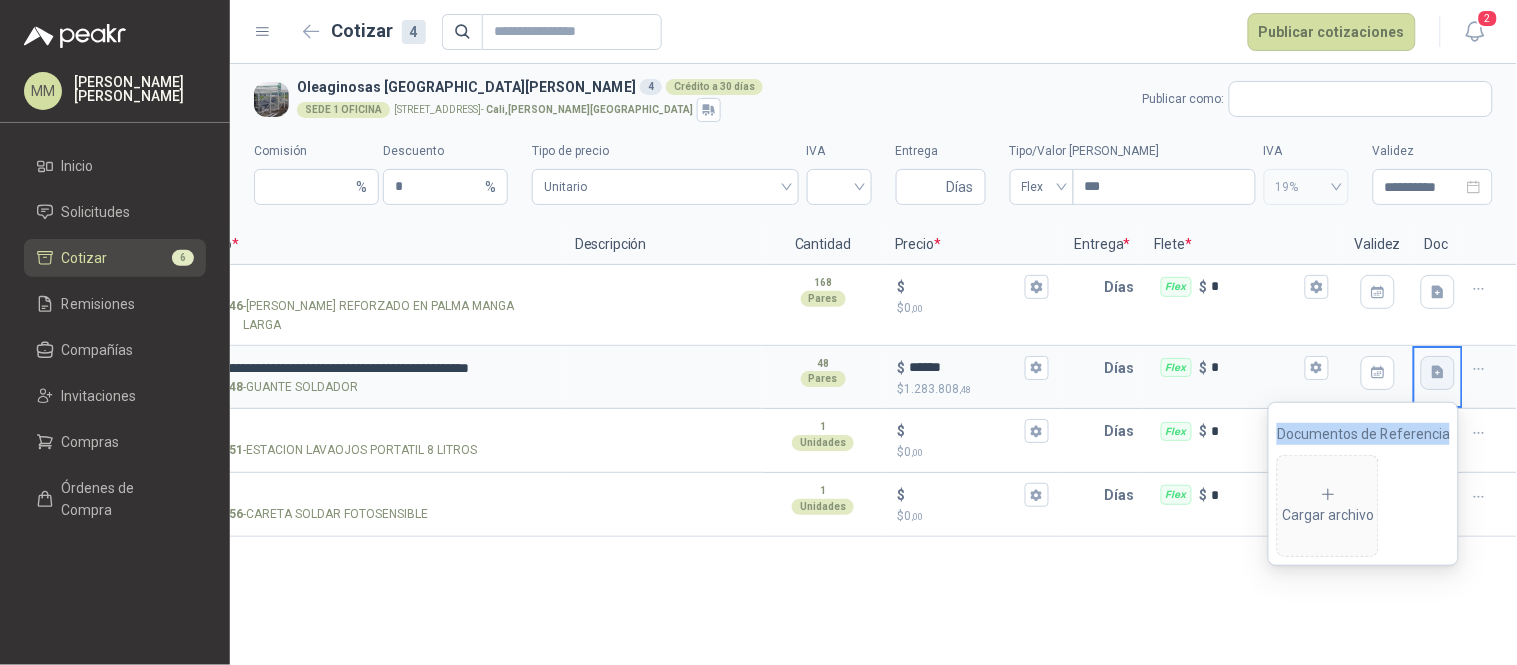 type 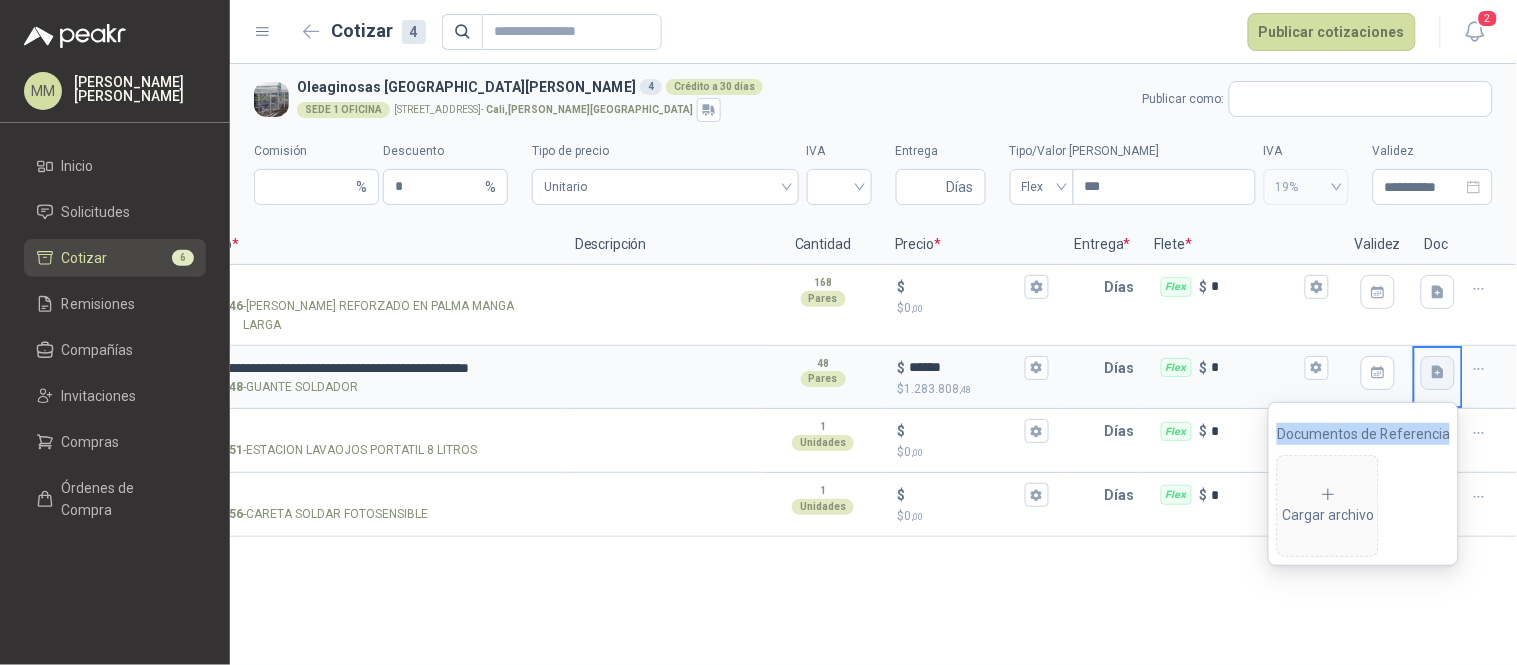 click 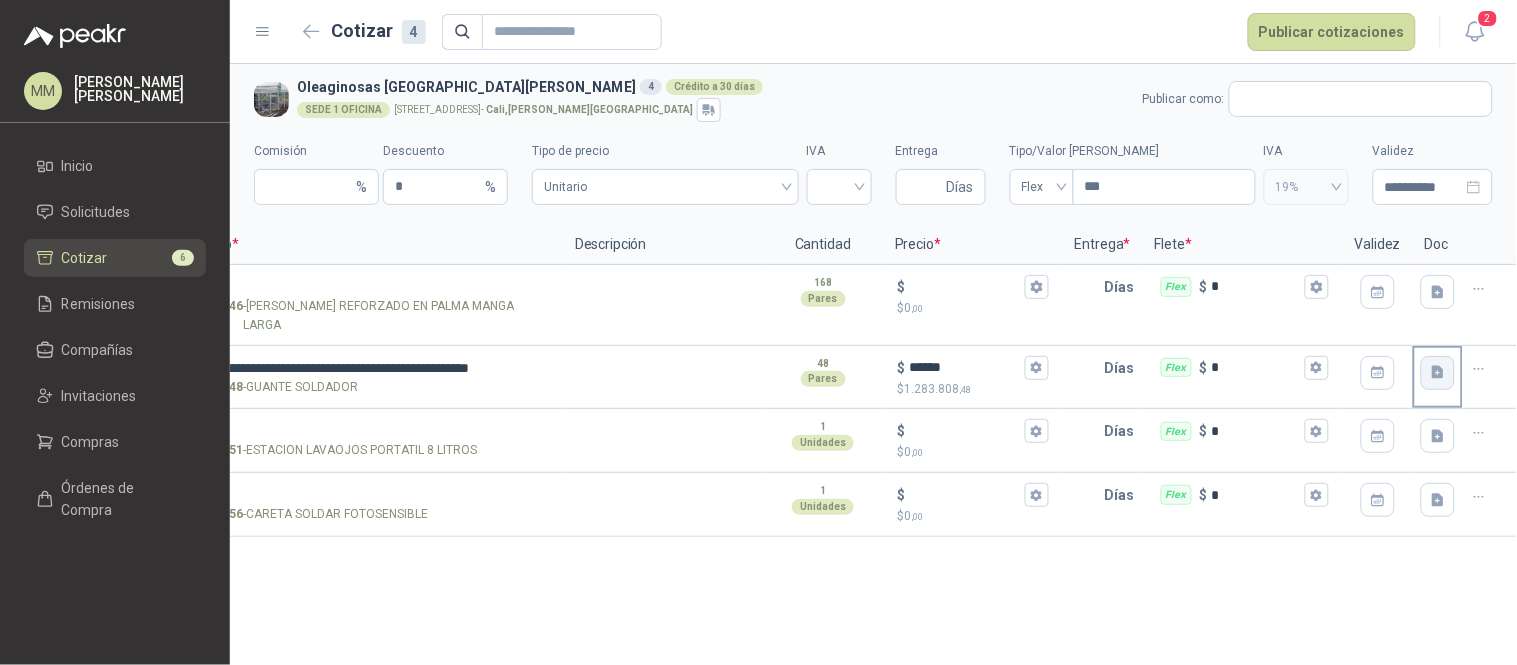 click 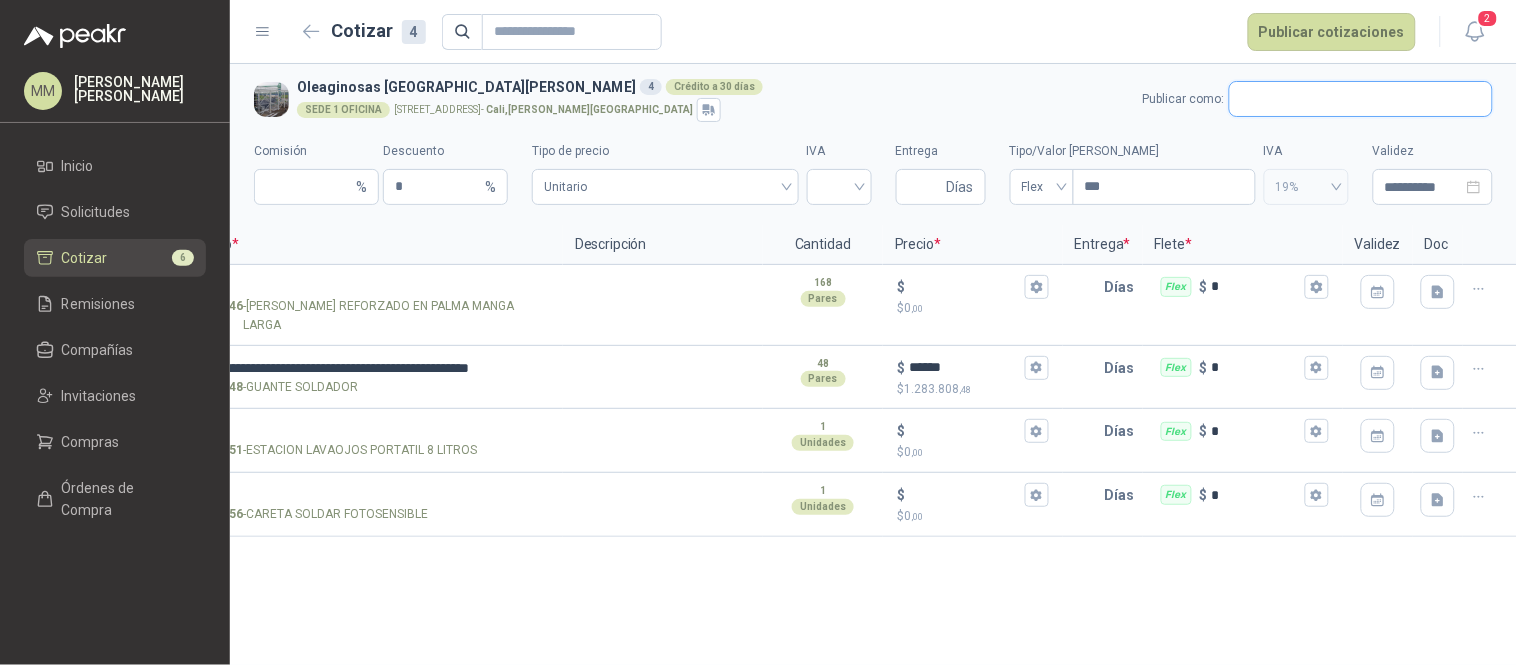 click at bounding box center [1361, 99] 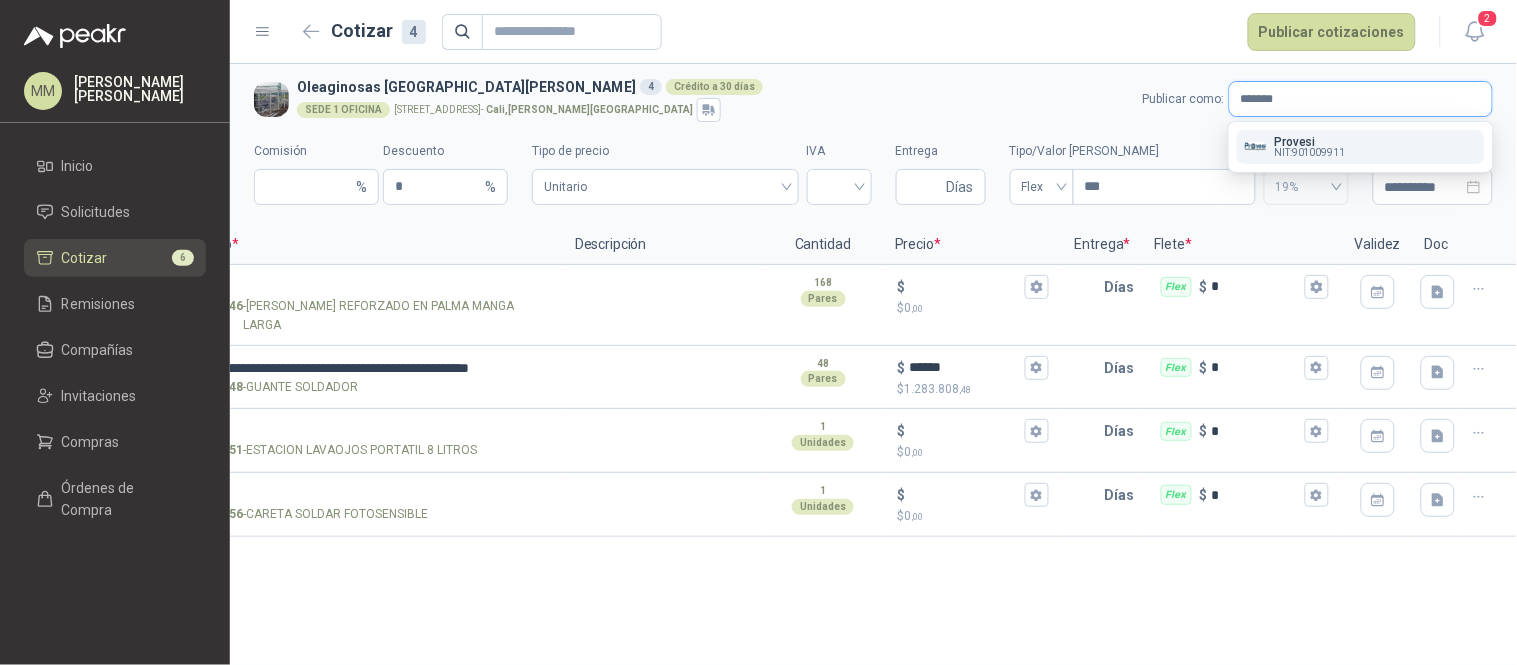 type on "*******" 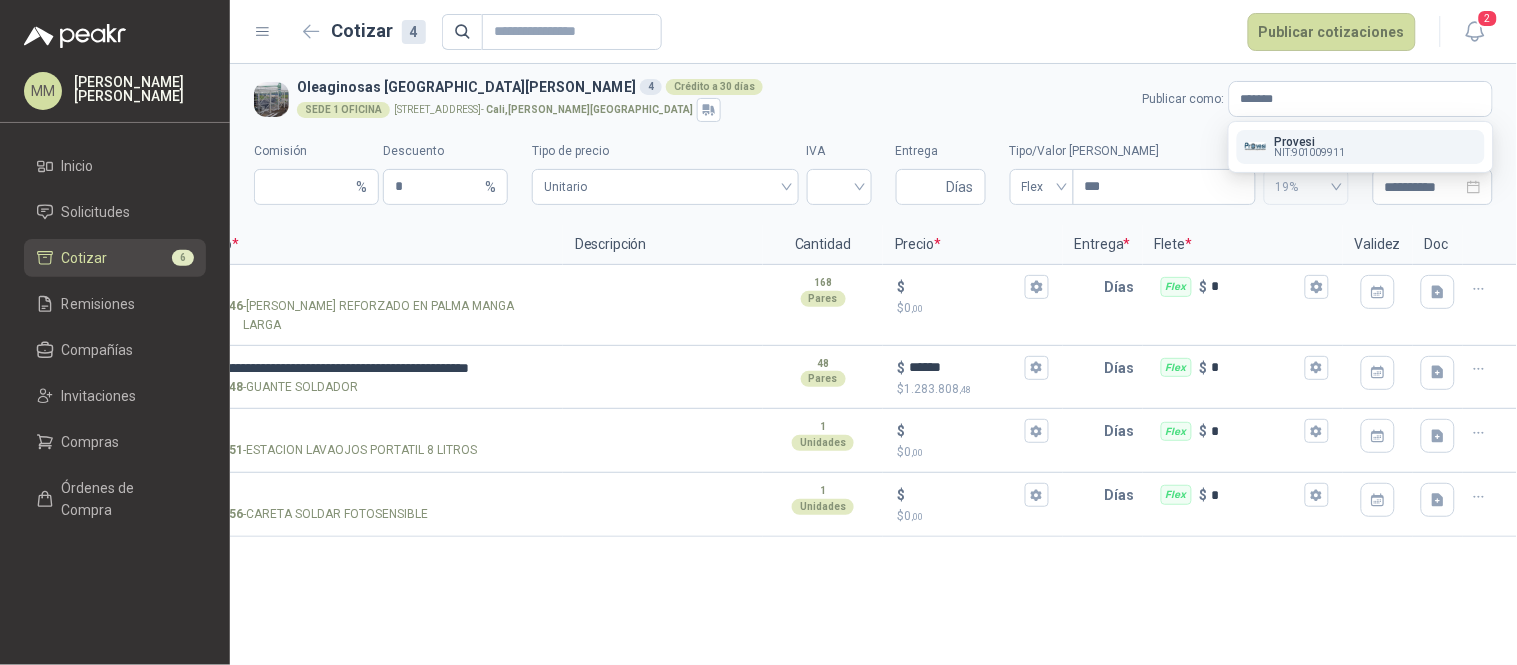 click on "Provesi" at bounding box center (1310, 142) 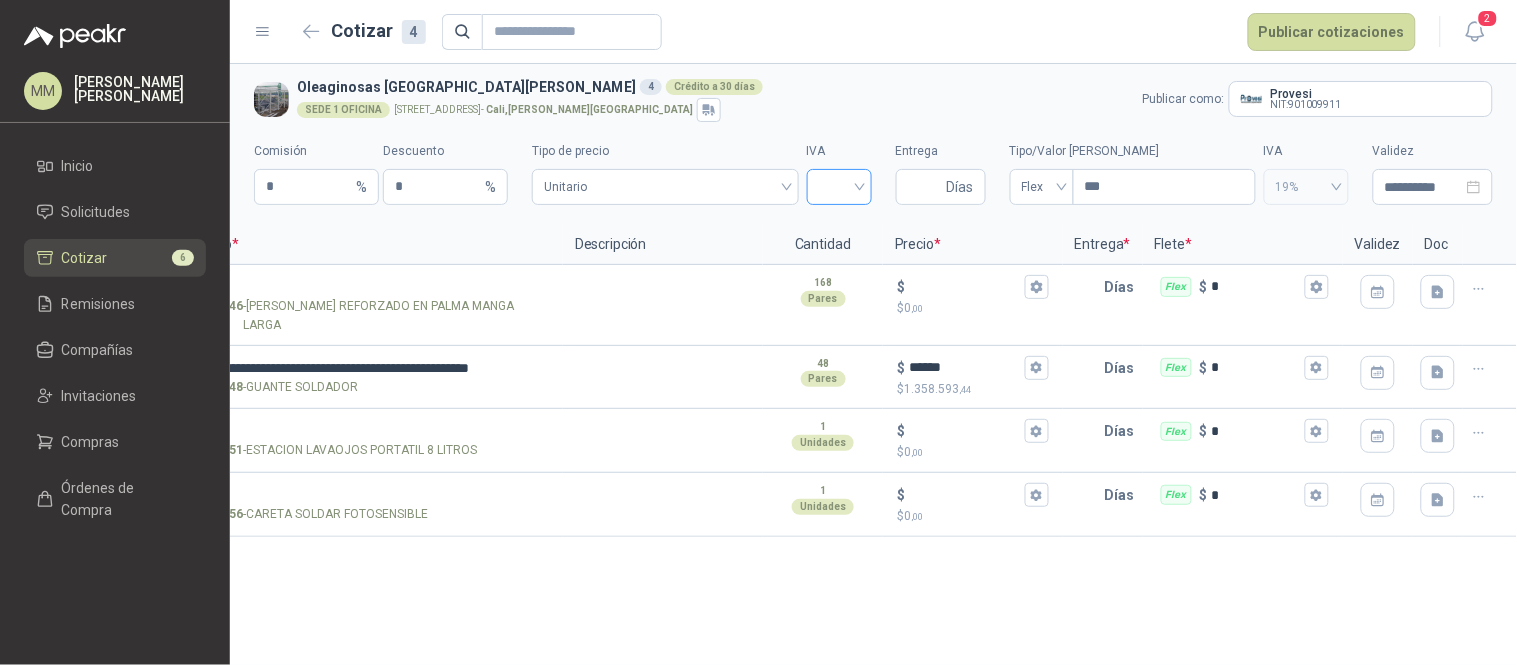 click at bounding box center (839, 185) 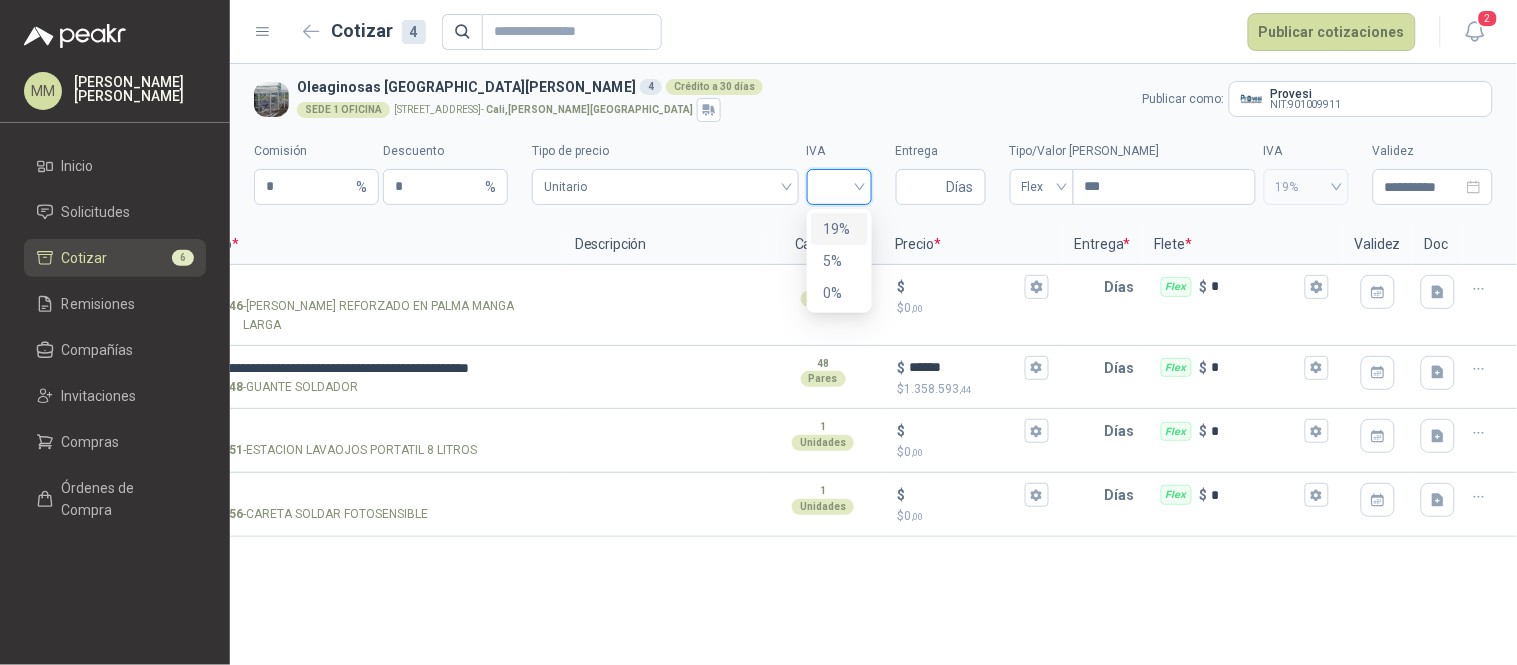 click on "19%" at bounding box center [839, 229] 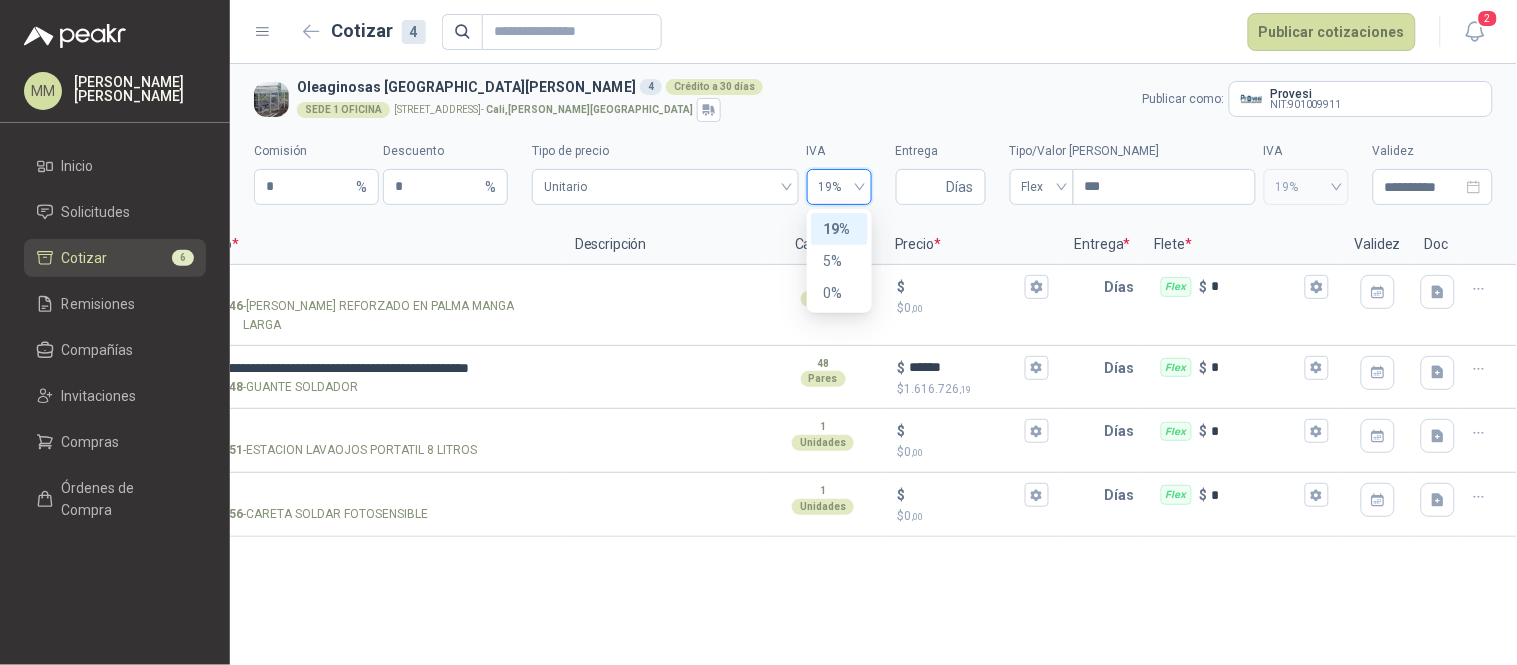 type 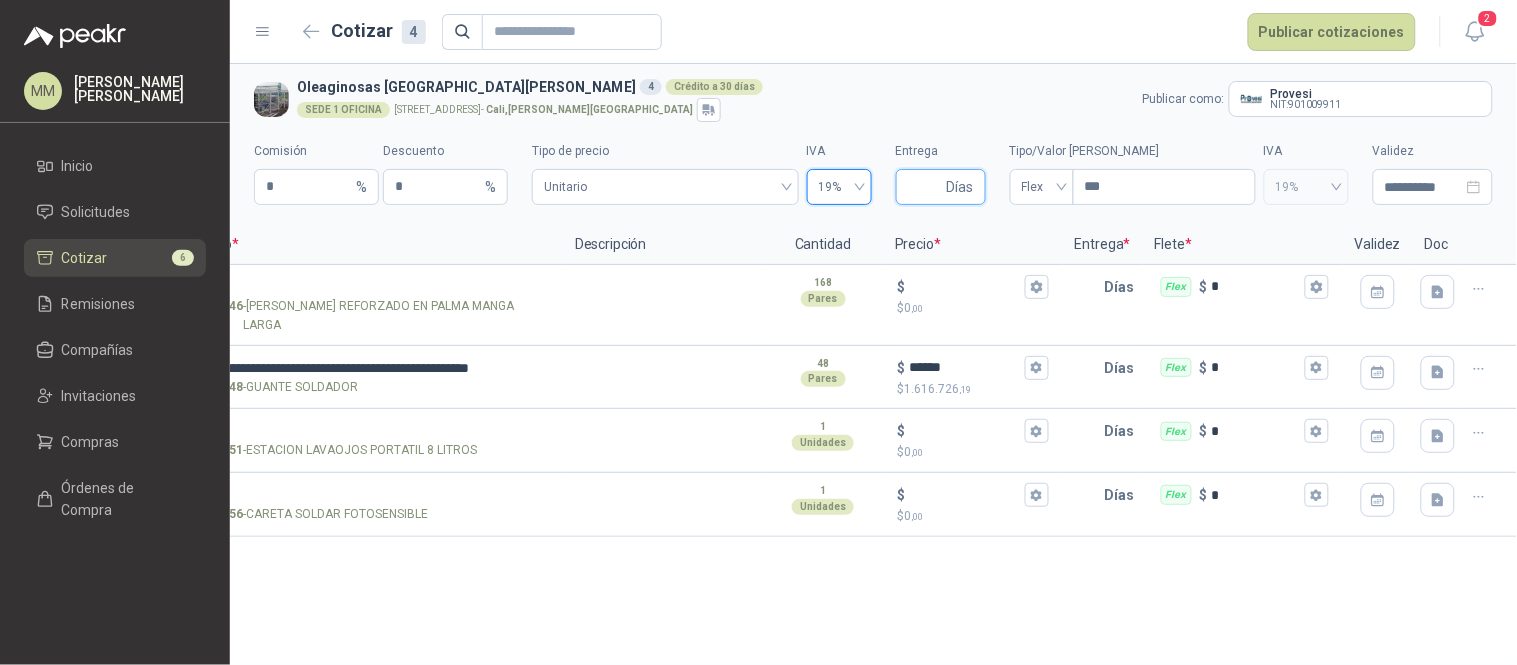 click on "Entrega" at bounding box center (925, 187) 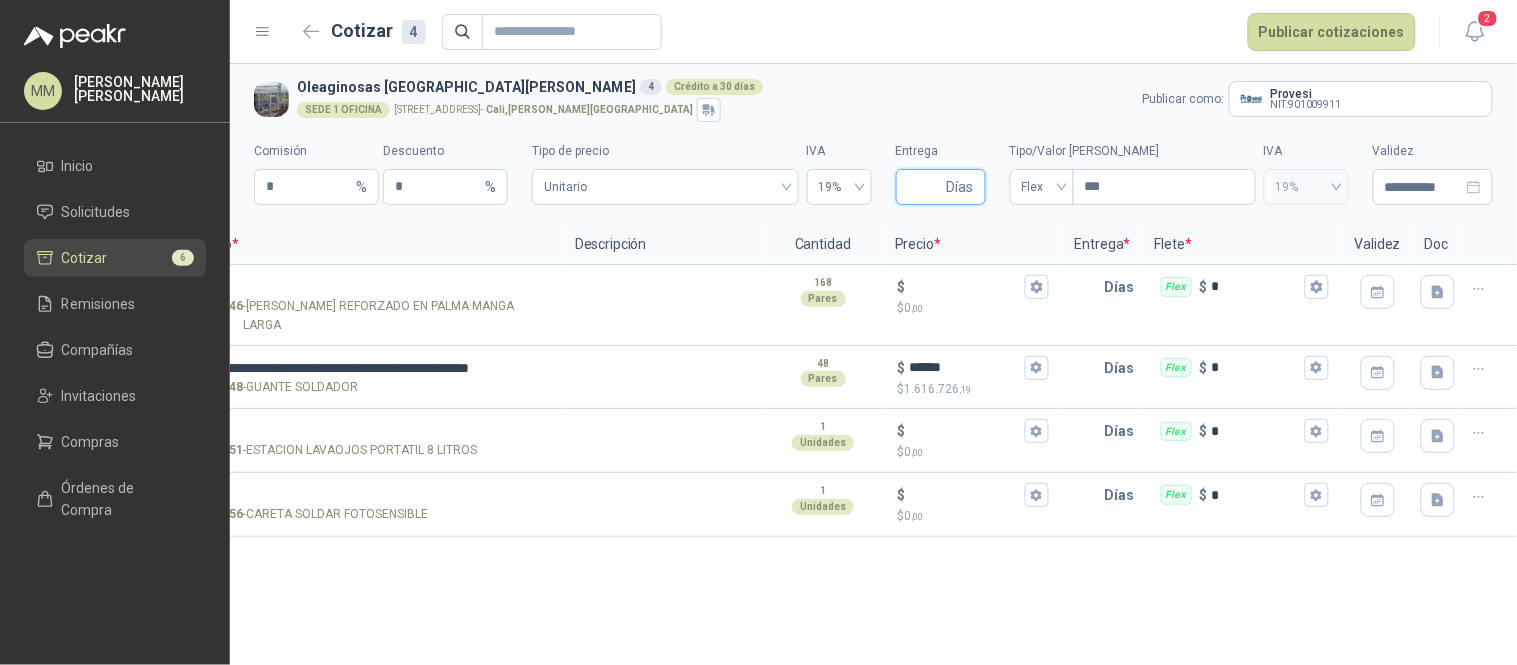 type on "*" 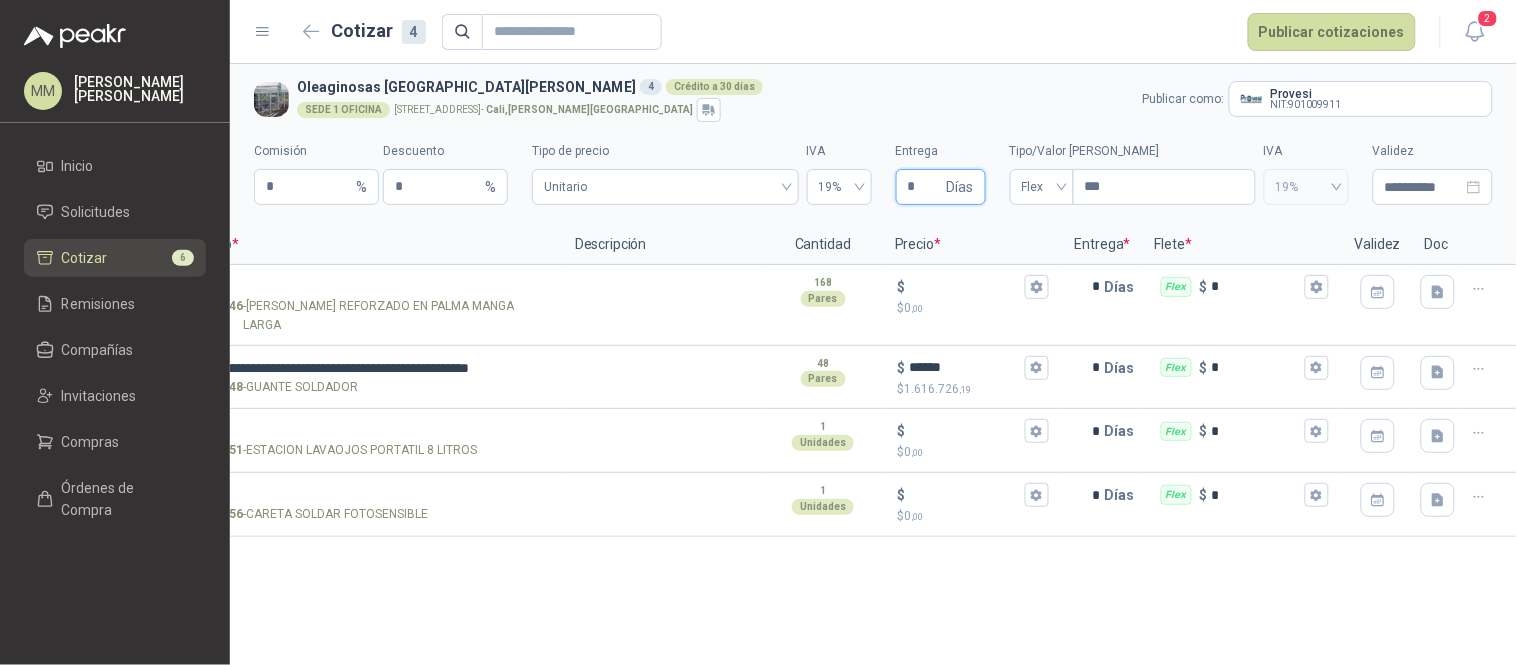 type 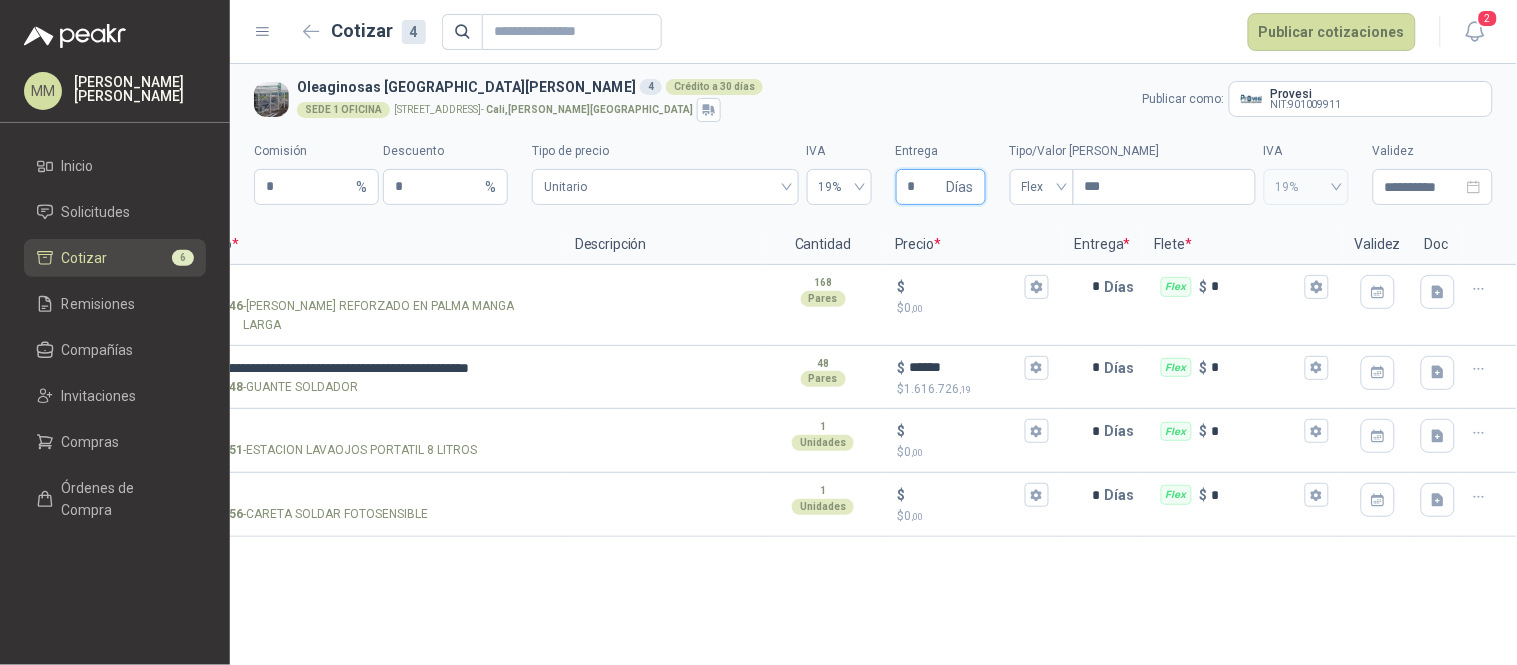 type on "*" 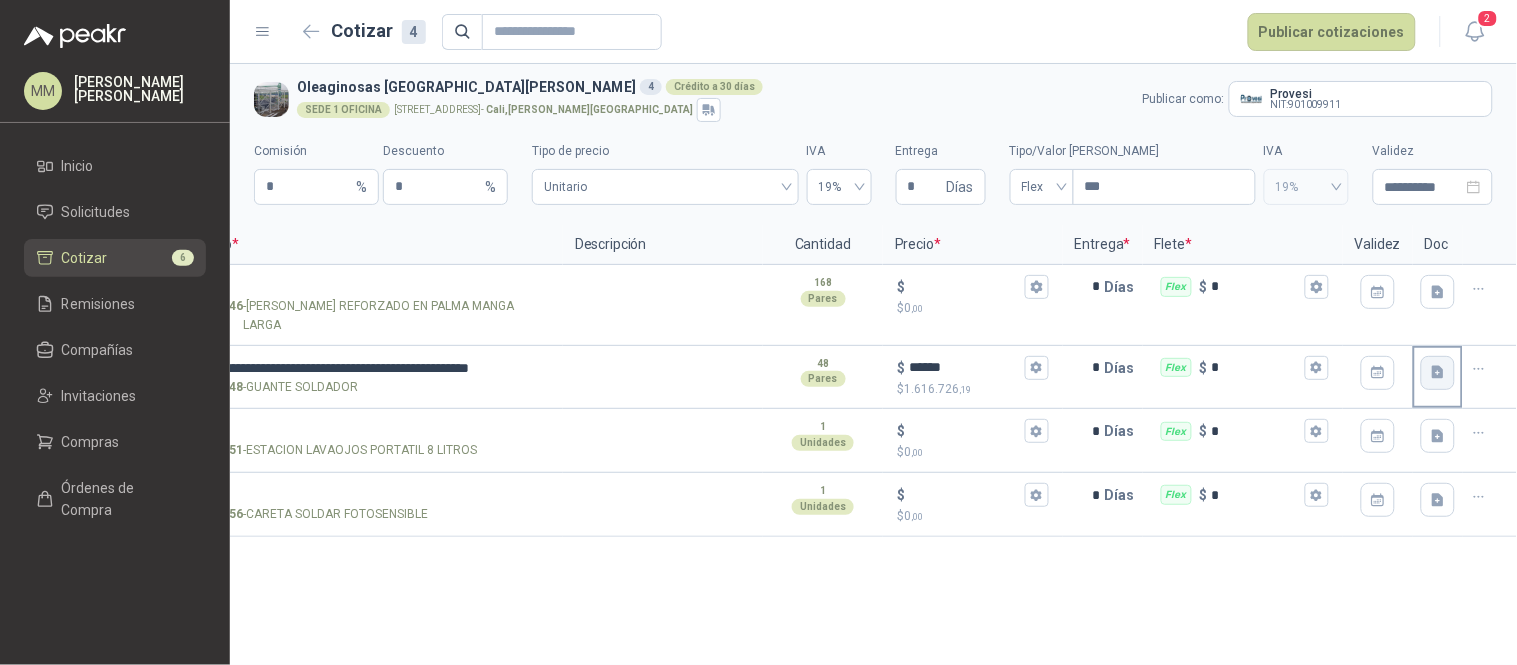 click 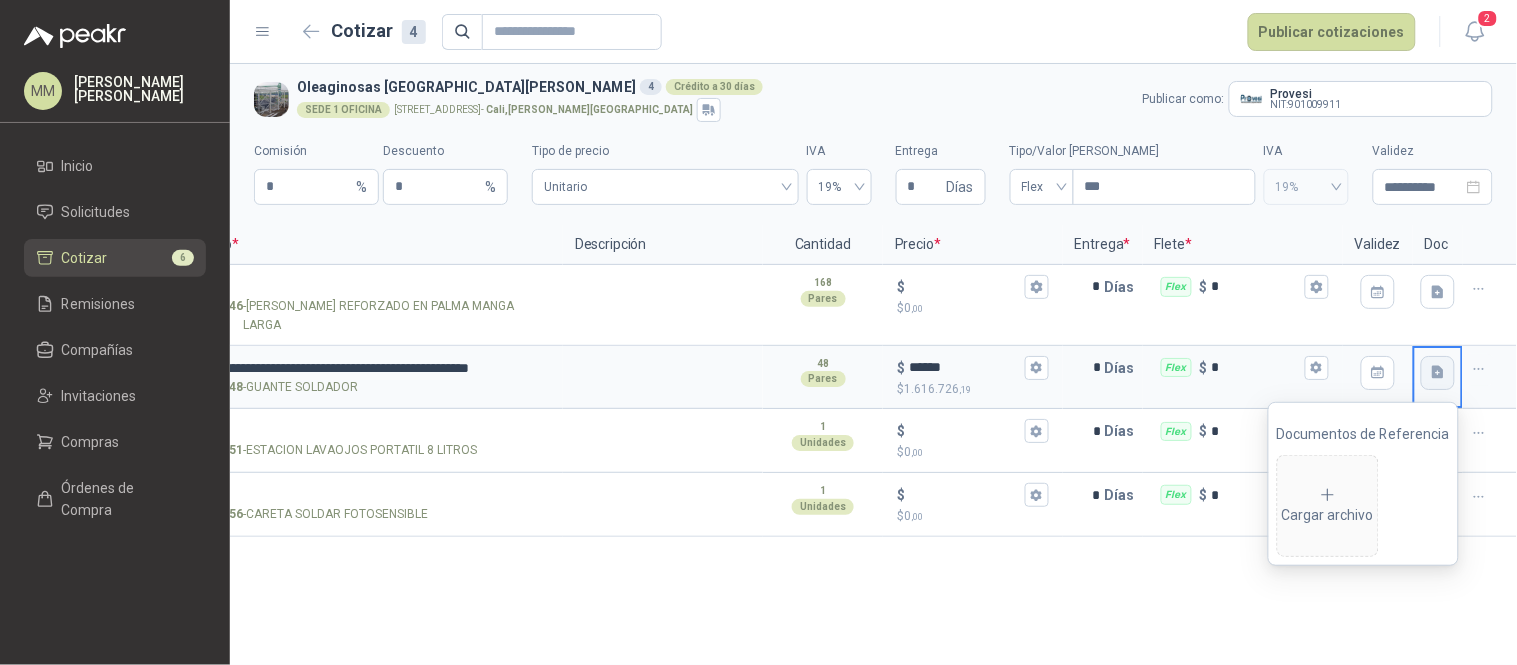 type 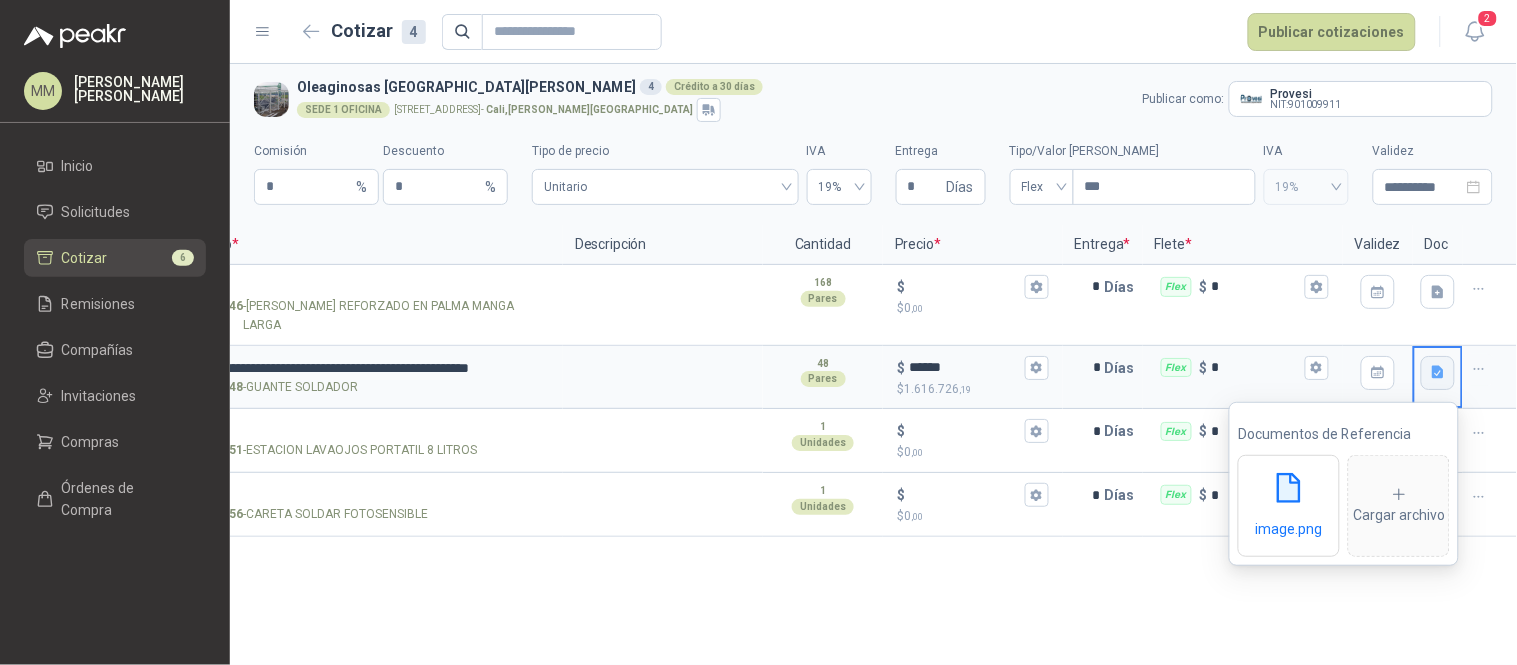 click on "**********" at bounding box center [873, 144] 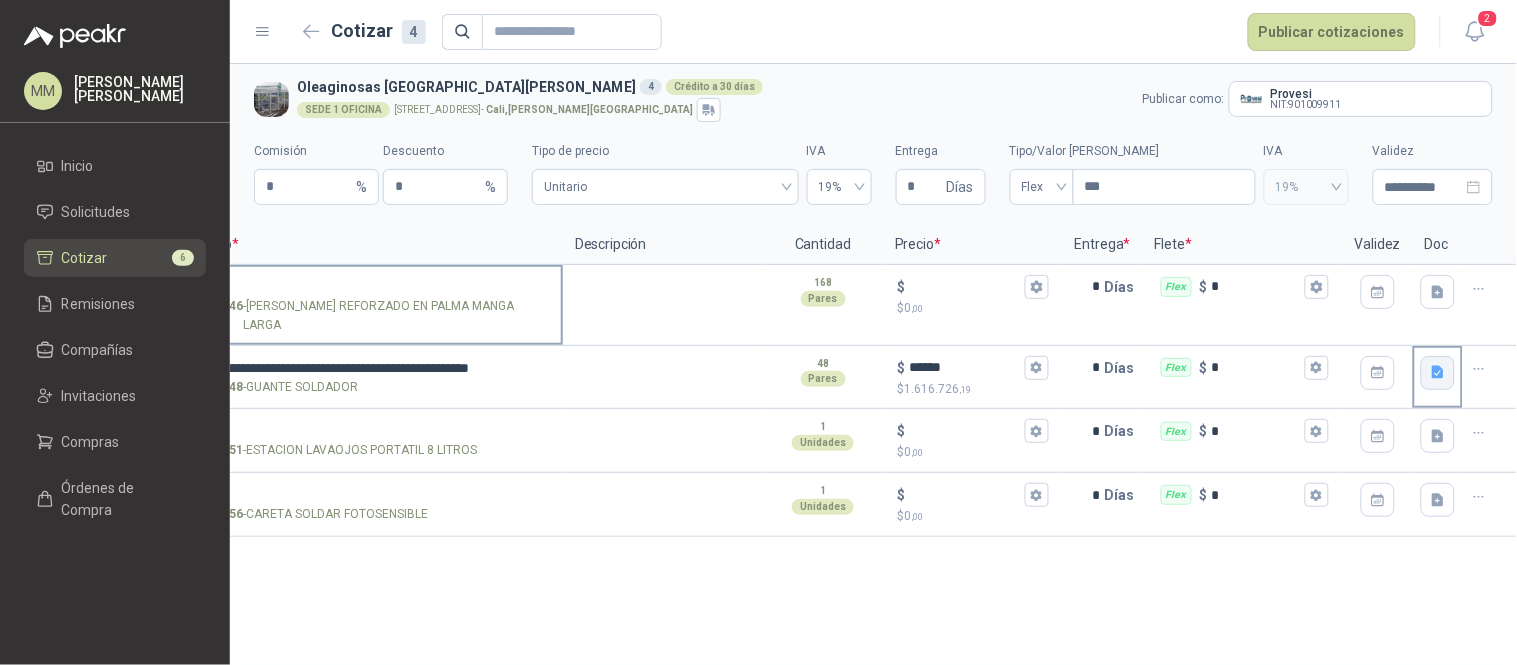 click on "SOL047546  -  GUANTE VAQUETA REFORZADO EN PALMA MANGA LARGA" at bounding box center [363, 287] 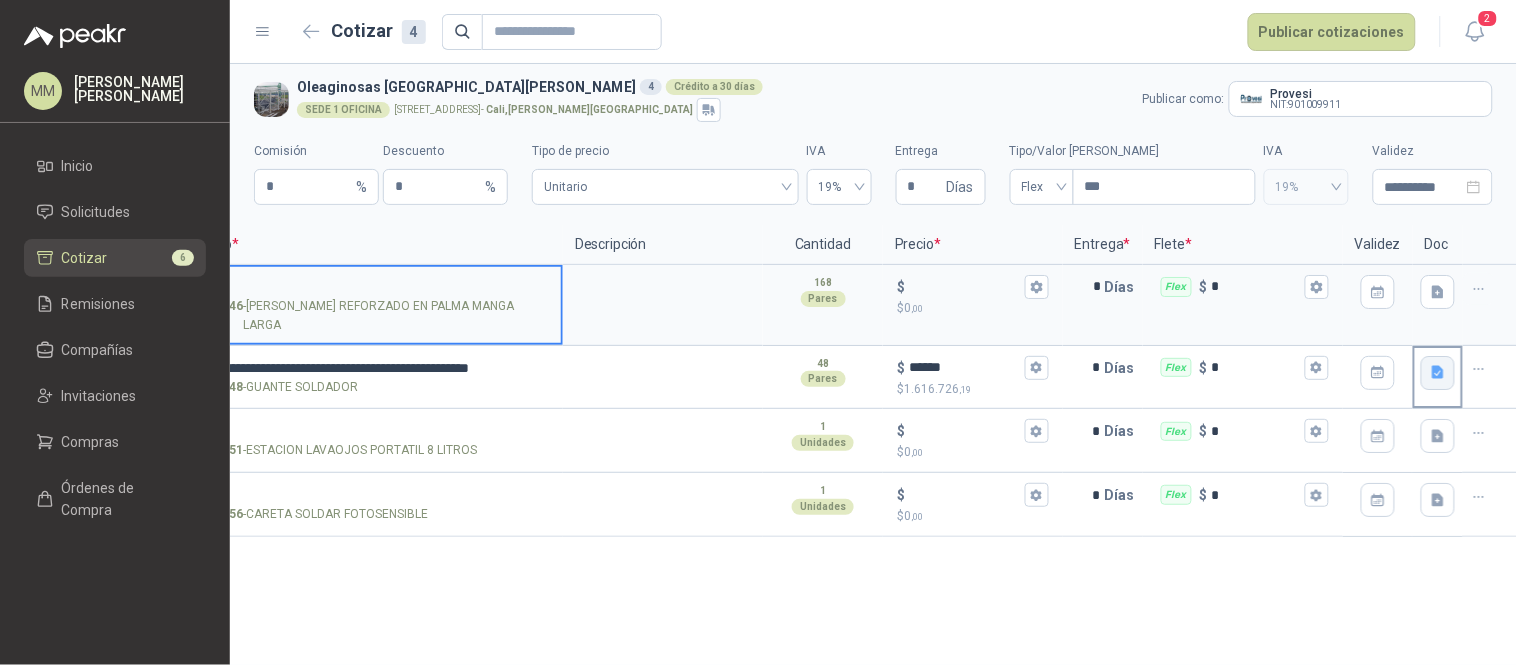 paste on "**********" 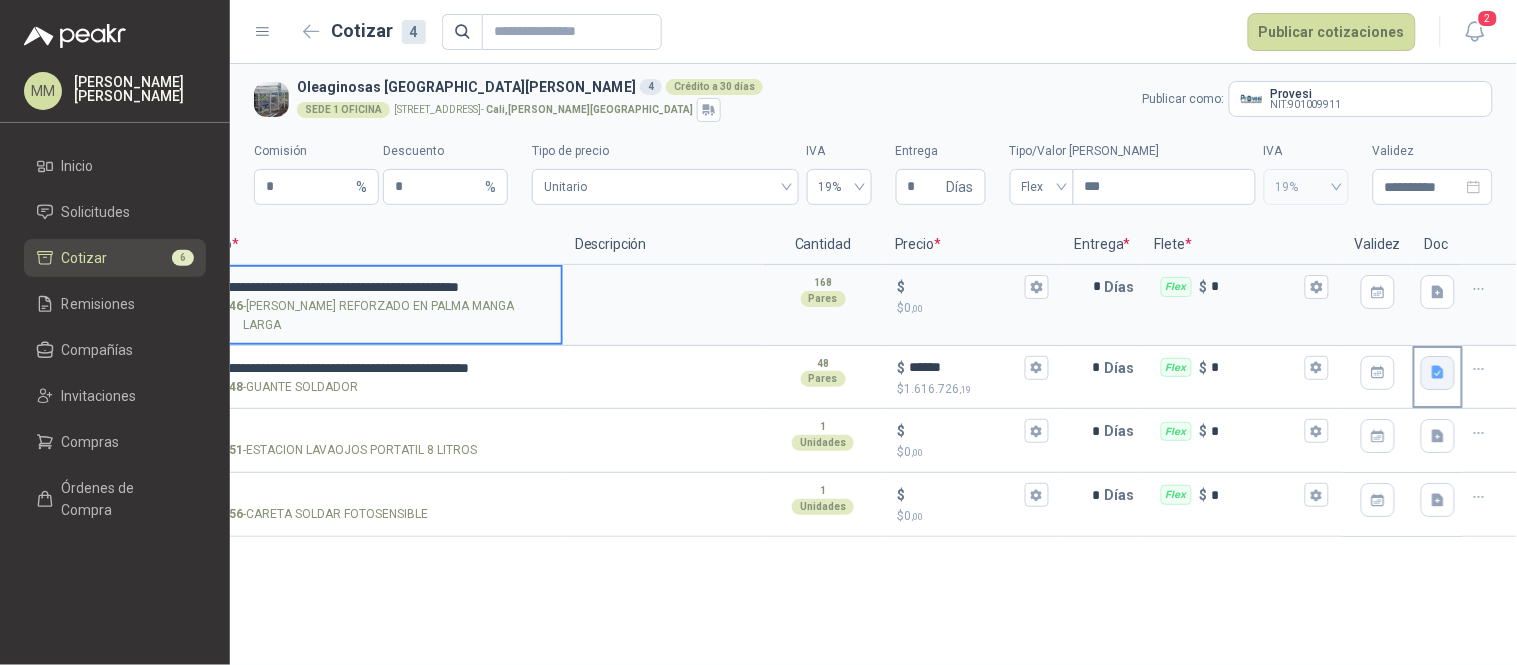scroll, scrollTop: 0, scrollLeft: 13, axis: horizontal 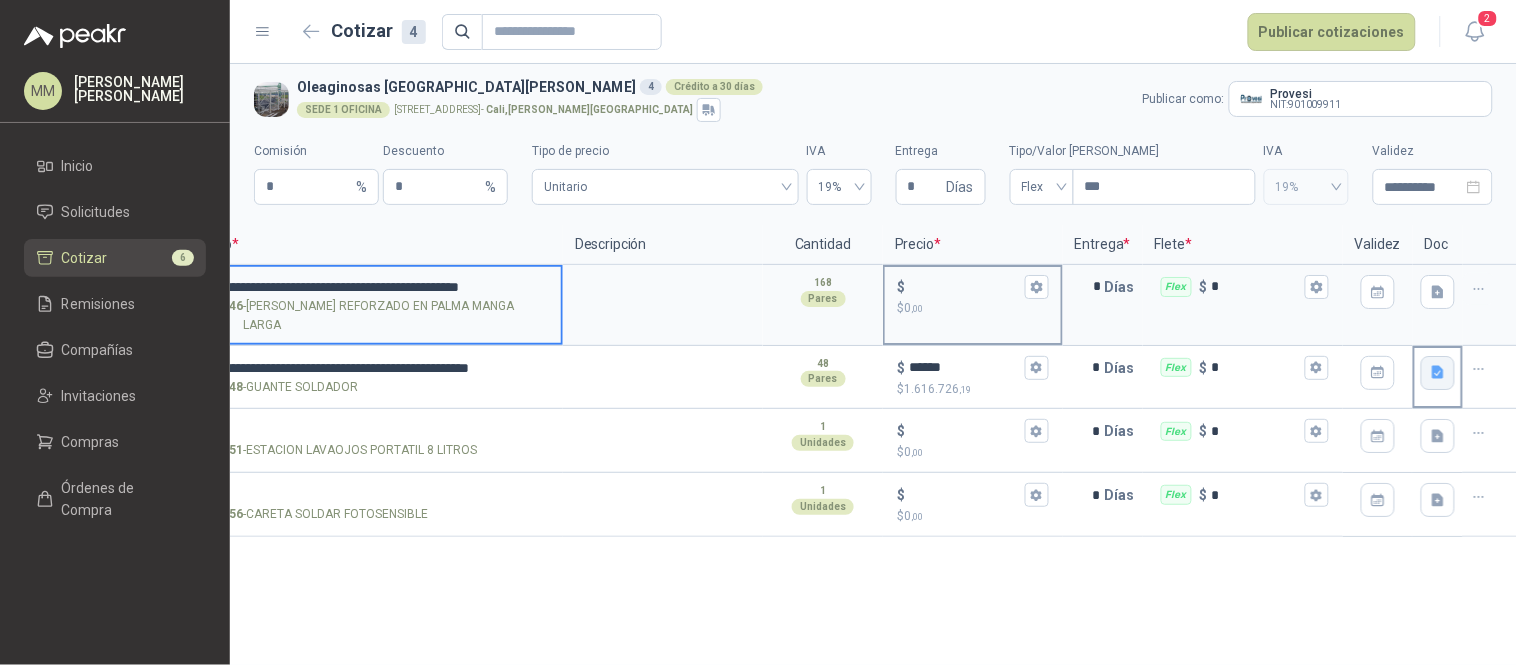 type on "**********" 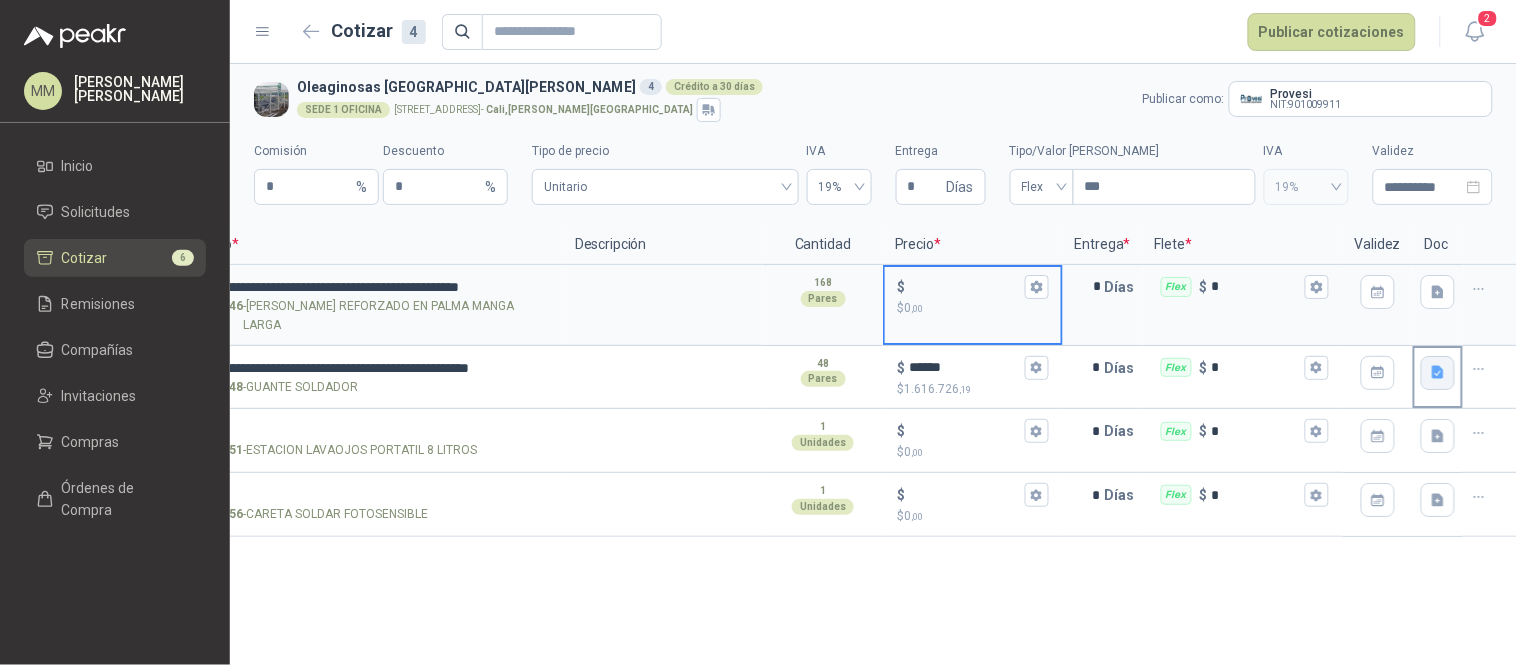 scroll, scrollTop: 0, scrollLeft: 0, axis: both 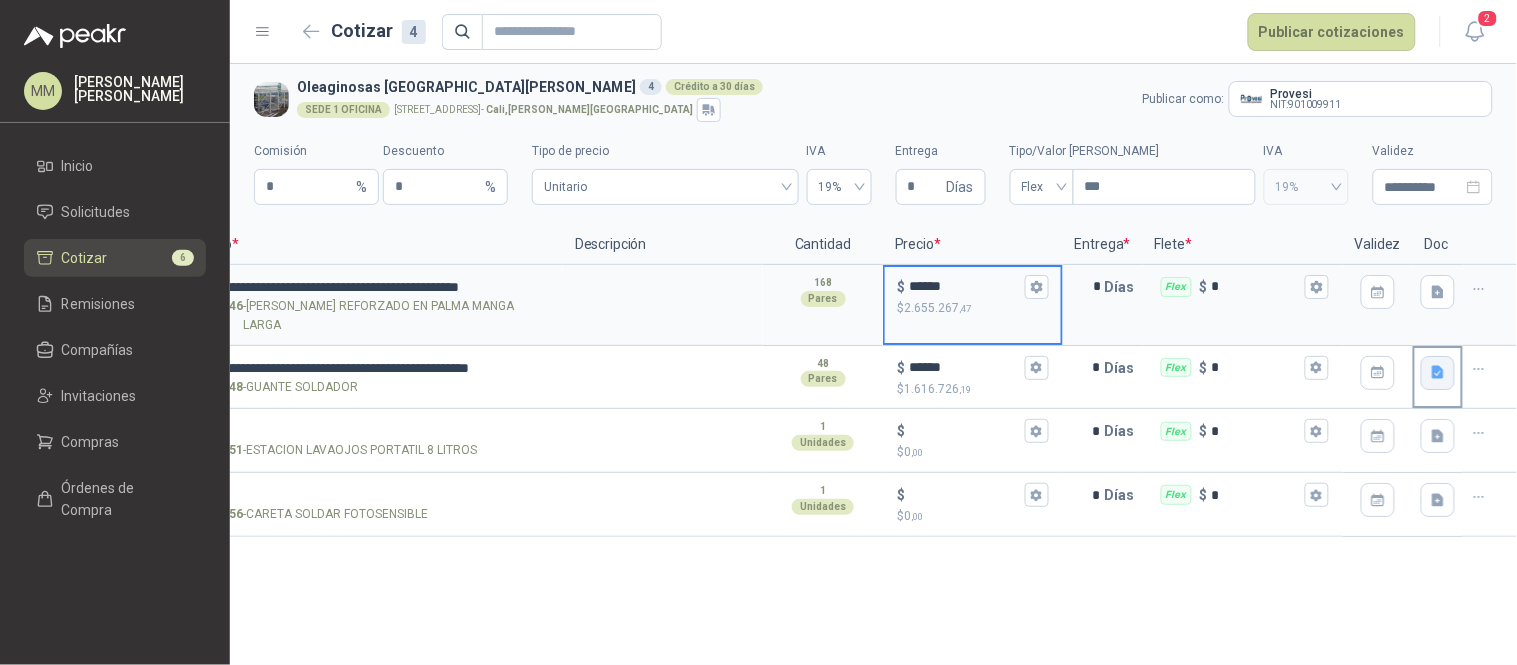 type on "******" 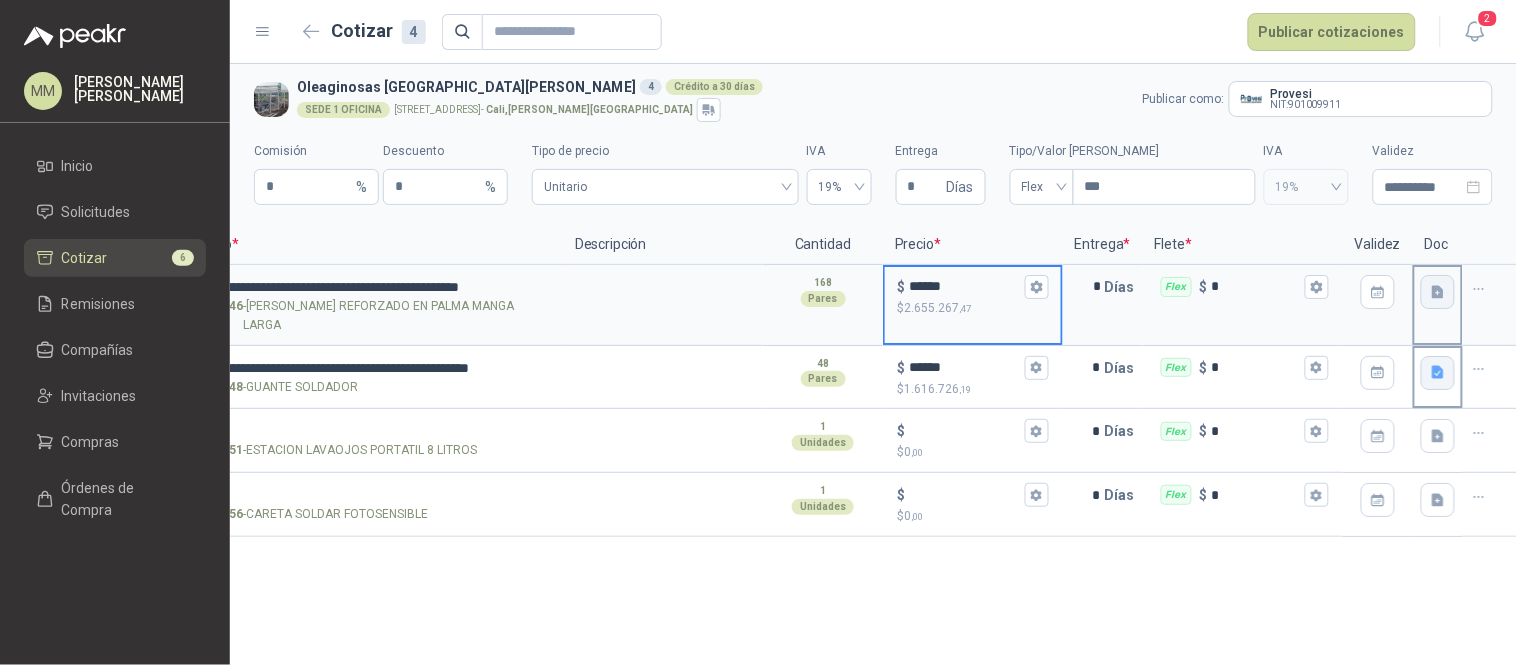 click 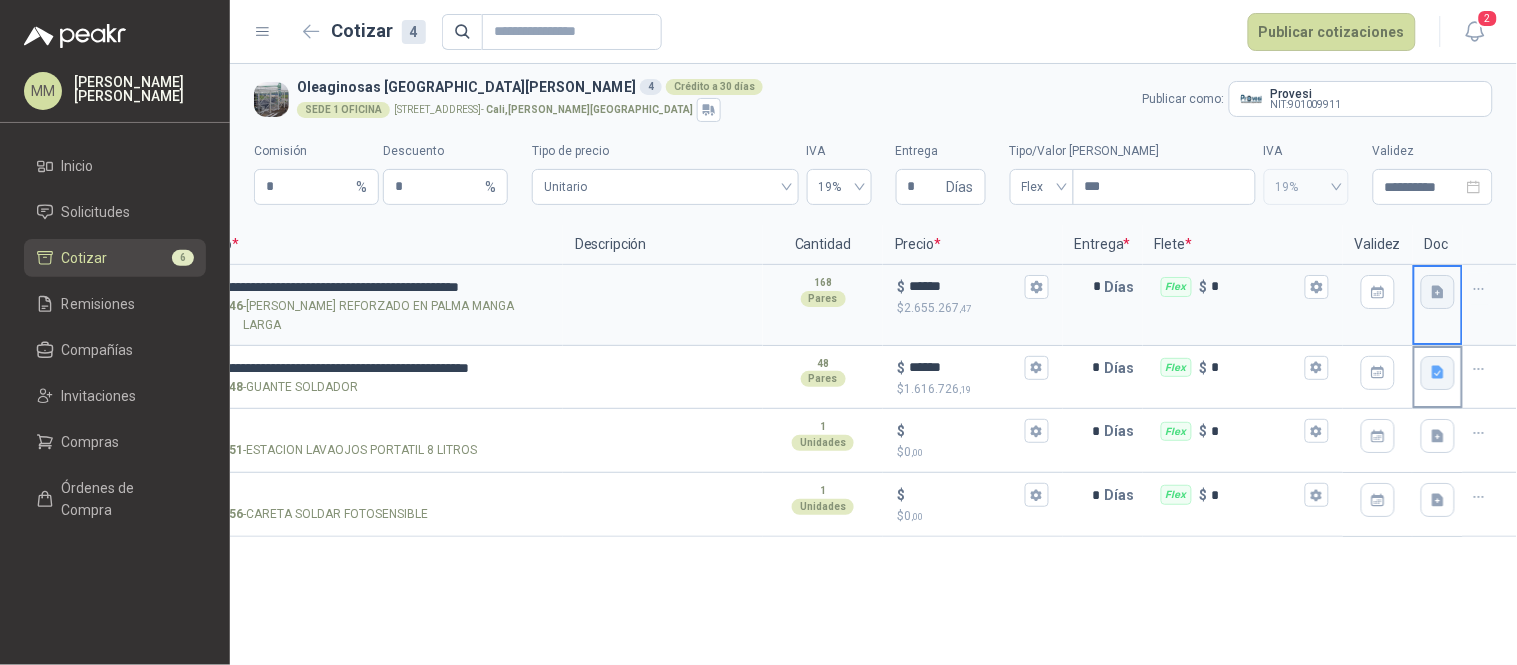 type 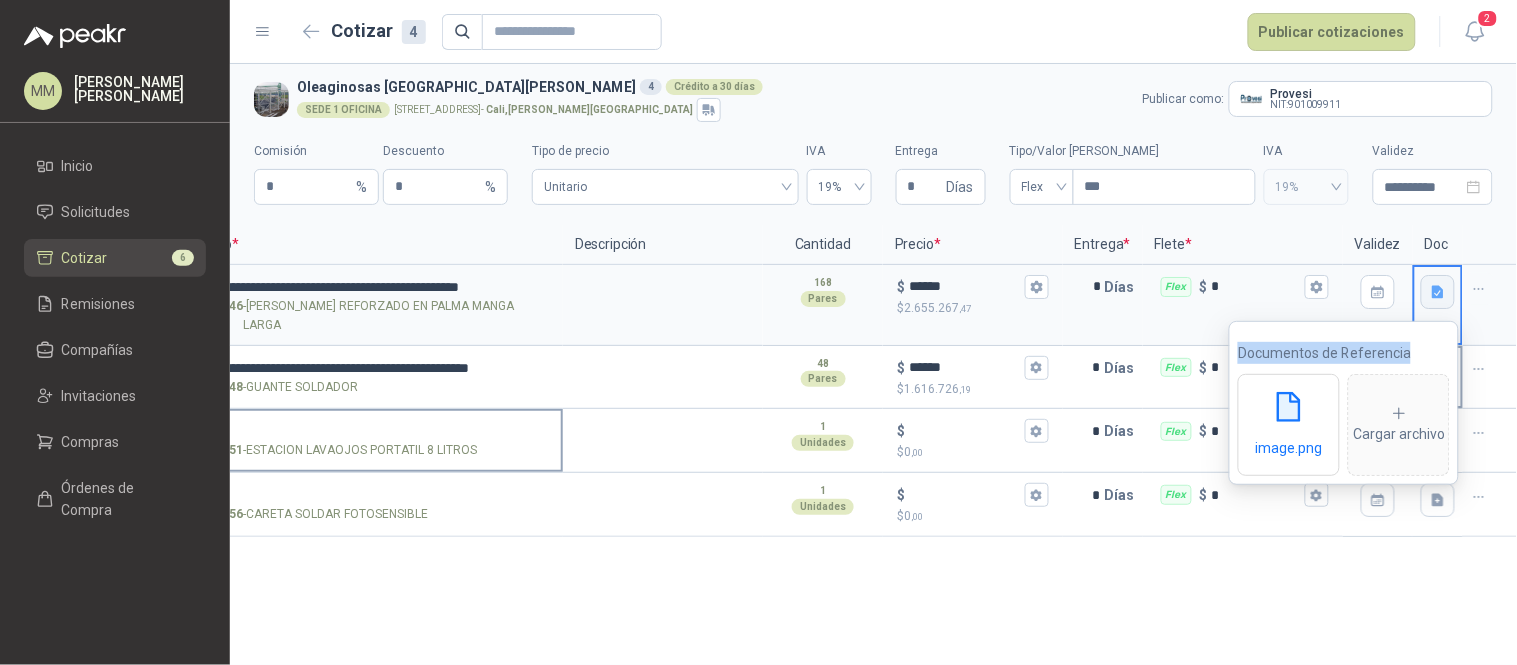 click on "SOL047551  -  ESTACION LAVAOJOS PORTATIL 8 LITROS" at bounding box center [363, 431] 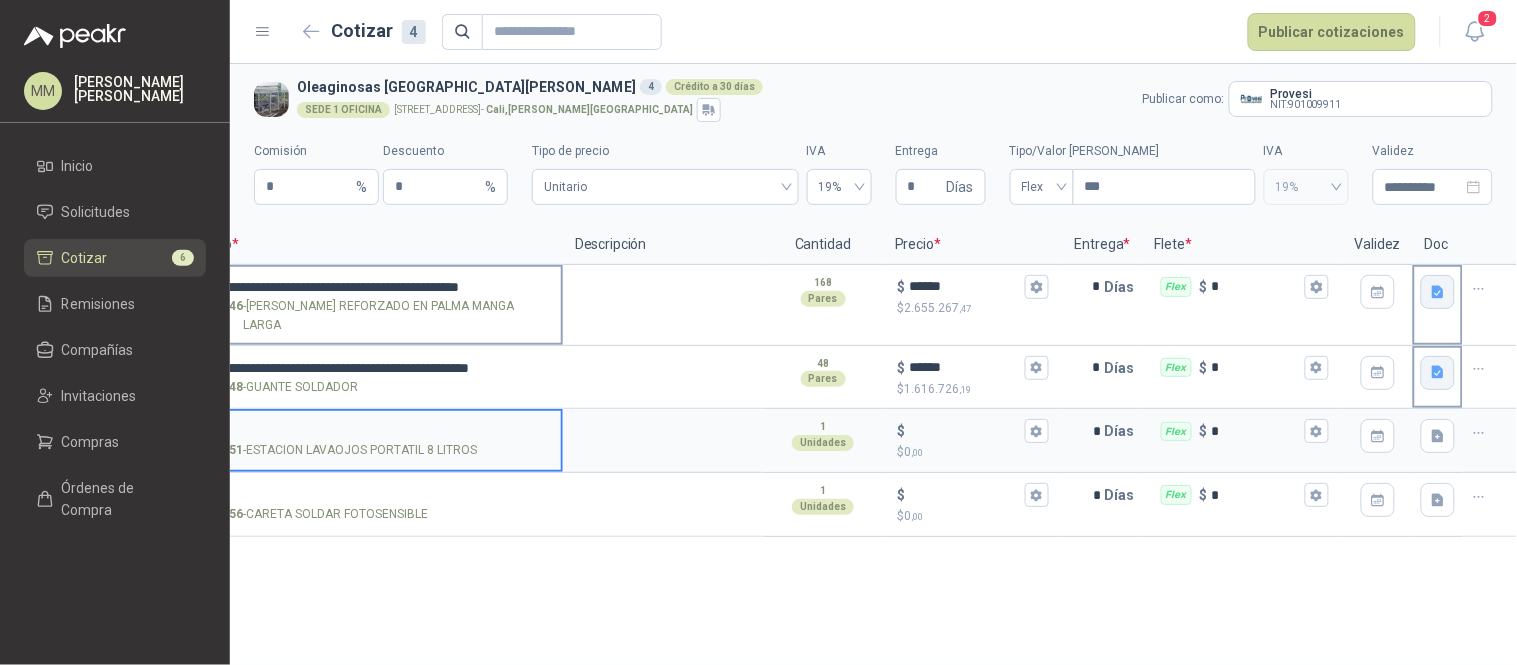 scroll, scrollTop: 0, scrollLeft: 0, axis: both 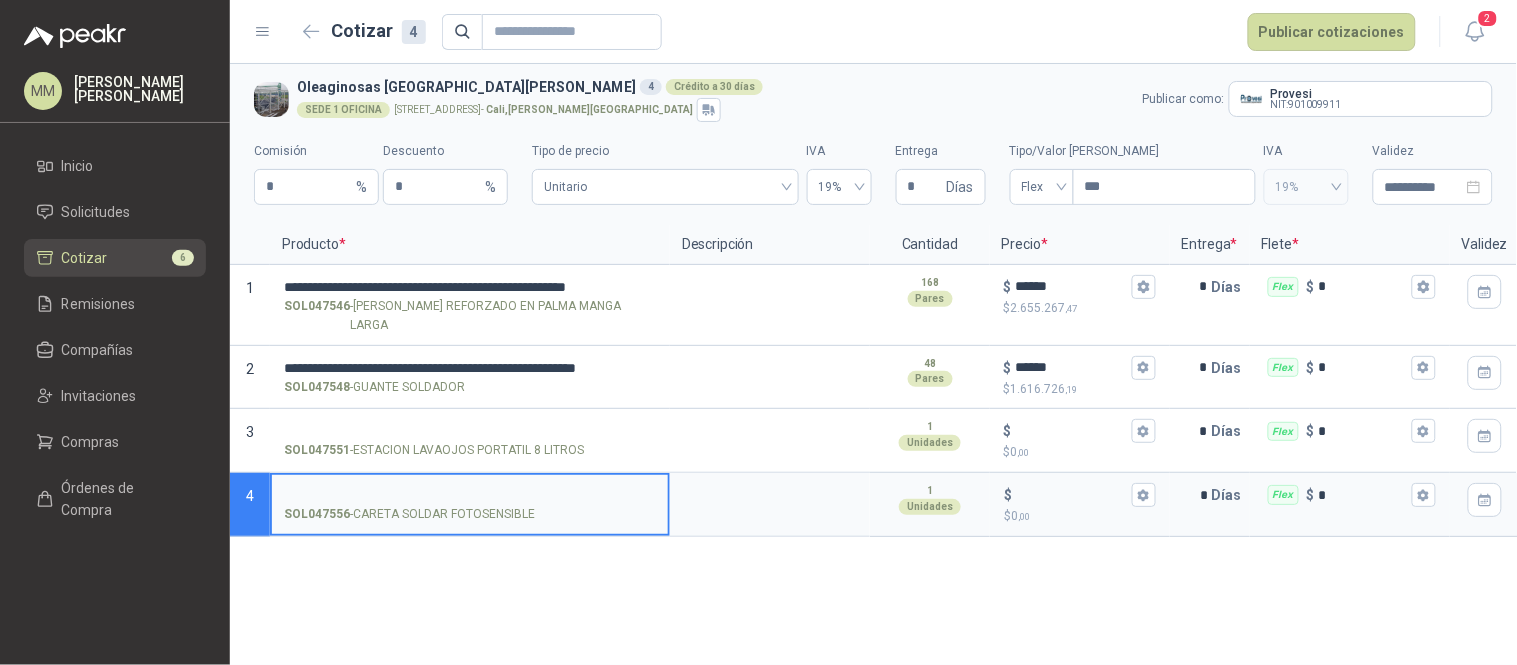 click on "SOL047556  -  CARETA SOLDAR FOTOSENSIBLE" at bounding box center [470, 495] 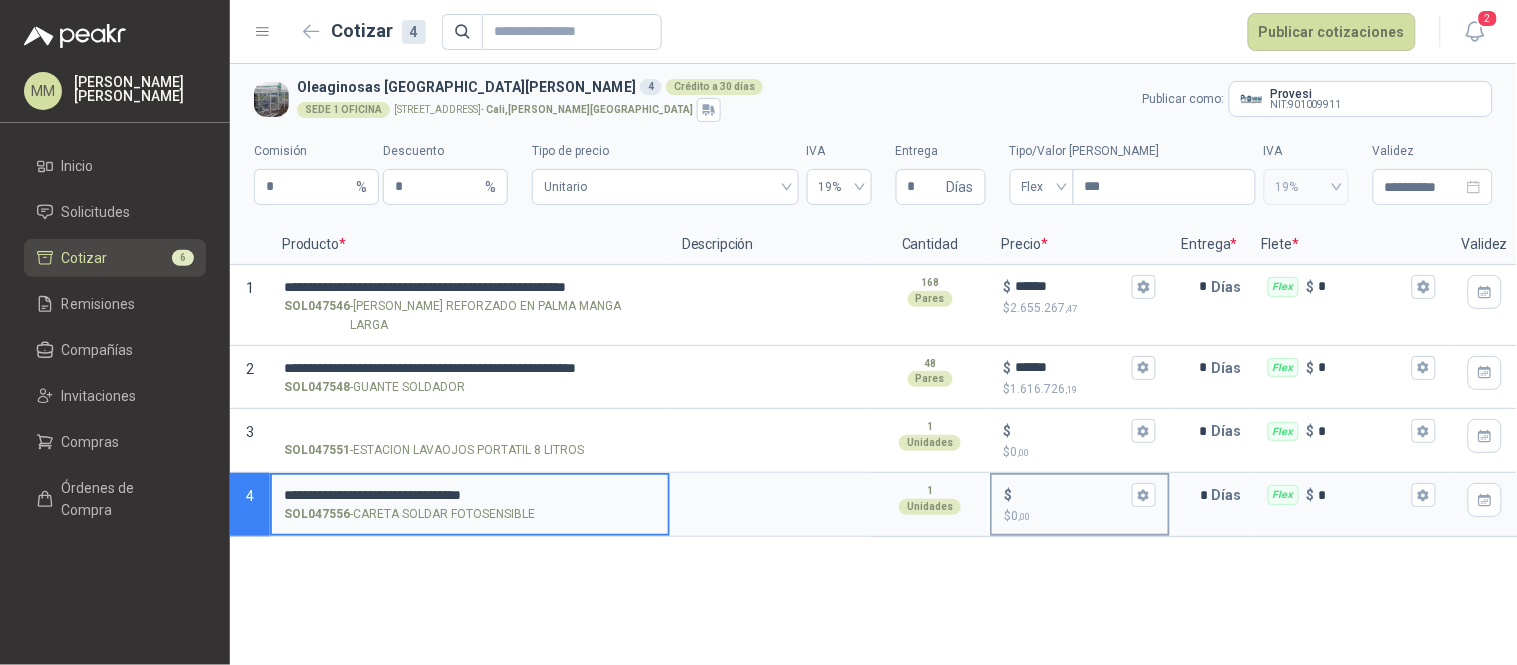 type on "**********" 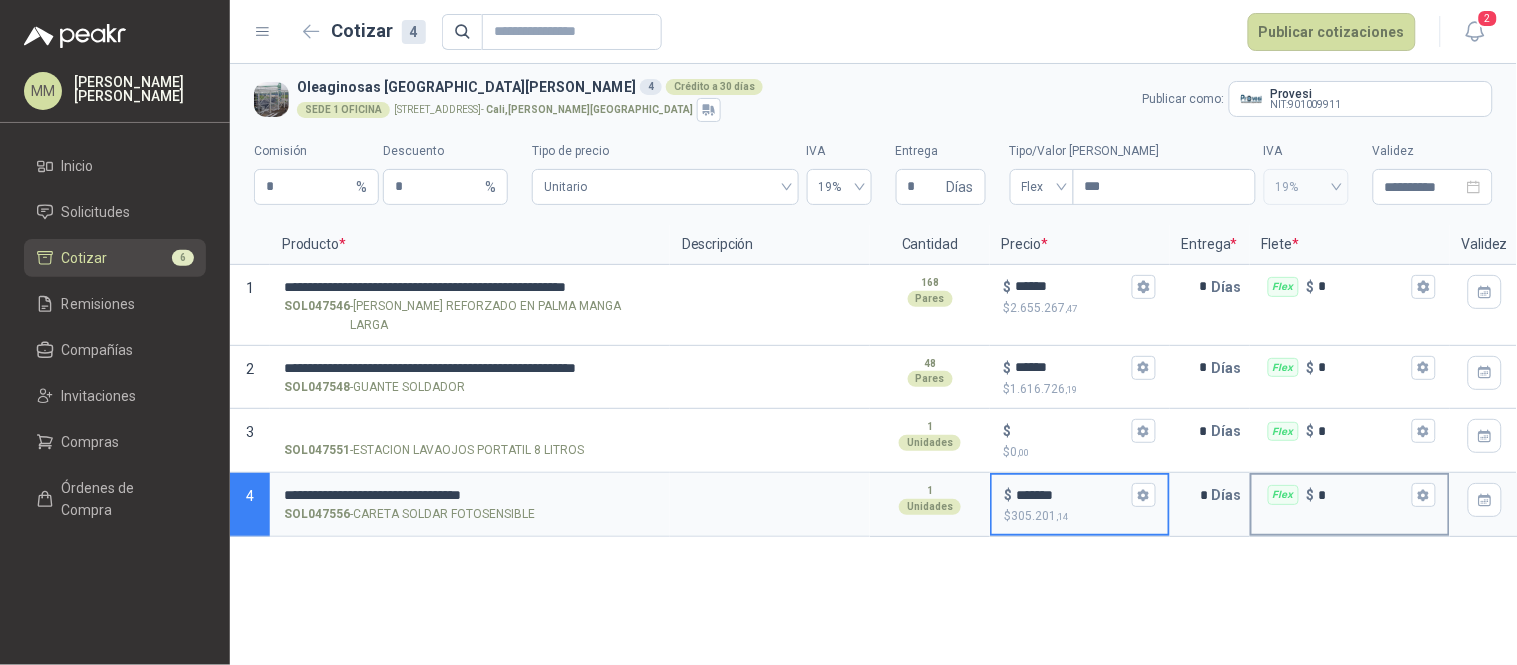 type on "*******" 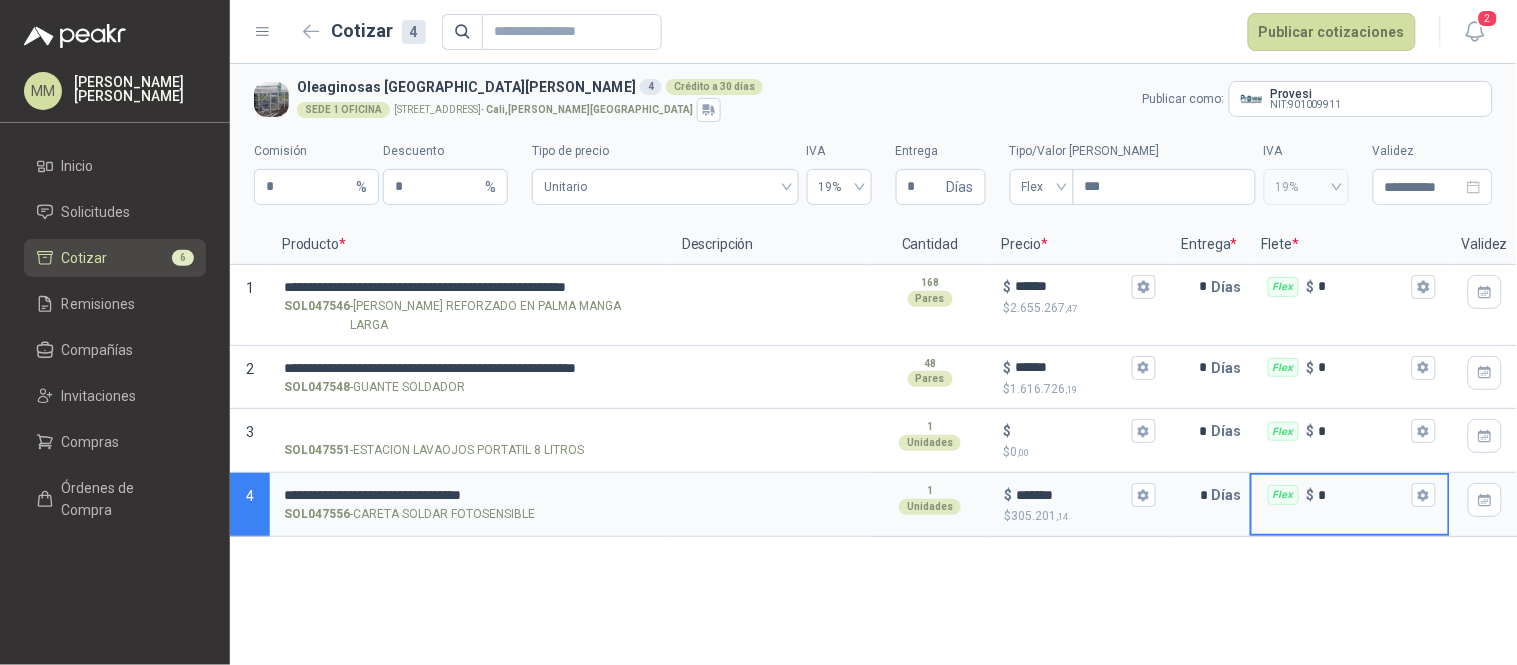 click on "*" at bounding box center [1363, 495] 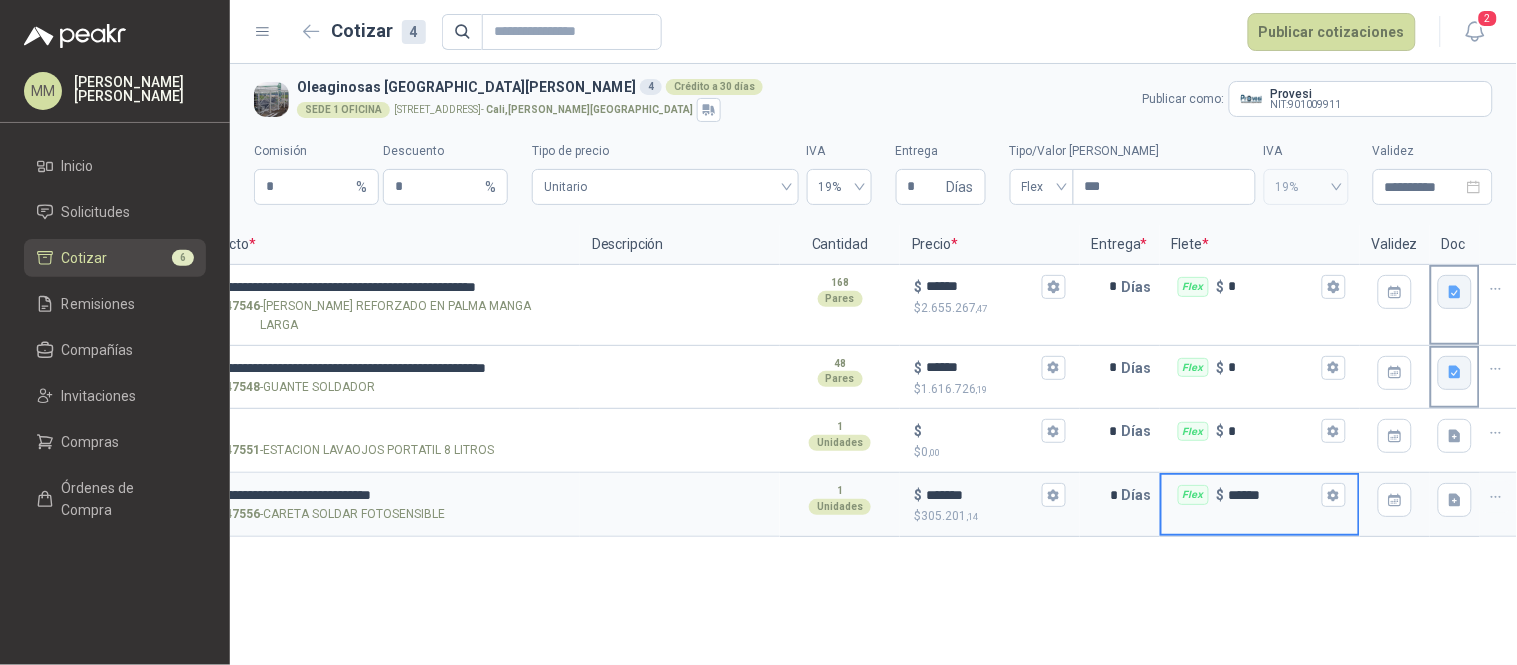 scroll, scrollTop: 0, scrollLeft: 107, axis: horizontal 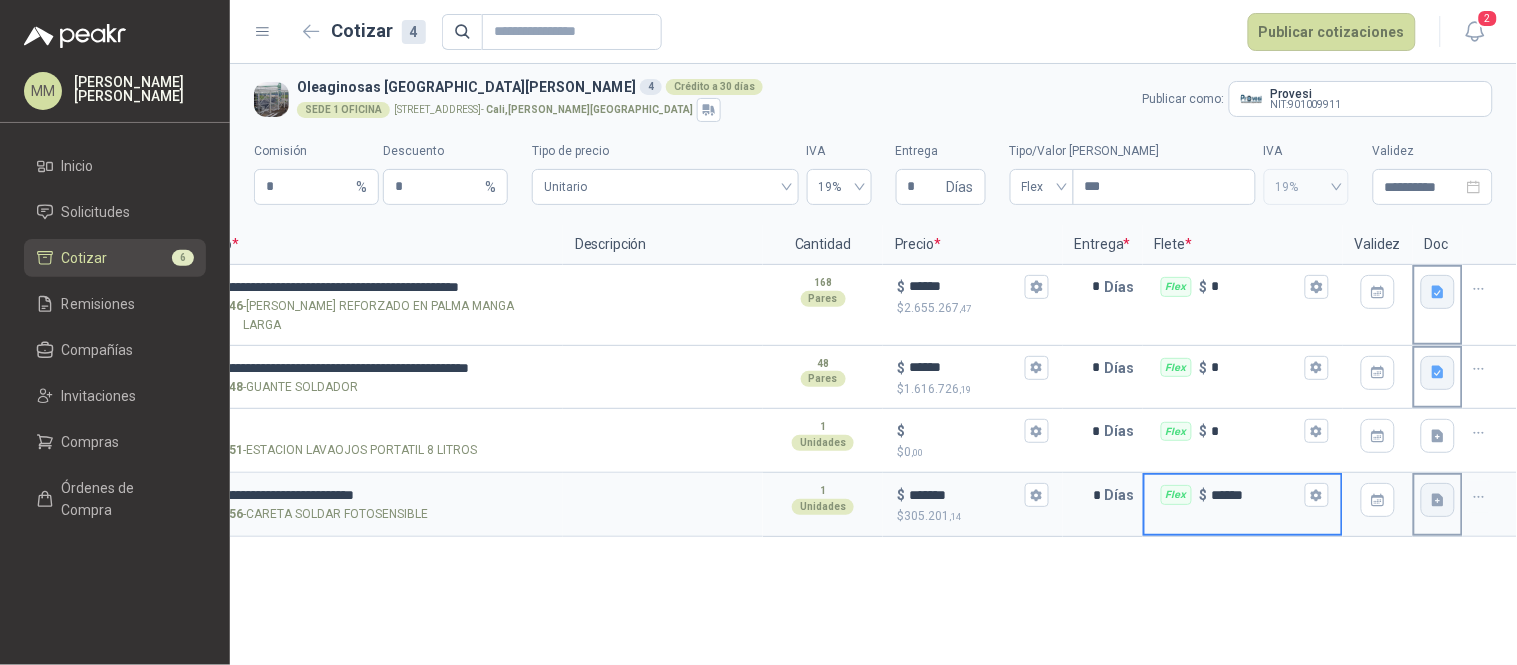 type on "******" 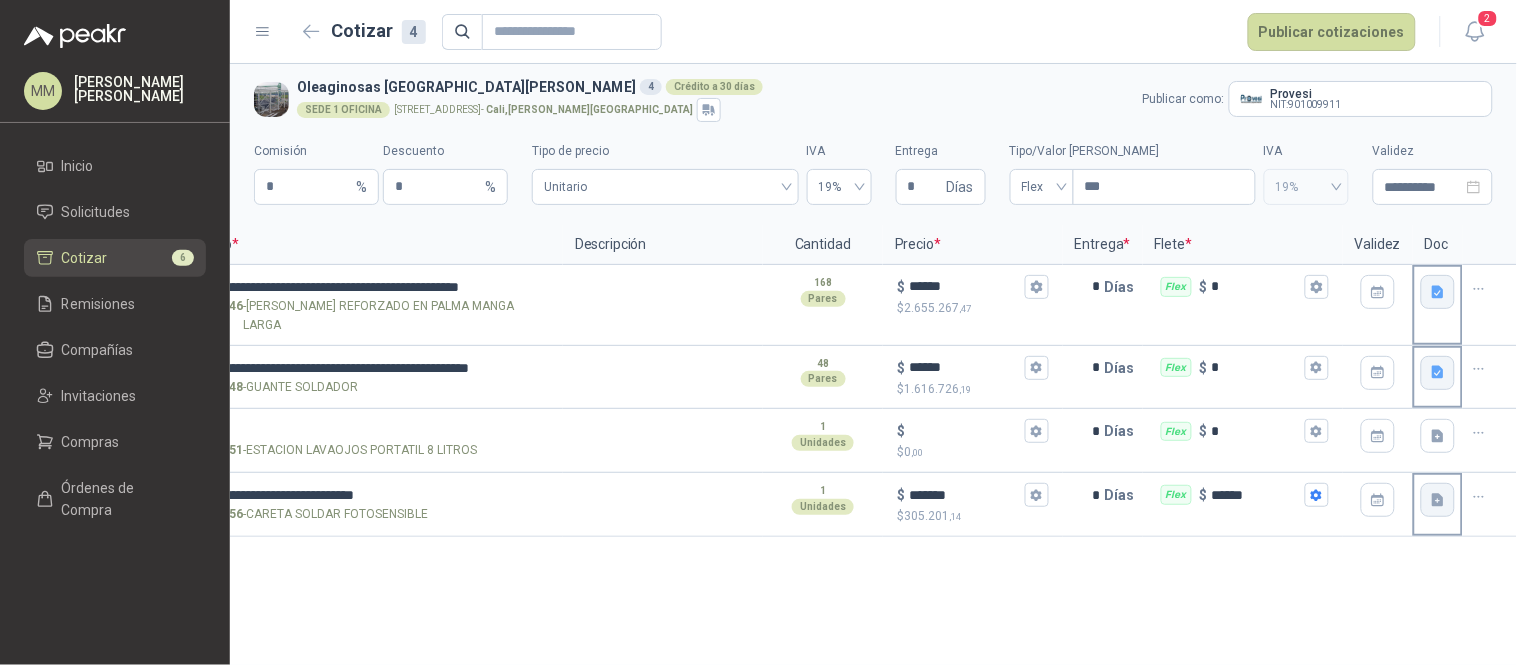 click 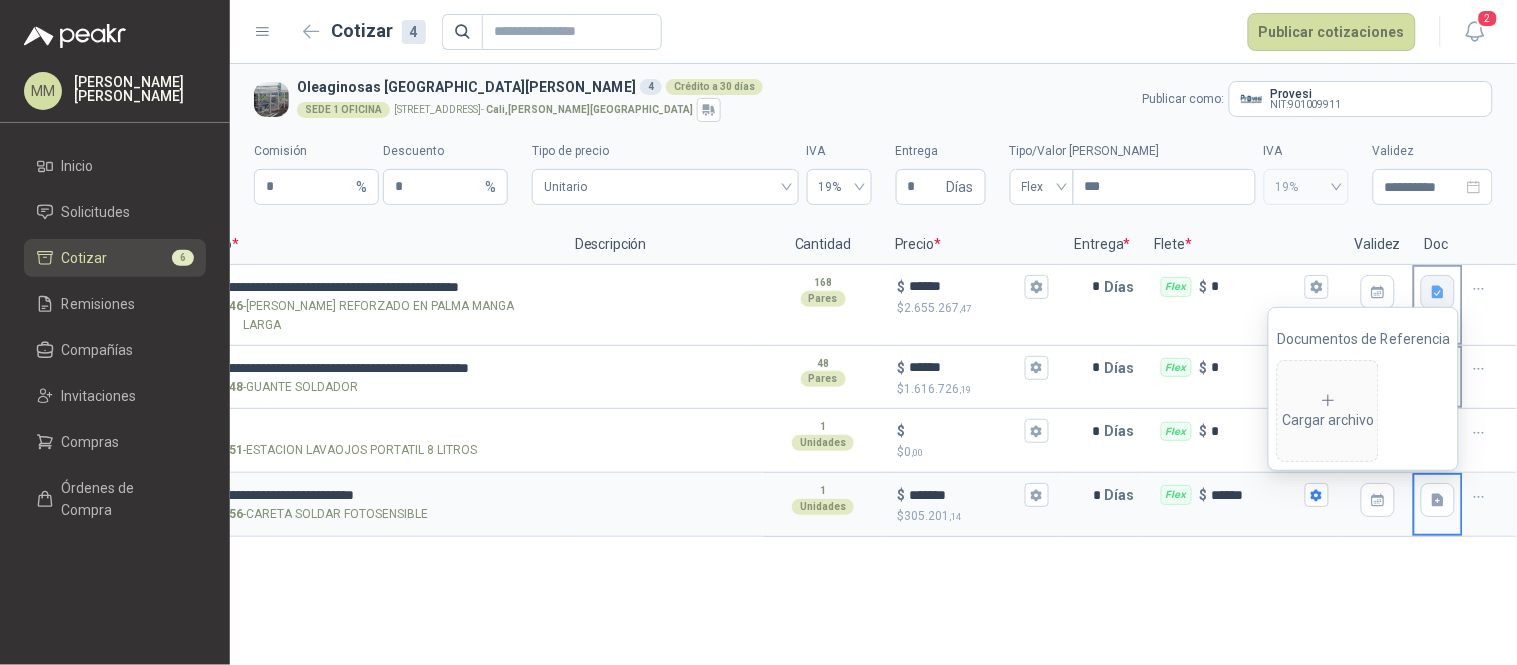 type 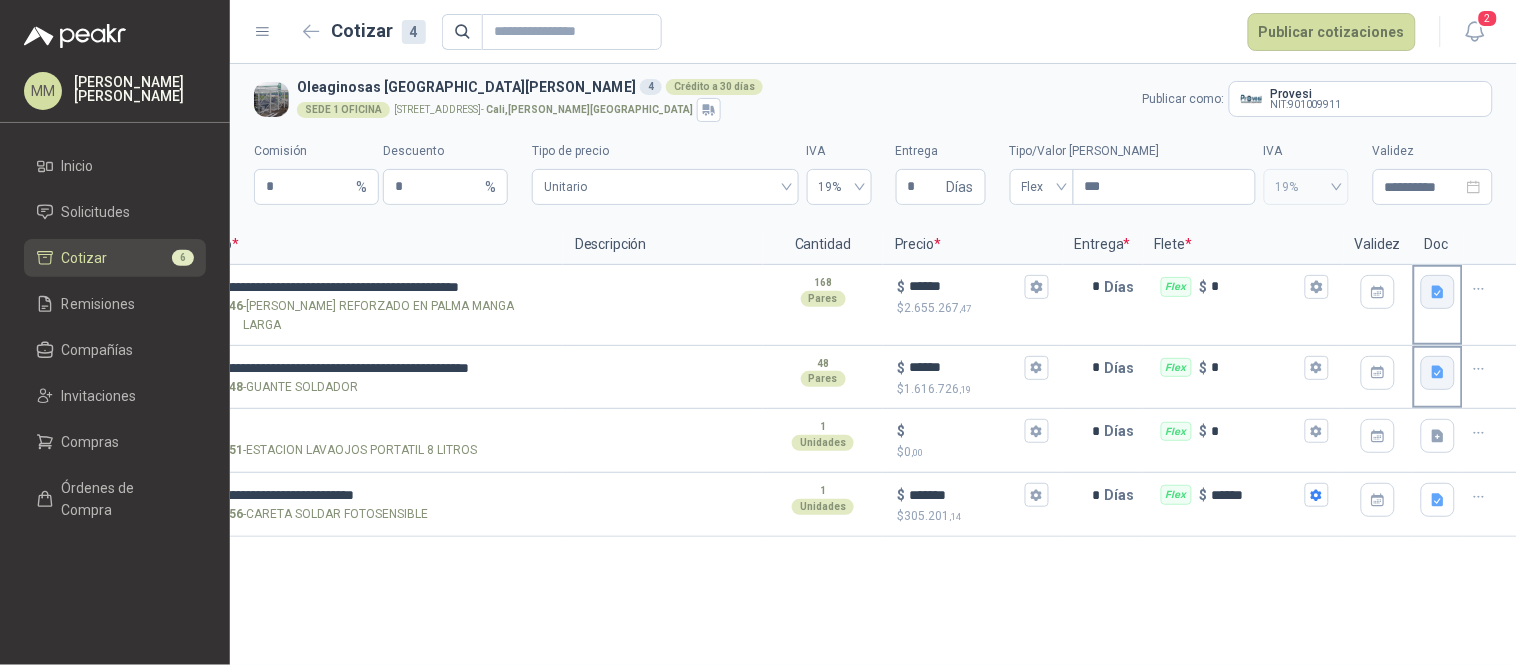 click on "SEDE 1 OFICINA  [STREET_ADDRESS][PERSON_NAME]" at bounding box center (716, 110) 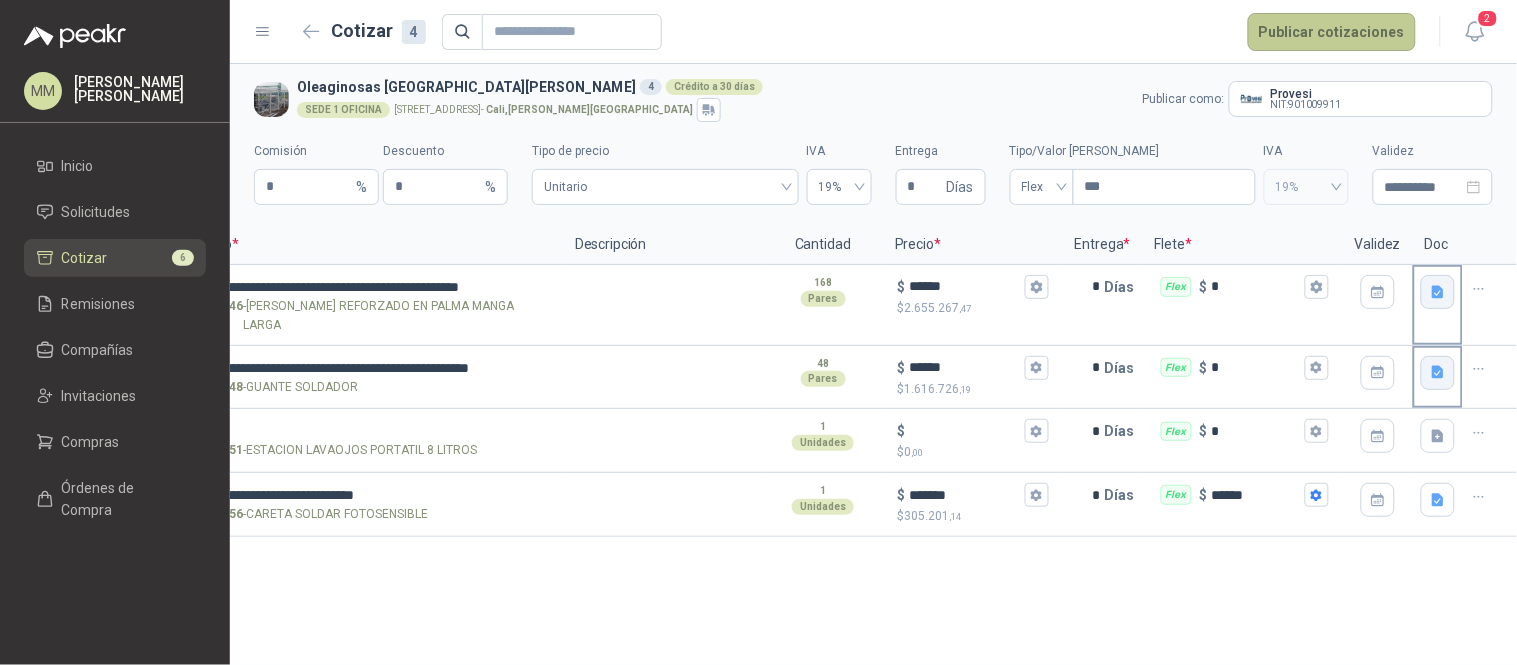 click on "Publicar cotizaciones" at bounding box center (1332, 32) 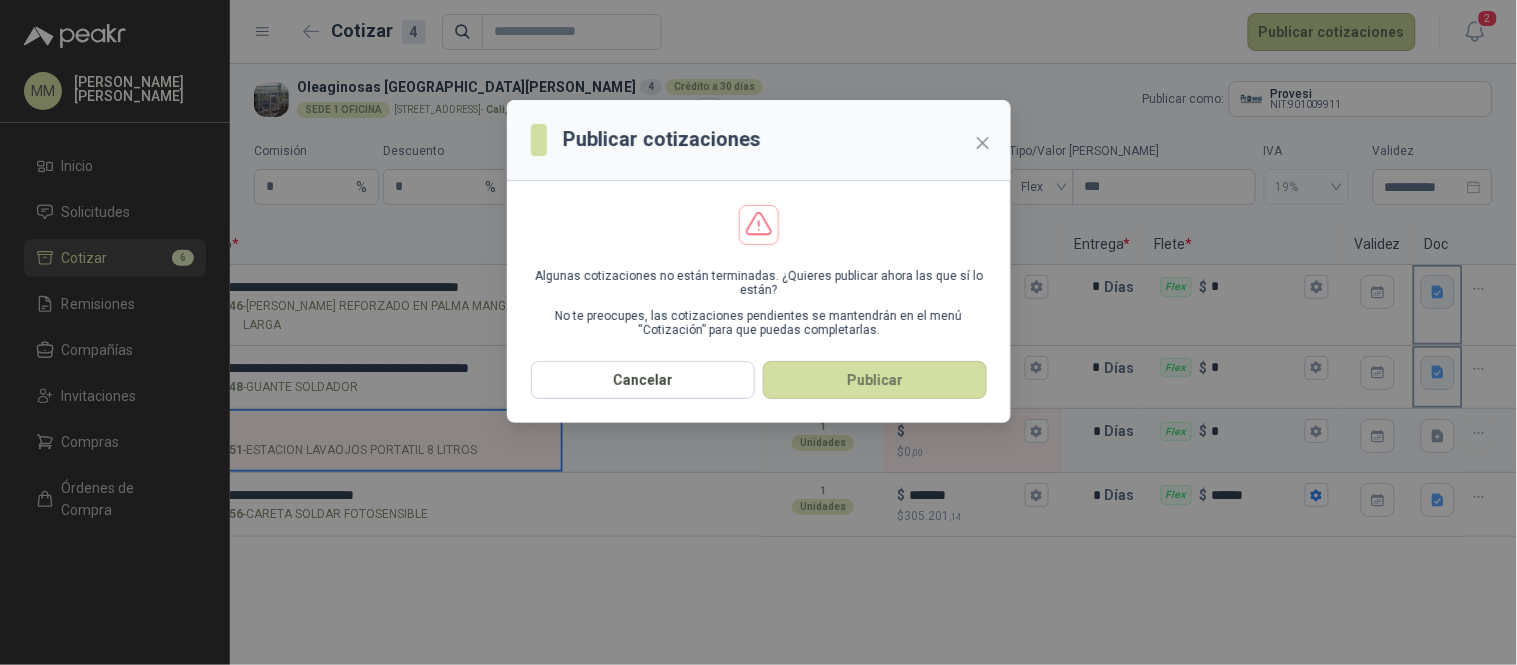 scroll, scrollTop: 0, scrollLeft: 54, axis: horizontal 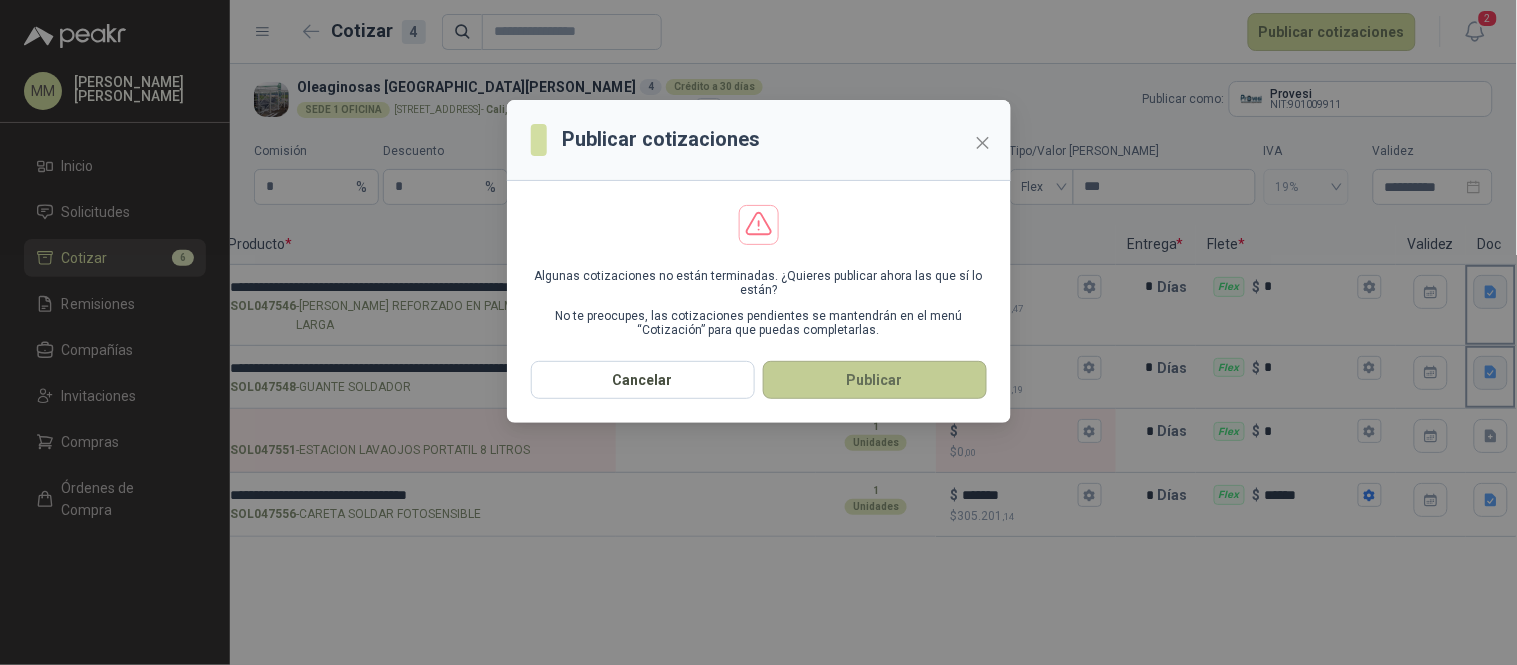 click on "Publicar" at bounding box center [875, 380] 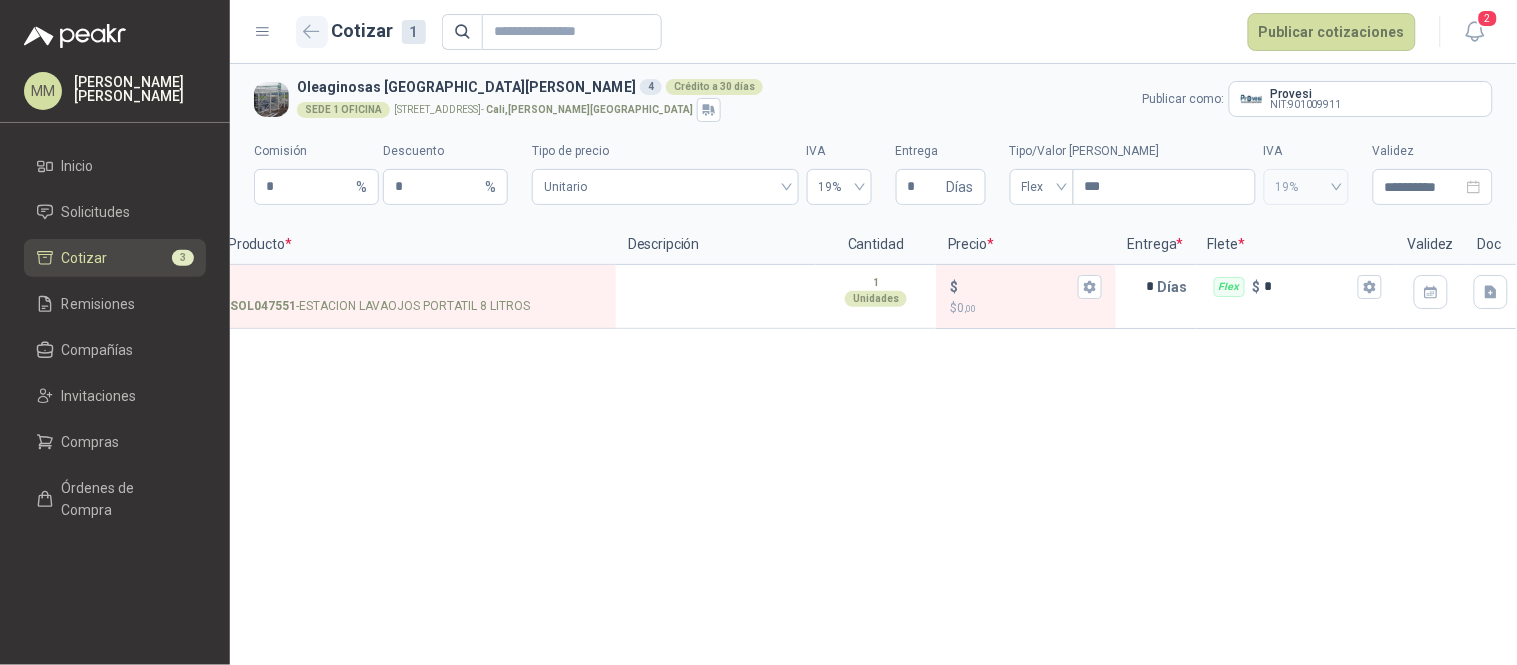 click at bounding box center [312, 32] 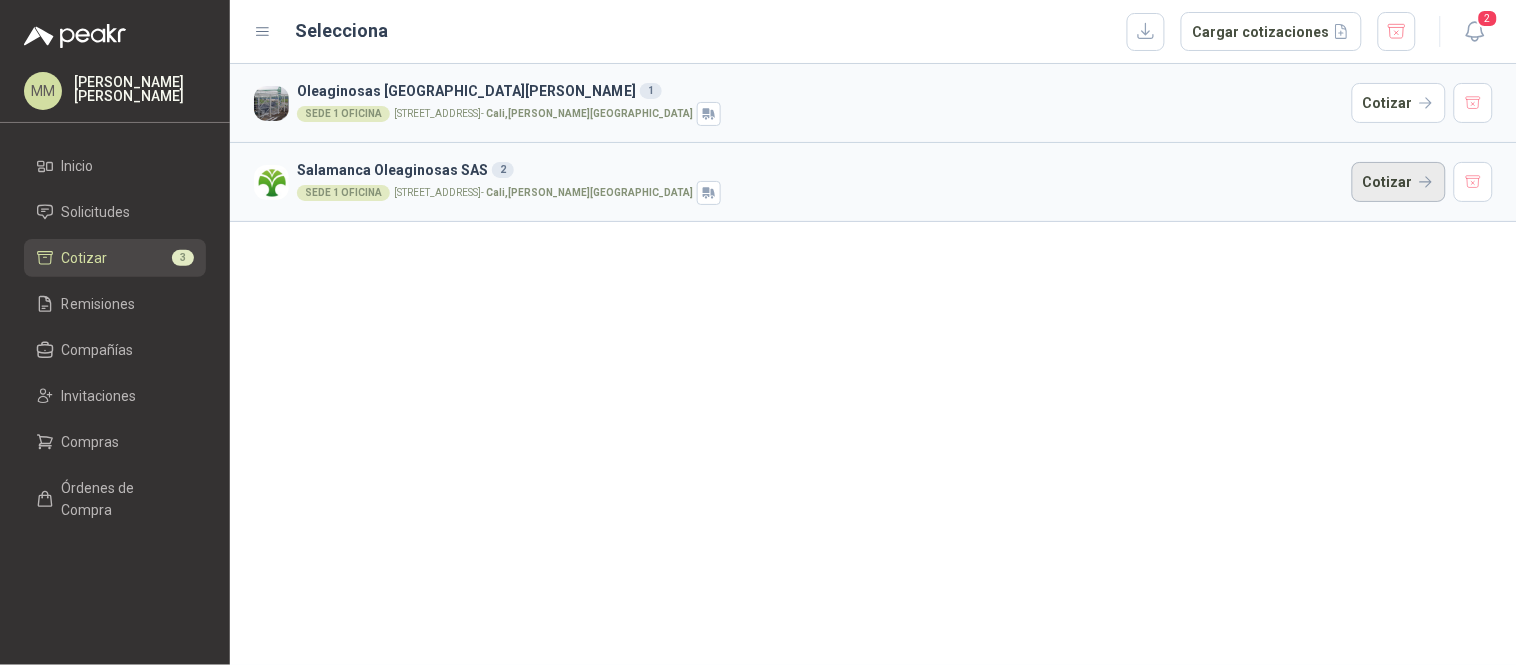 click on "Cotizar" at bounding box center [1399, 182] 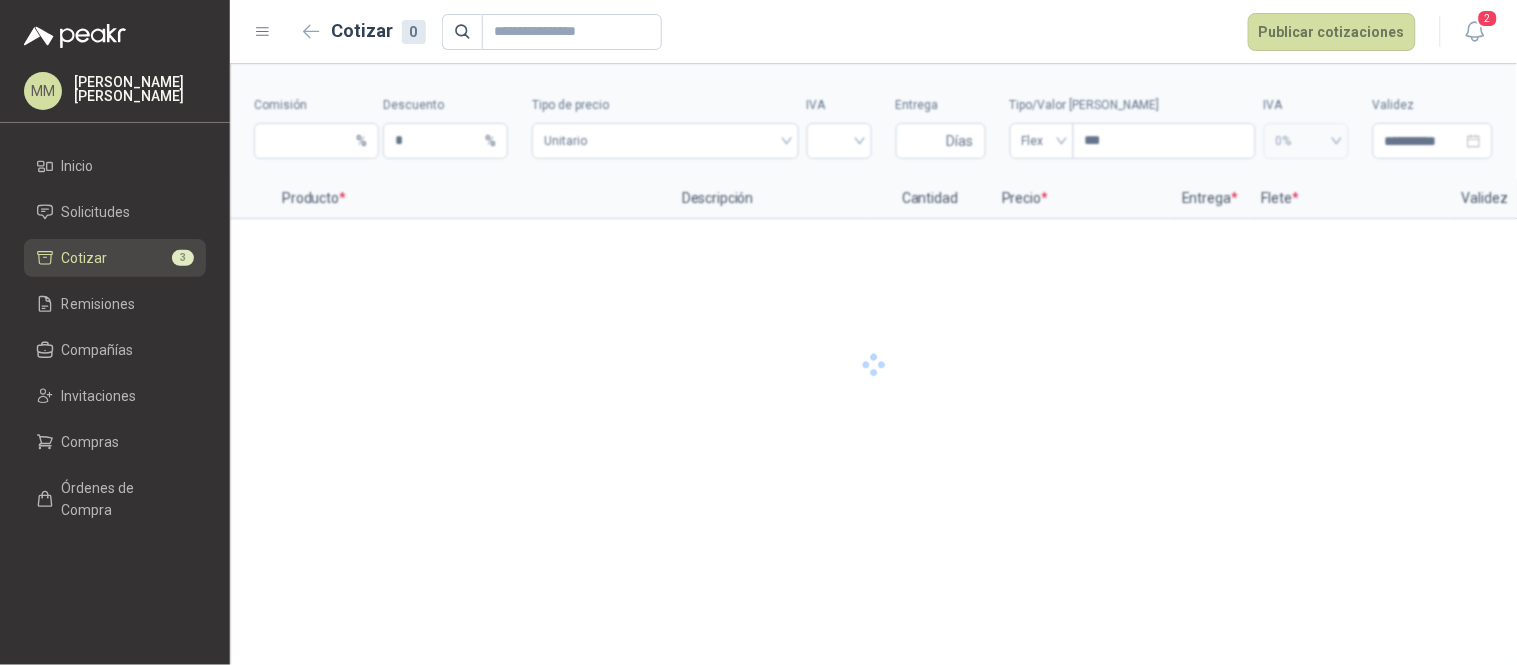 type 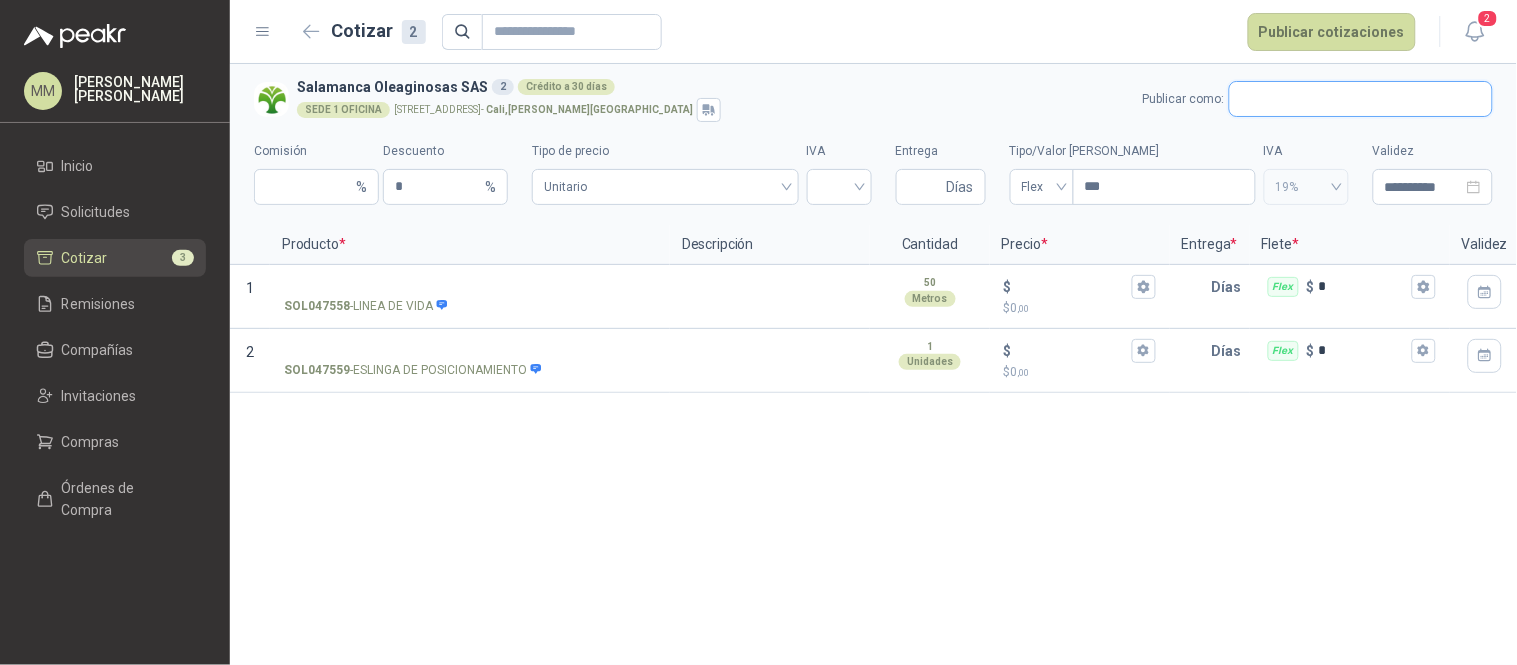 click at bounding box center [1361, 99] 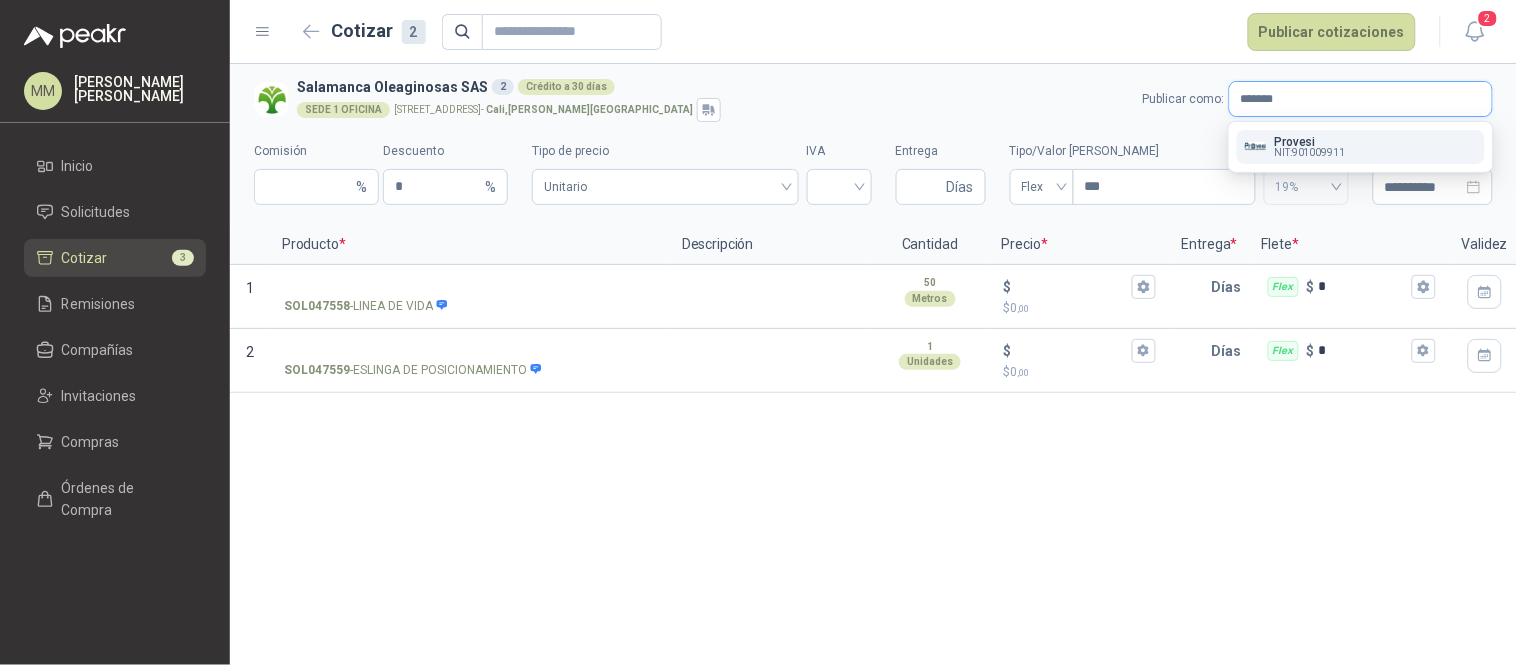 type on "*******" 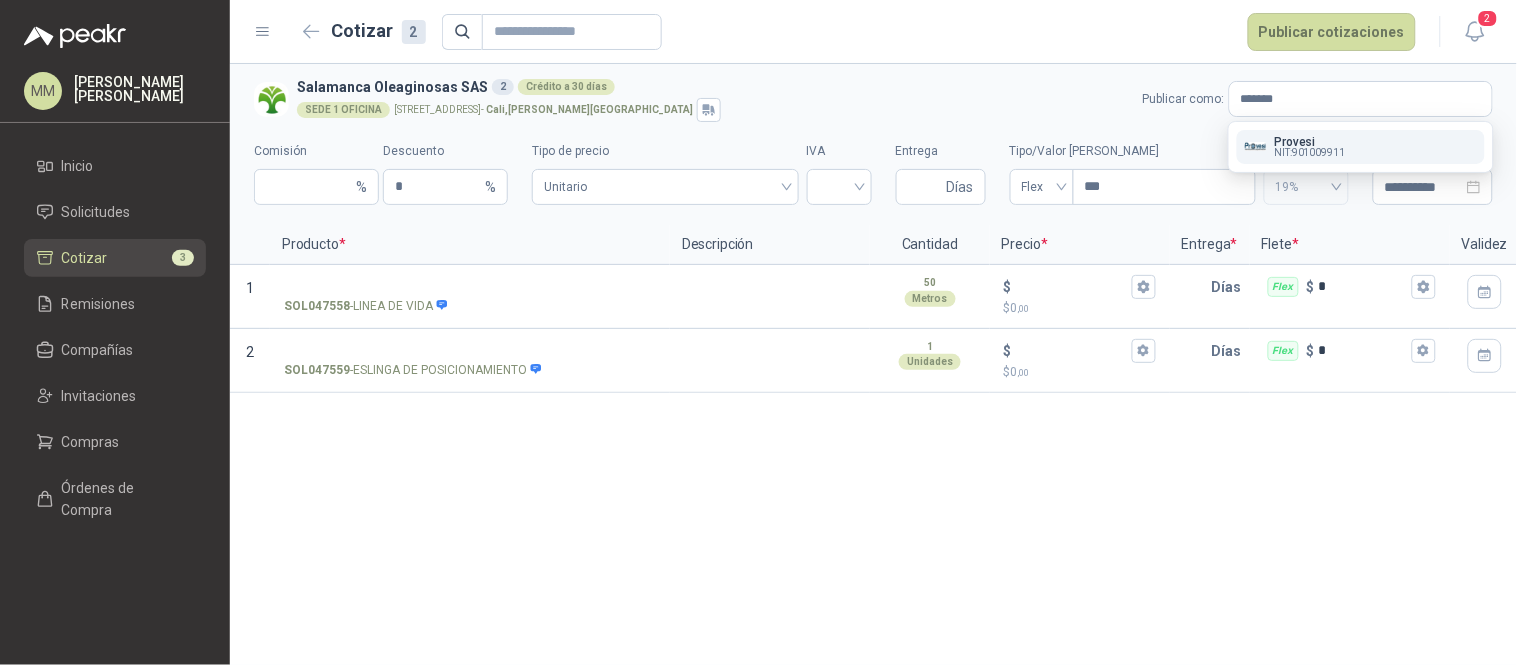 click on "Provesi" at bounding box center [1310, 142] 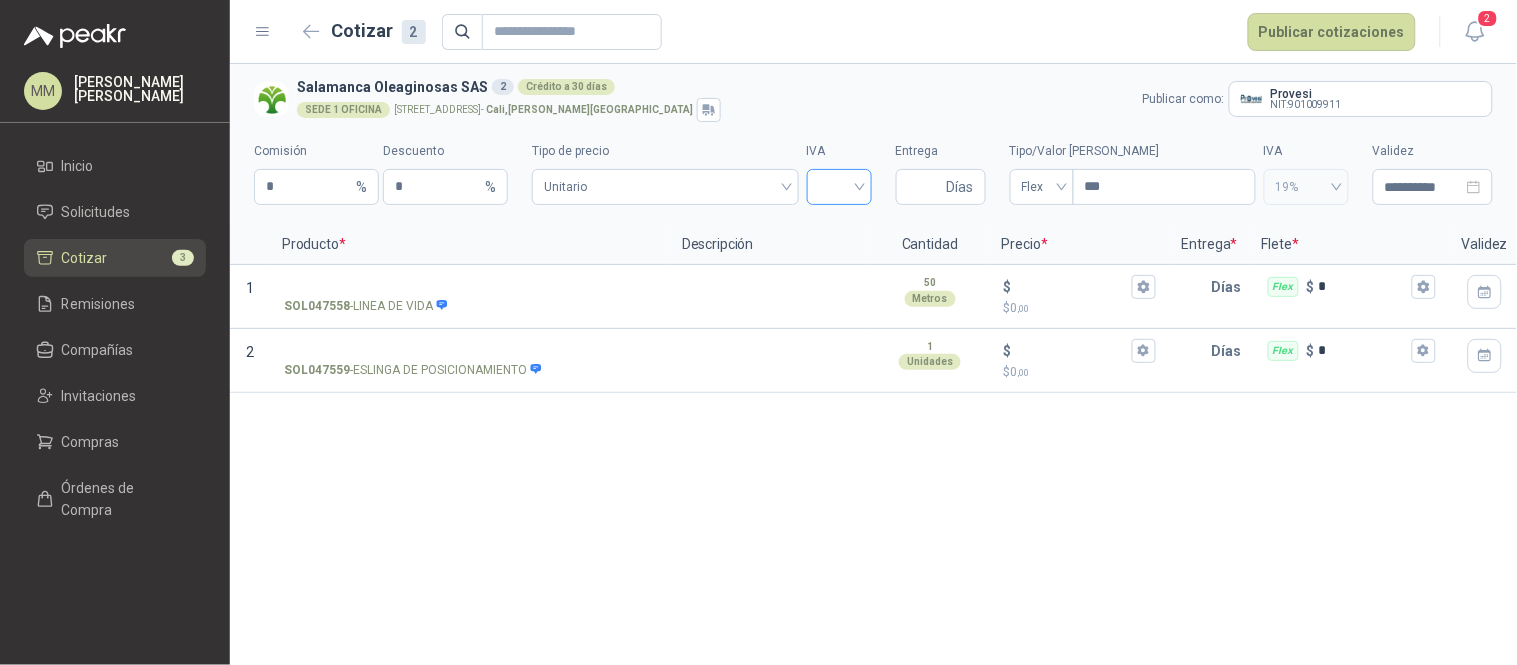 click at bounding box center [839, 185] 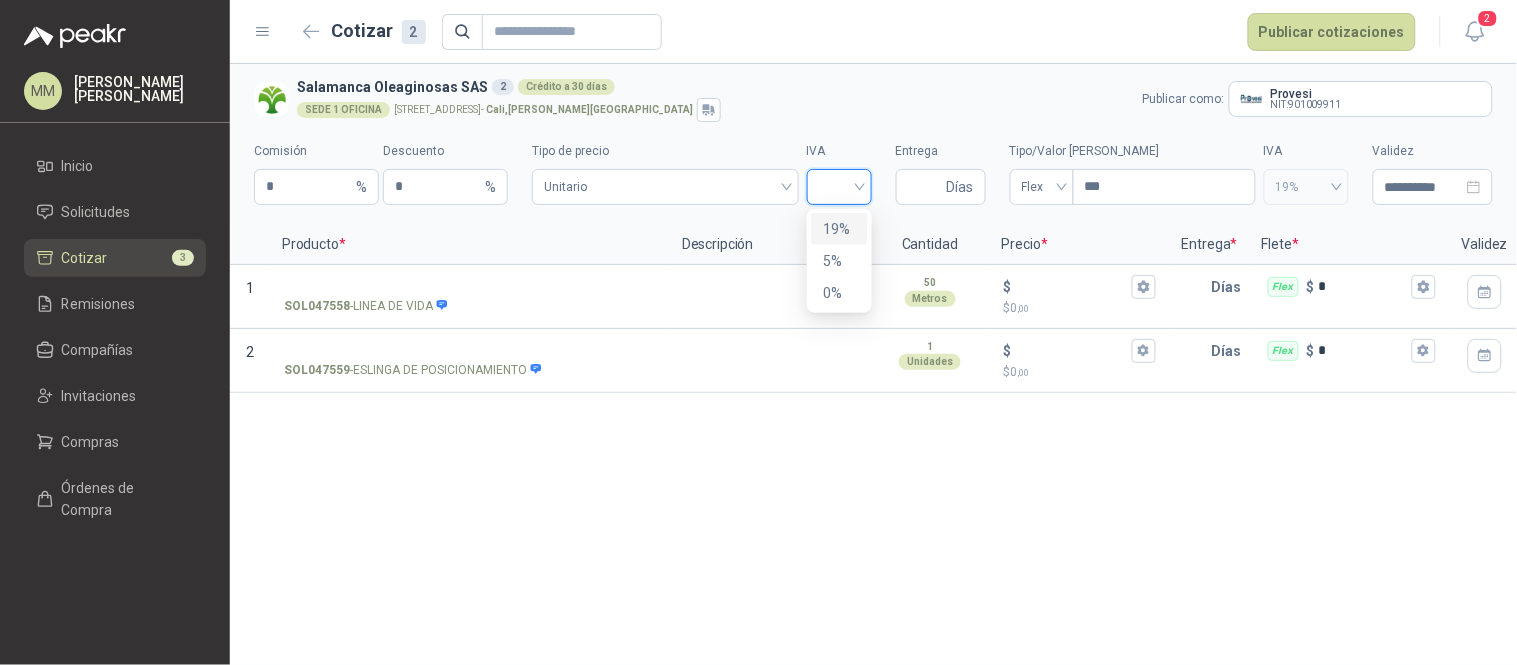 click on "19%" at bounding box center (839, 229) 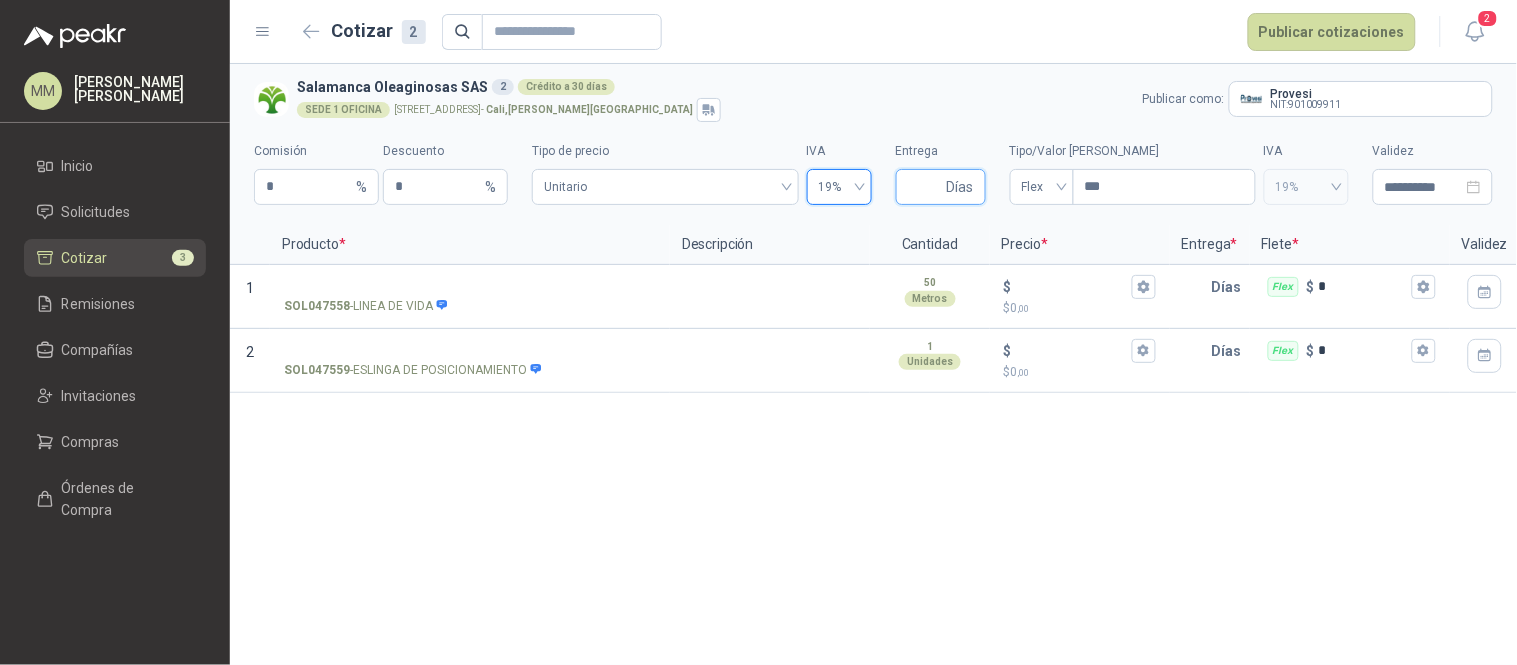 click on "Entrega" at bounding box center [925, 187] 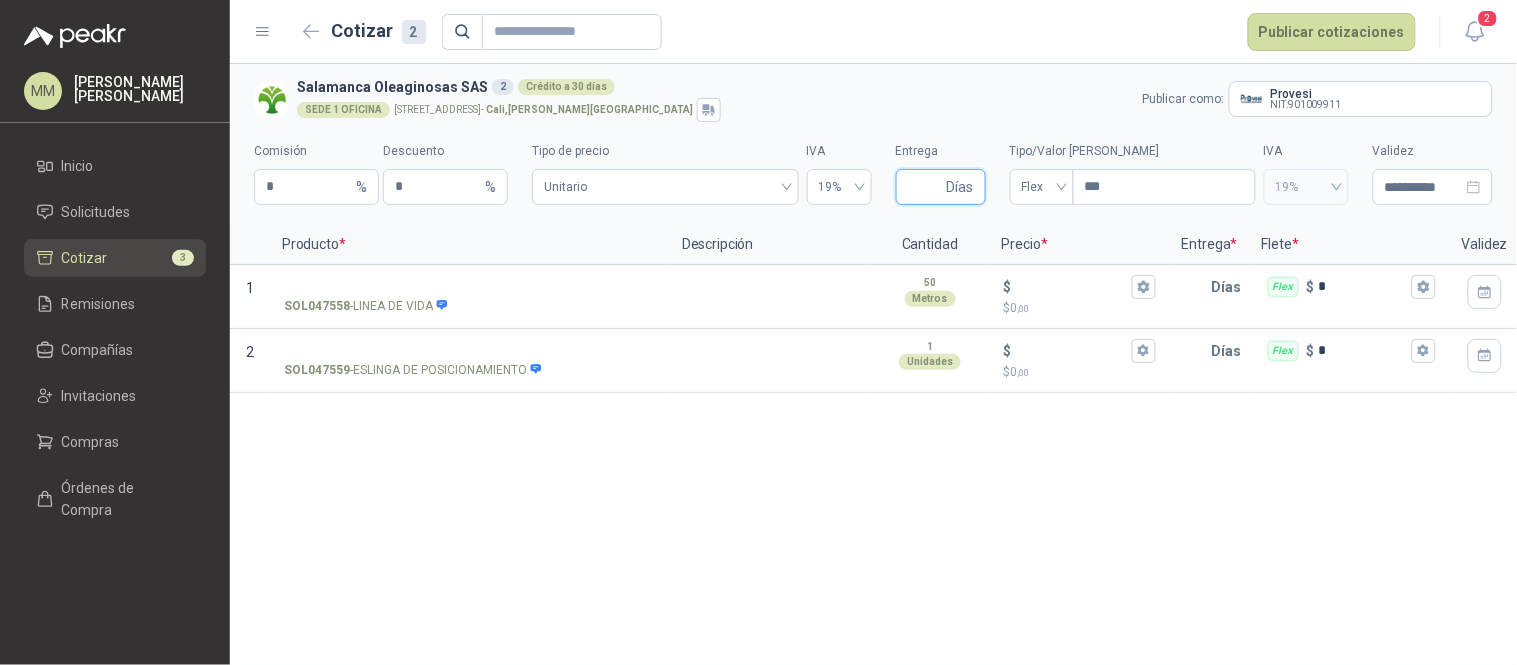 type on "*" 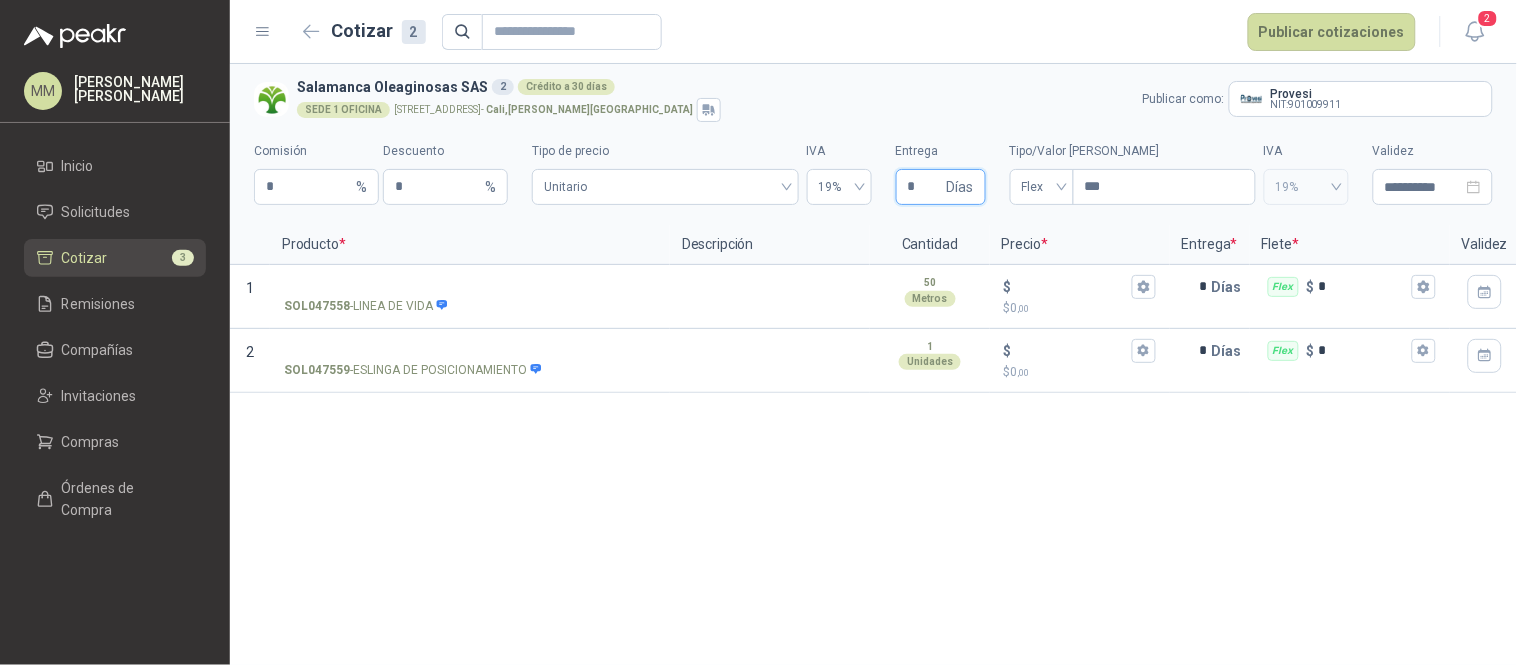 type 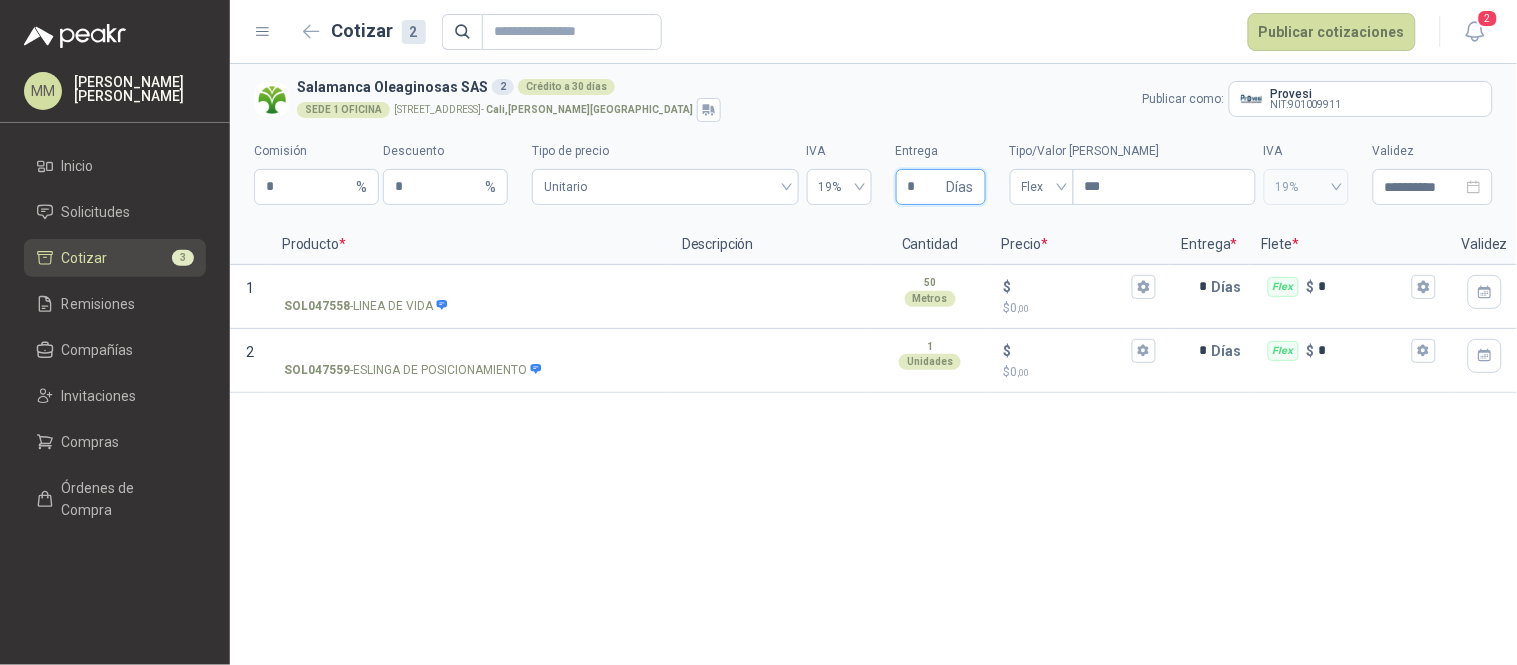 type on "*" 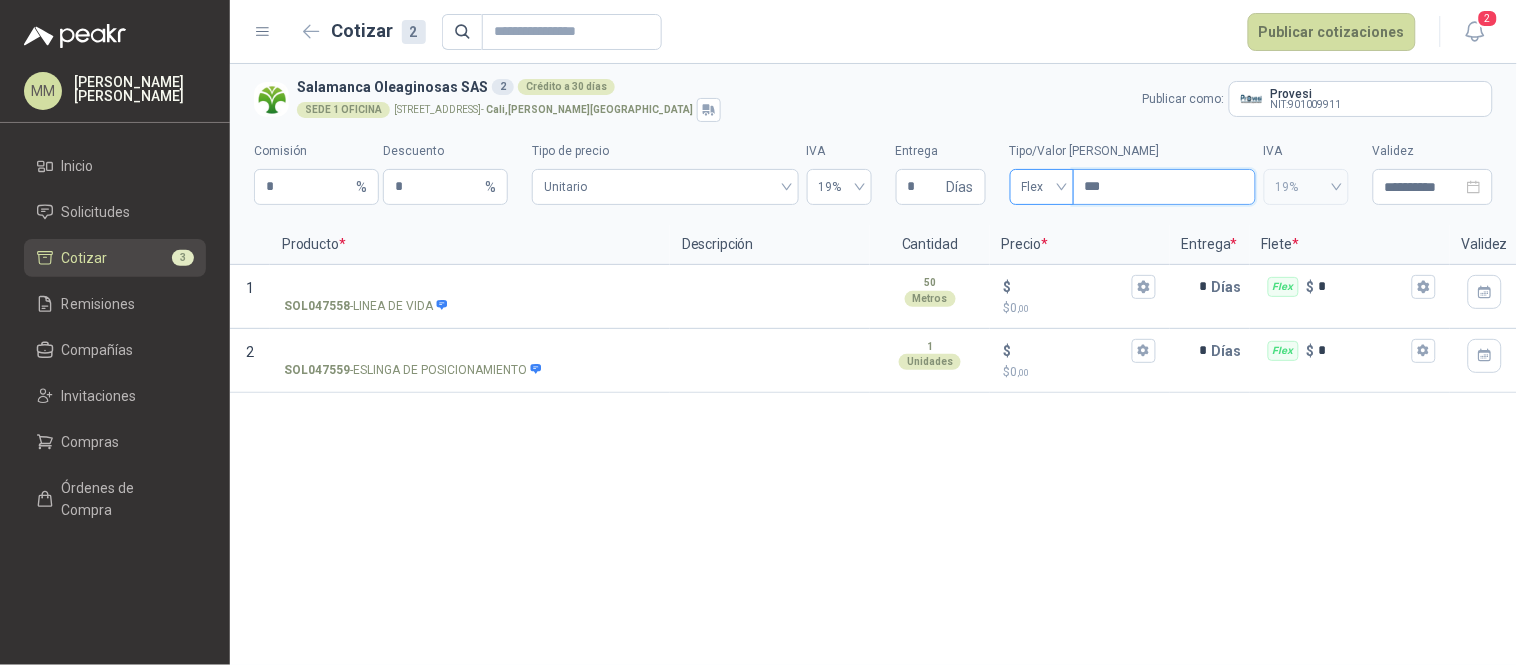 click on "Flex" at bounding box center [1042, 187] 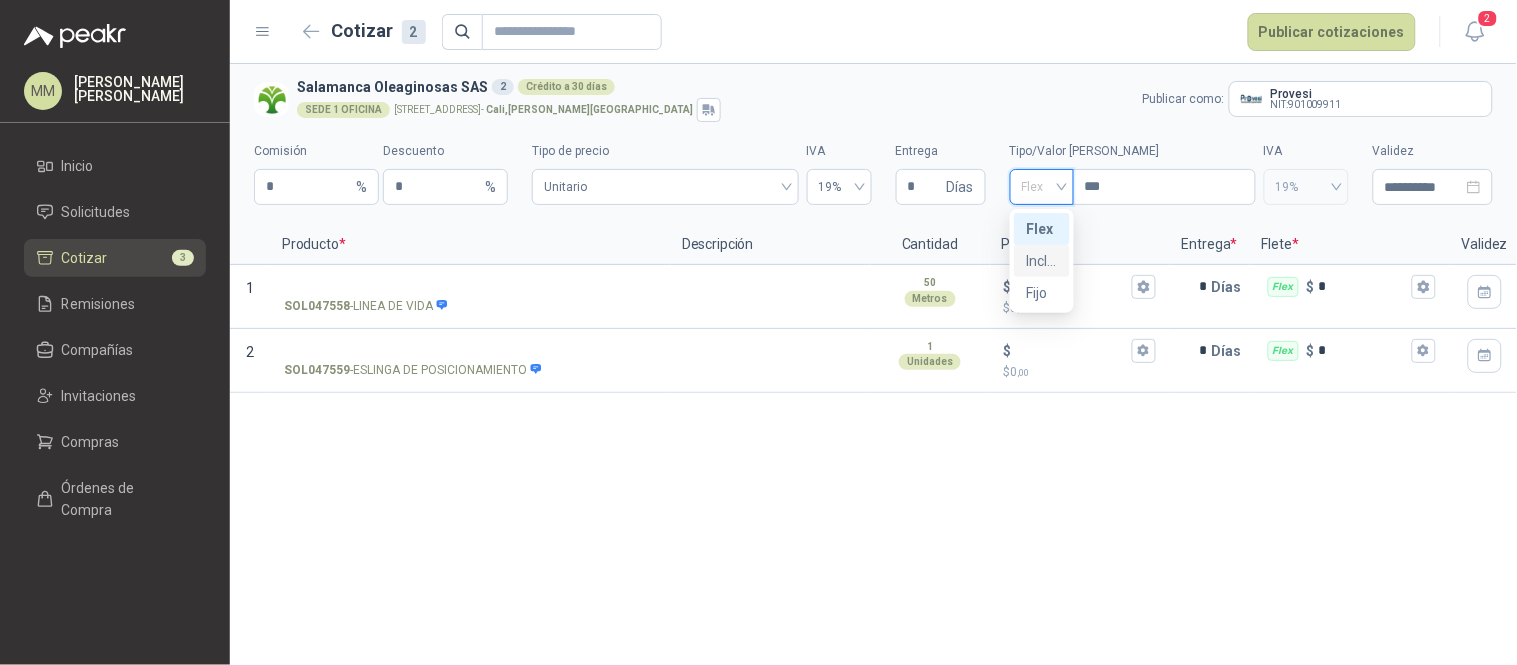 click on "Incluido" at bounding box center [1042, 261] 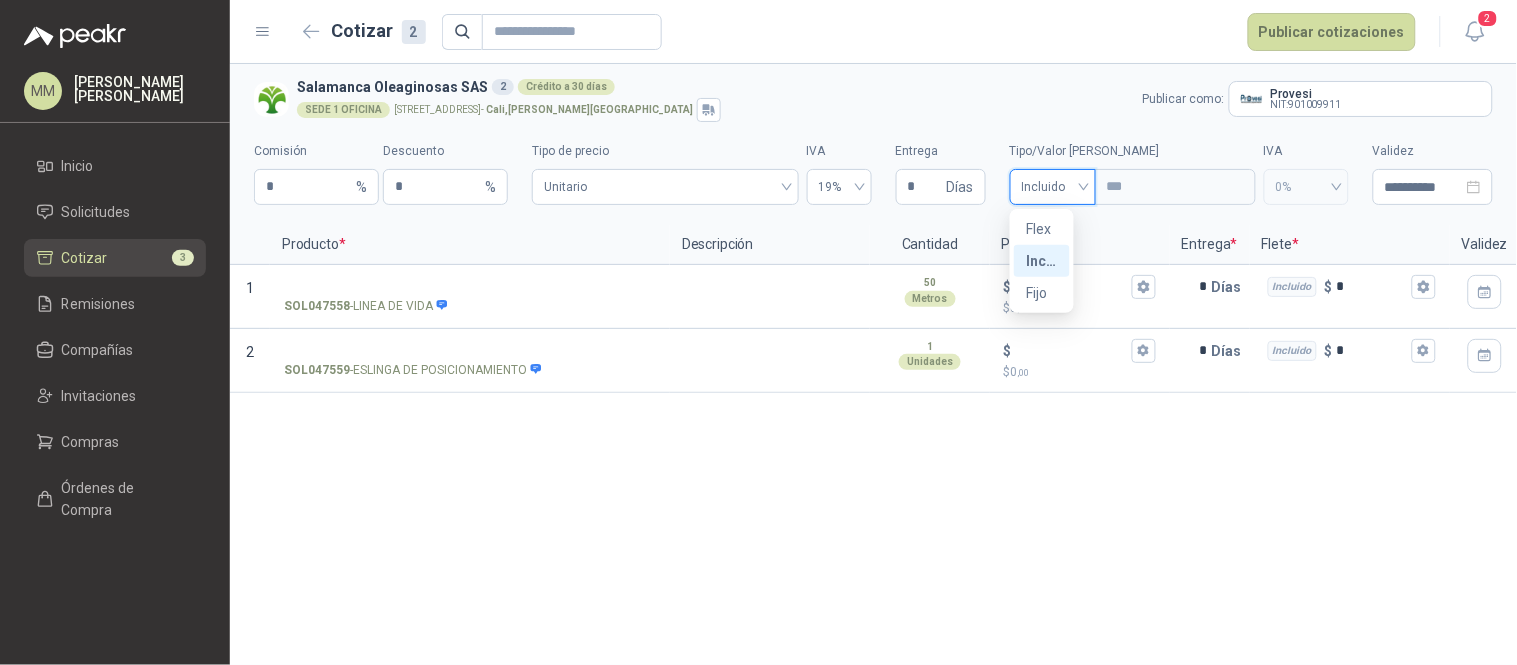 type 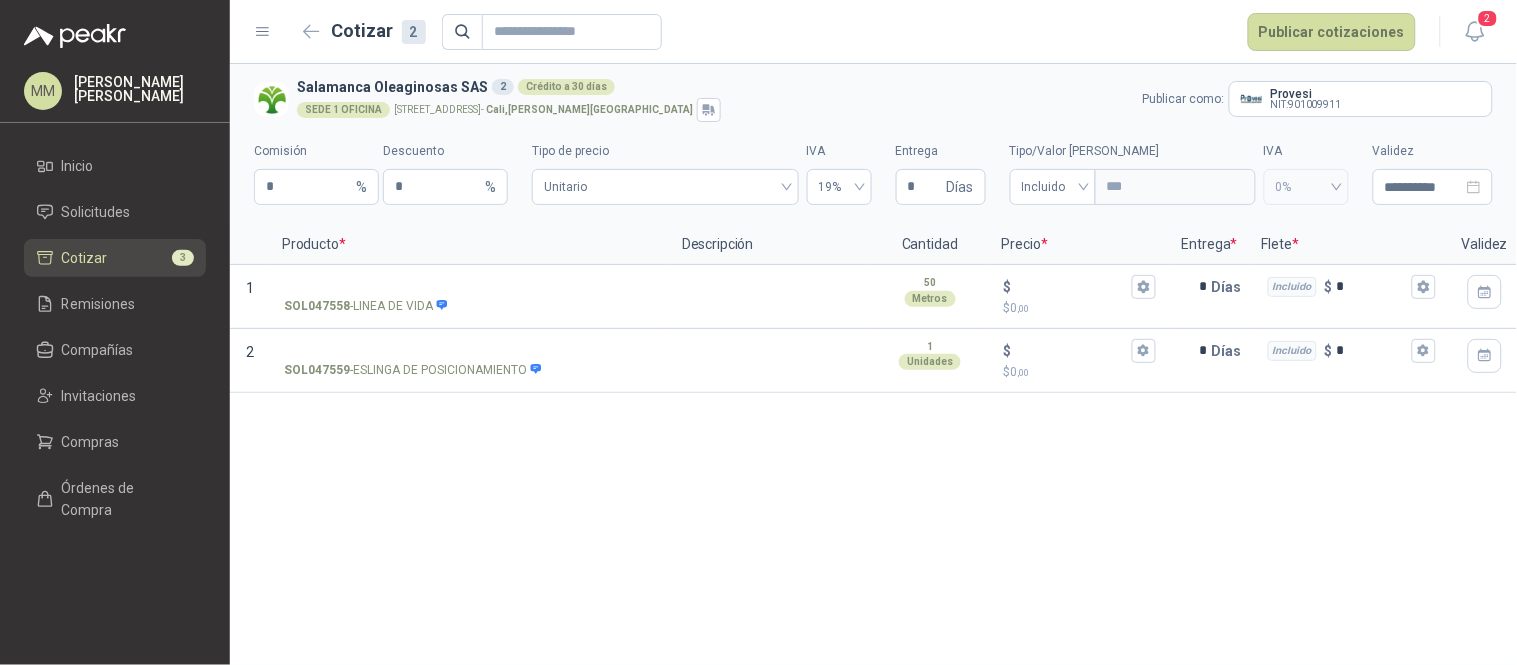 click on "SEDE 1 OFICINA [STREET_ADDRESS][PERSON_NAME]" at bounding box center [716, 110] 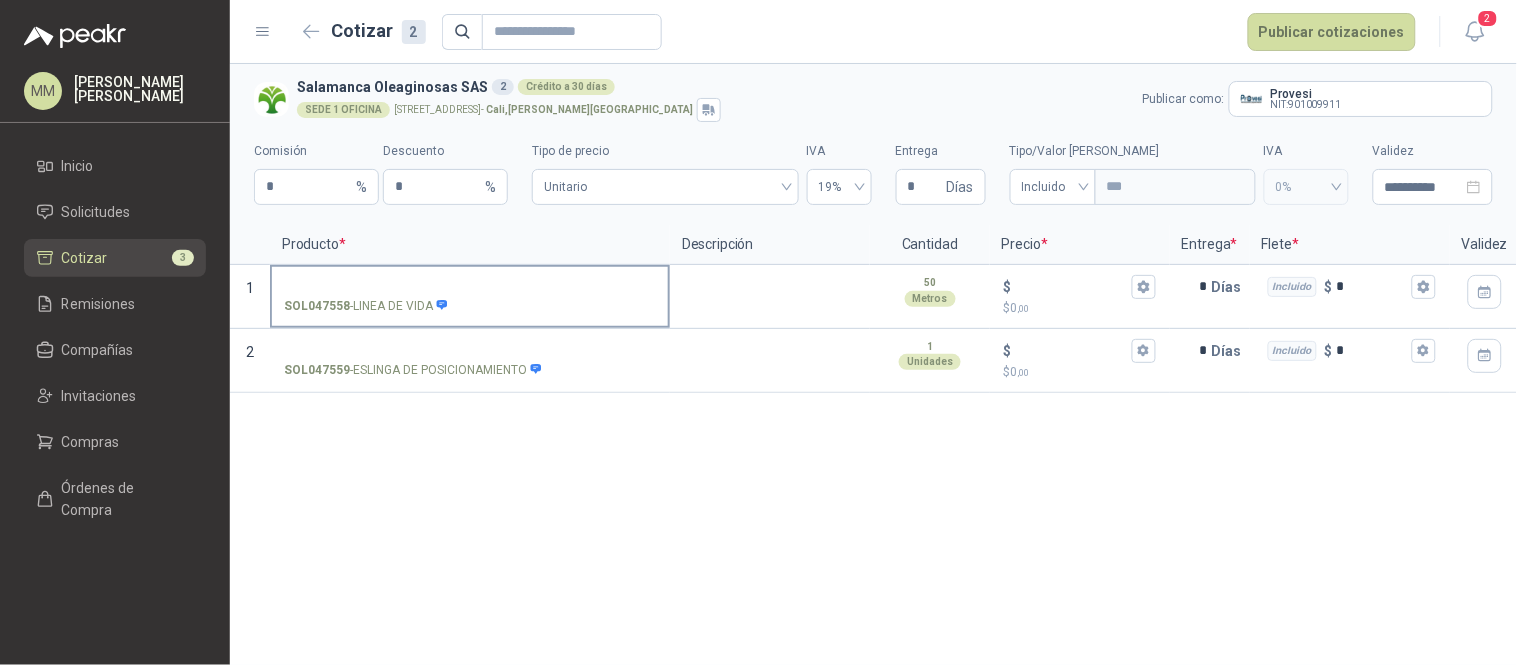 click on "SOL047558  -  LINEA DE VIDA" at bounding box center [470, 287] 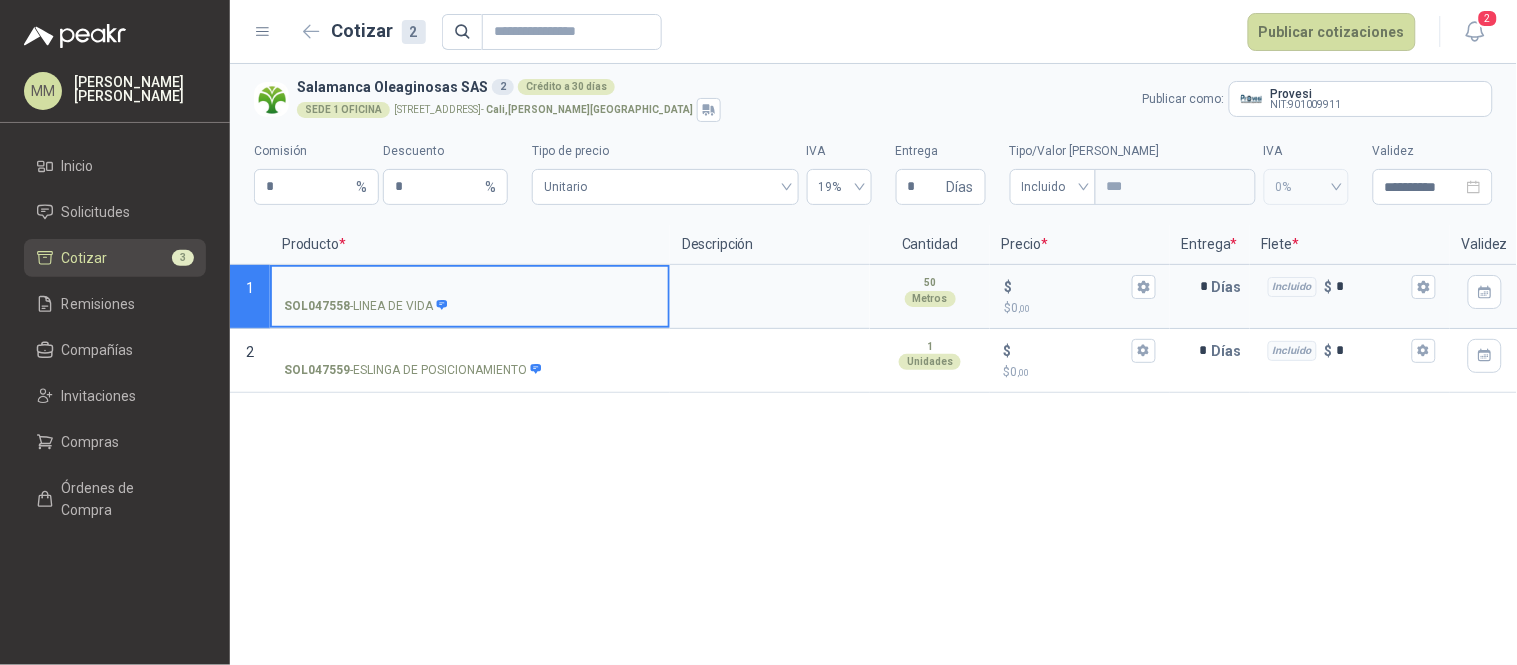 paste on "**********" 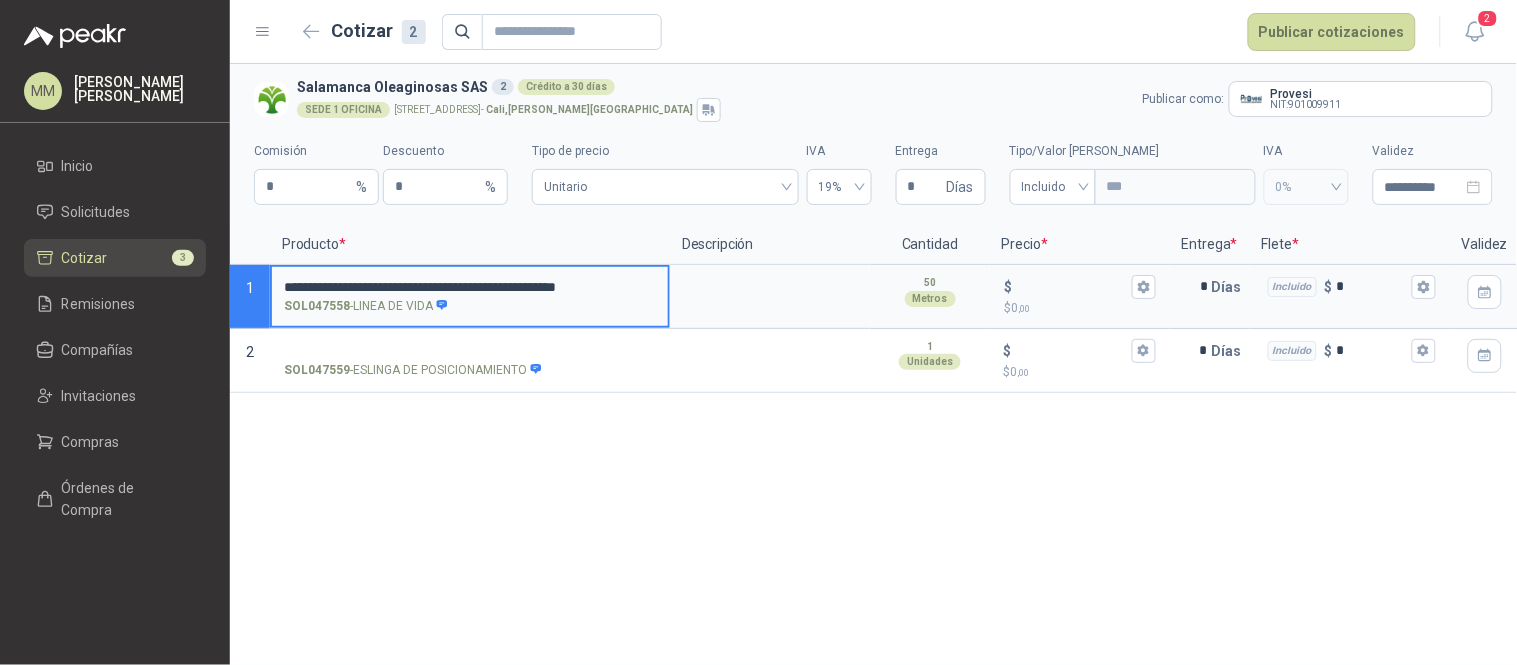 type on "**********" 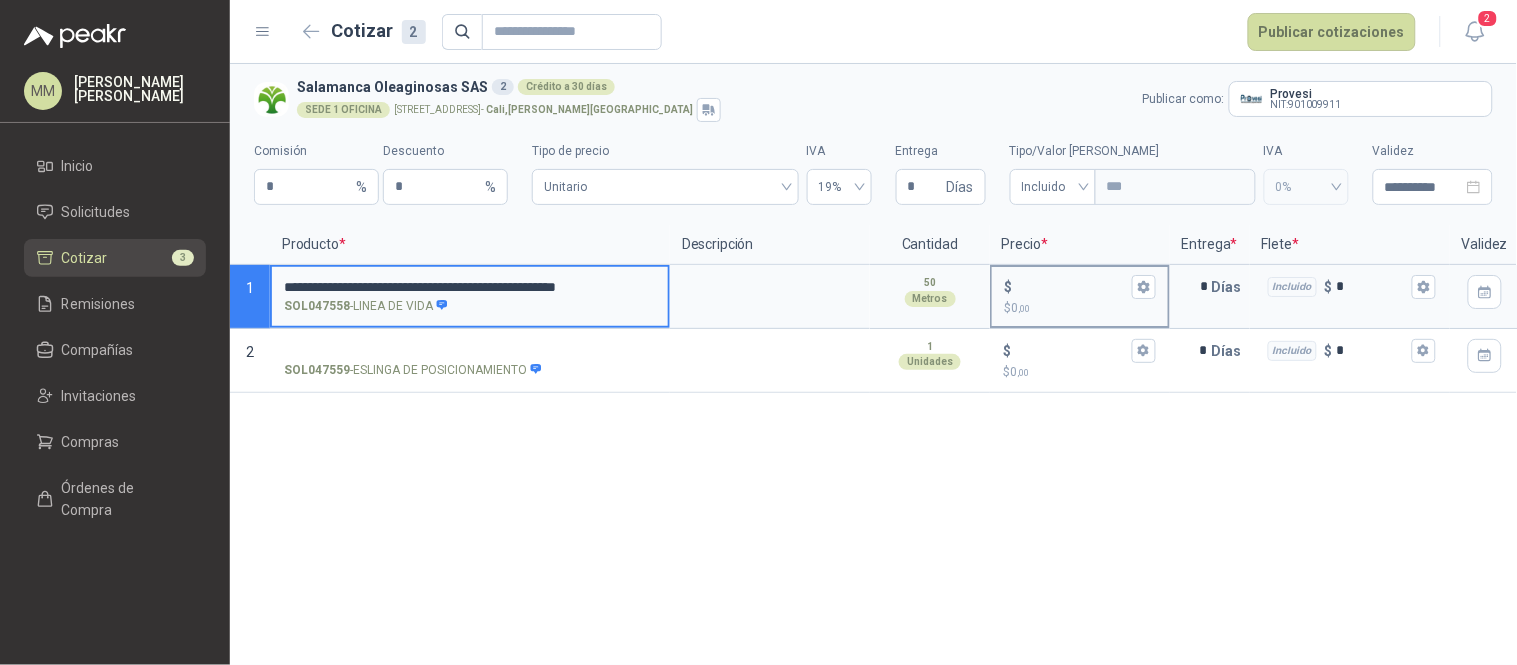 click on "$ $  0 ,00" at bounding box center (1072, 286) 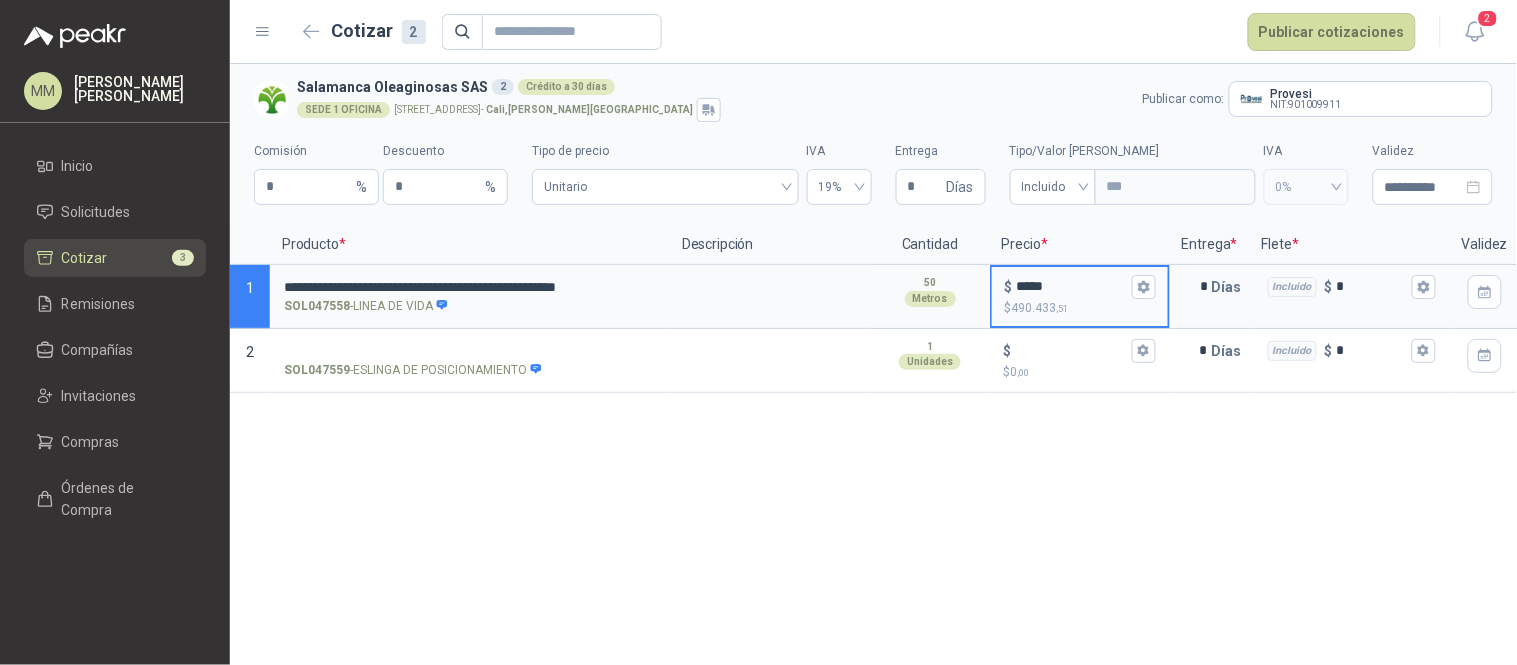 type on "*****" 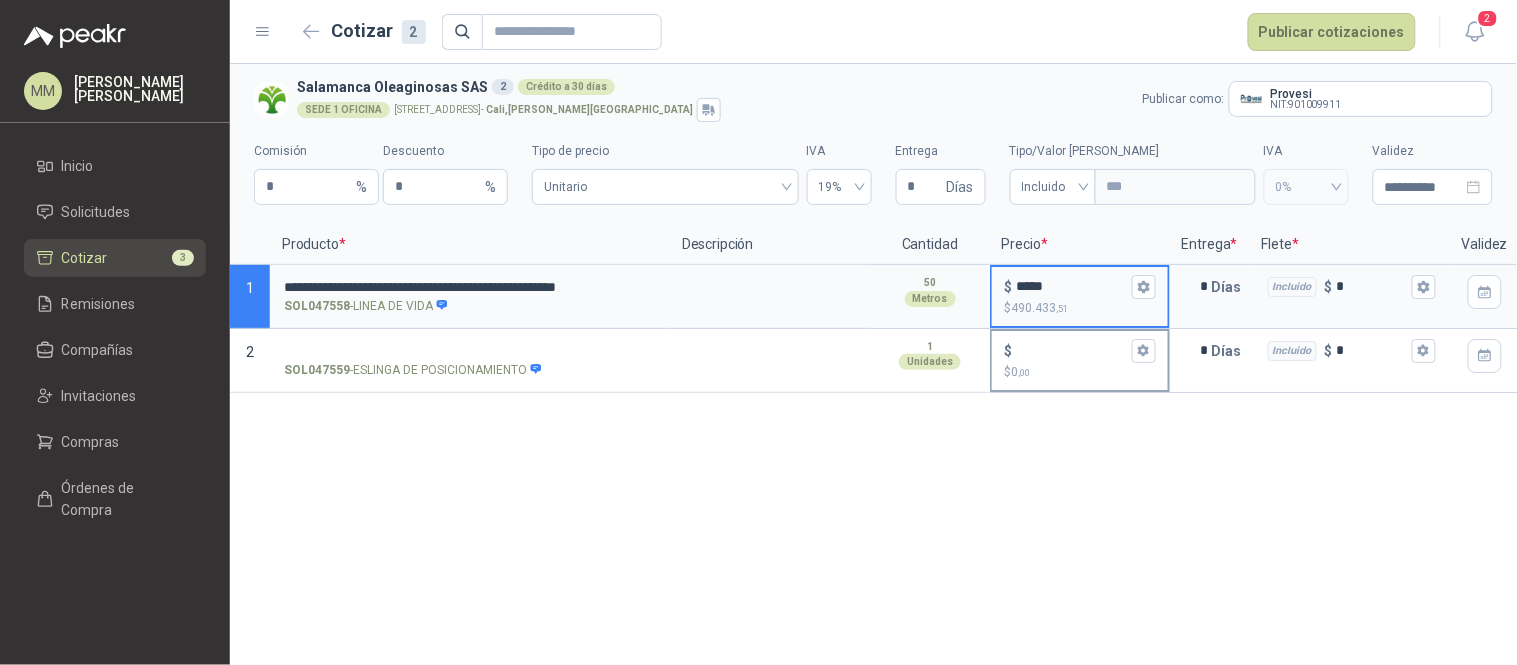 scroll, scrollTop: 0, scrollLeft: 107, axis: horizontal 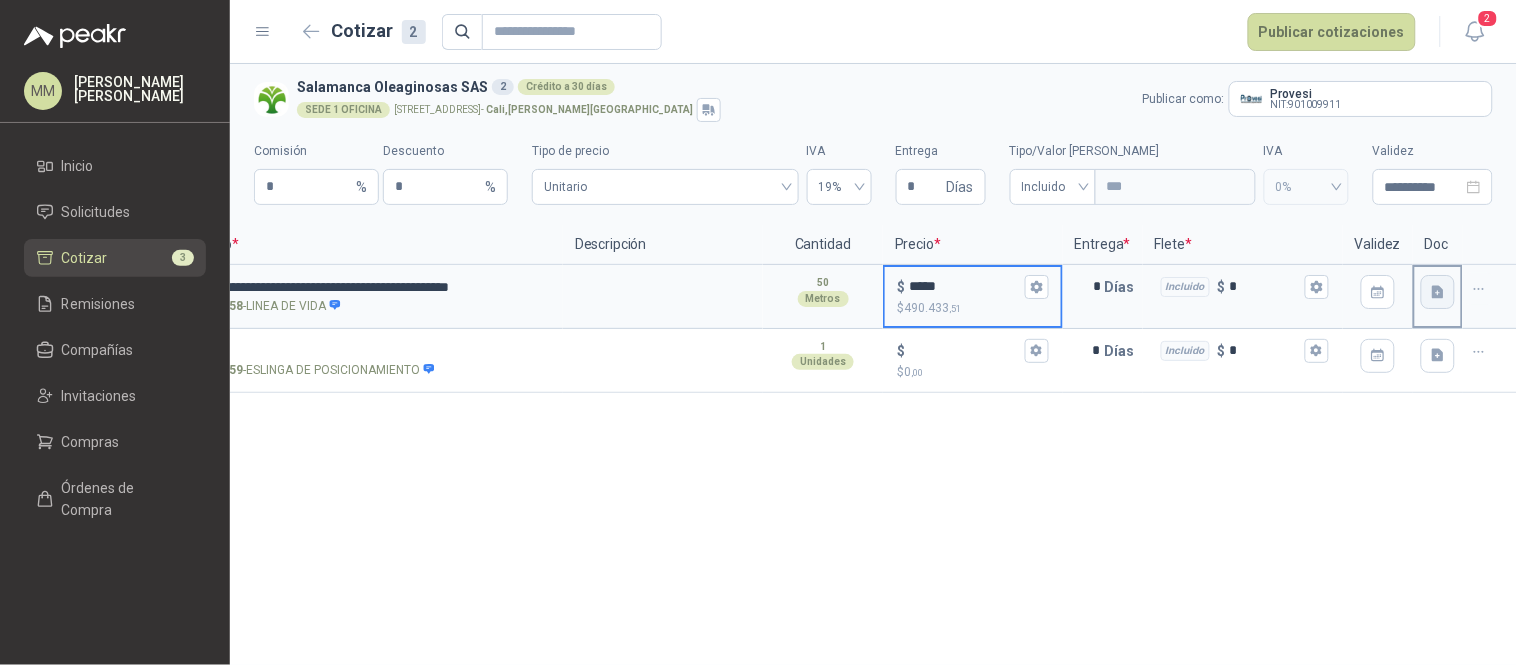 click 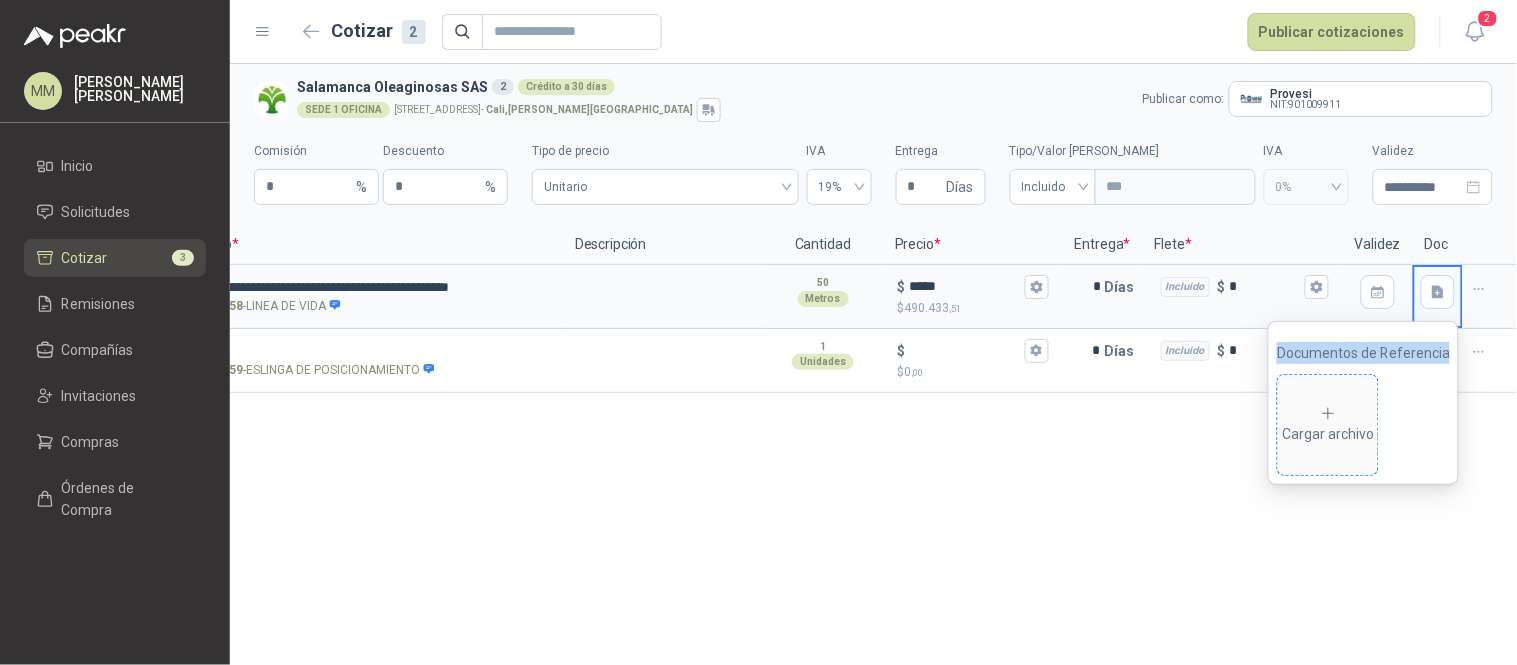type 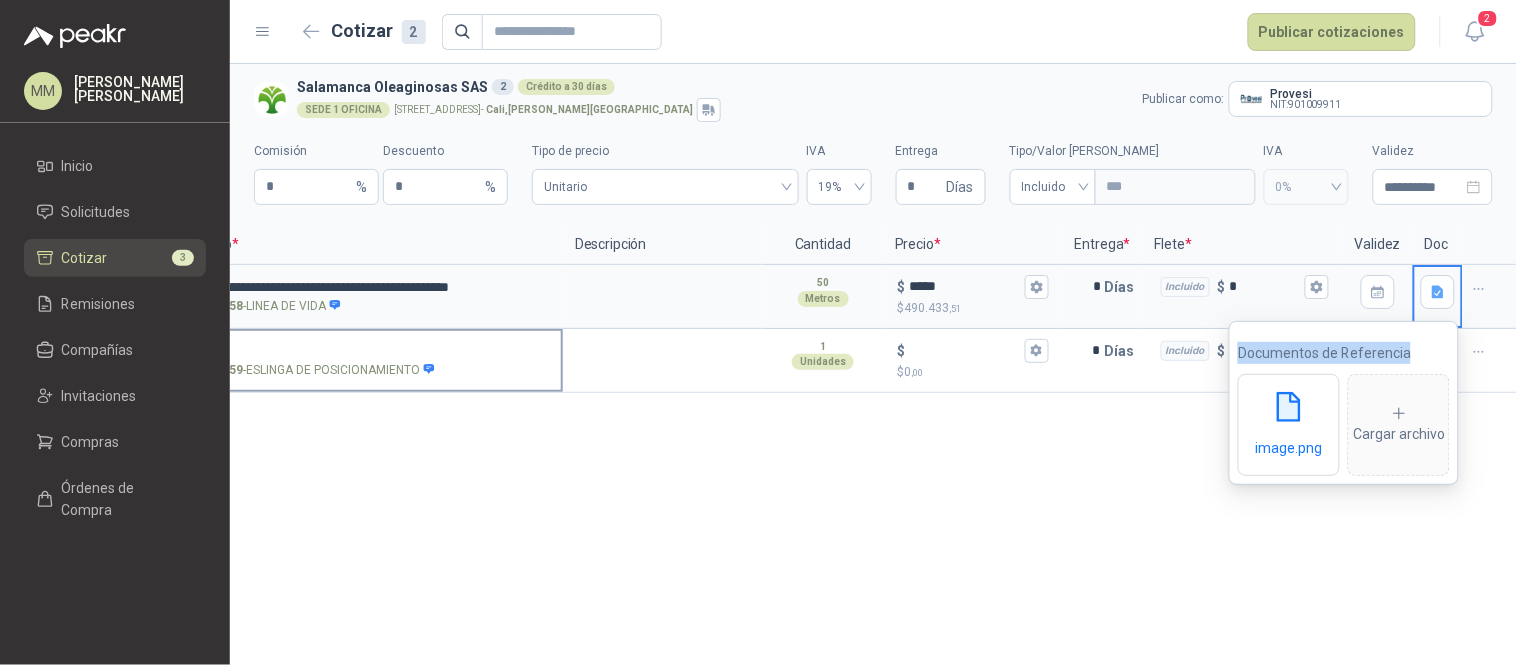 click on "SOL047559  -  ESLINGA  DE POSICIONAMIENTO" at bounding box center [363, 351] 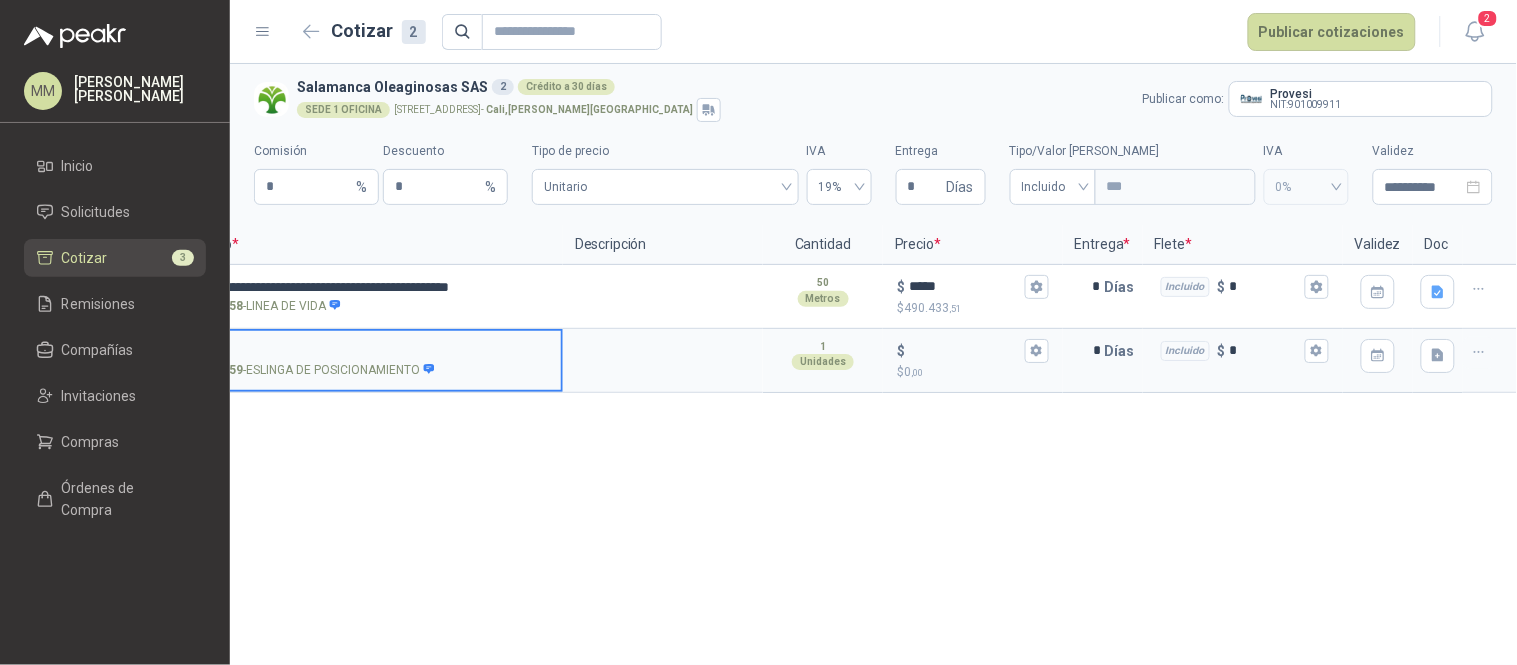 click on "SOL047559  -  ESLINGA  DE POSICIONAMIENTO" at bounding box center (363, 351) 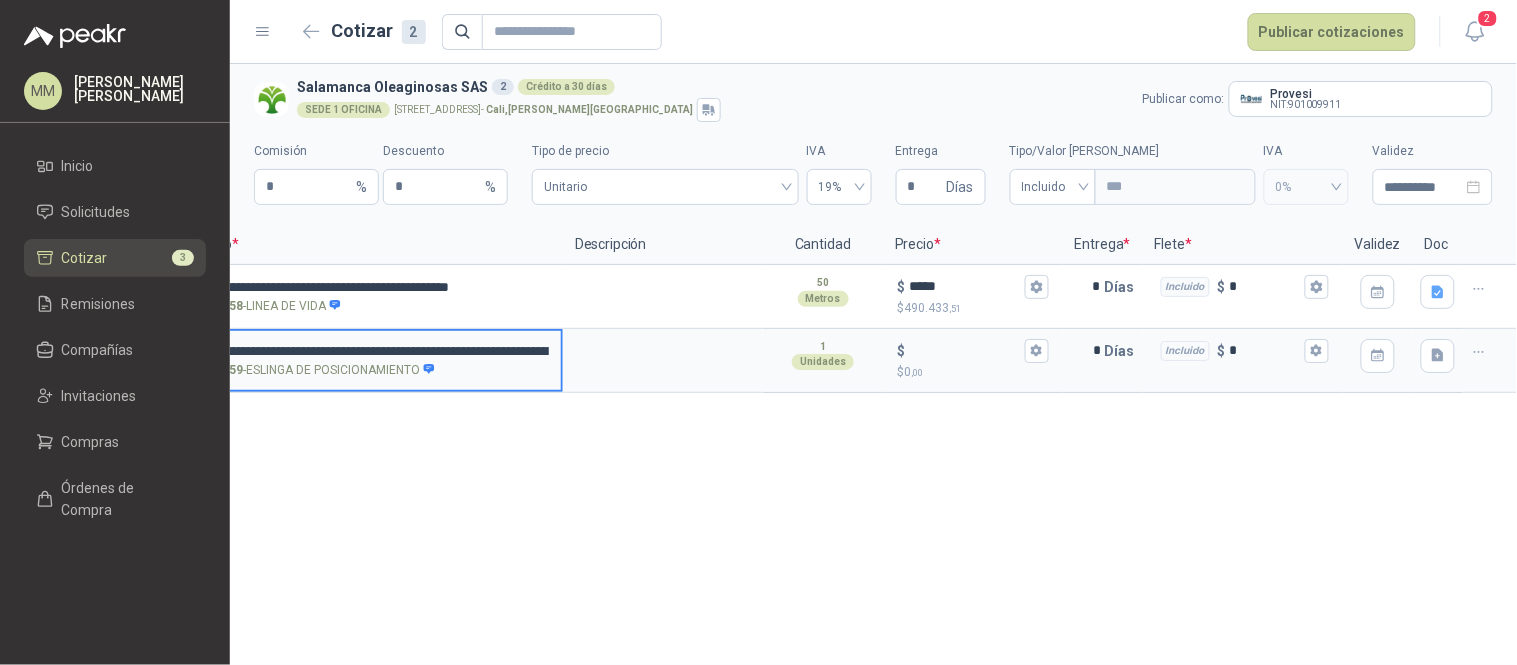 scroll, scrollTop: 0, scrollLeft: 128, axis: horizontal 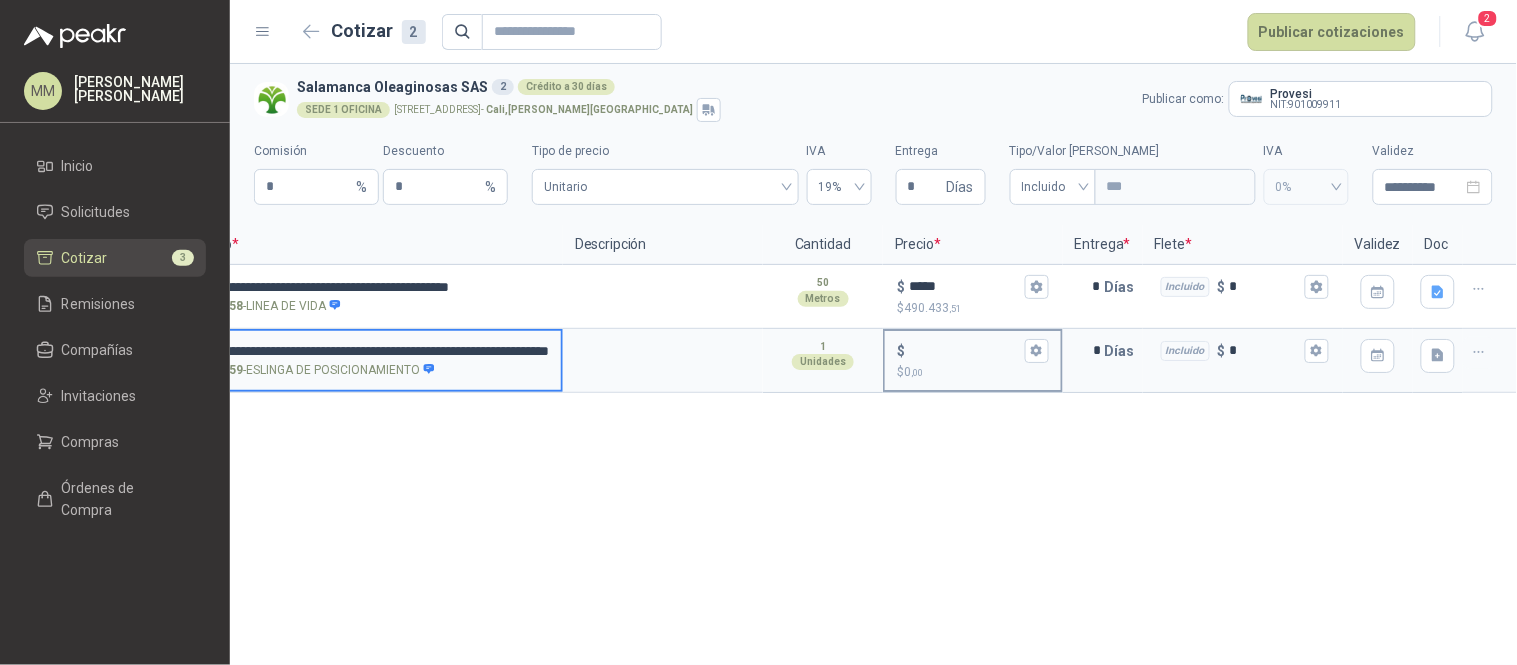 type on "**********" 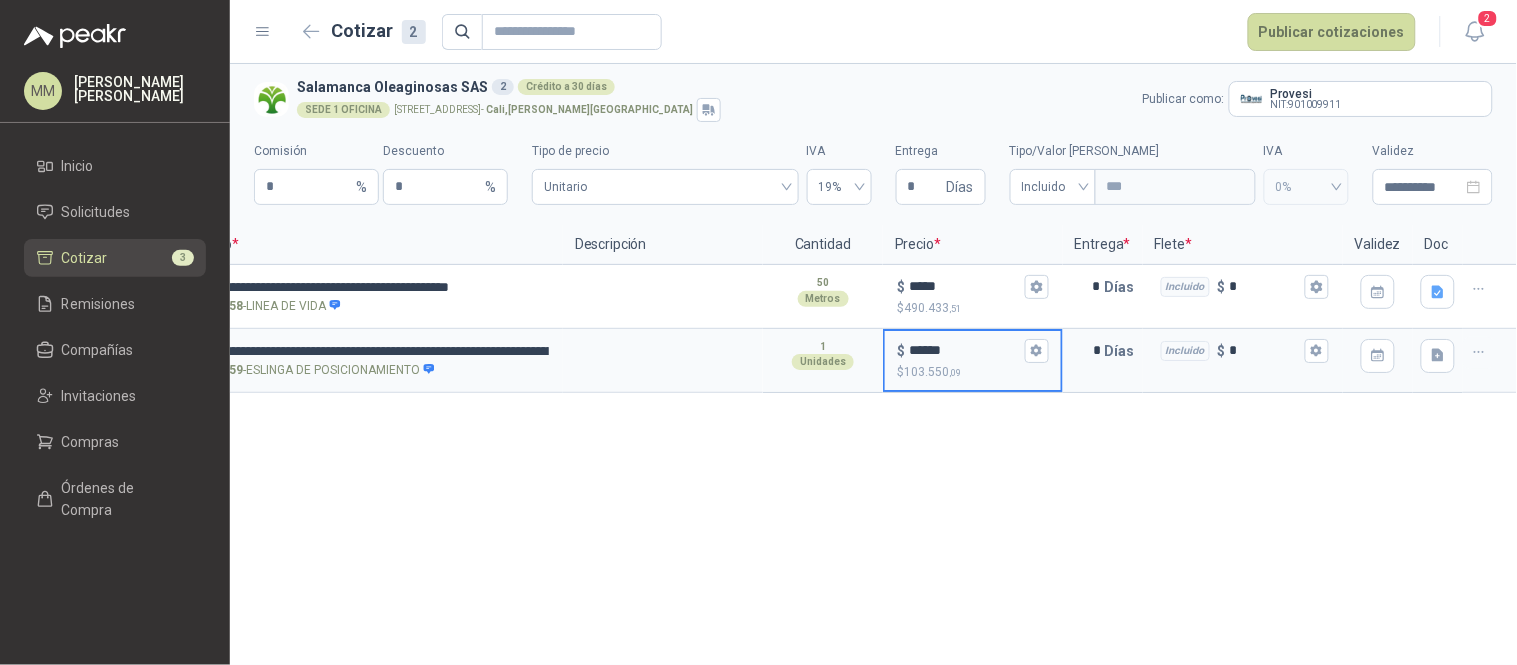 type on "******" 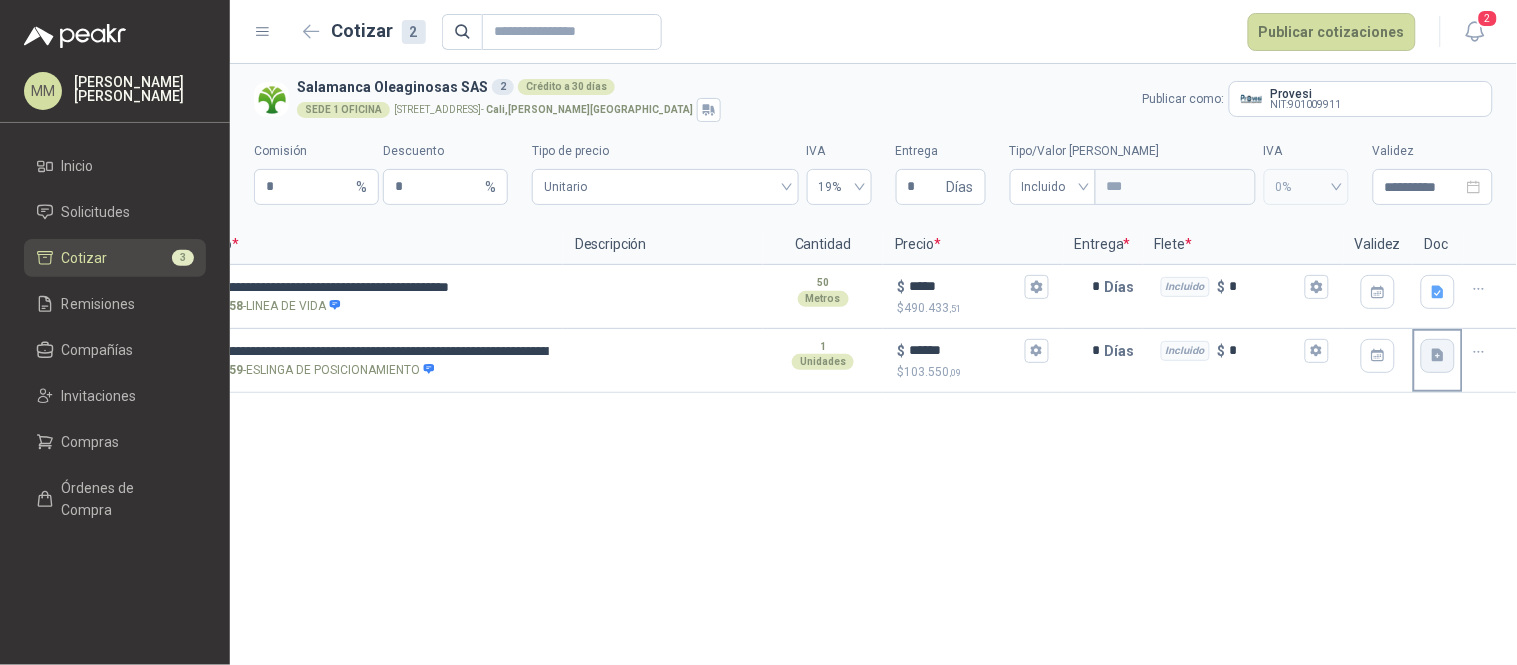 click 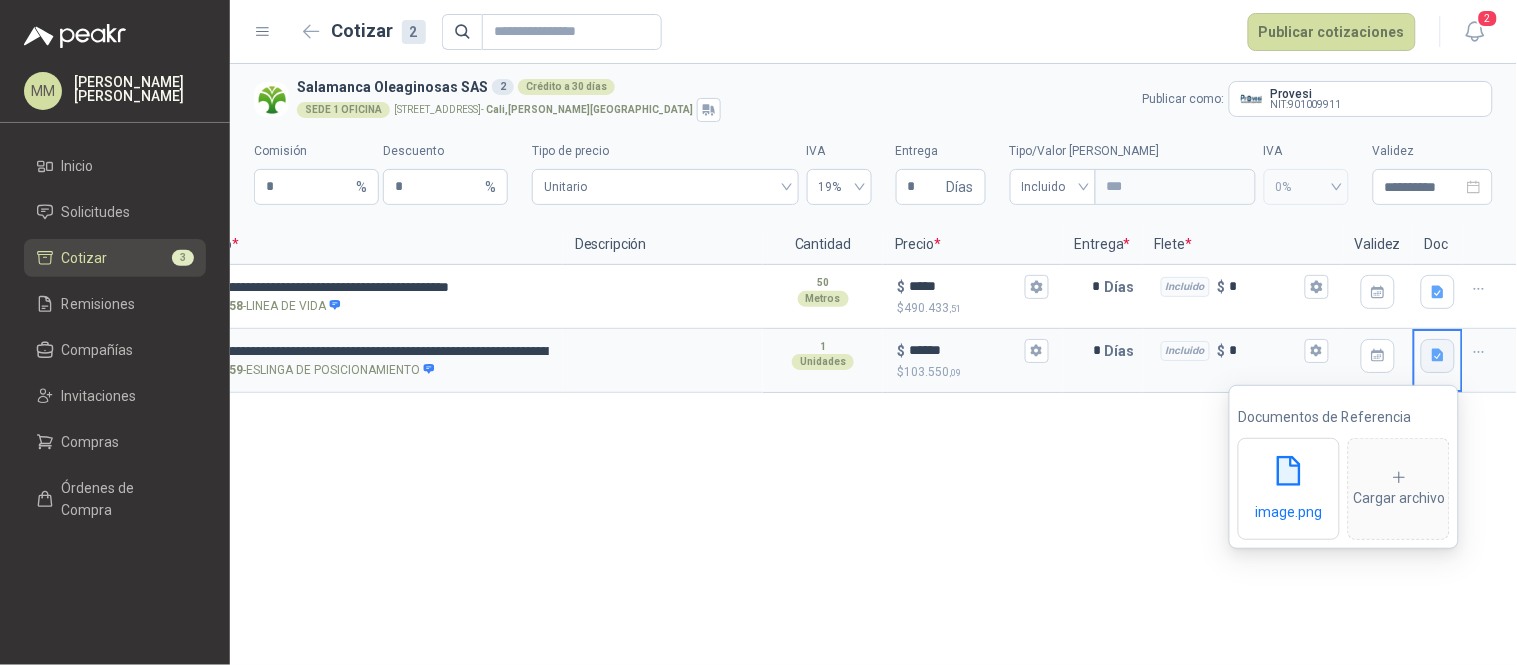 click on "**********" at bounding box center [873, 364] 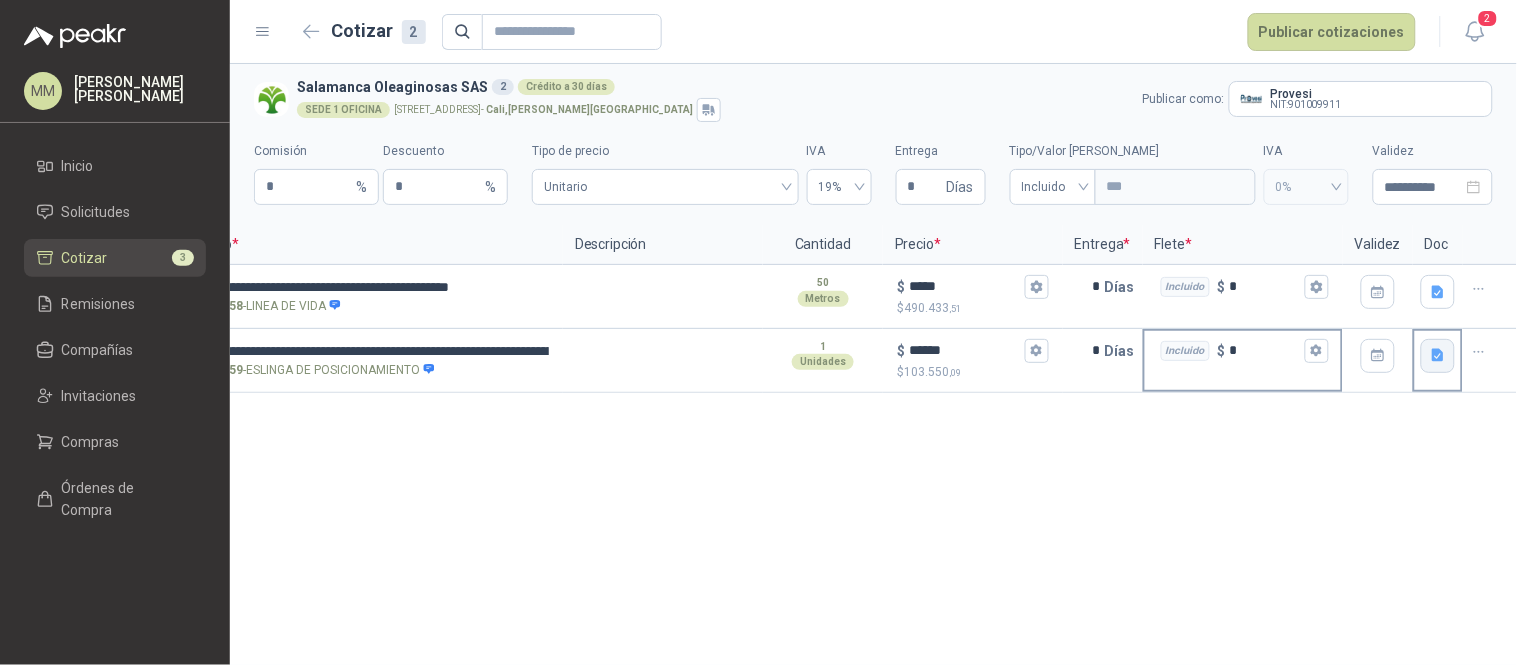 click on "Incluido" at bounding box center [1185, 351] 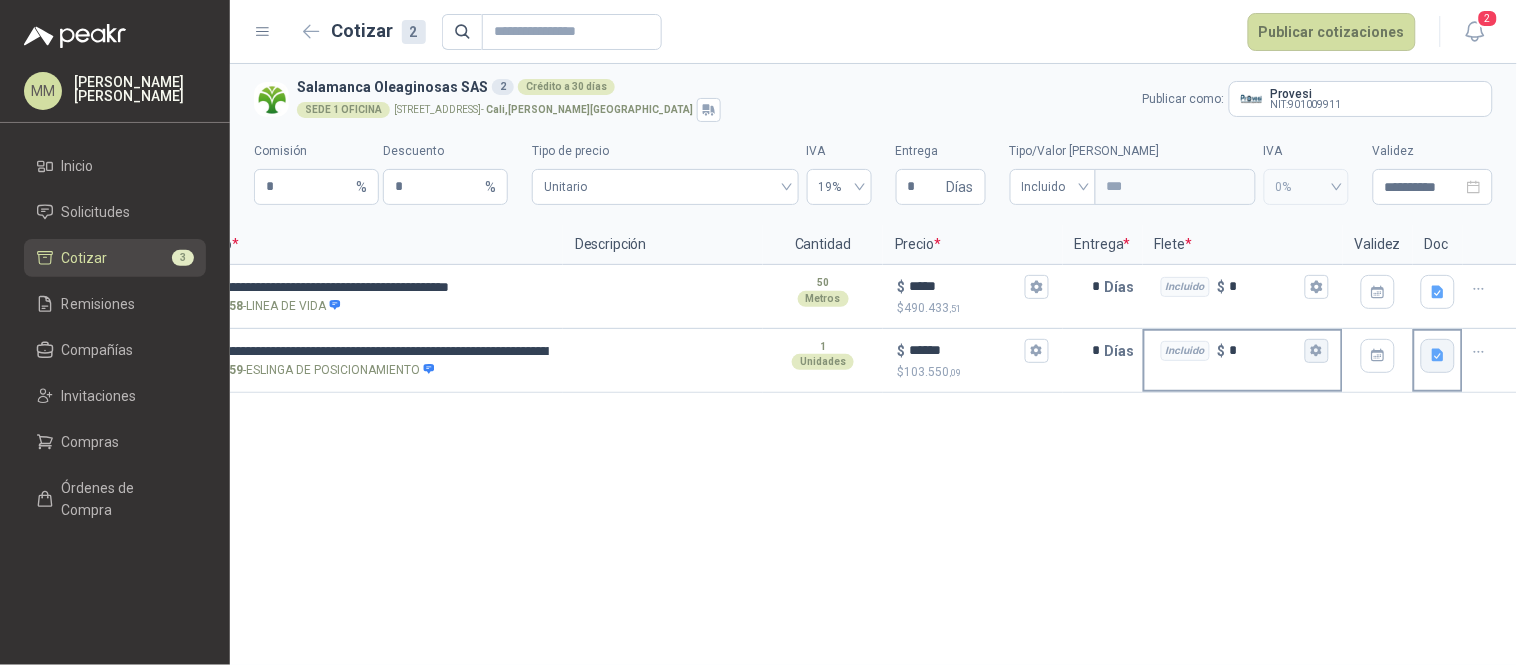 click 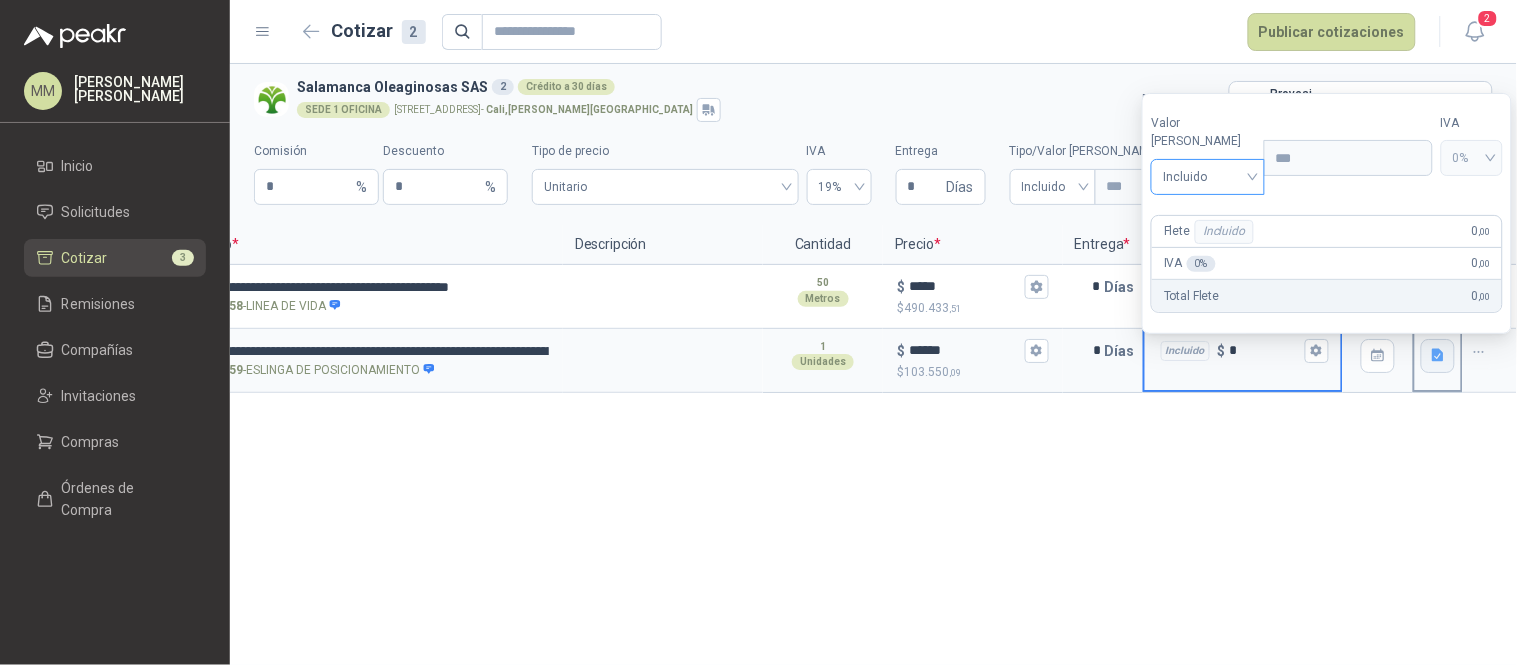 click on "Incluido" at bounding box center [1208, 177] 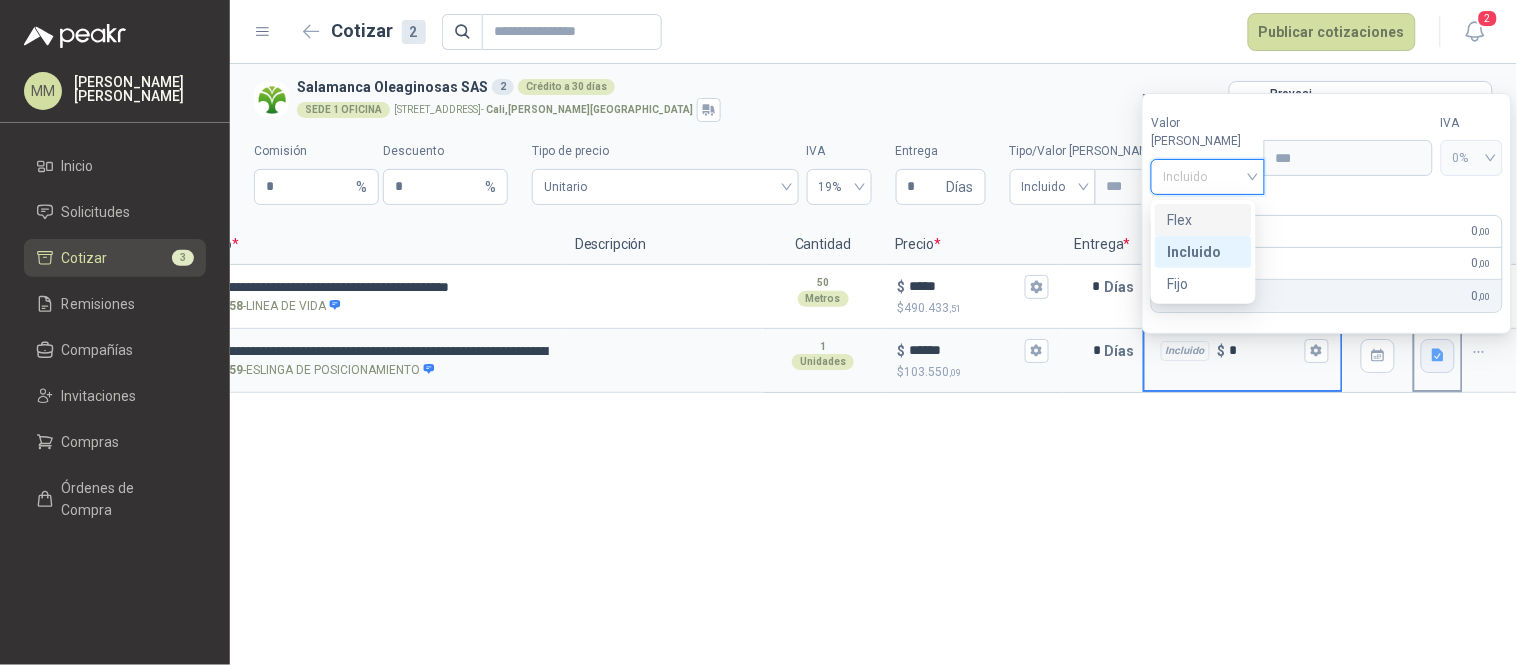click on "Flex" at bounding box center [1203, 220] 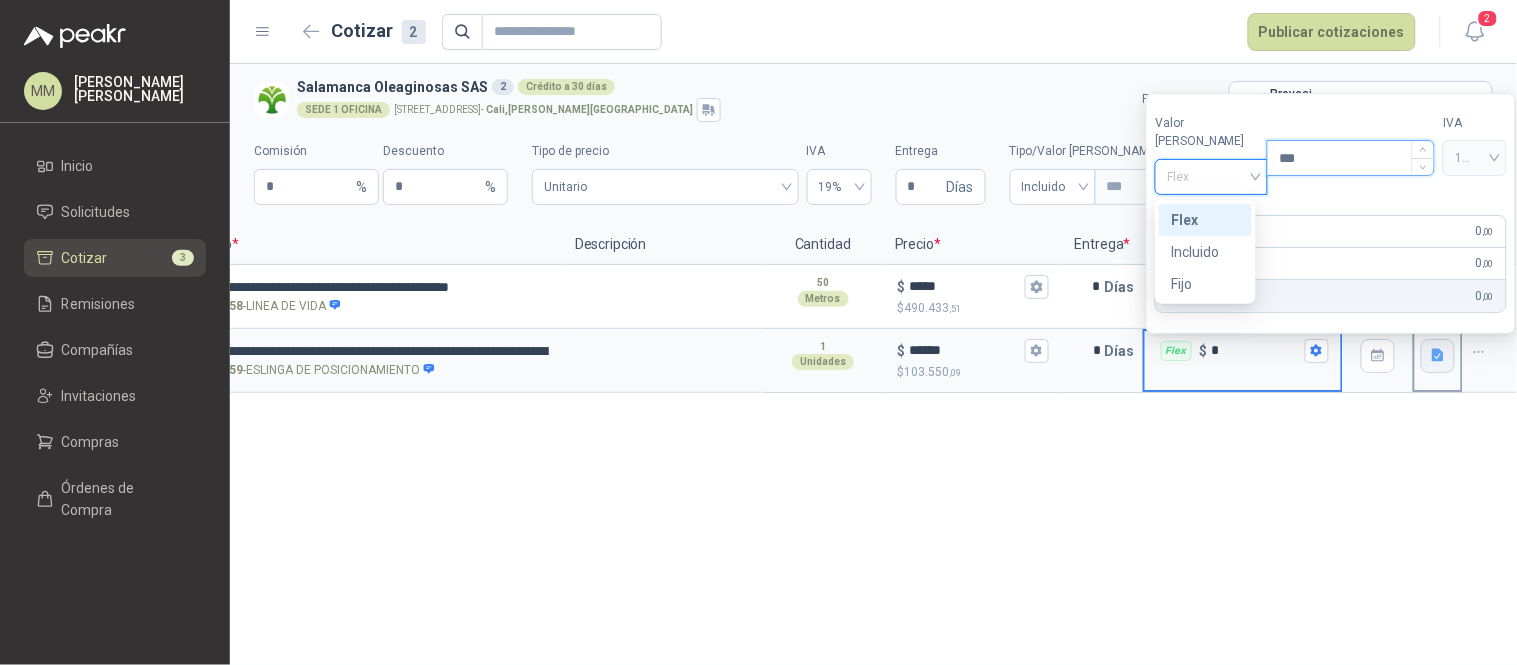 click on "***" at bounding box center [1351, 158] 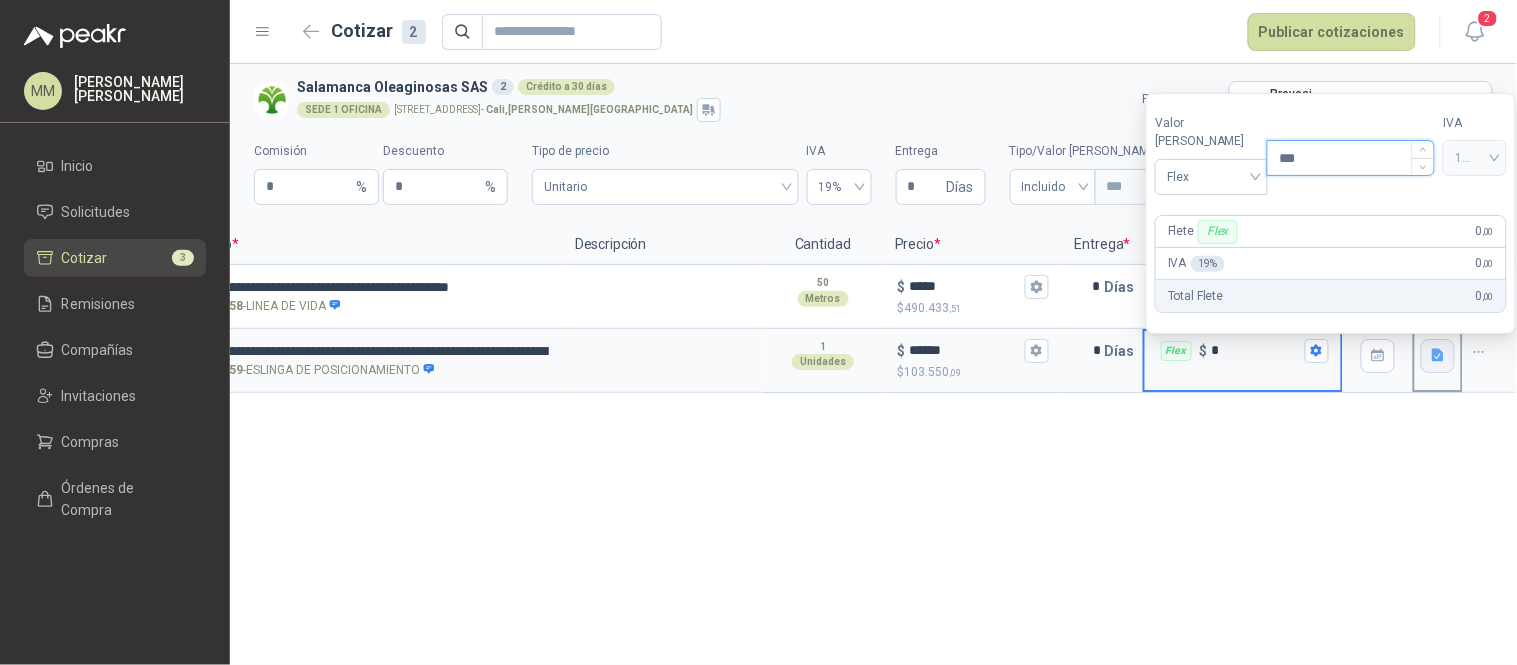 type on "*" 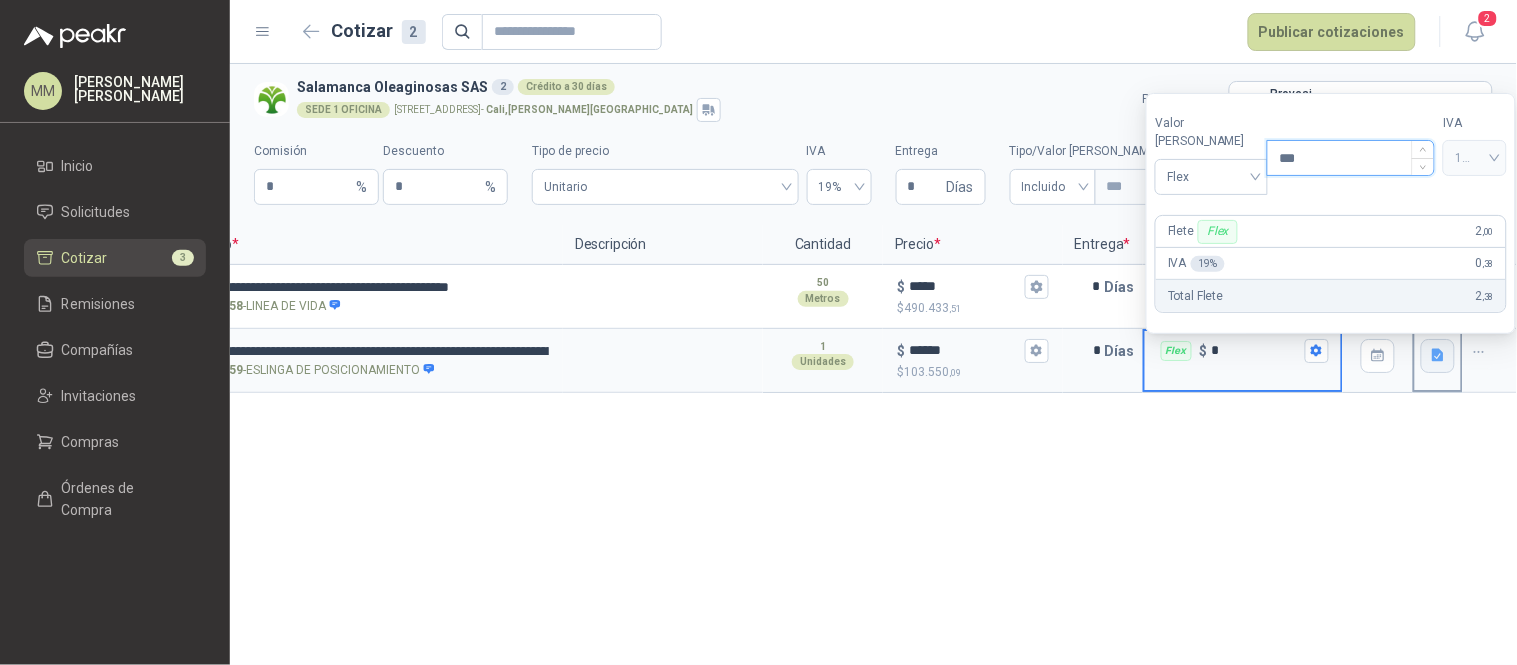 type on "**" 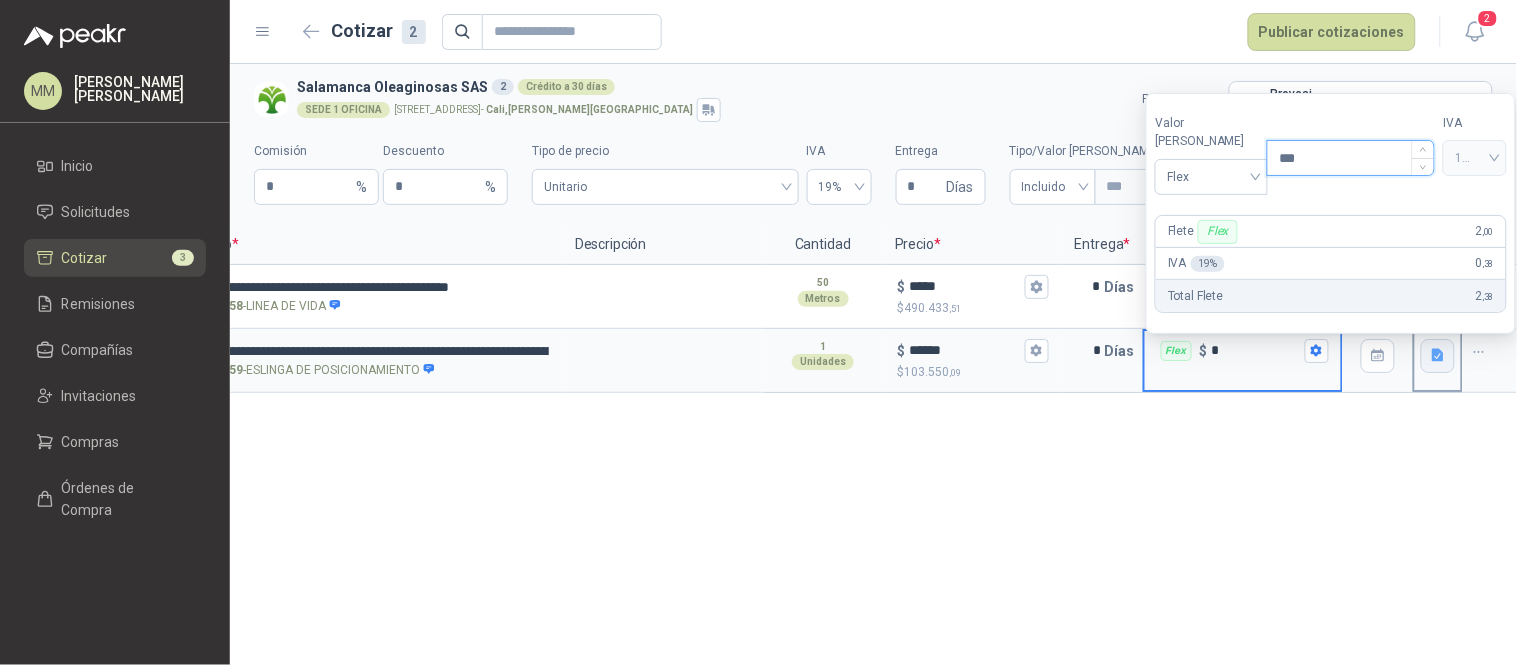 type on "****" 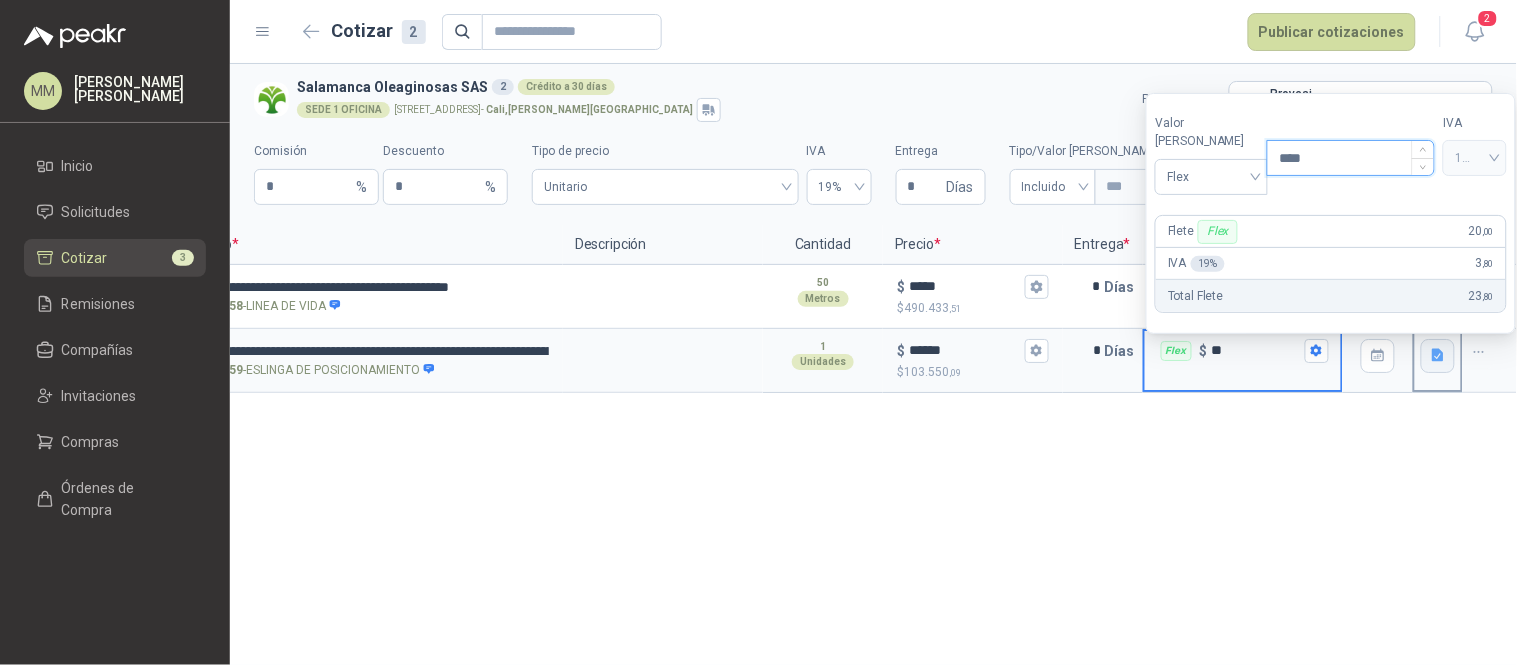 type on "***" 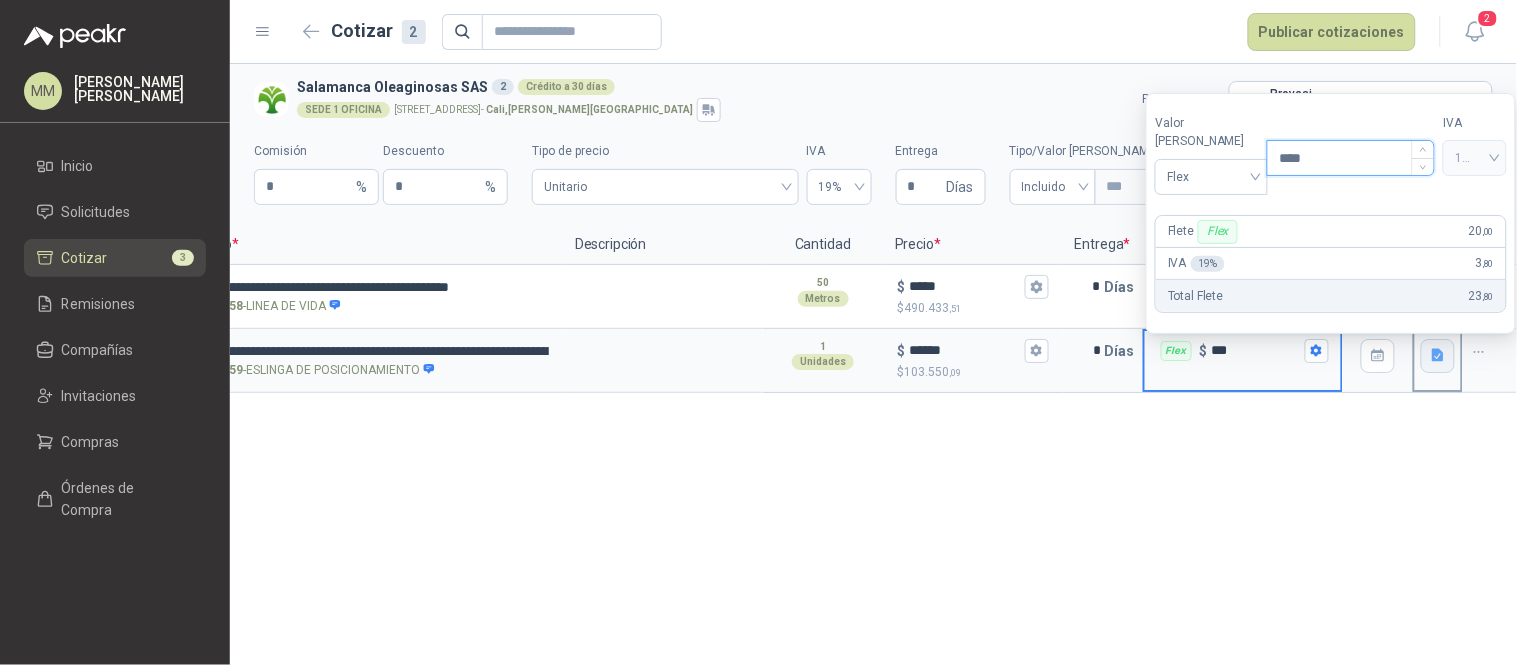 type on "*****" 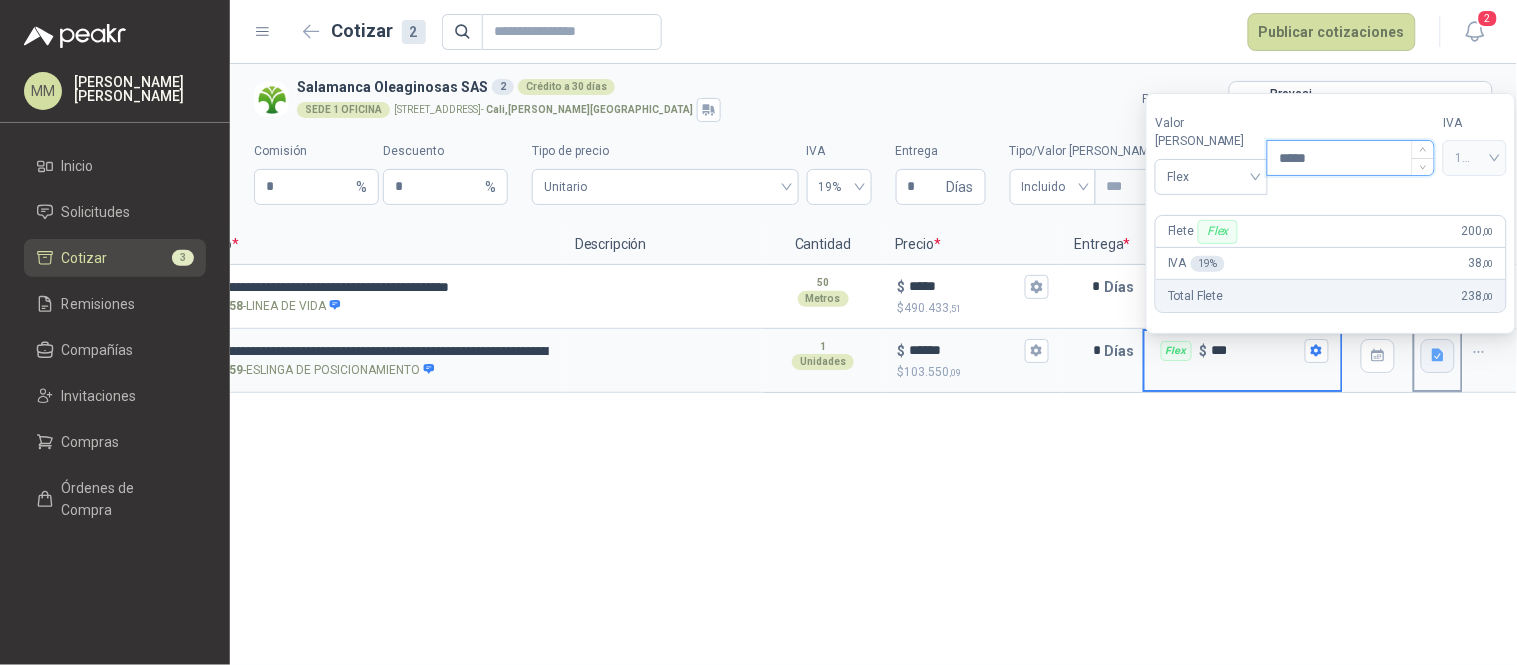 type on "*****" 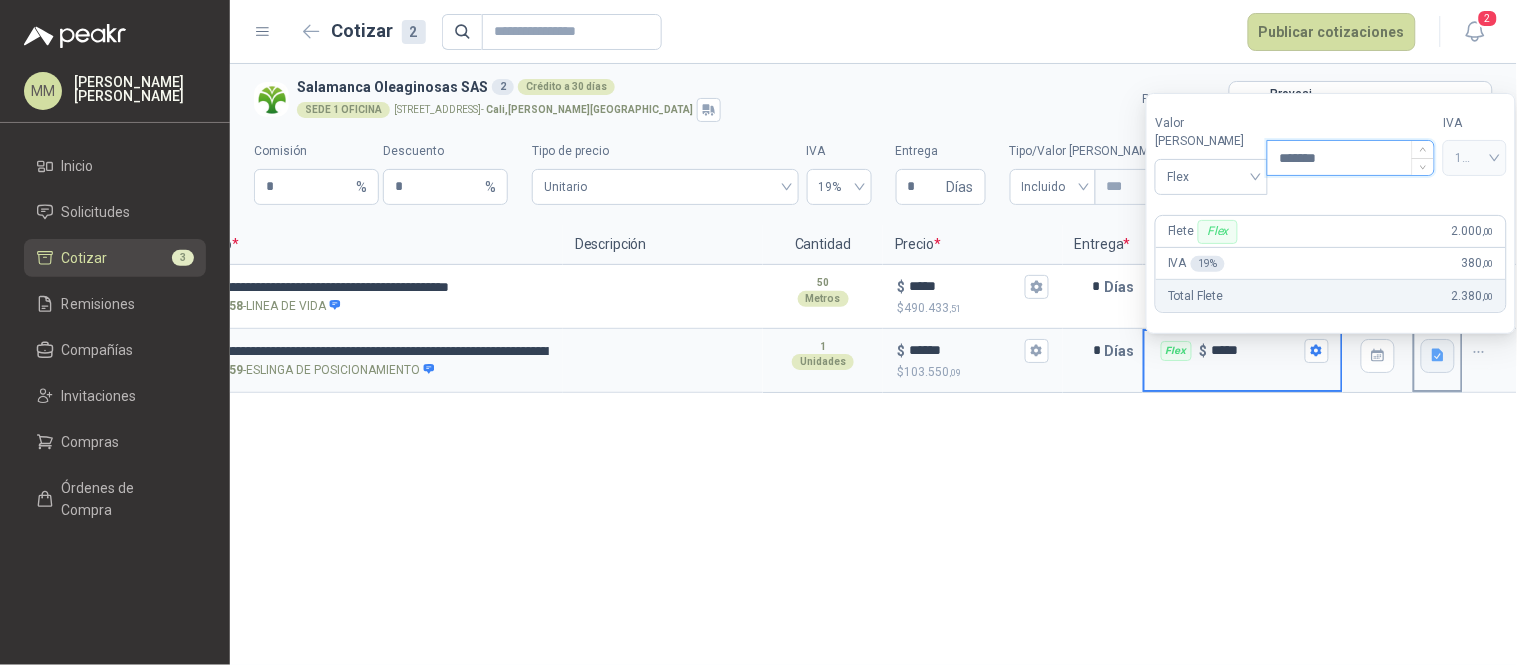 type on "******" 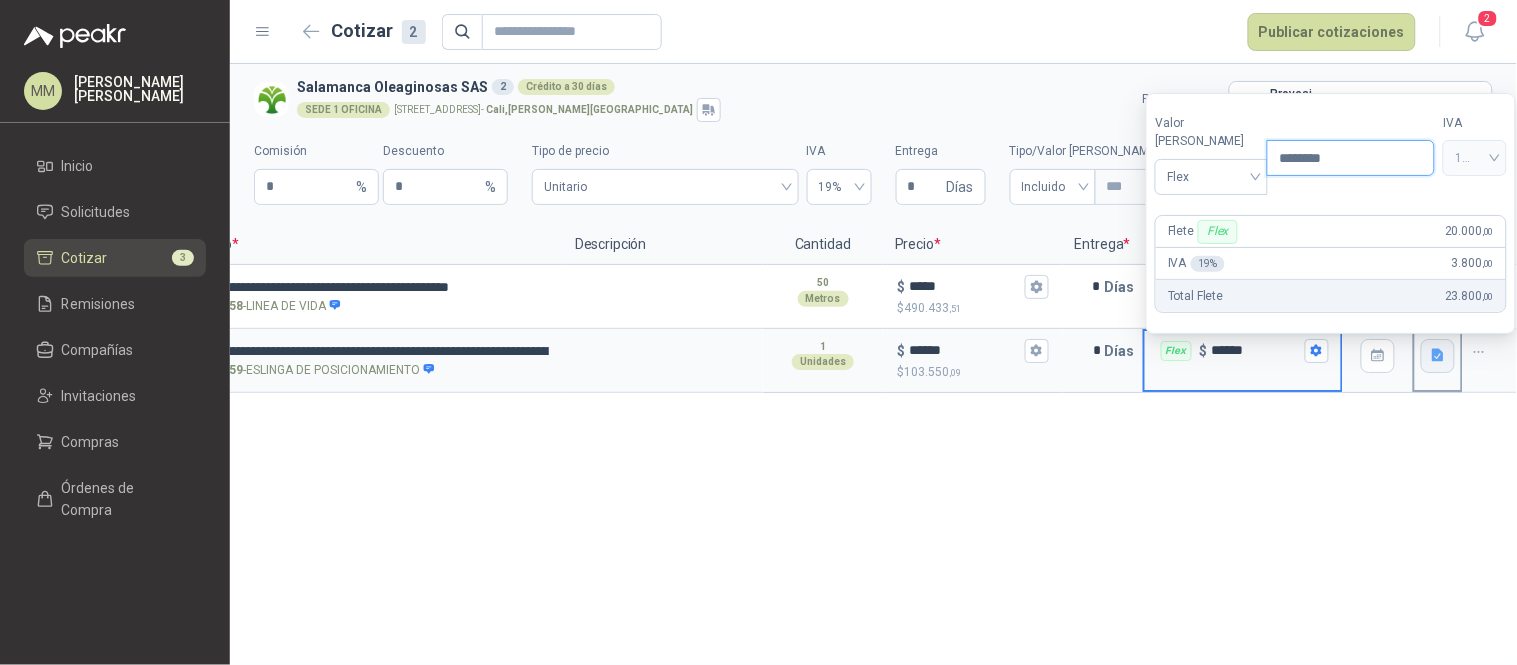 type on "********" 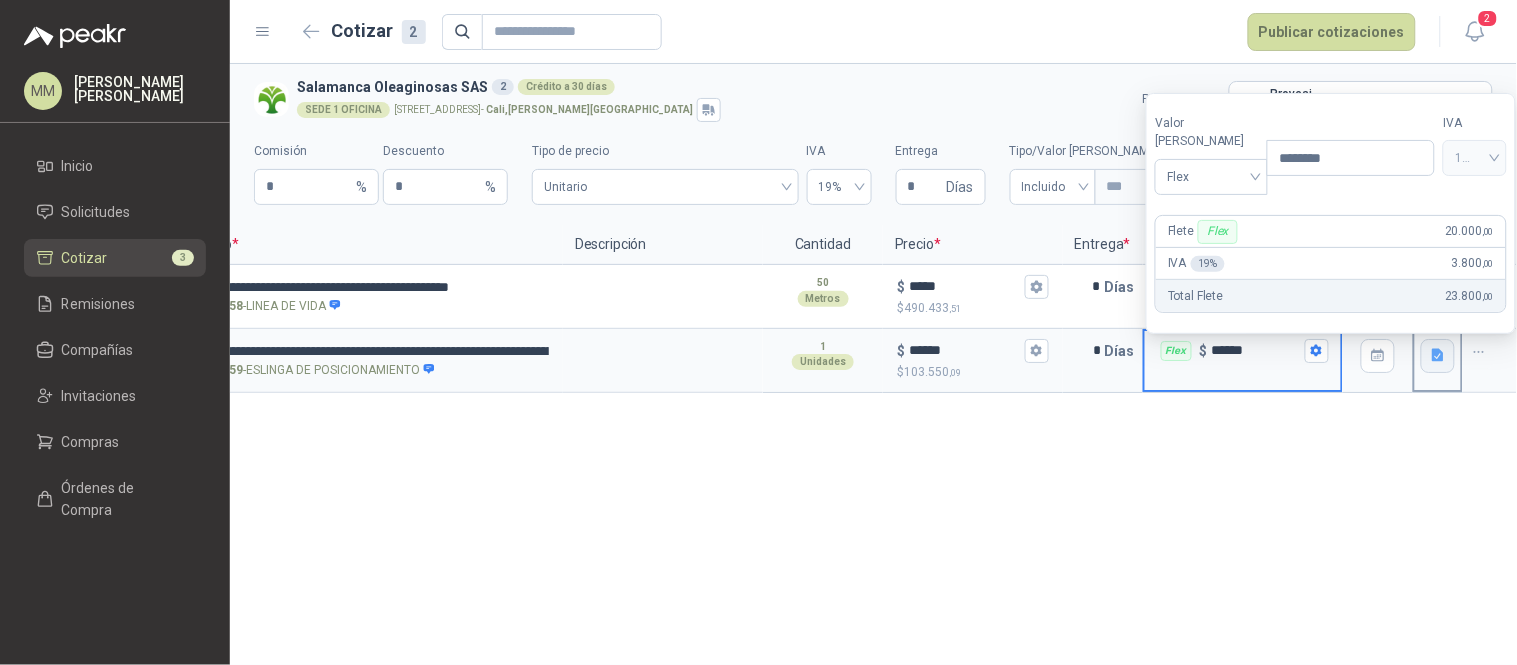 click on "**********" at bounding box center (873, 364) 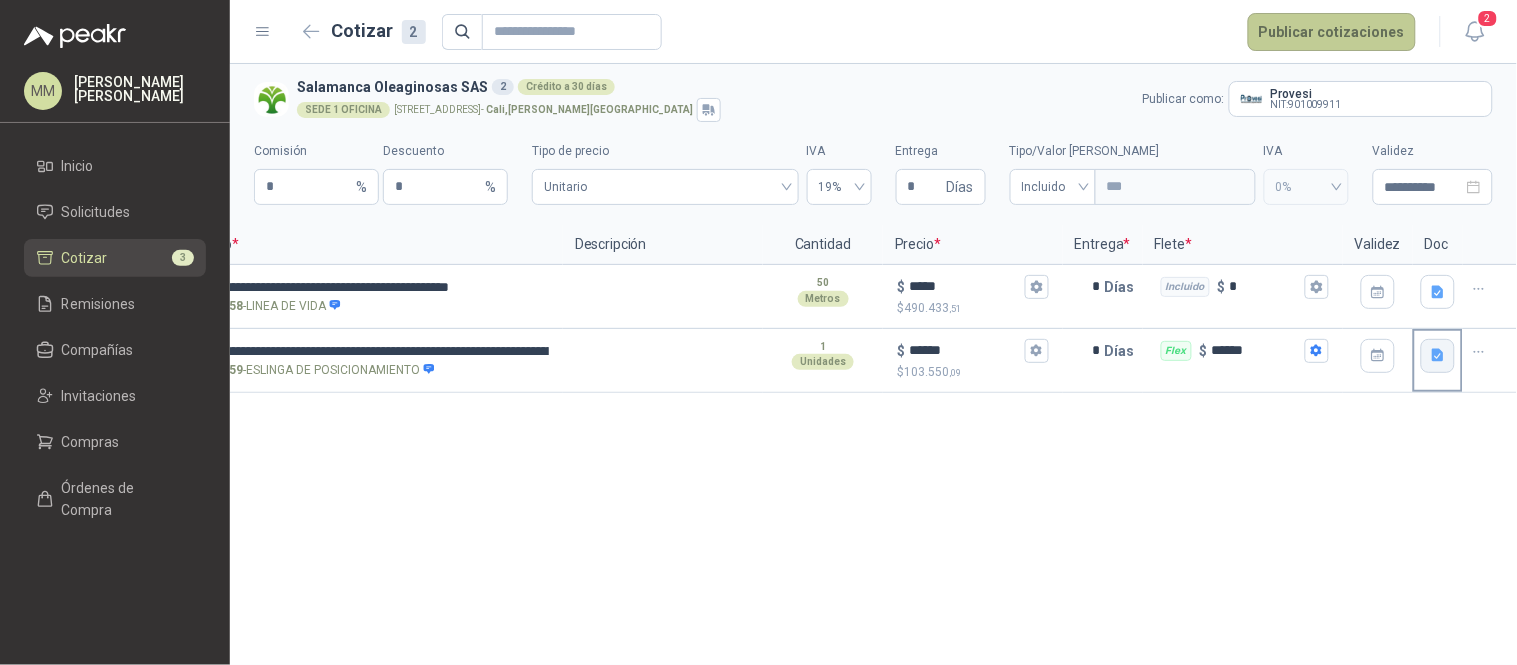 click on "Publicar cotizaciones" at bounding box center (1332, 32) 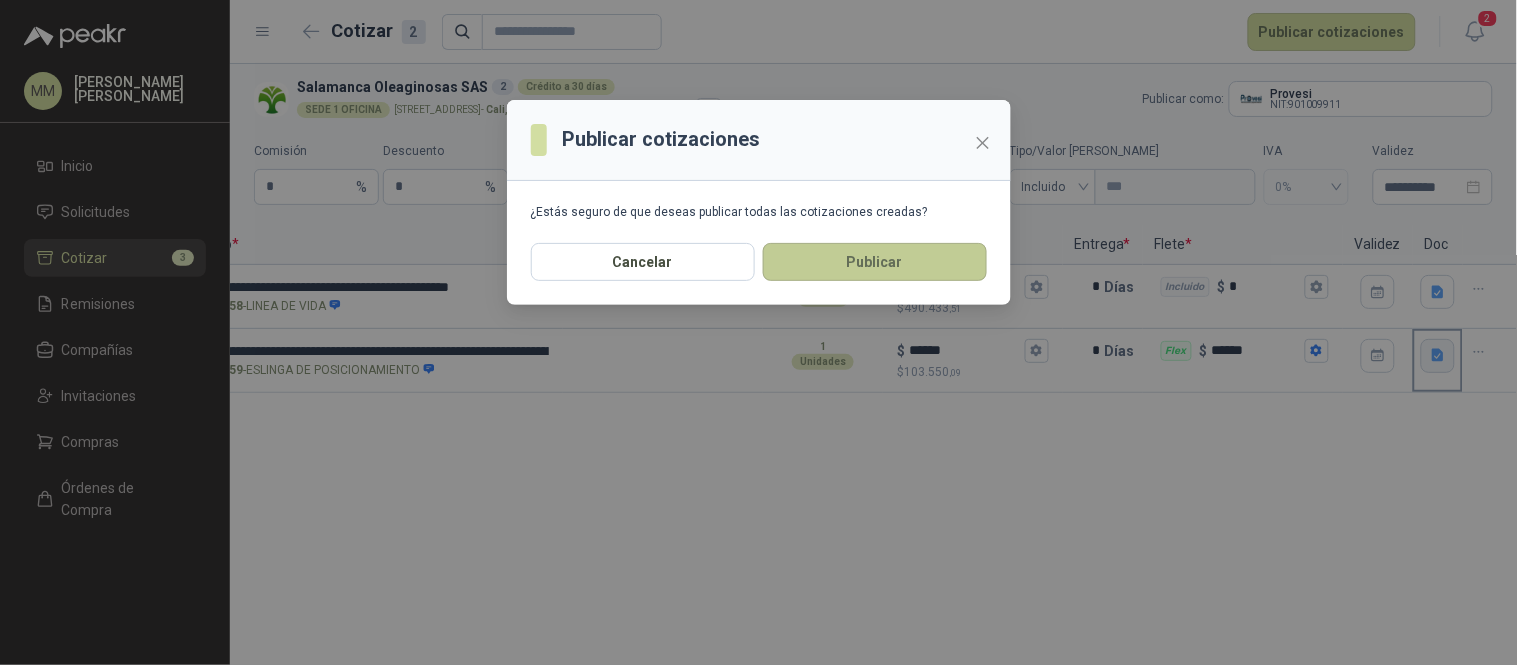 click on "Publicar" at bounding box center (875, 262) 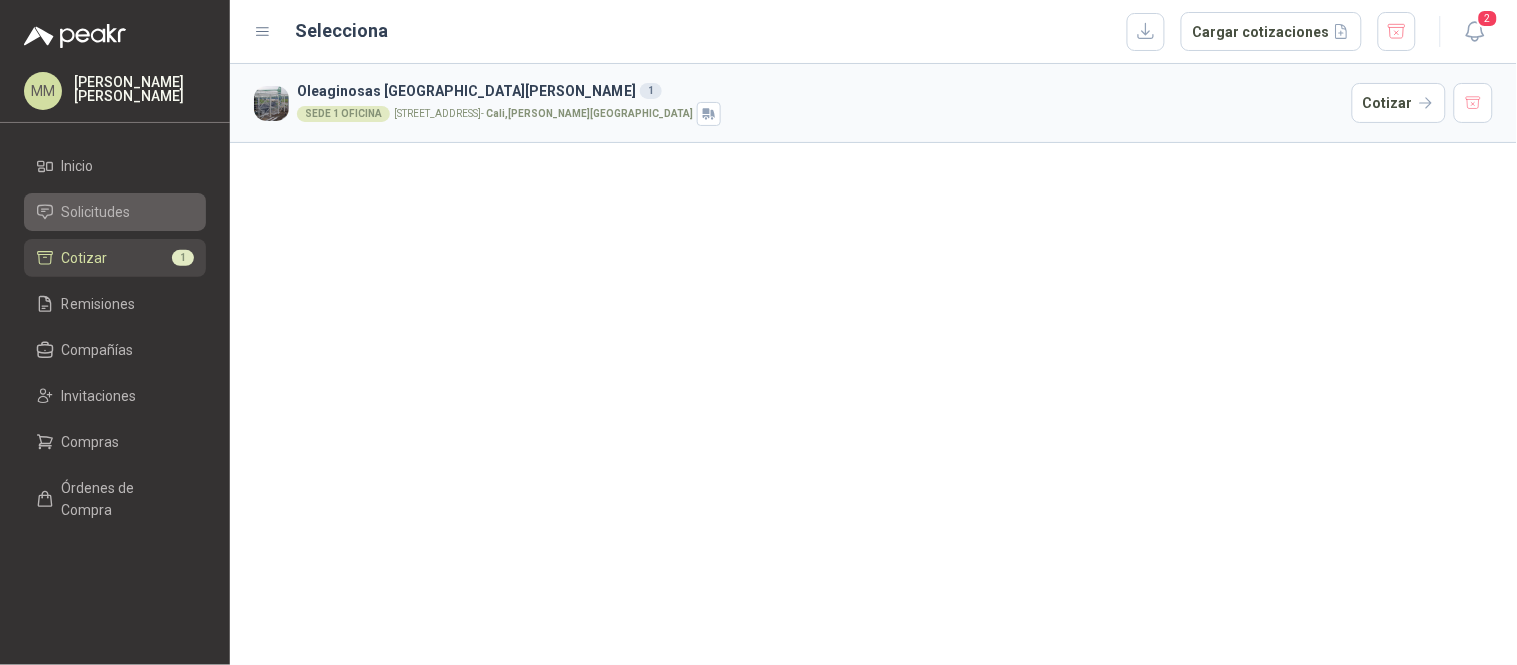 click on "Solicitudes" at bounding box center (115, 212) 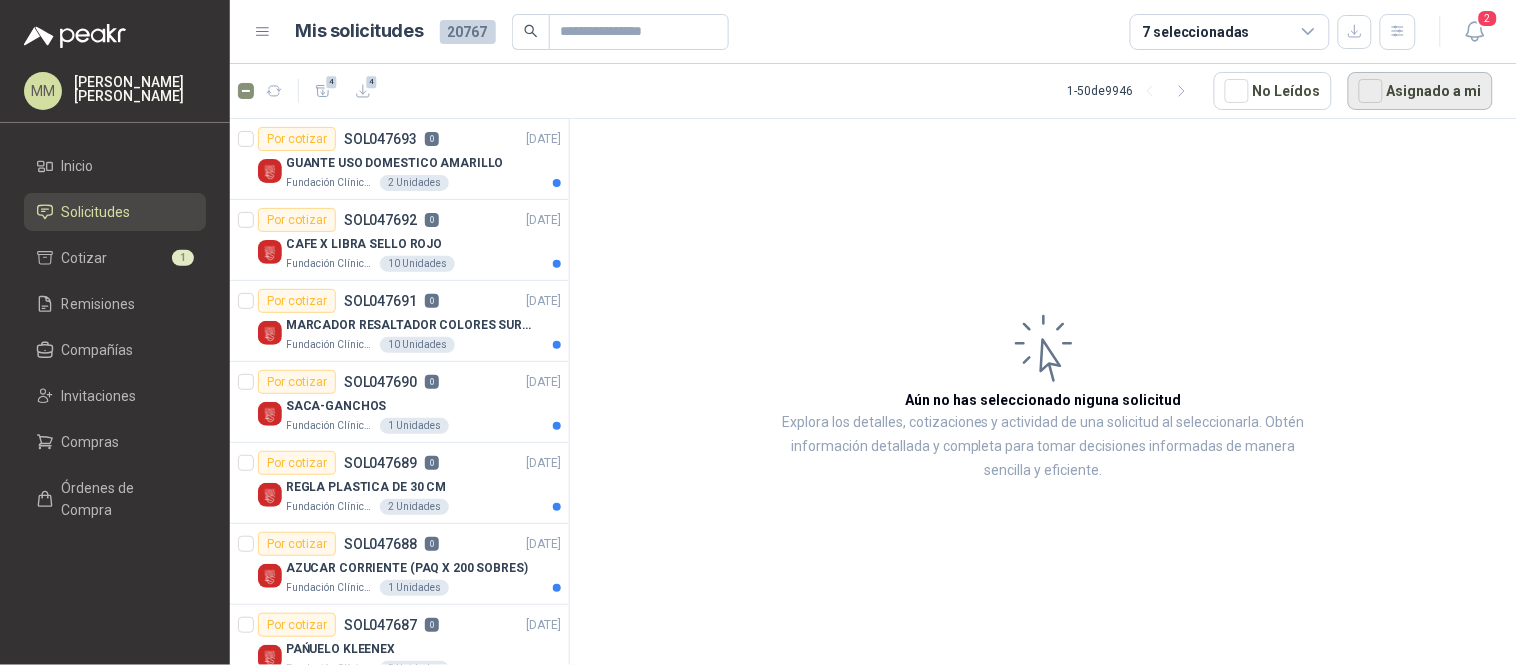 click on "Asignado a mi" at bounding box center [1420, 91] 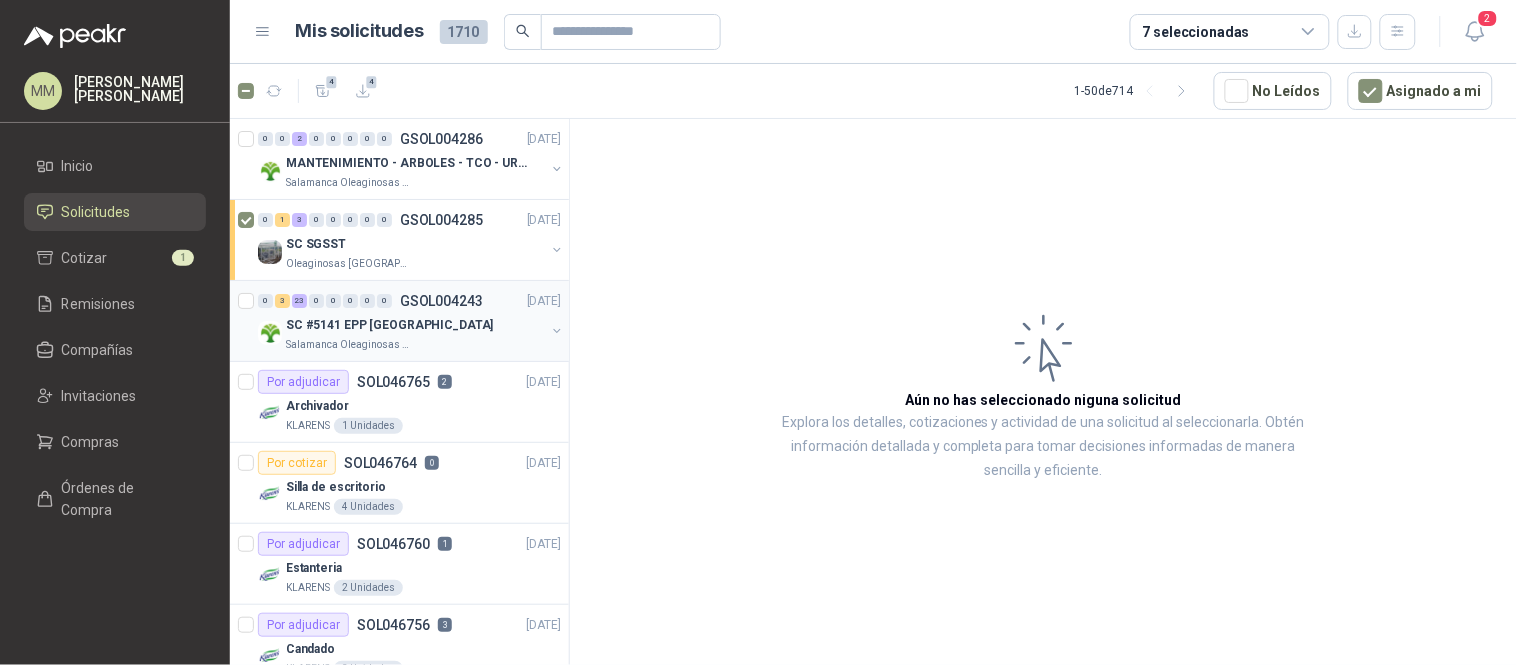 click at bounding box center [557, 331] 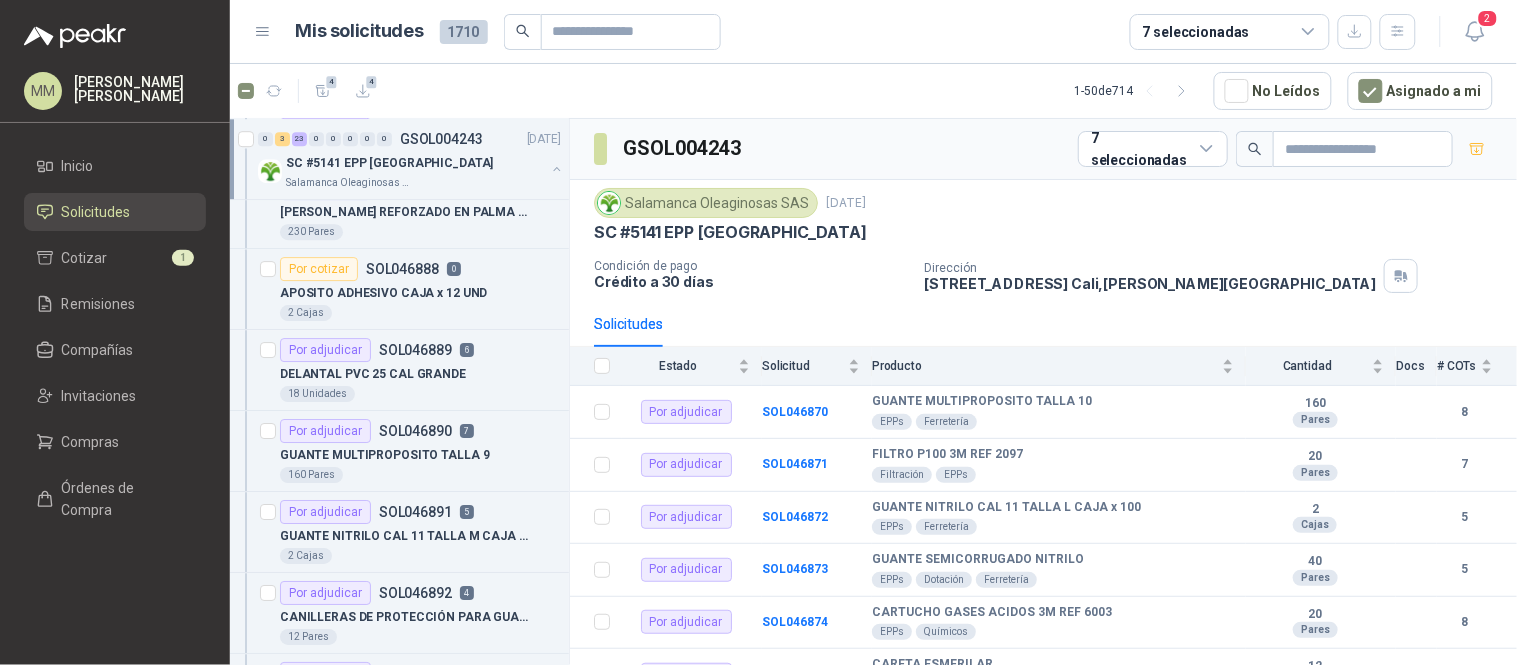 scroll, scrollTop: 1572, scrollLeft: 0, axis: vertical 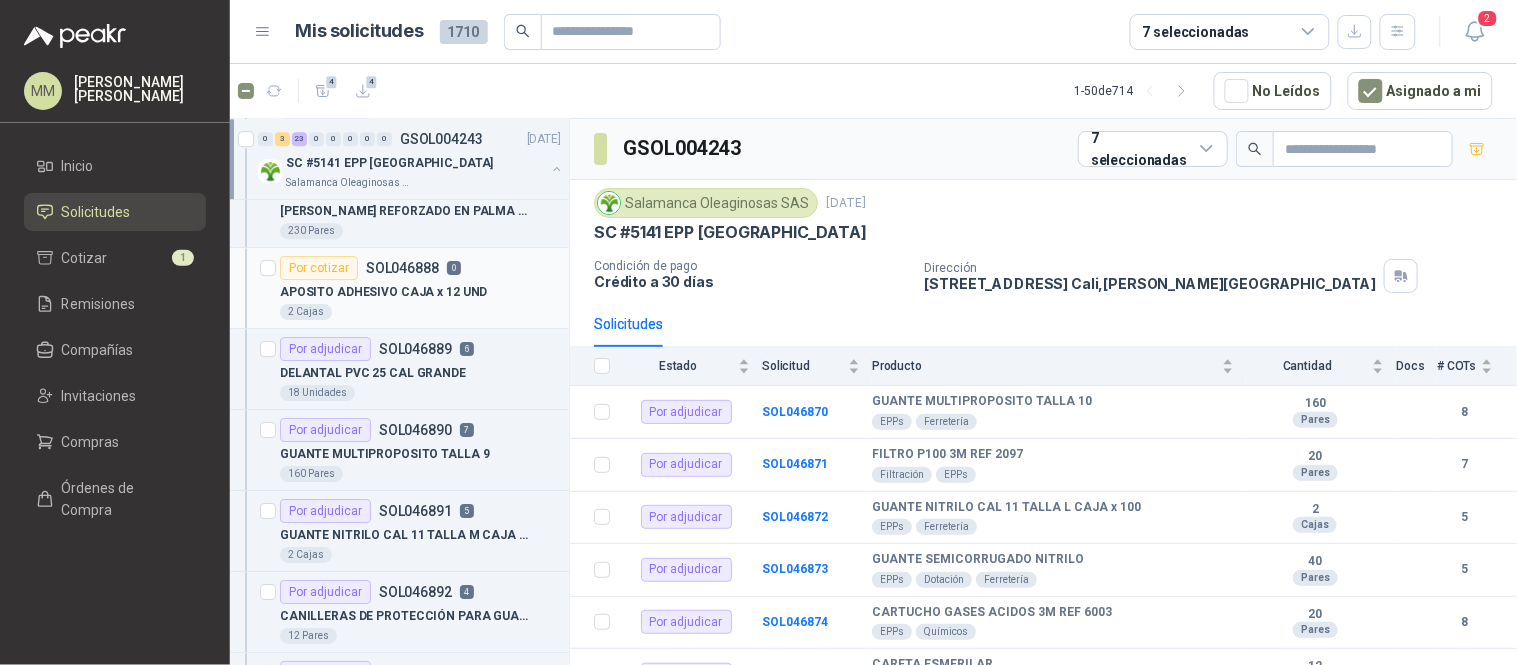 click on "APOSITO ADHESIVO CAJA x 12 UND" at bounding box center [420, 292] 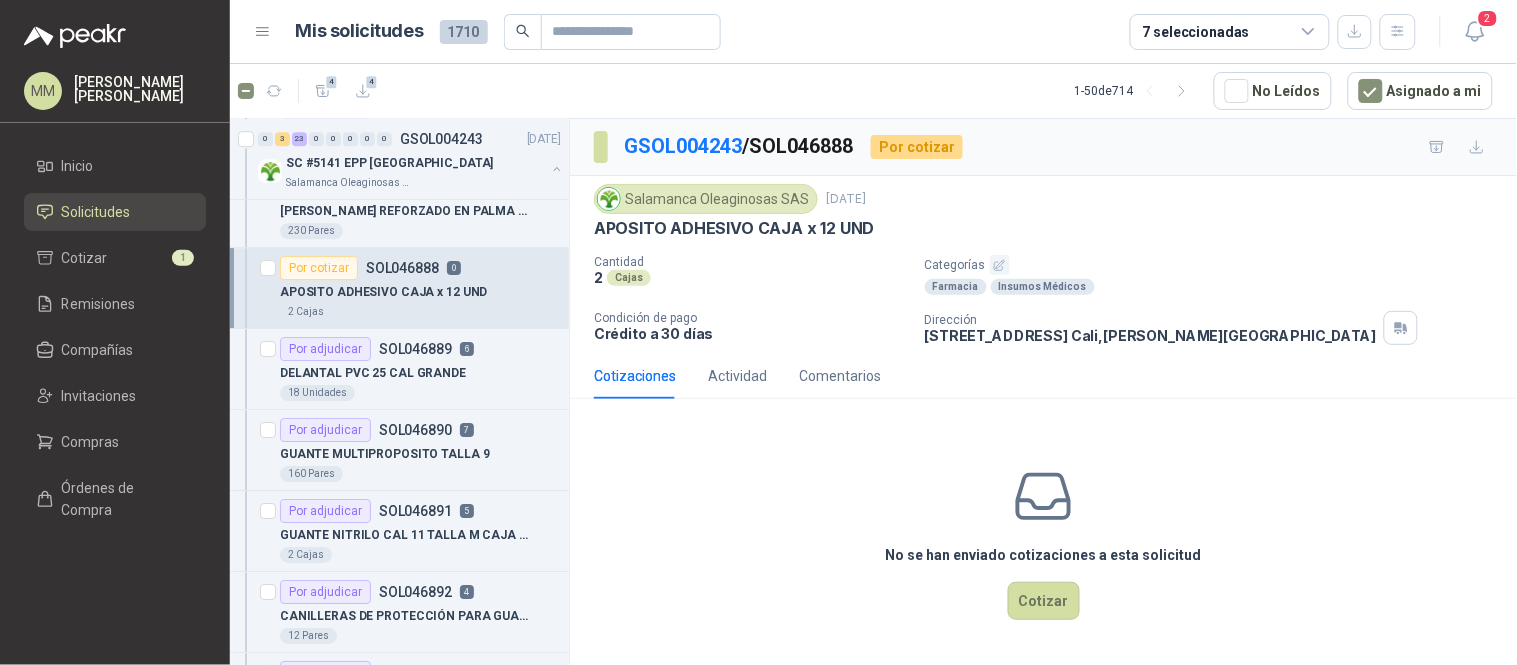 click on "APOSITO ADHESIVO CAJA x 12 UND" at bounding box center [734, 228] 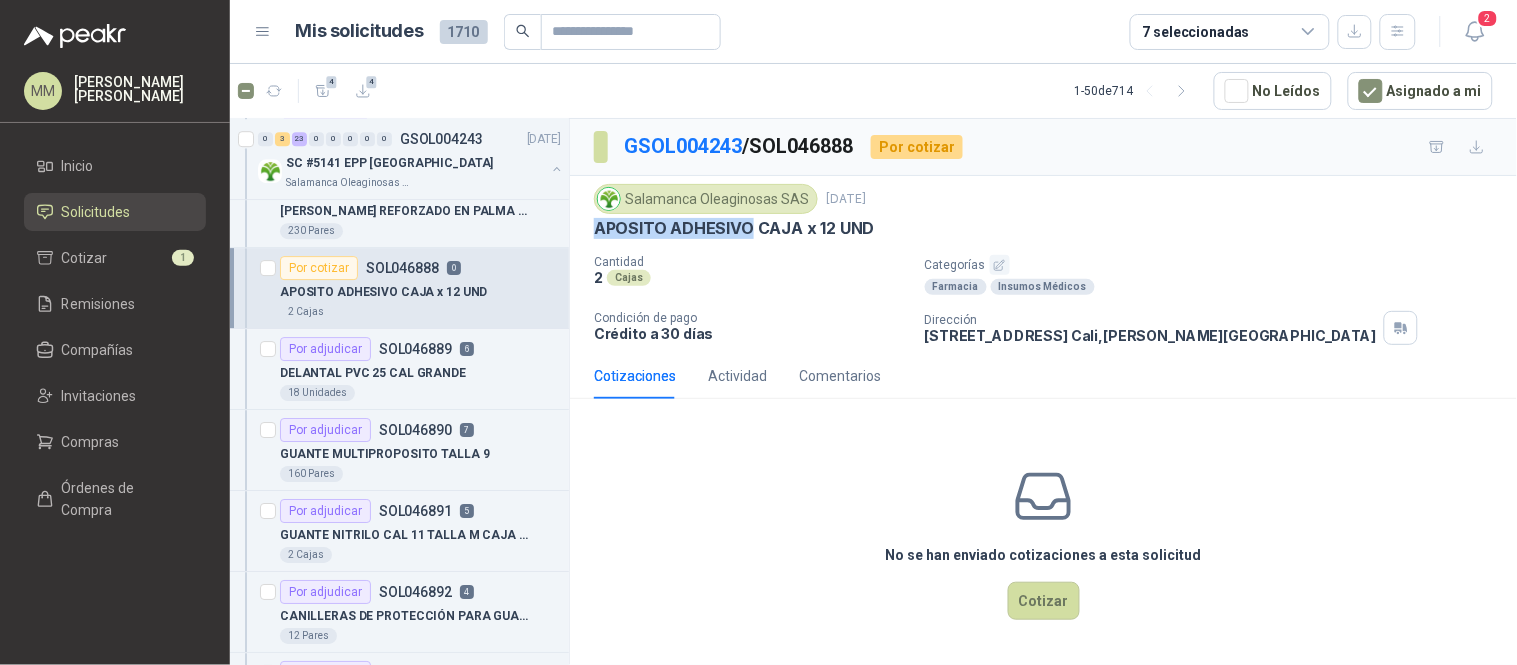 drag, startPoint x: 647, startPoint y: 224, endPoint x: 713, endPoint y: 220, distance: 66.1211 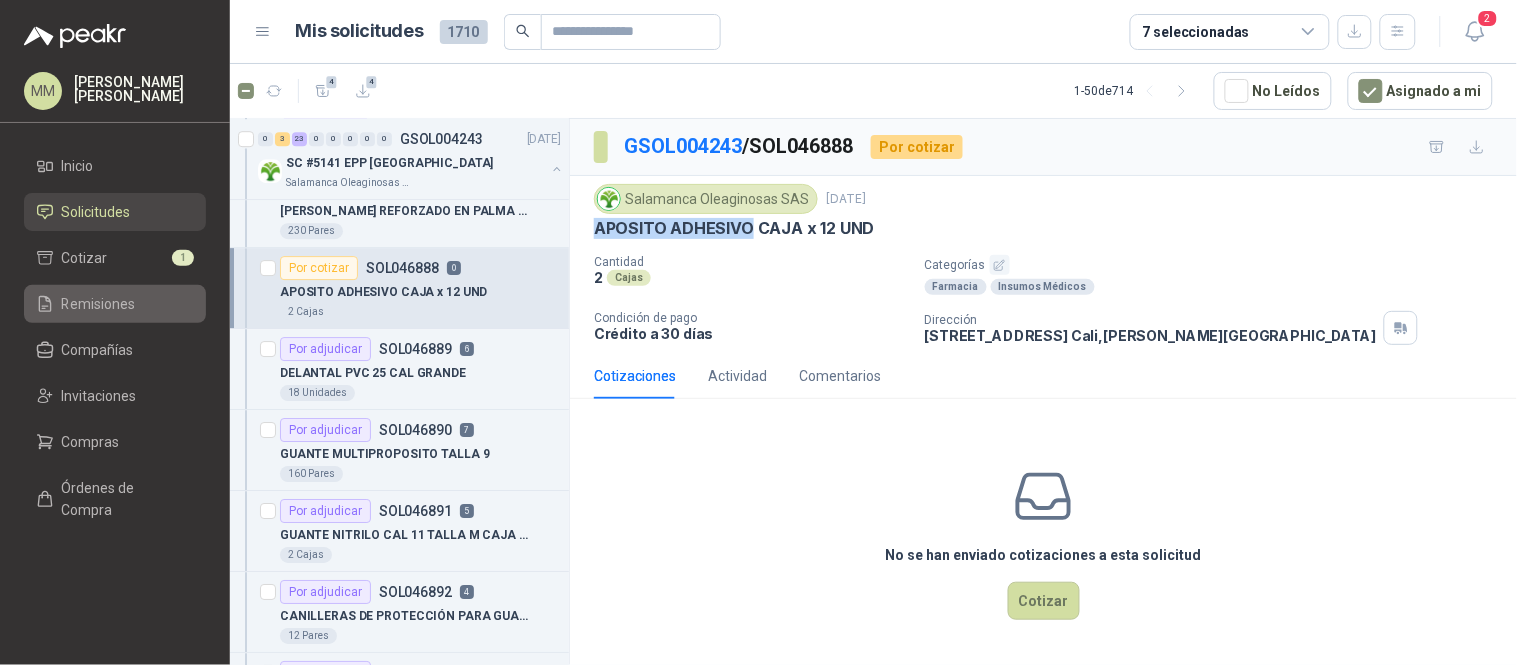 click on "Remisiones" at bounding box center [115, 304] 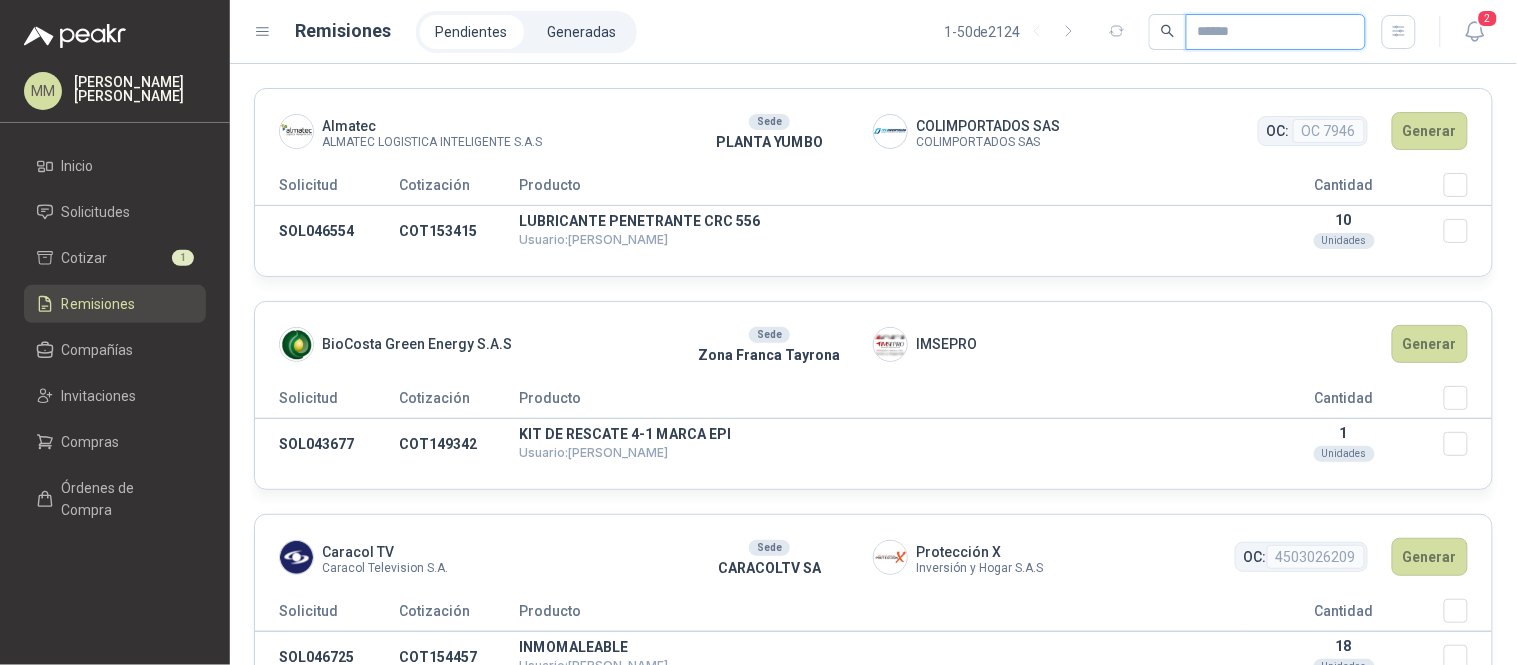click at bounding box center [1268, 32] 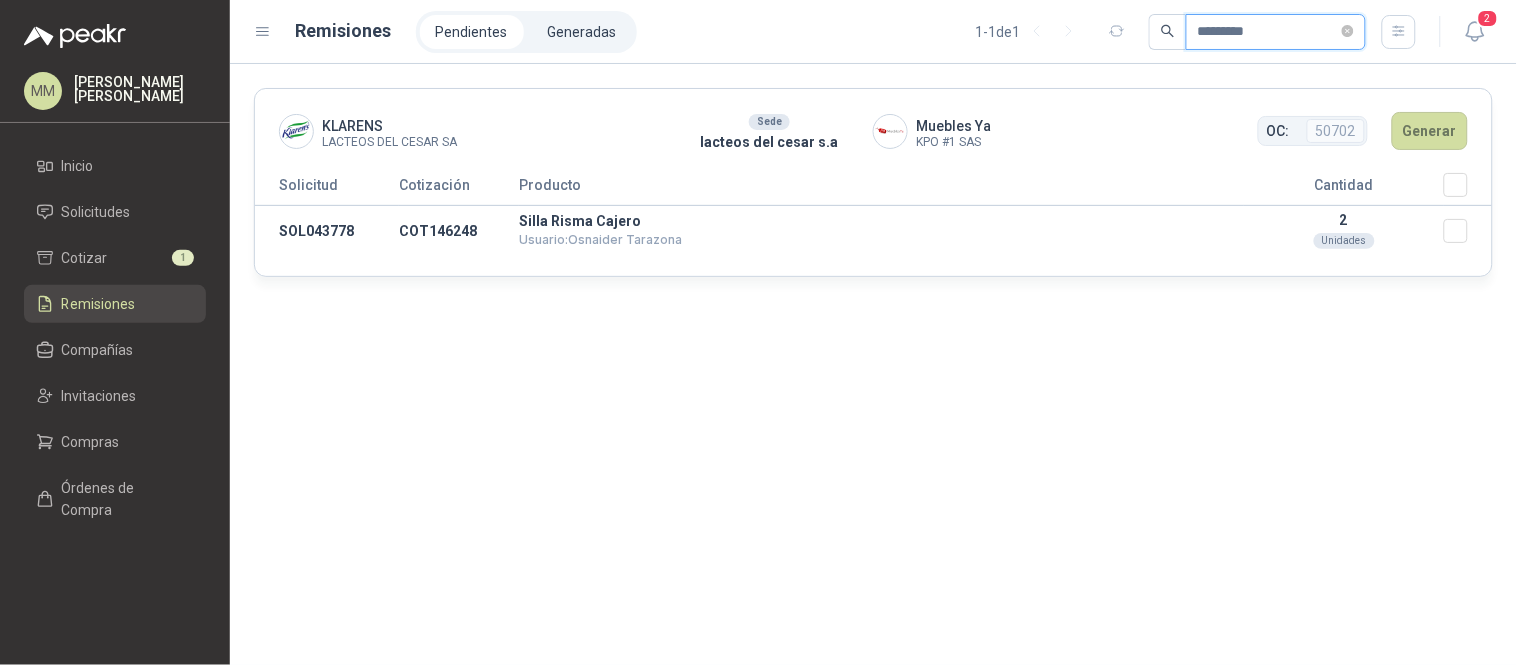type on "*********" 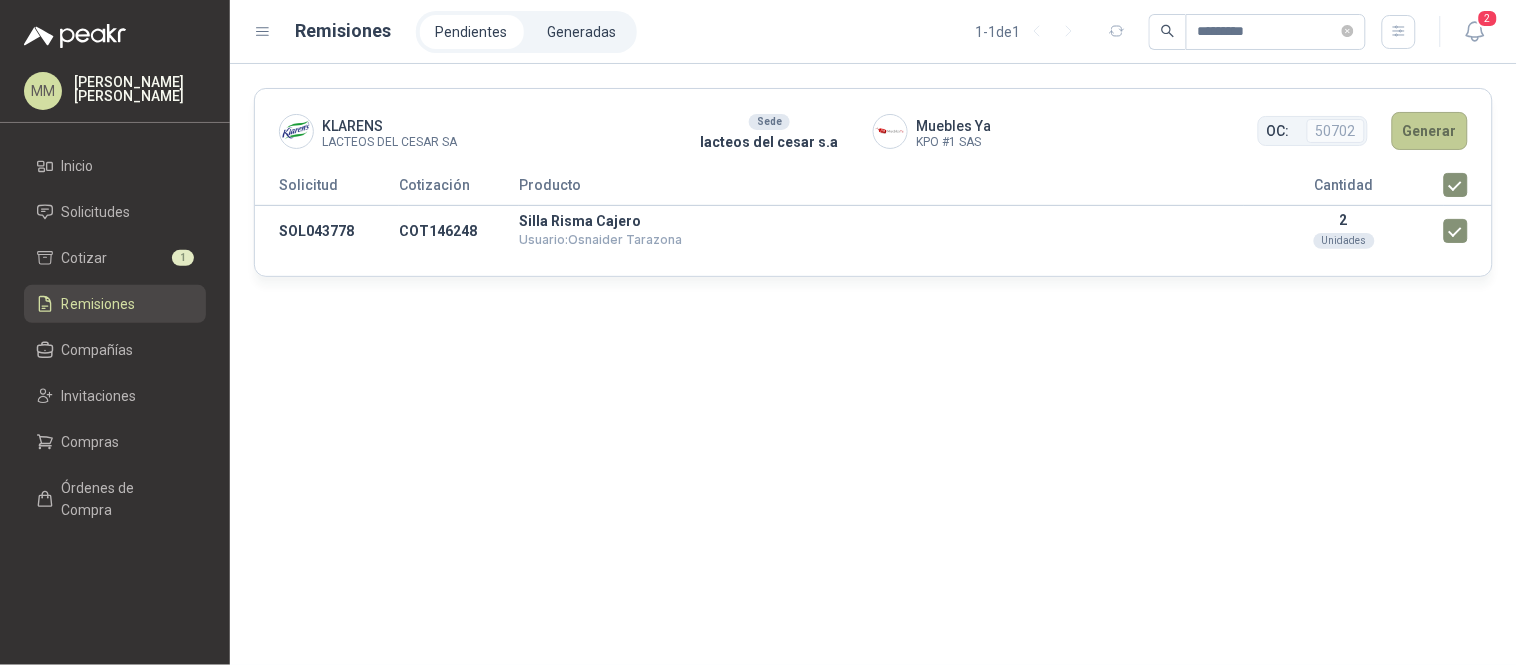 click on "Generar" at bounding box center [1430, 131] 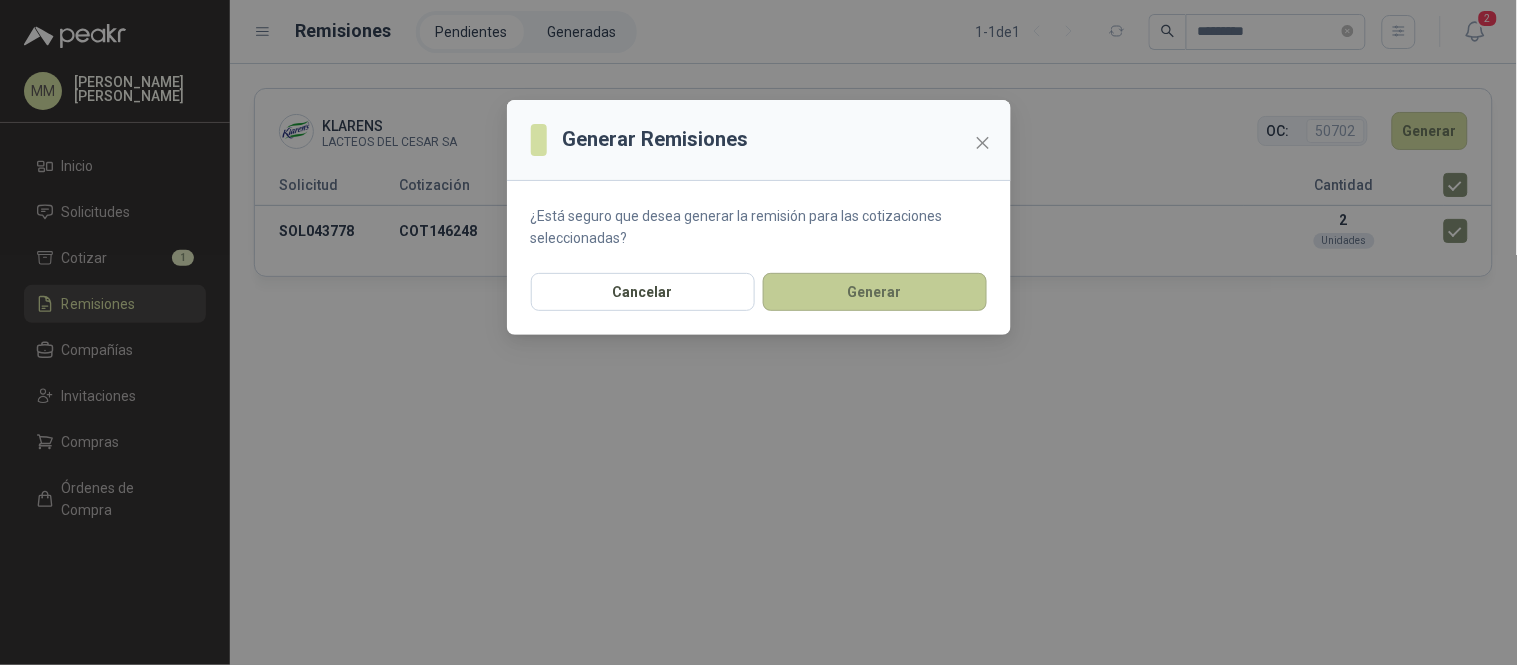 click on "Generar" at bounding box center (875, 292) 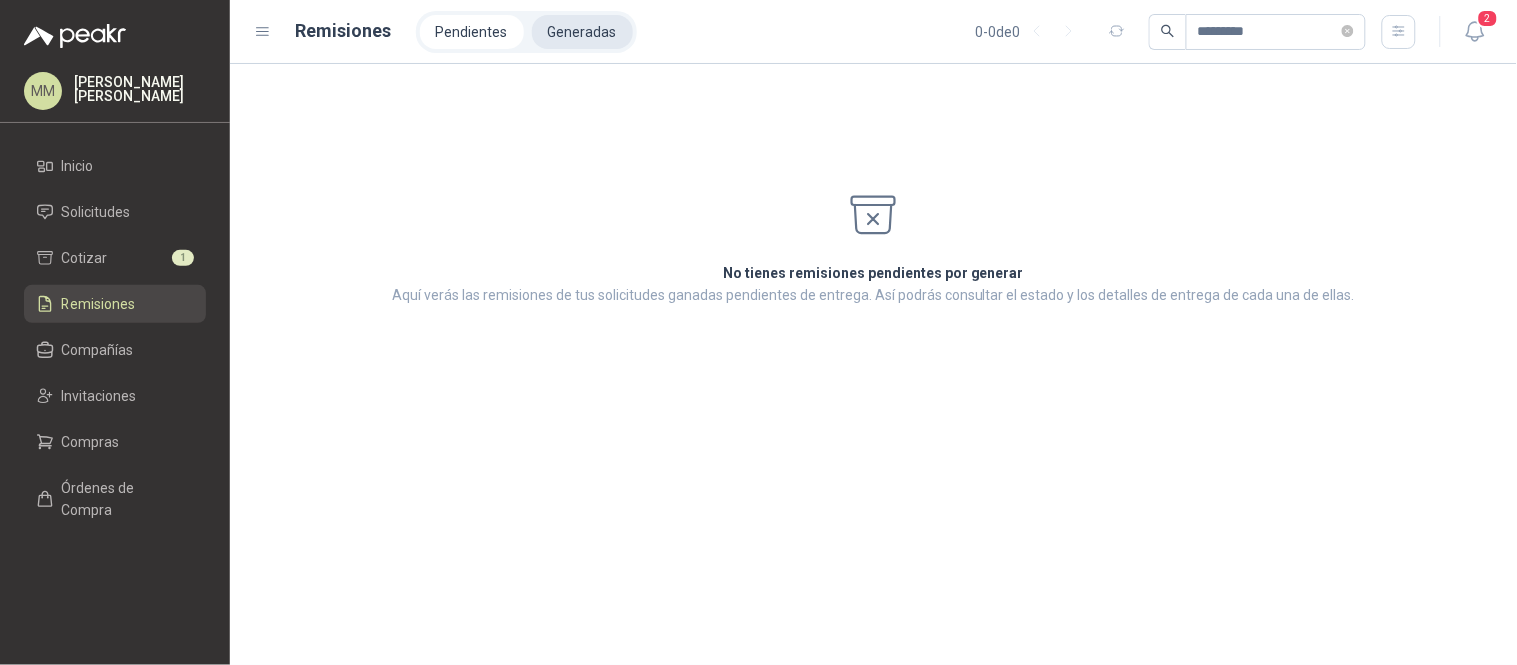 click on "Generadas" at bounding box center [582, 32] 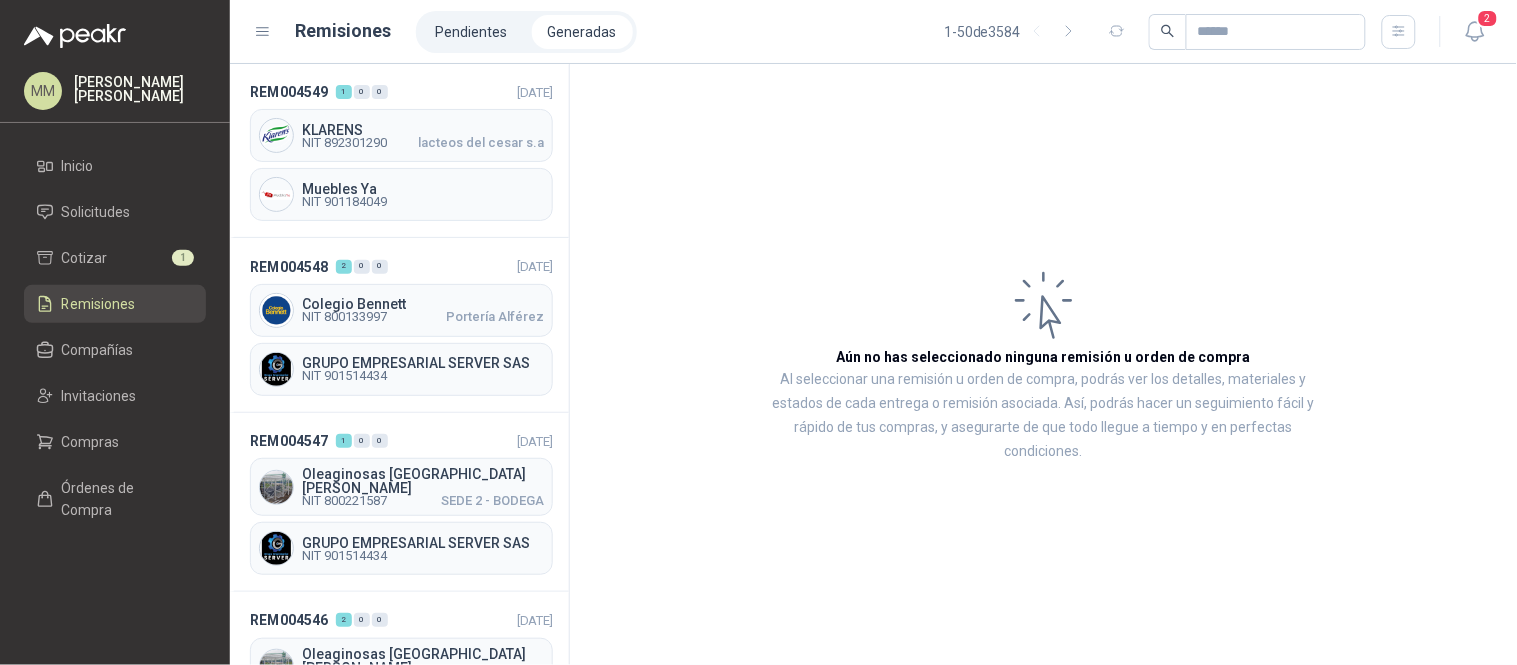 click on "KLARENS" at bounding box center [423, 130] 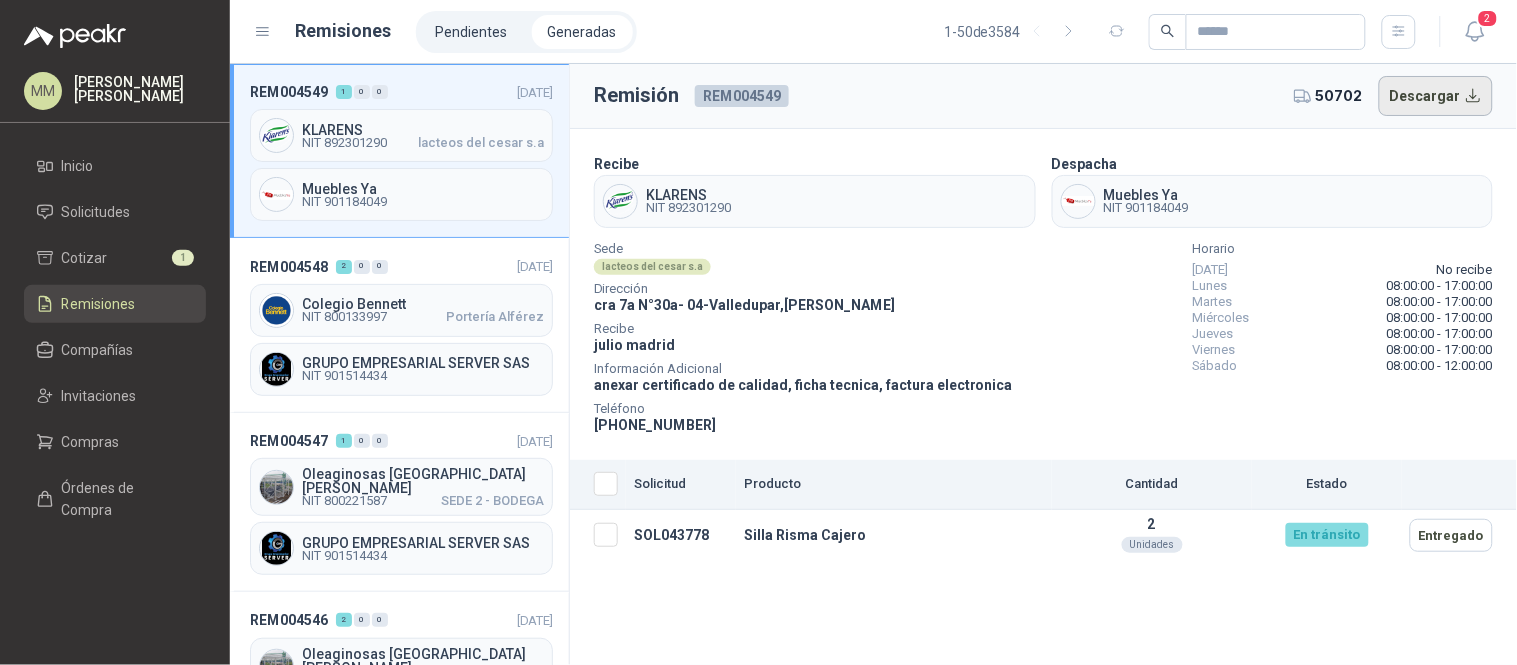 click on "Descargar" at bounding box center [1436, 96] 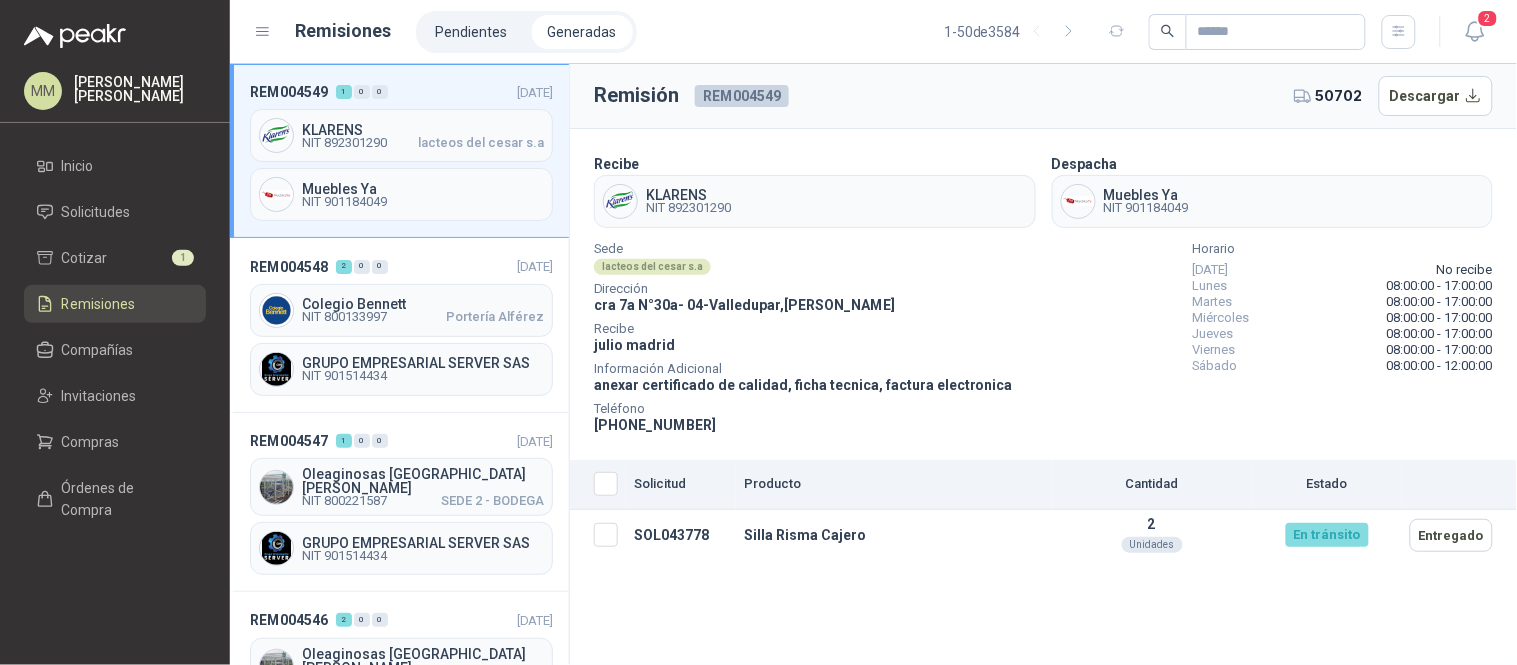 click on "Recibe KLARENS NIT   892301290 Despacha Muebles Ya NIT   901184049 Sede lacteos [PERSON_NAME] s.a  Dirección [STREET_ADDRESS]   Recibe julio [GEOGRAPHIC_DATA] Información Adicional anexar certificado de calidad, ficha tecnica, factura electronica  Teléfono [PHONE_NUMBER] [PERSON_NAME][DATE] No recibe [DATE] 08:00:00 - 17:00:00 [DATE] 08:00:00 - 17:00:00 [DATE] 08:00:00 - 17:00:00 [DATE] 08:00:00 - 17:00:00 [DATE] 08:00:00 - 17:00:00 [DATE] 08:00:00 - 12:00:00" at bounding box center [1043, 294] 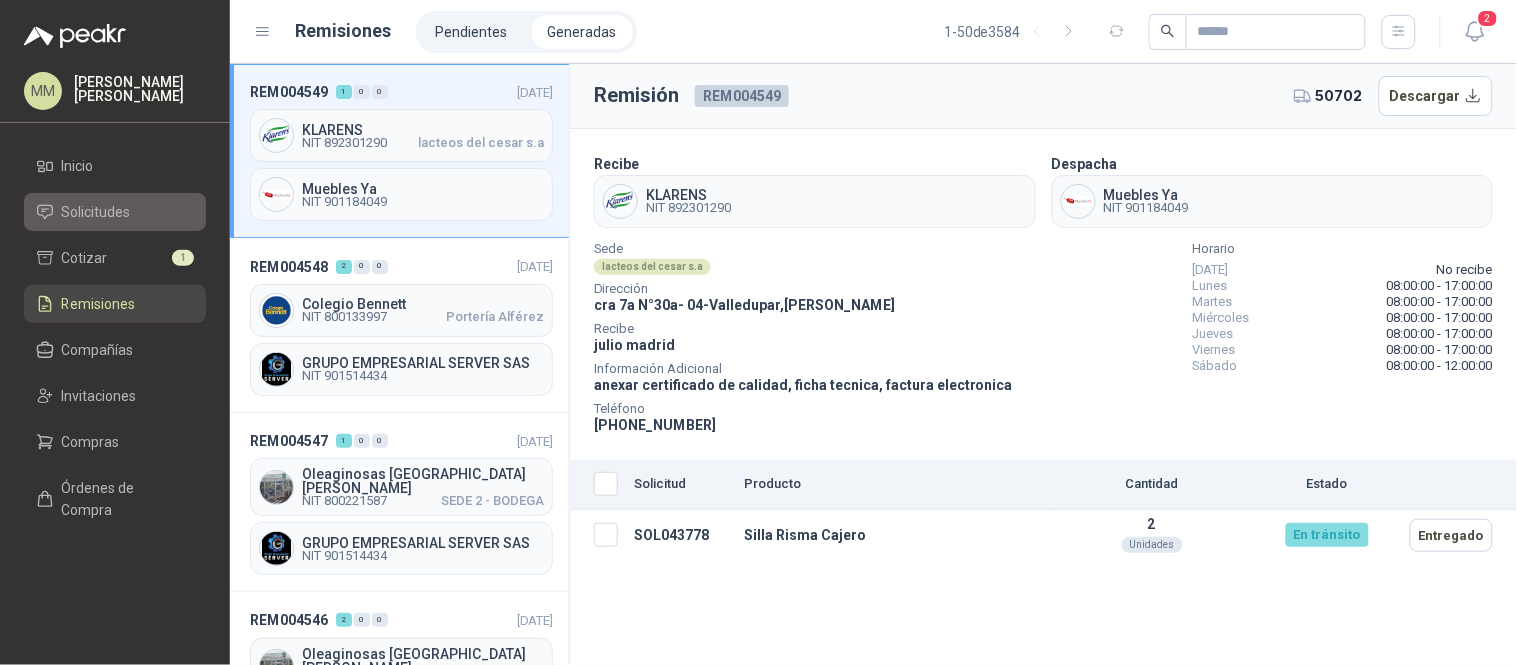 click on "Solicitudes" at bounding box center [115, 212] 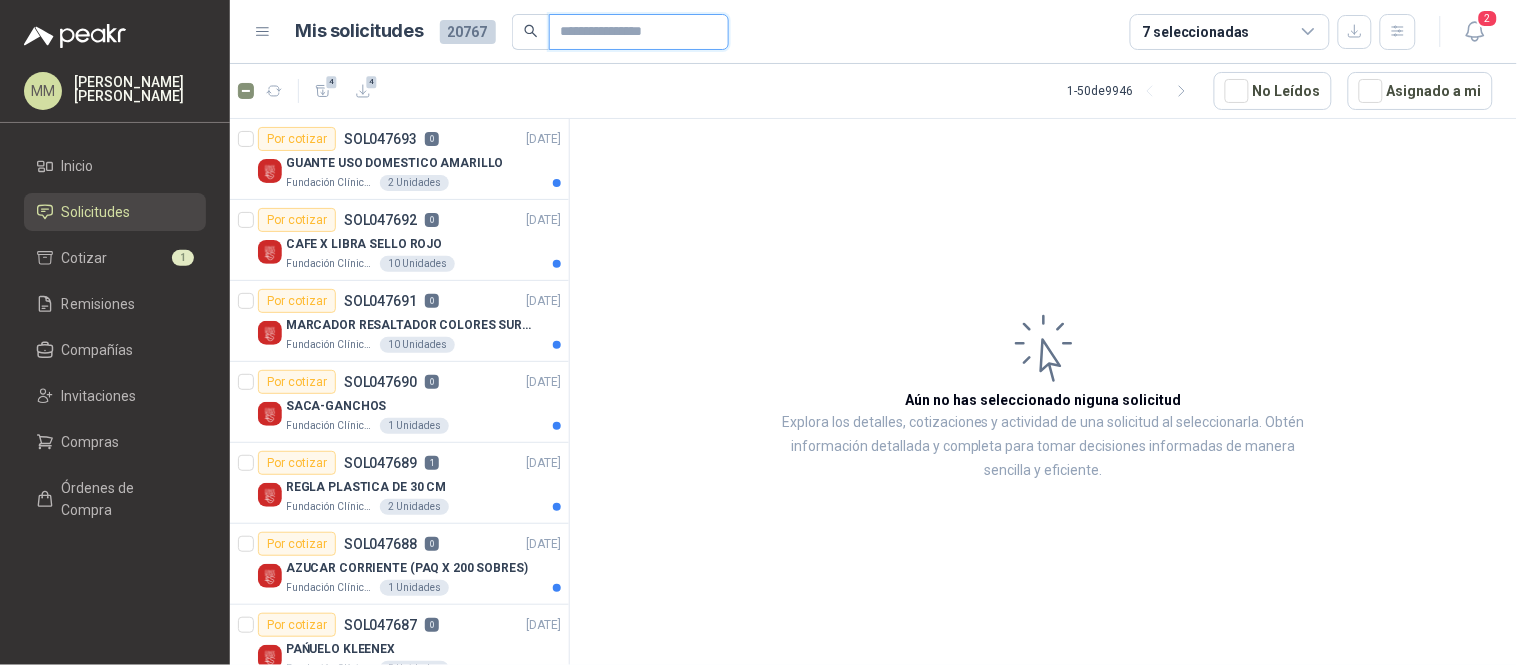 click at bounding box center (631, 32) 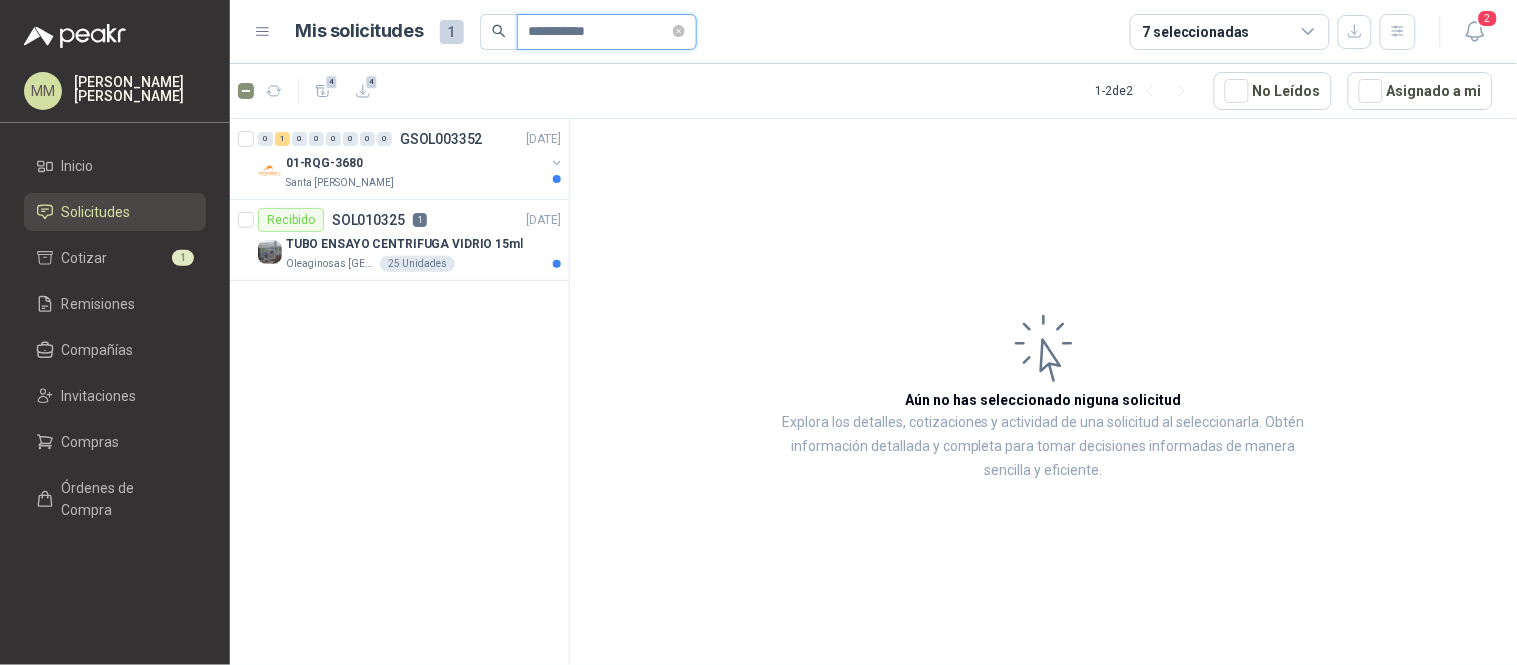 type on "**********" 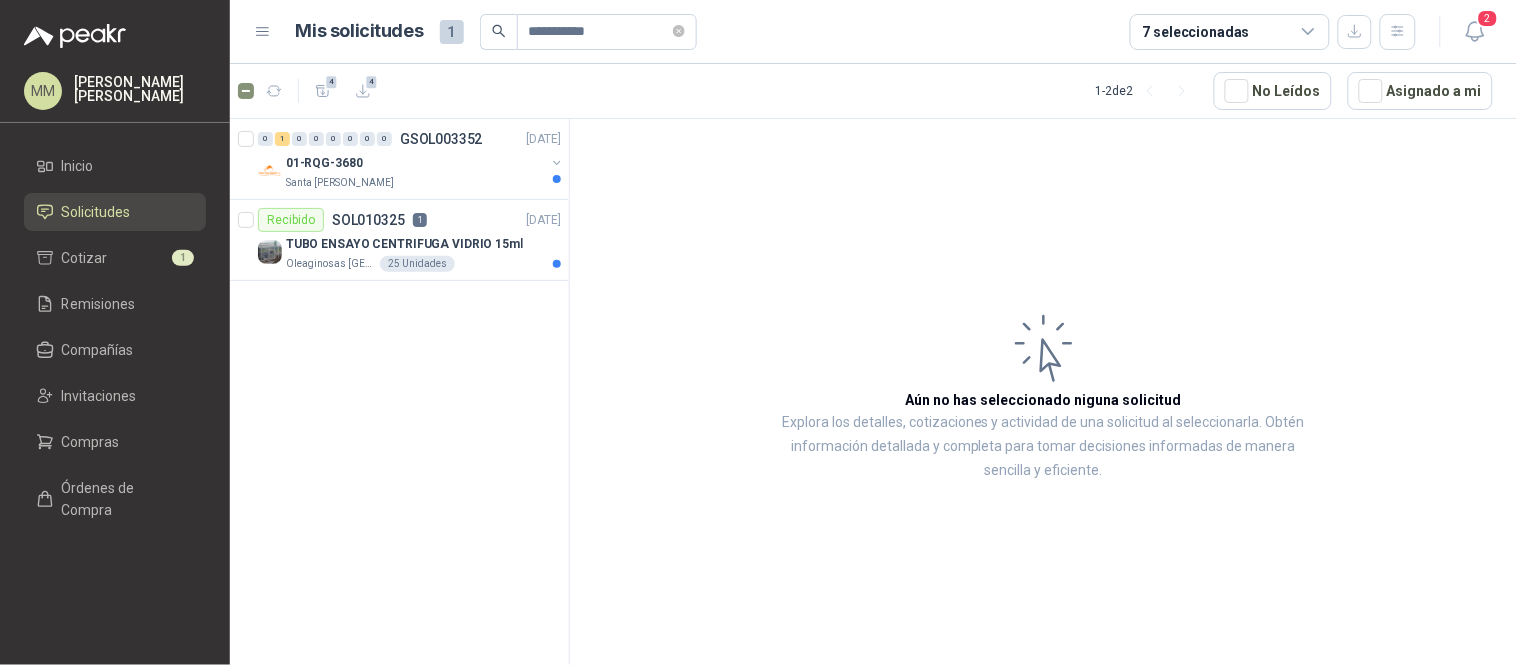 click on "TUBO ENSAYO CENTRIFUGA VIDRIO 15ml" at bounding box center (404, 244) 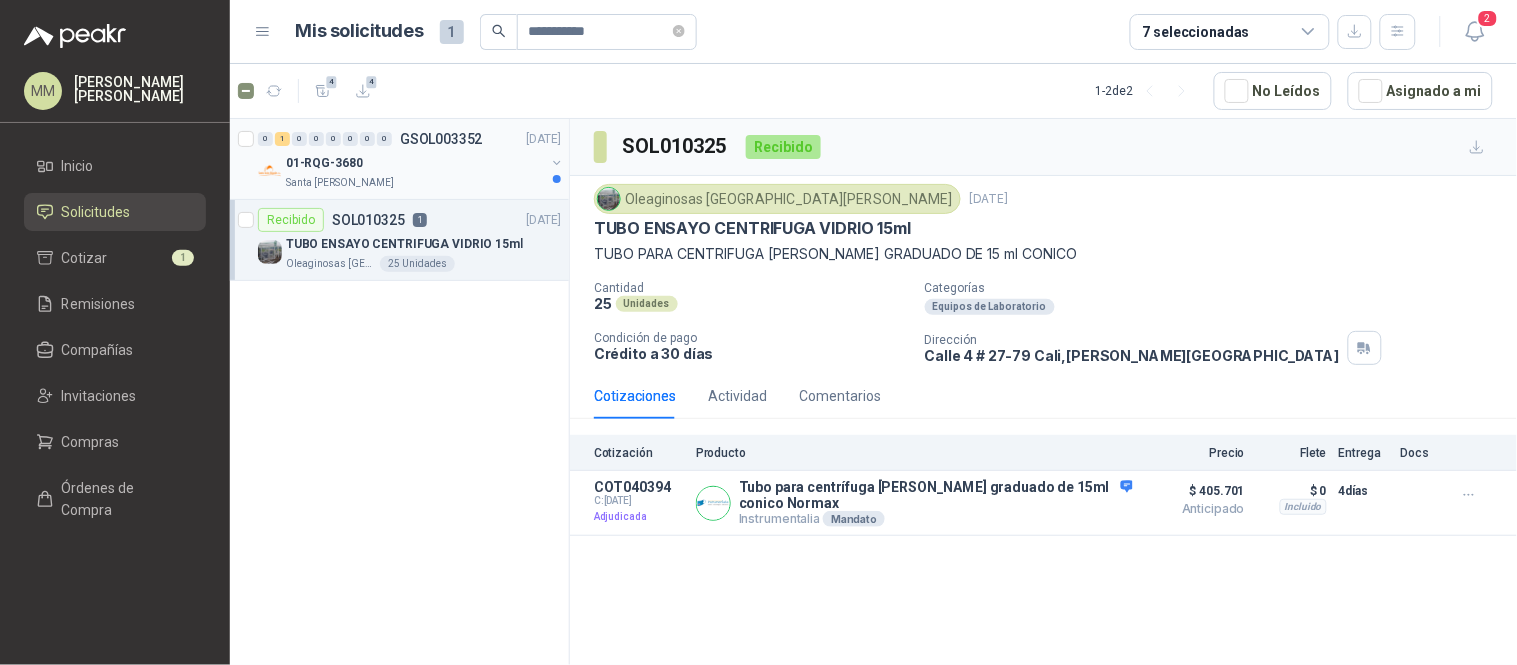 click at bounding box center (557, 163) 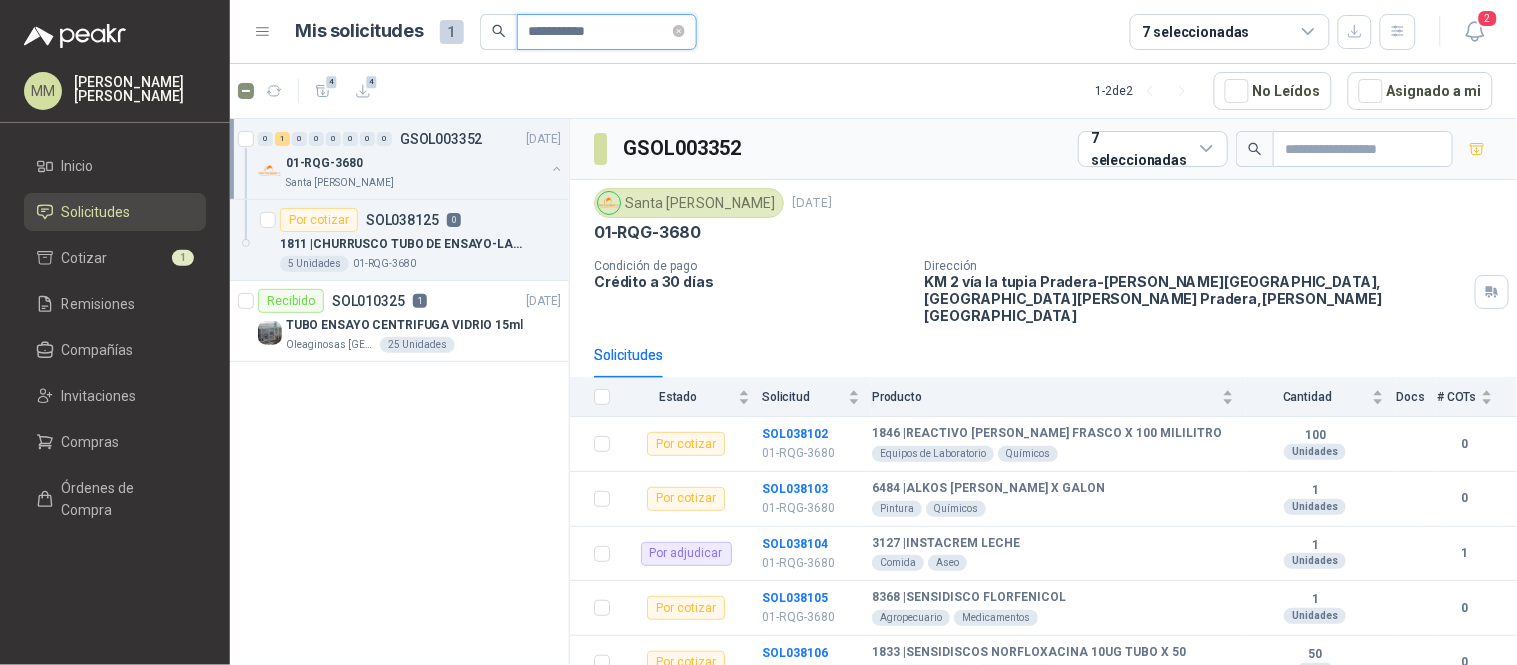 click on "**********" at bounding box center [599, 32] 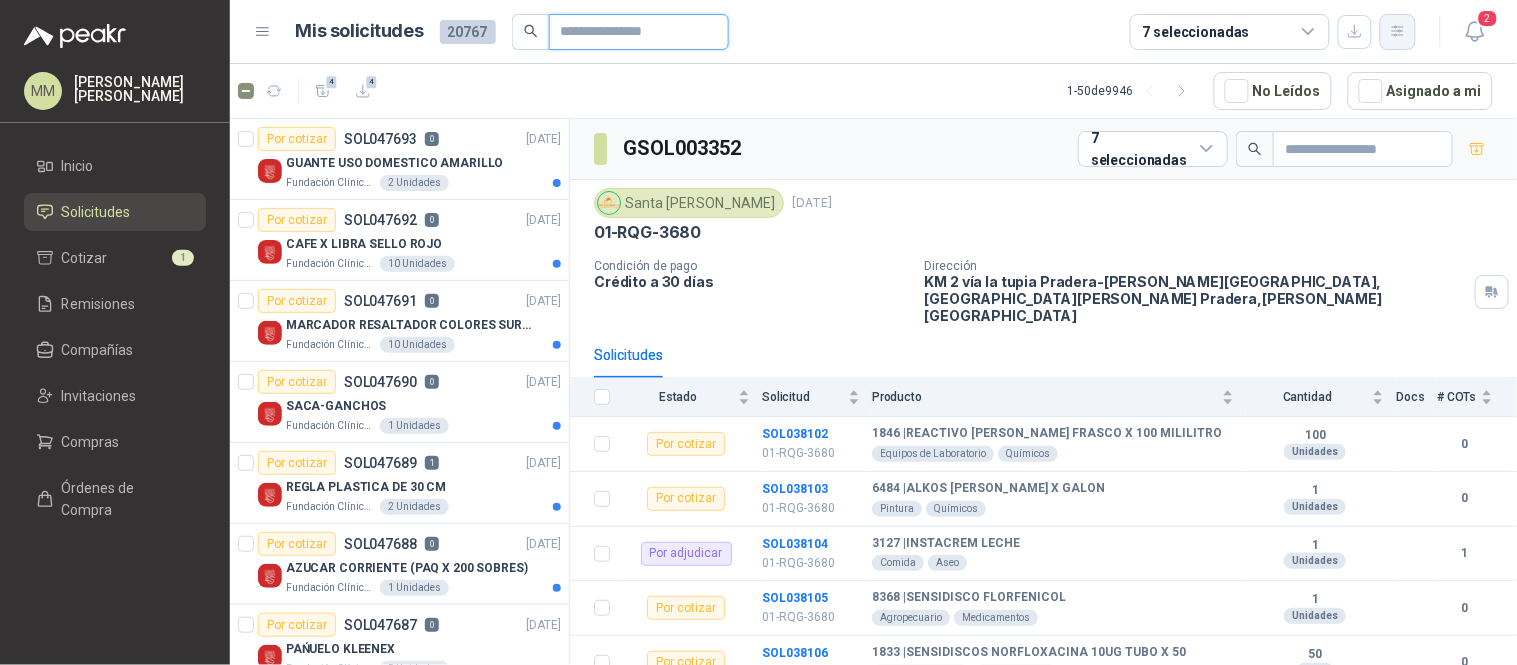 type 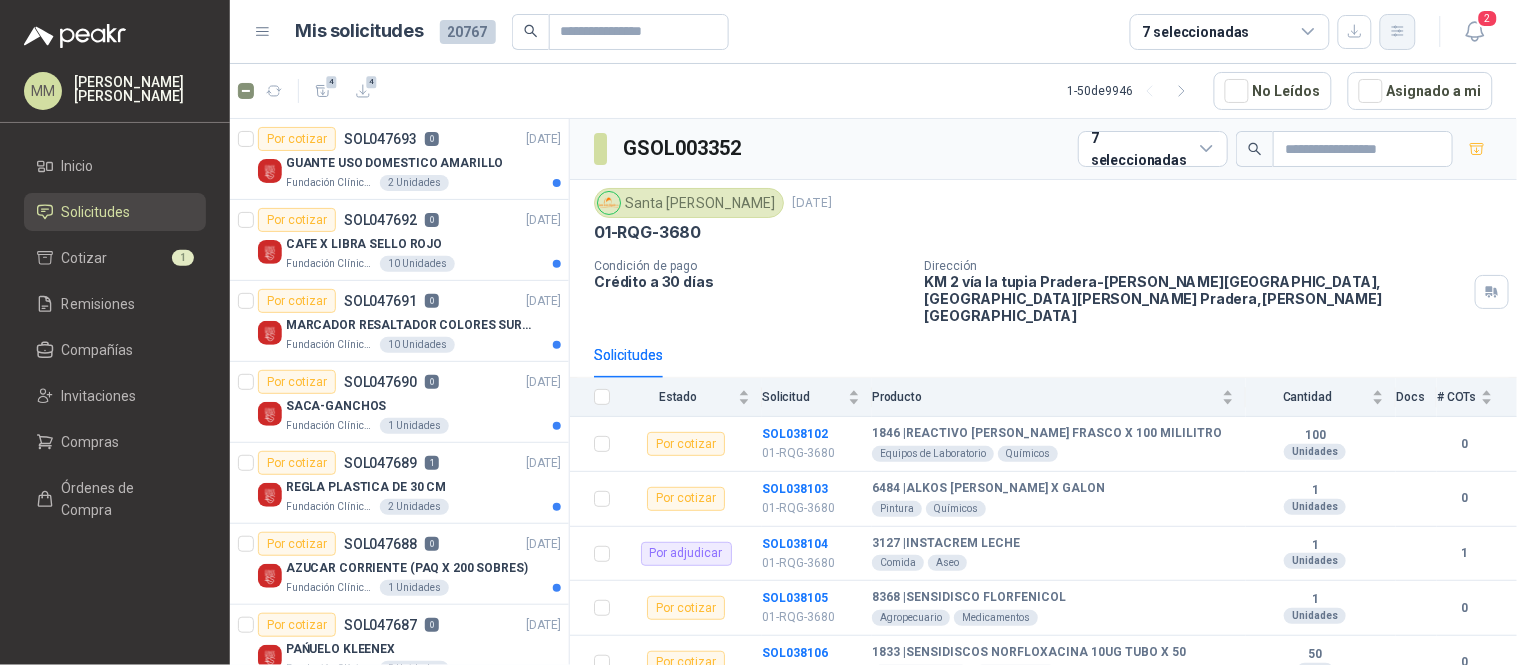 click 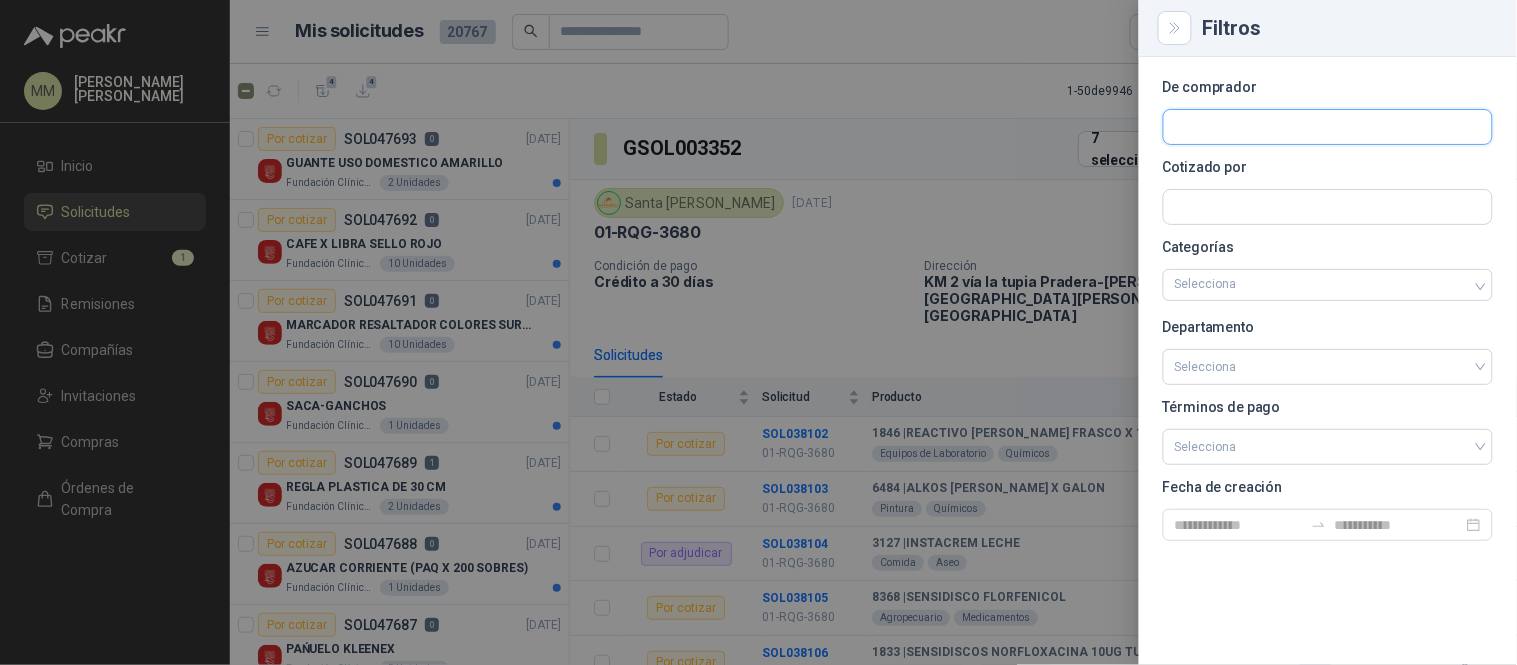 click at bounding box center (1328, 127) 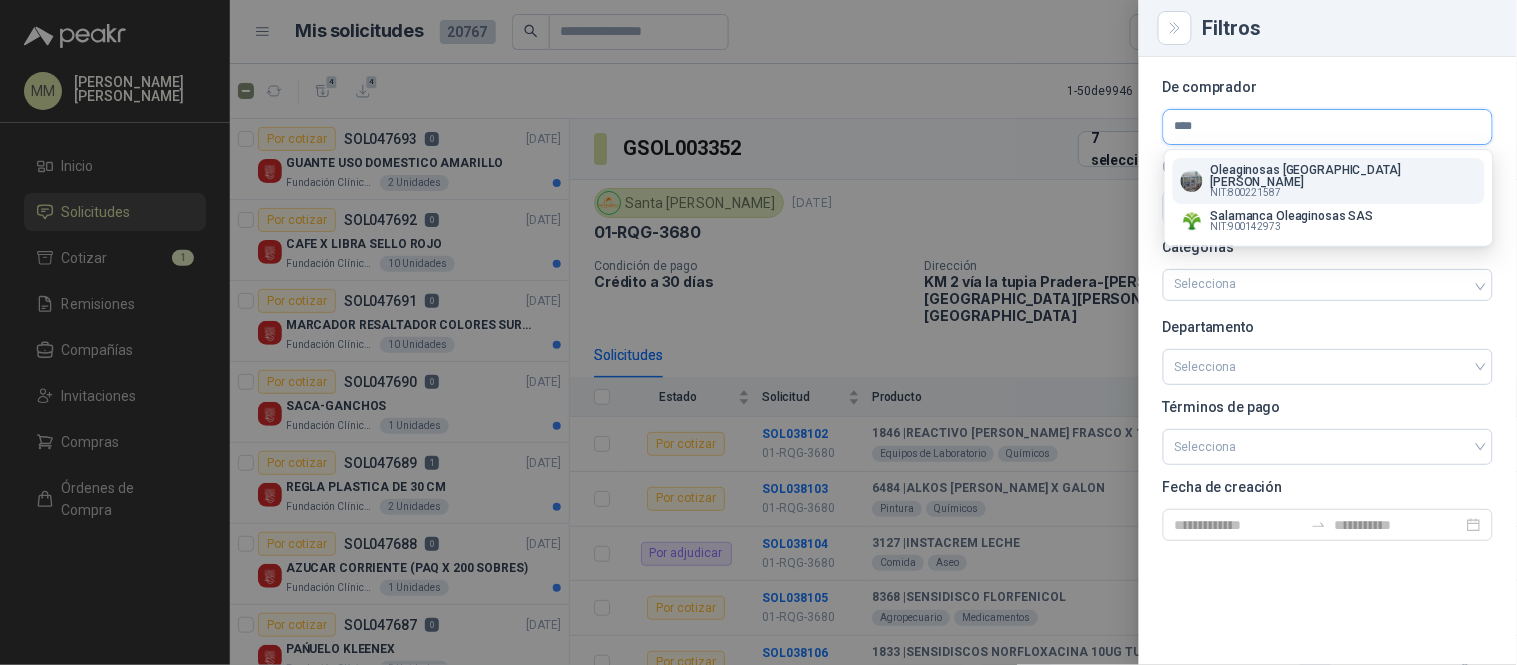 type on "****" 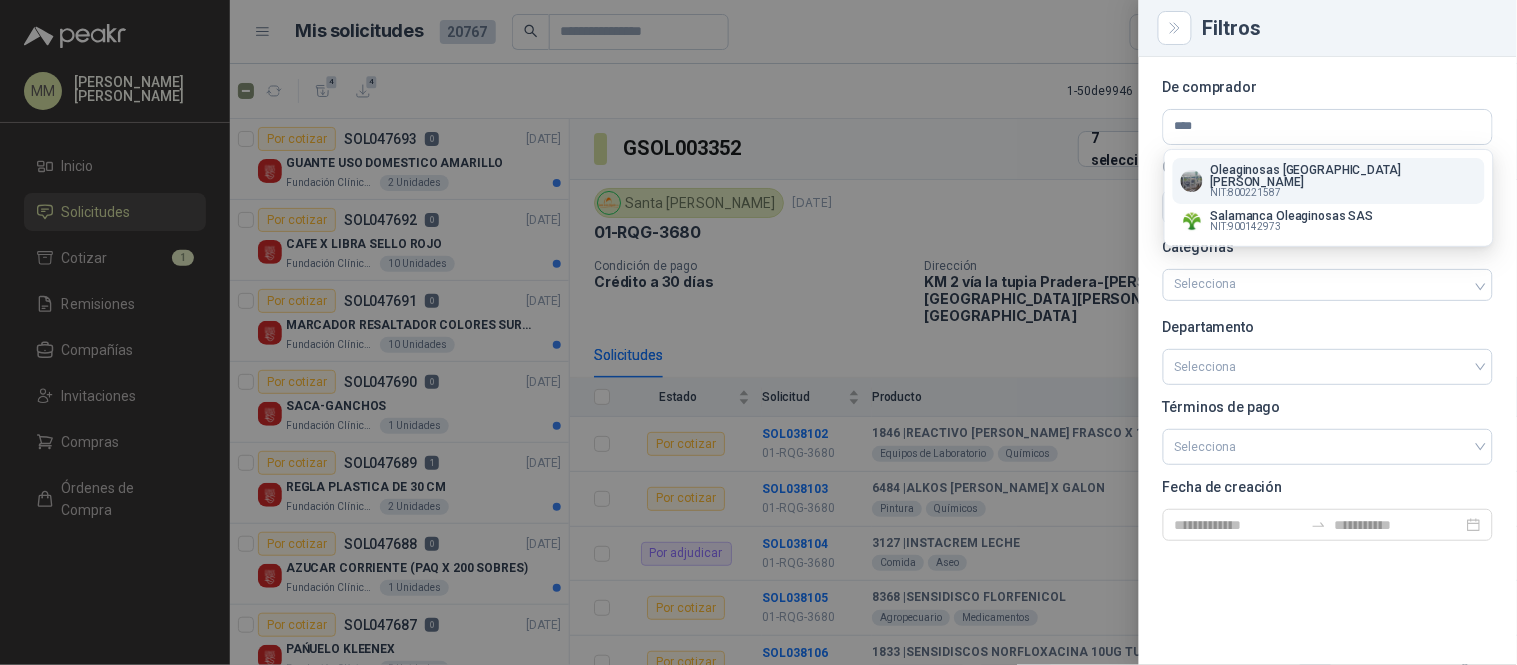 click on "Oleaginosas [GEOGRAPHIC_DATA][PERSON_NAME]" at bounding box center [1344, 176] 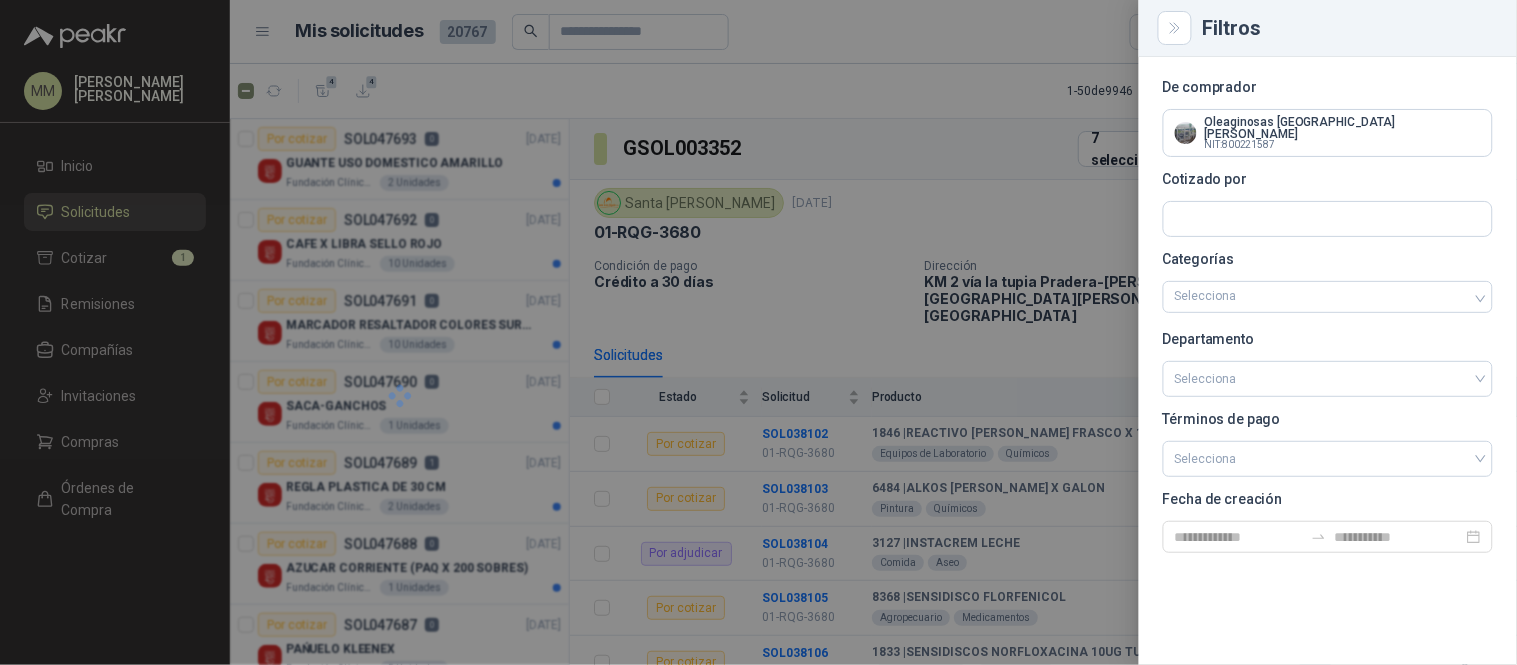 click at bounding box center [758, 332] 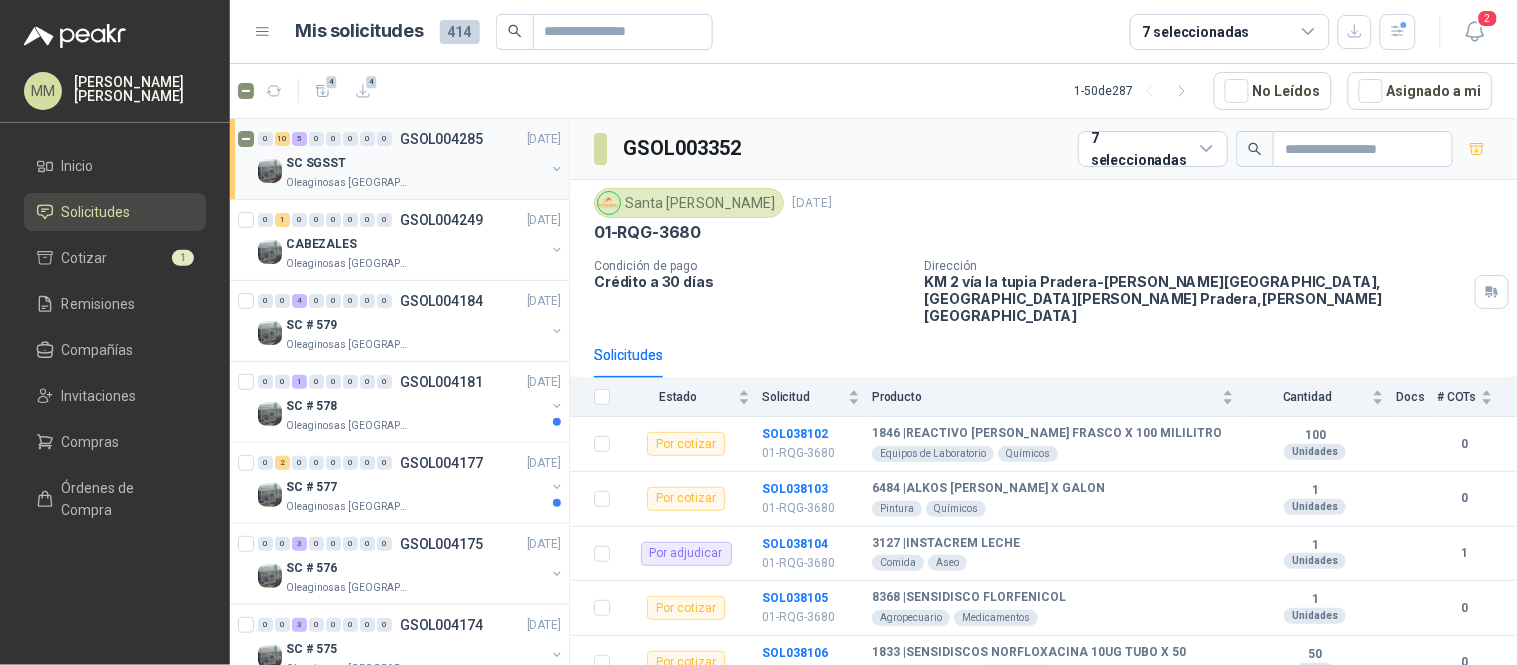 click at bounding box center (557, 169) 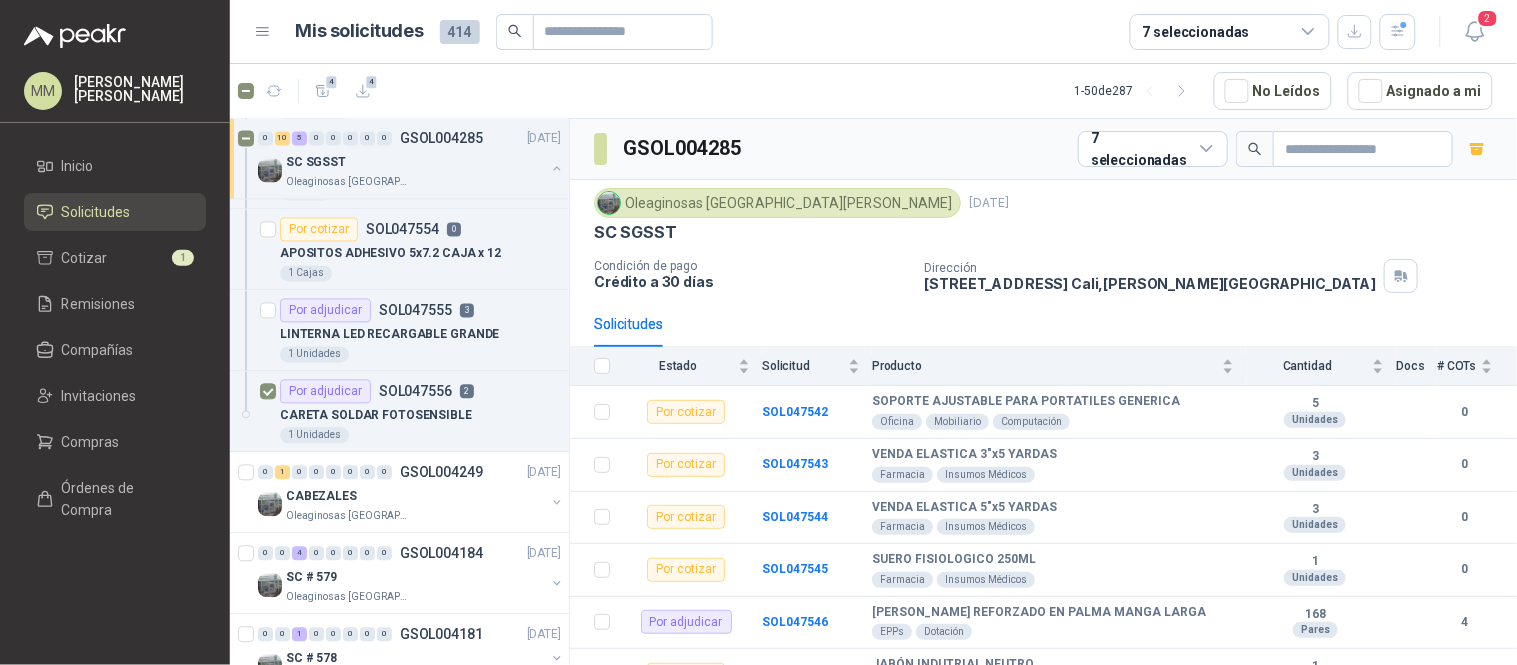 scroll, scrollTop: 1167, scrollLeft: 0, axis: vertical 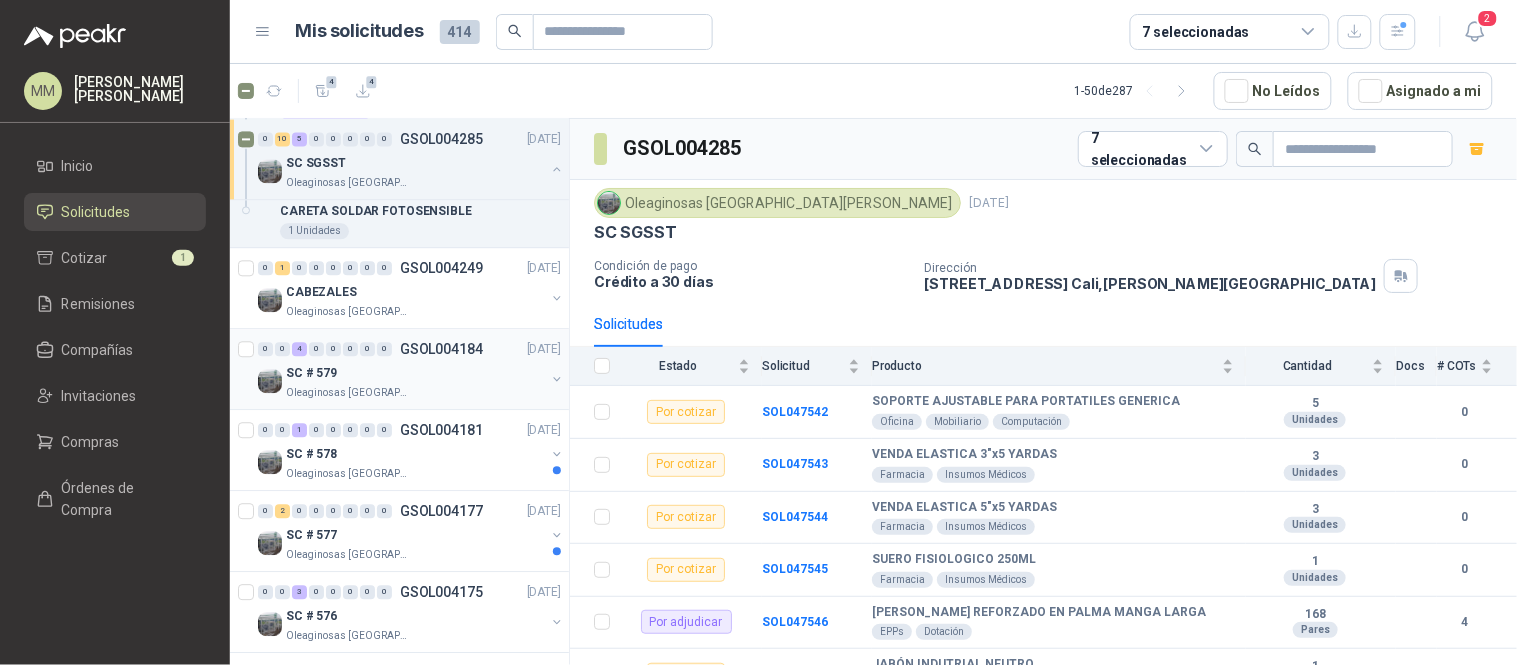 click at bounding box center [557, 379] 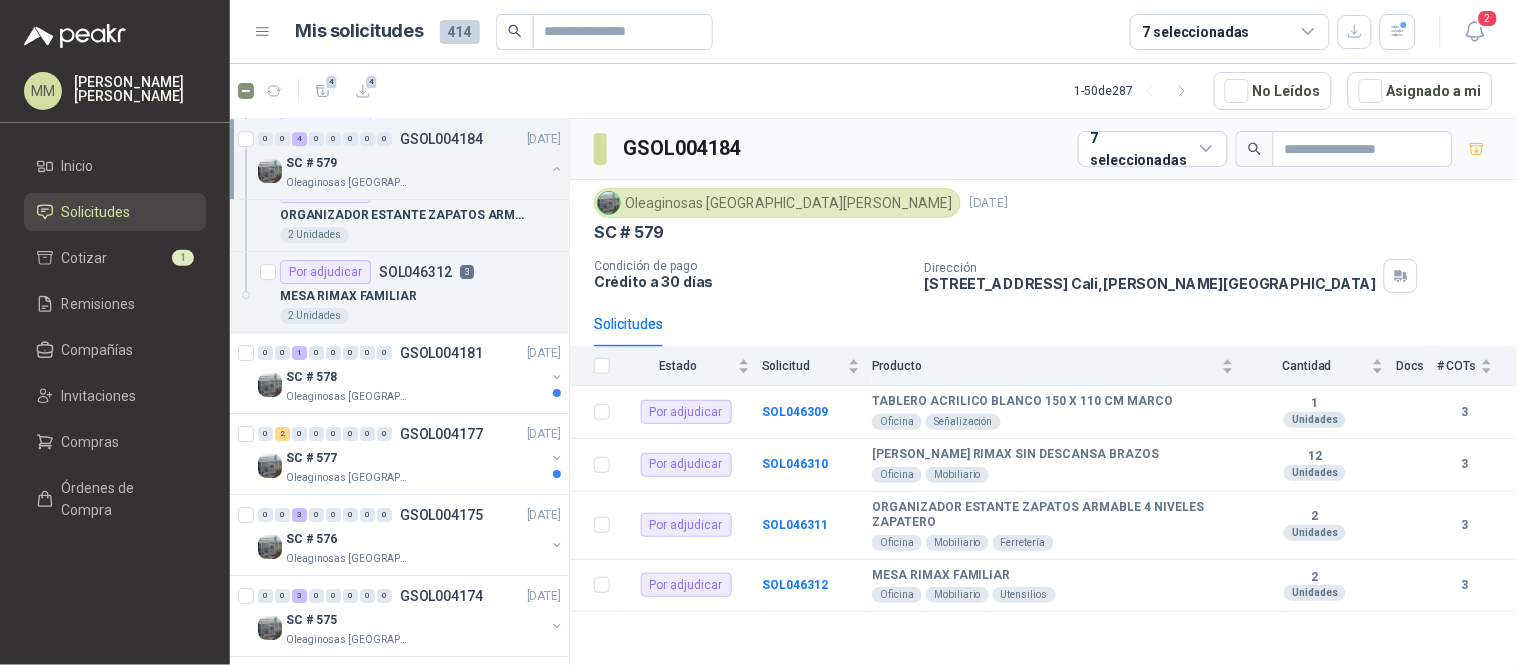 click at bounding box center [557, 377] 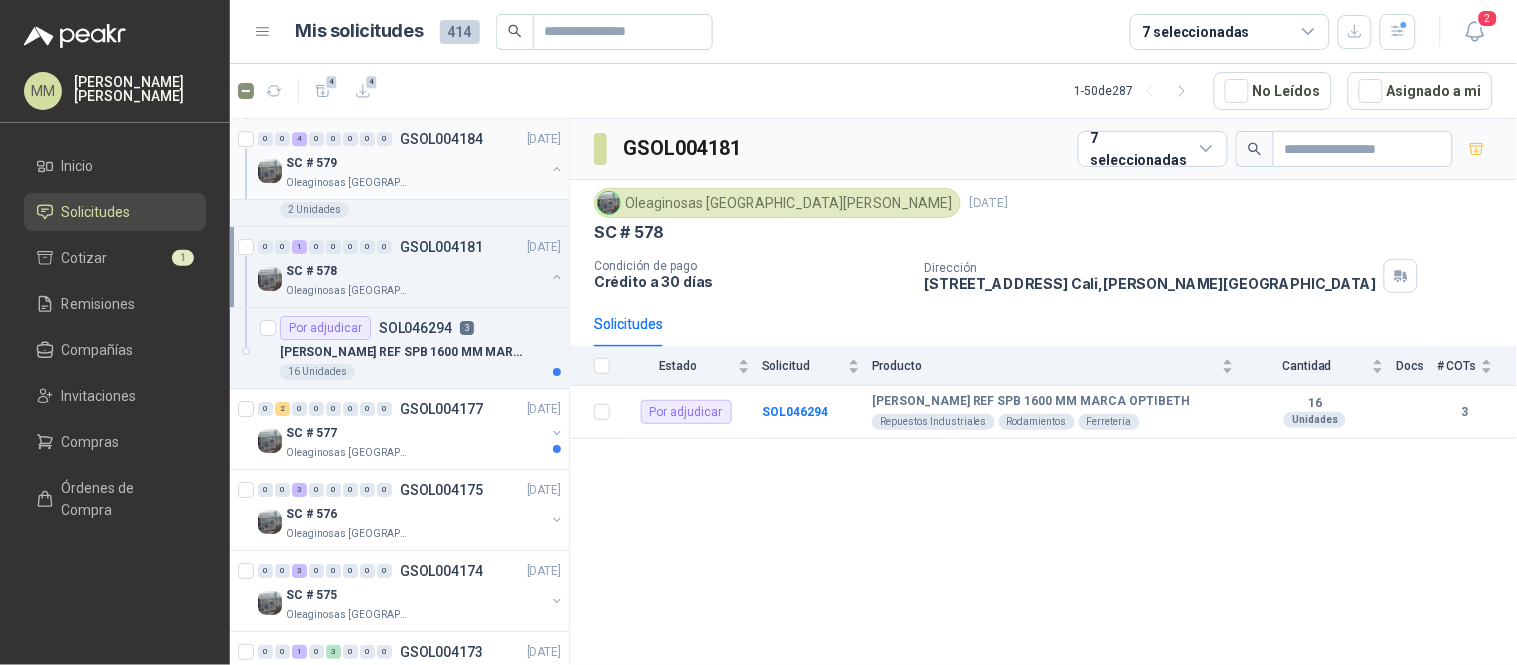 scroll, scrollTop: 1673, scrollLeft: 0, axis: vertical 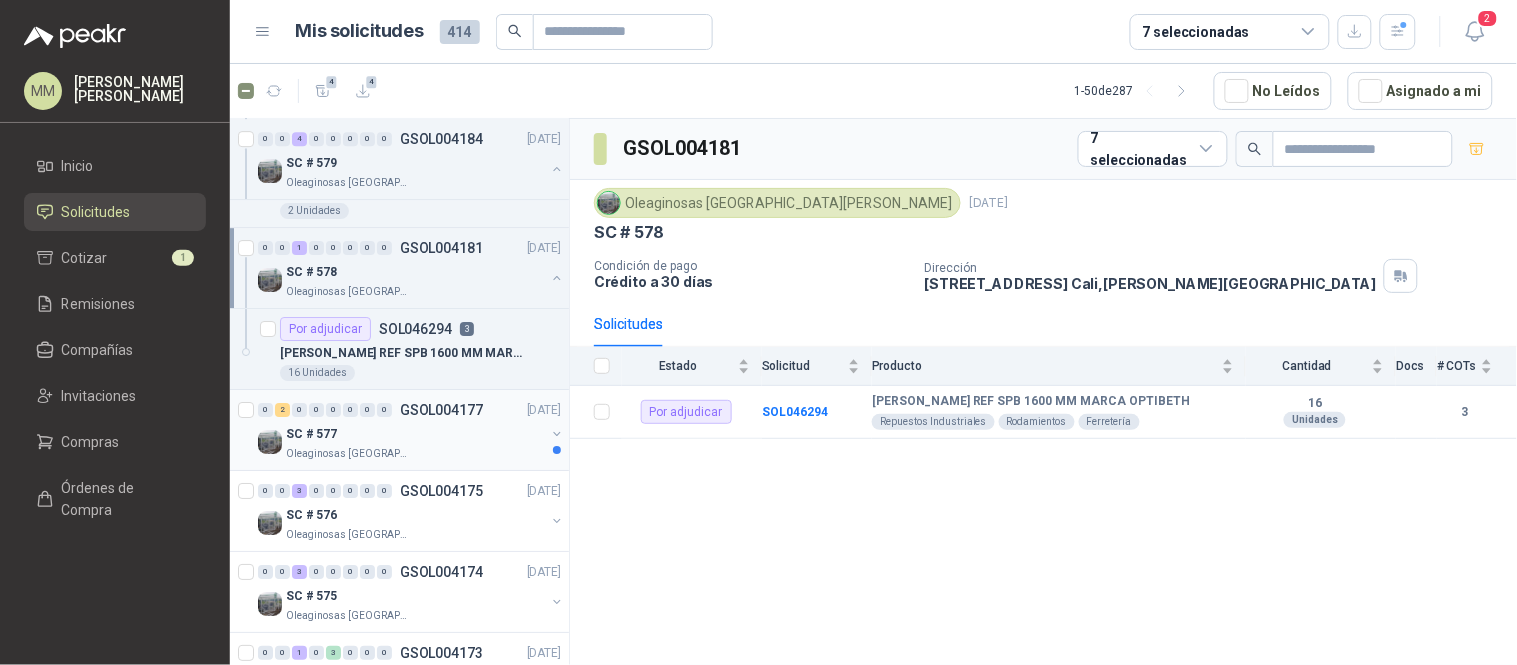 click at bounding box center (557, 434) 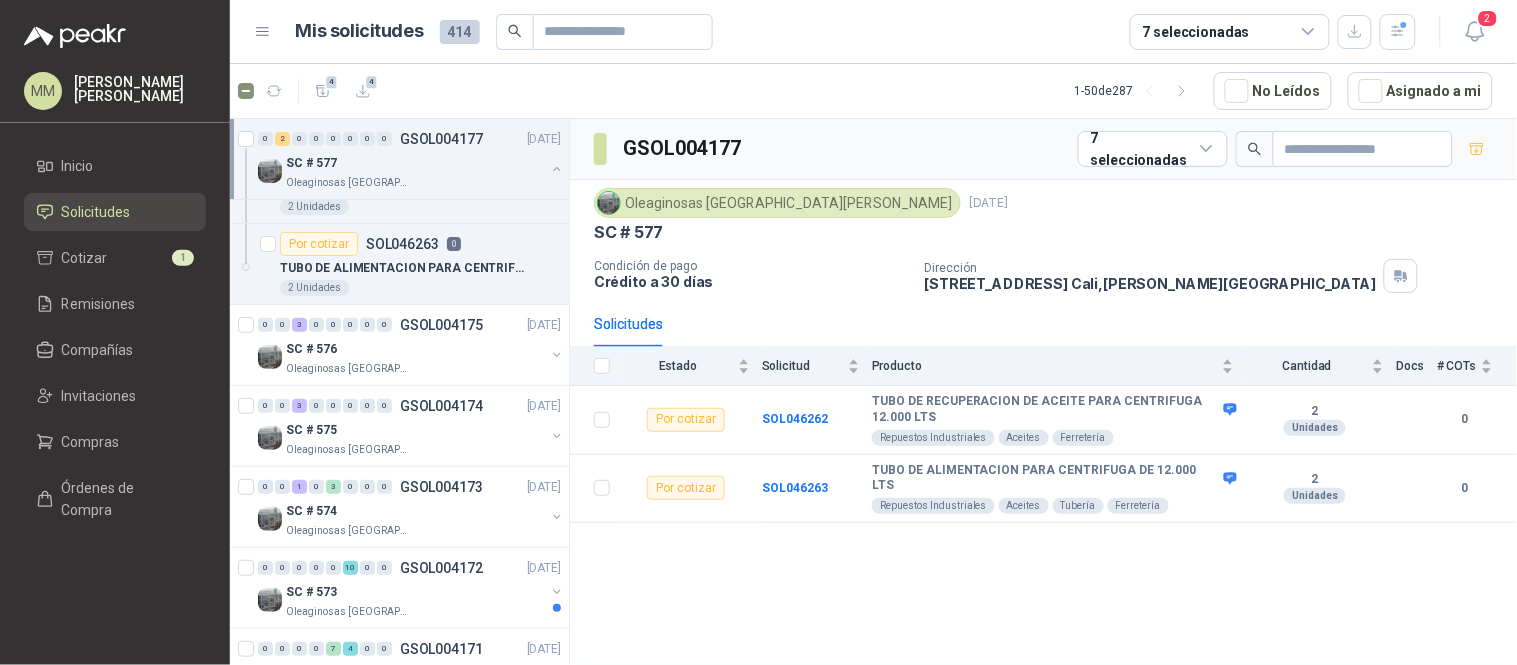 scroll, scrollTop: 2024, scrollLeft: 0, axis: vertical 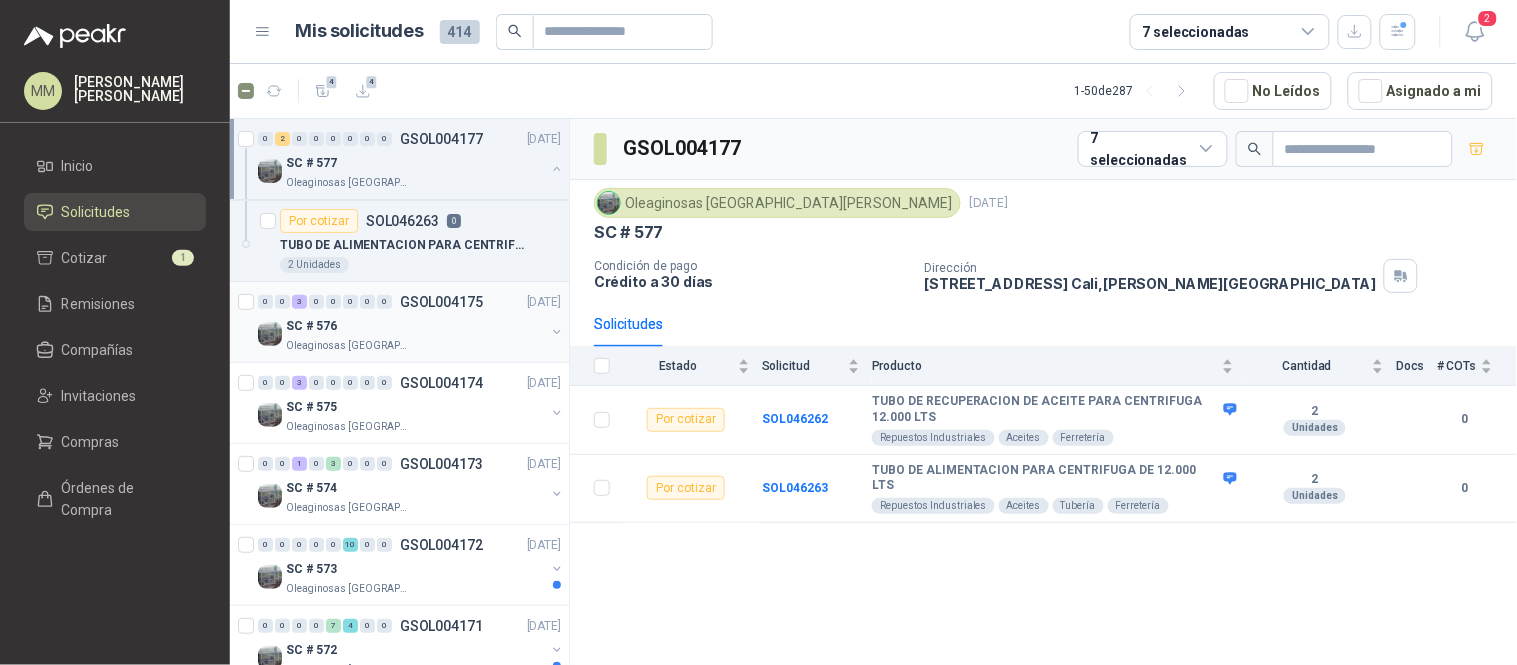 click at bounding box center (557, 332) 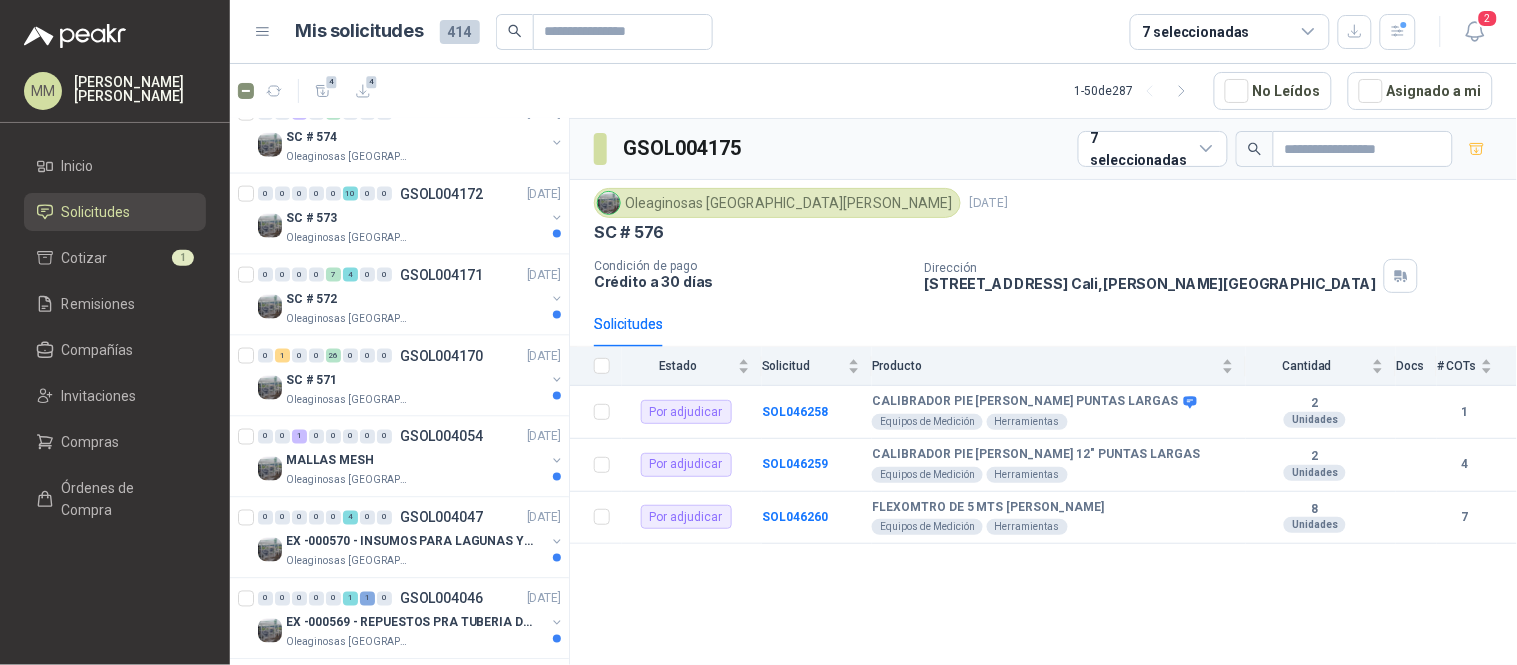 scroll, scrollTop: 2621, scrollLeft: 0, axis: vertical 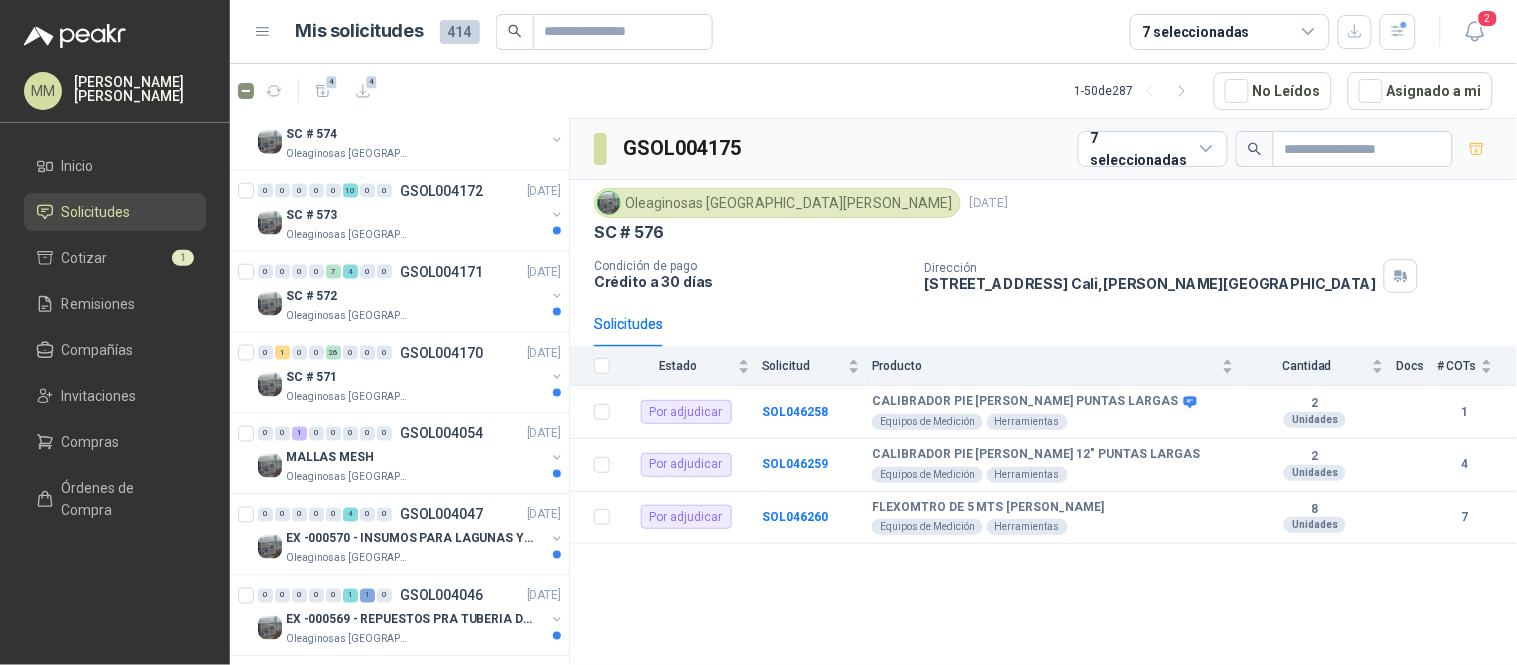 click on "SC # 576" at bounding box center (1043, 232) 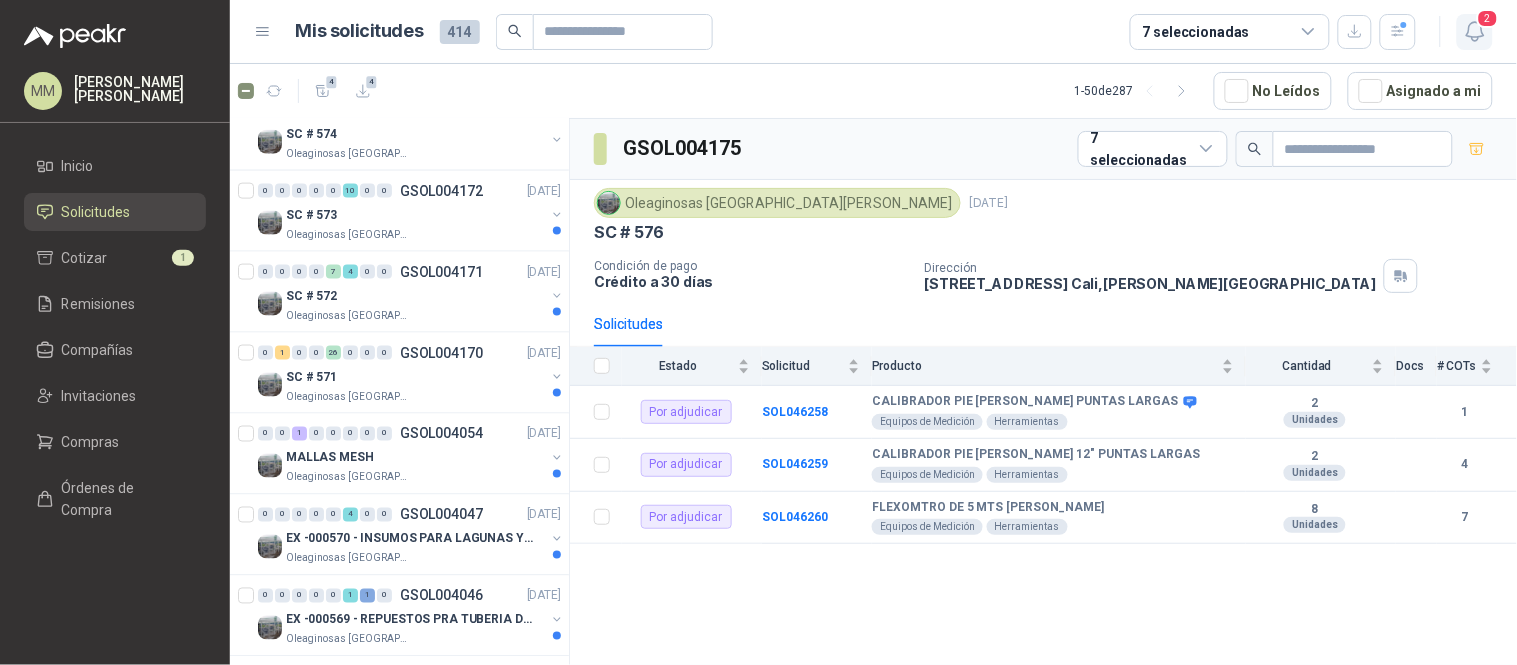 click 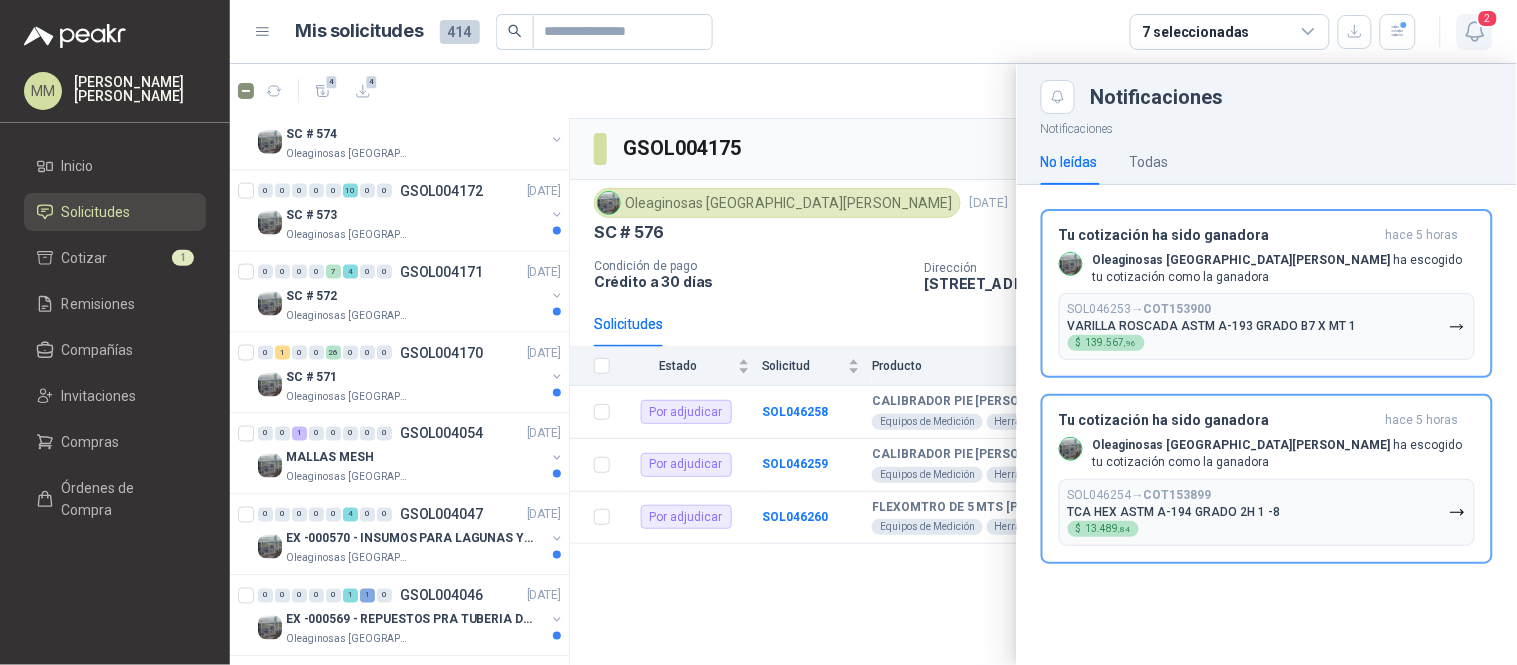 click 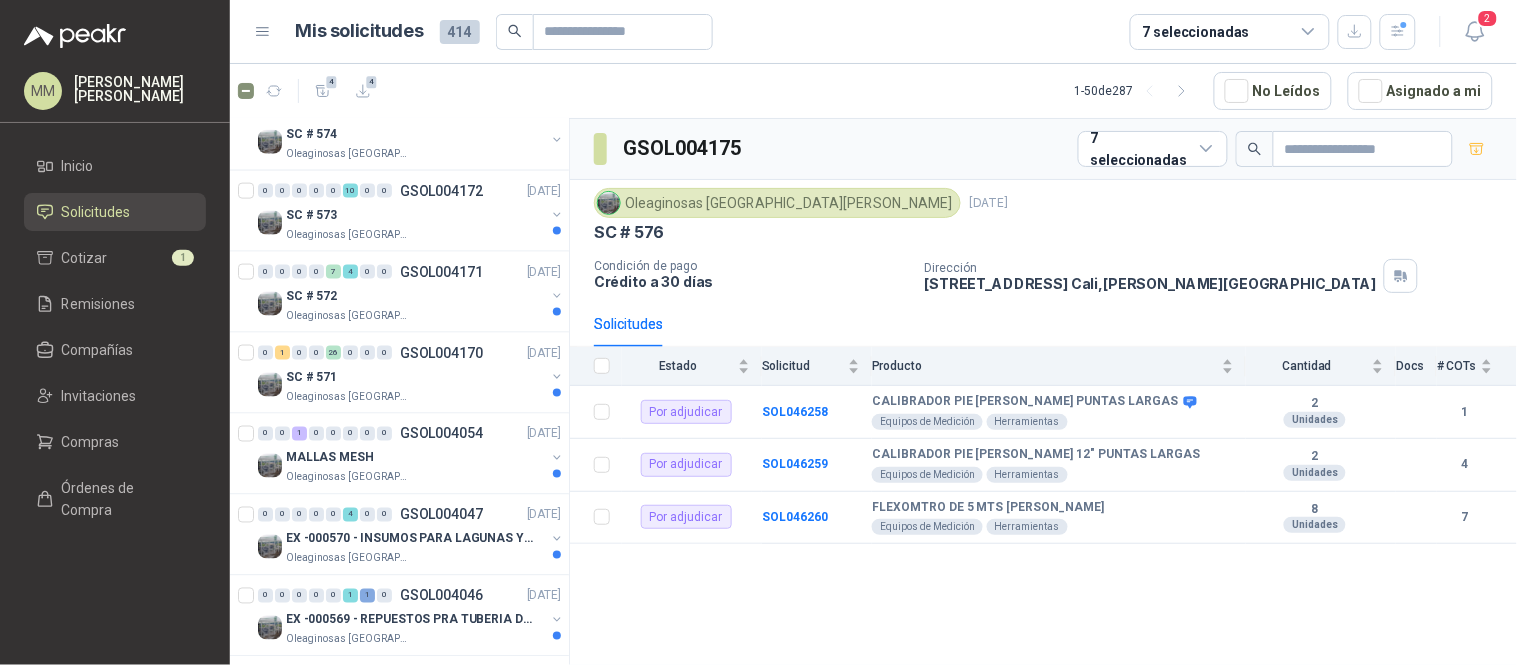 click on "Oleaginosas San [PERSON_NAME] [DATE]" at bounding box center [1043, 203] 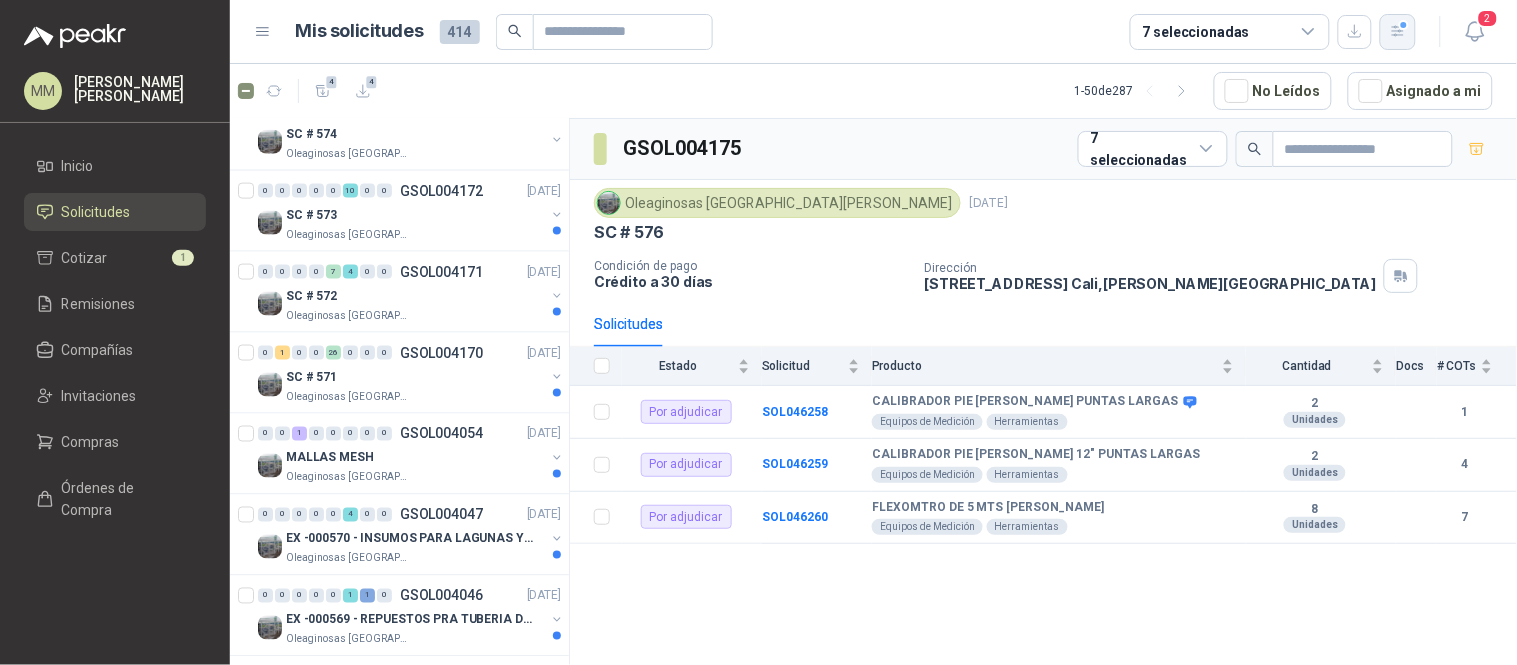 click 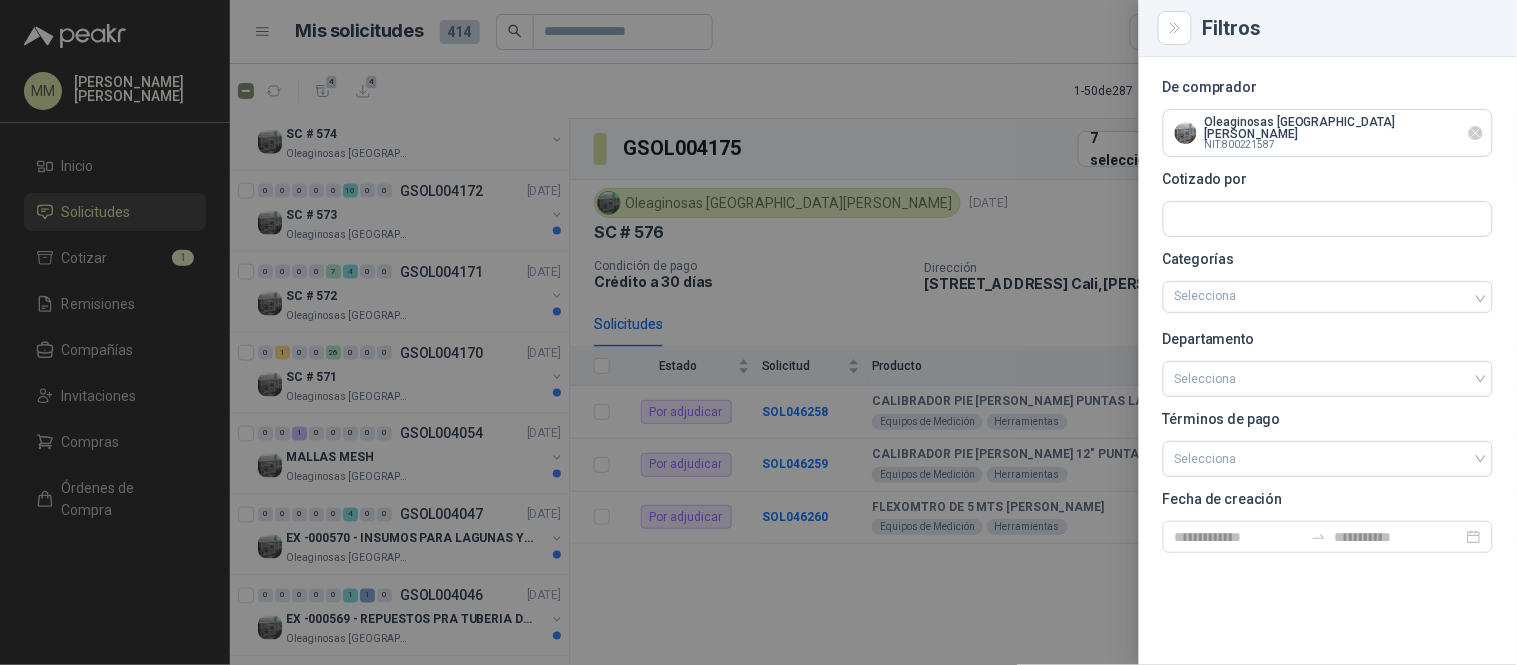 click 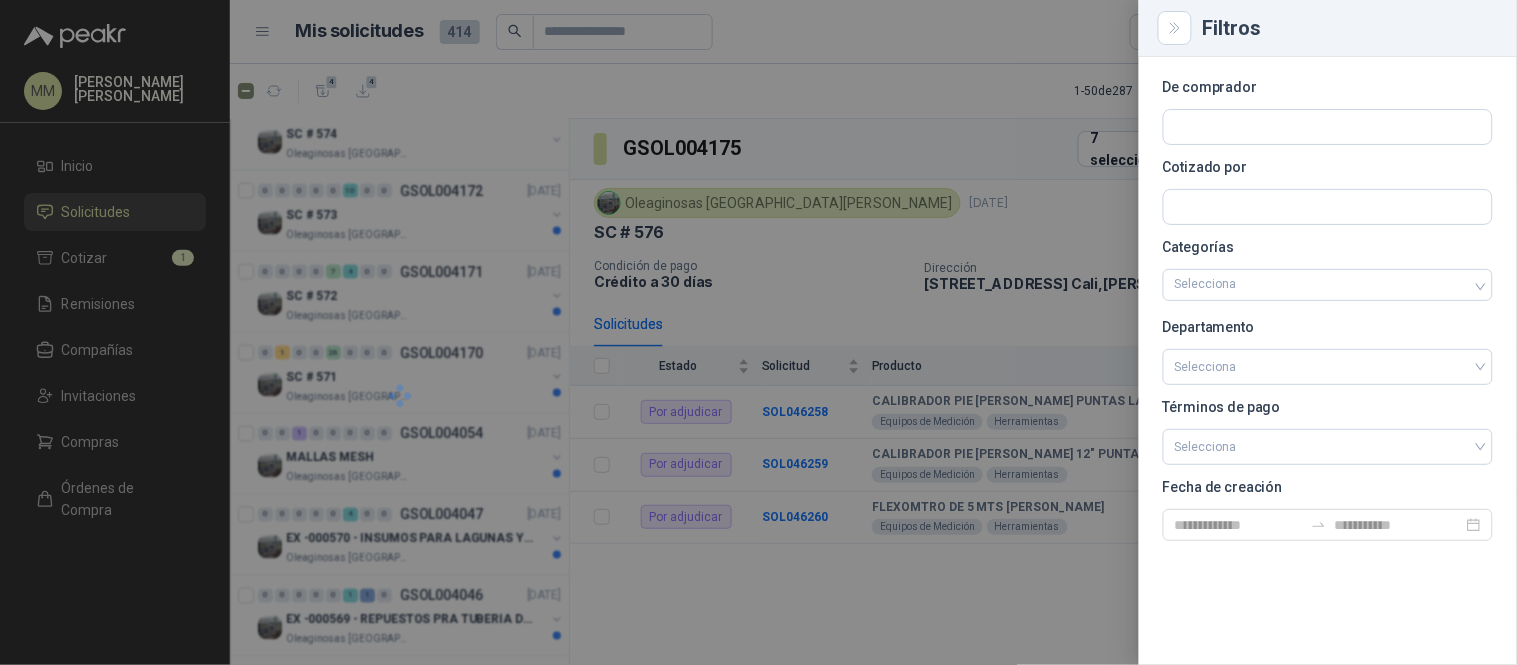 click at bounding box center [758, 332] 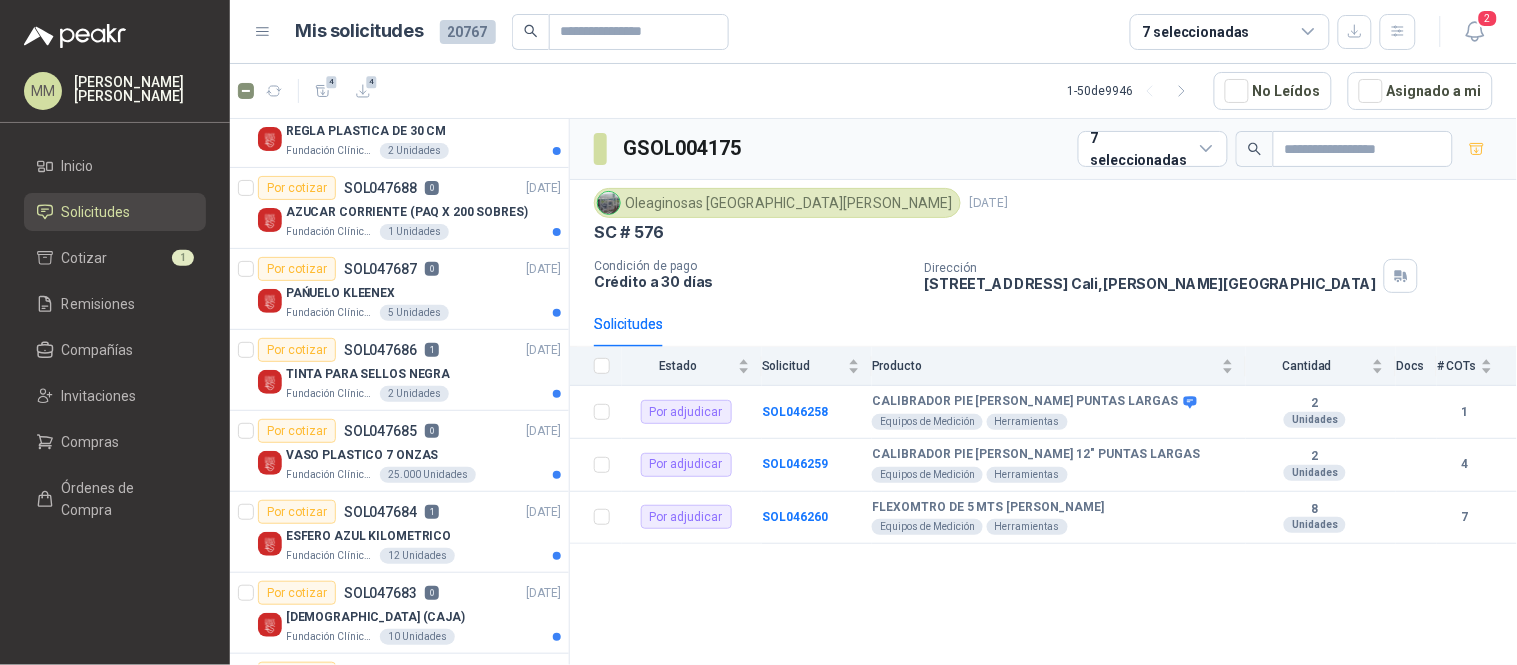 scroll, scrollTop: 0, scrollLeft: 0, axis: both 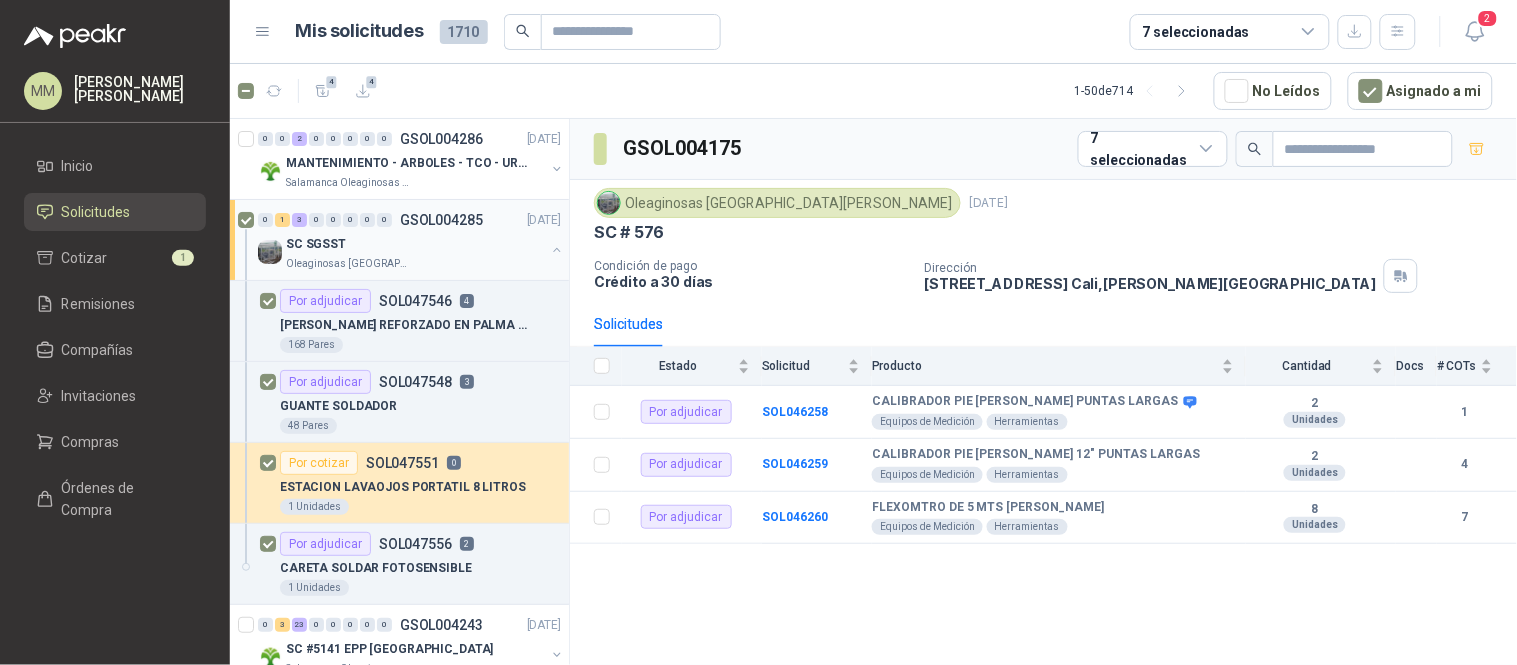 click at bounding box center [557, 250] 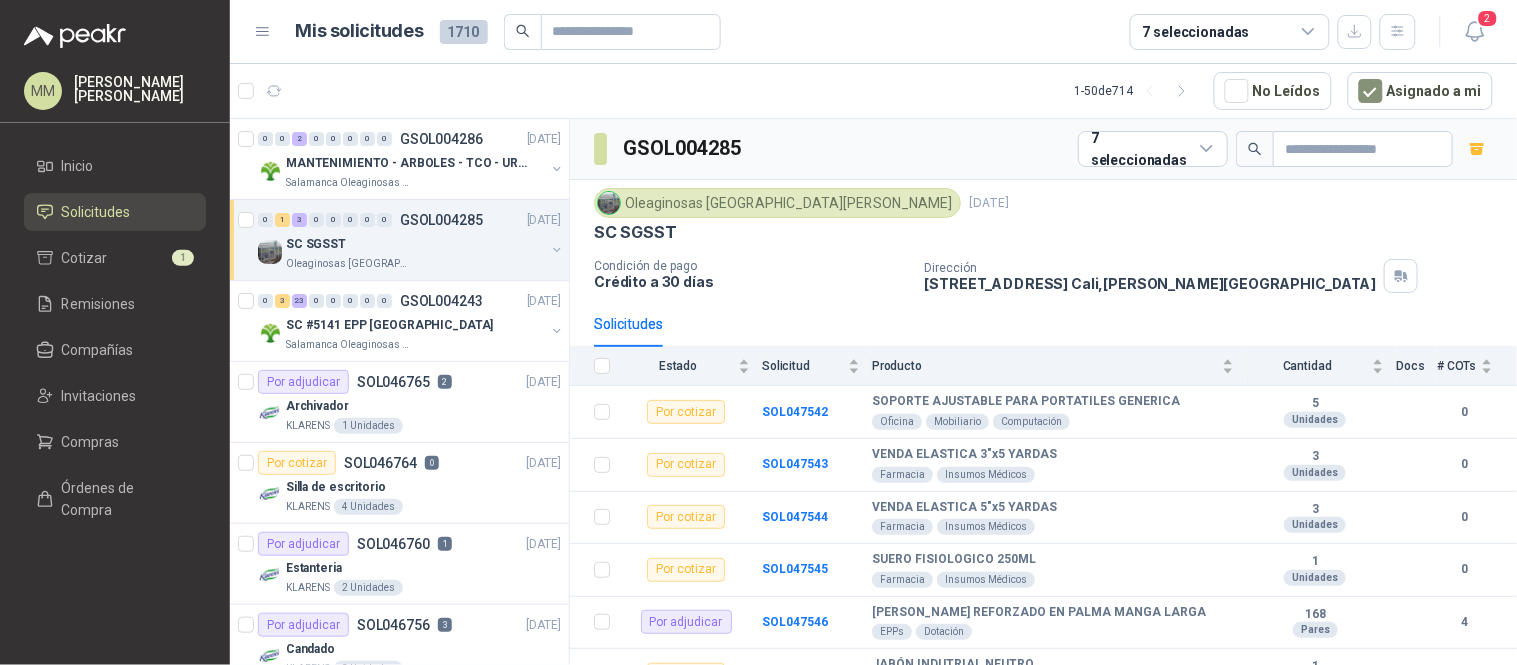 click on "Oleaginosas San [PERSON_NAME] [DATE]" at bounding box center [1043, 203] 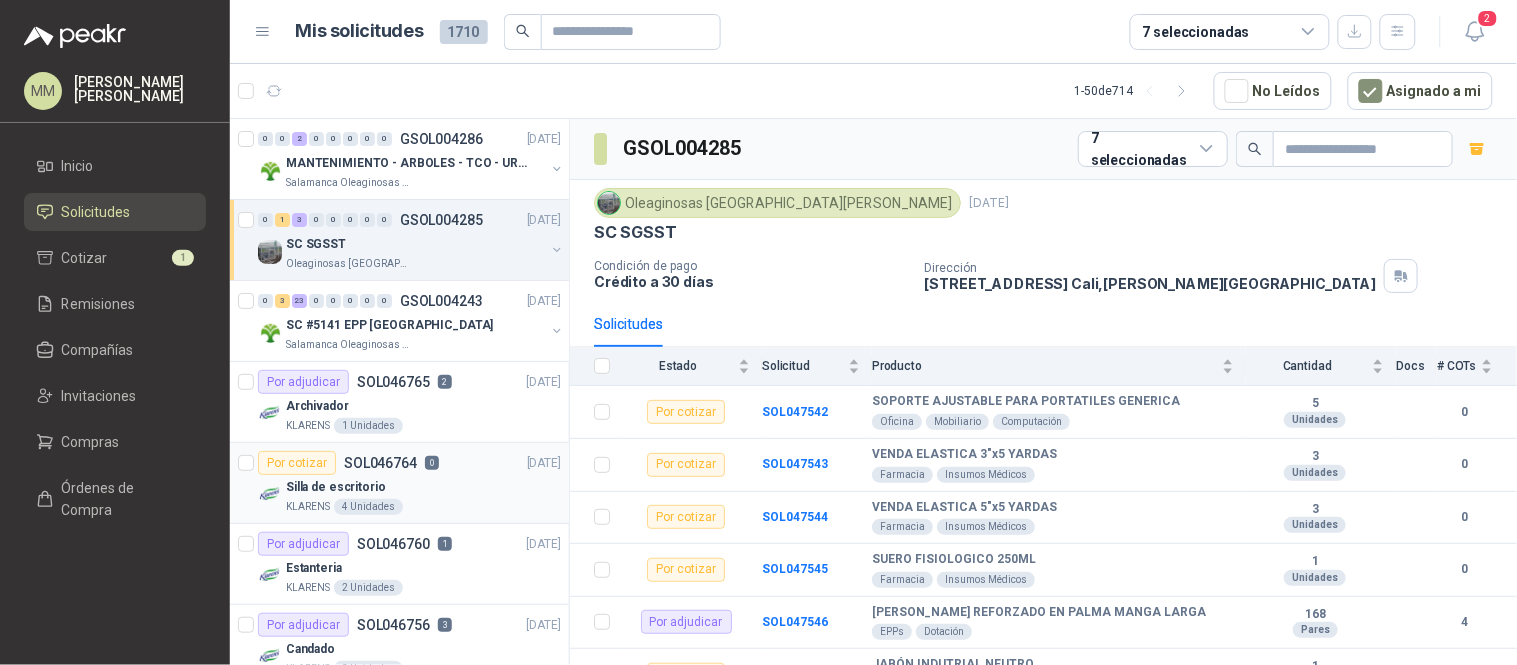 click on "Por cotizar SOL046764 0 [DATE]   Silla de escritorio KLARENS 4   Unidades" at bounding box center [399, 483] 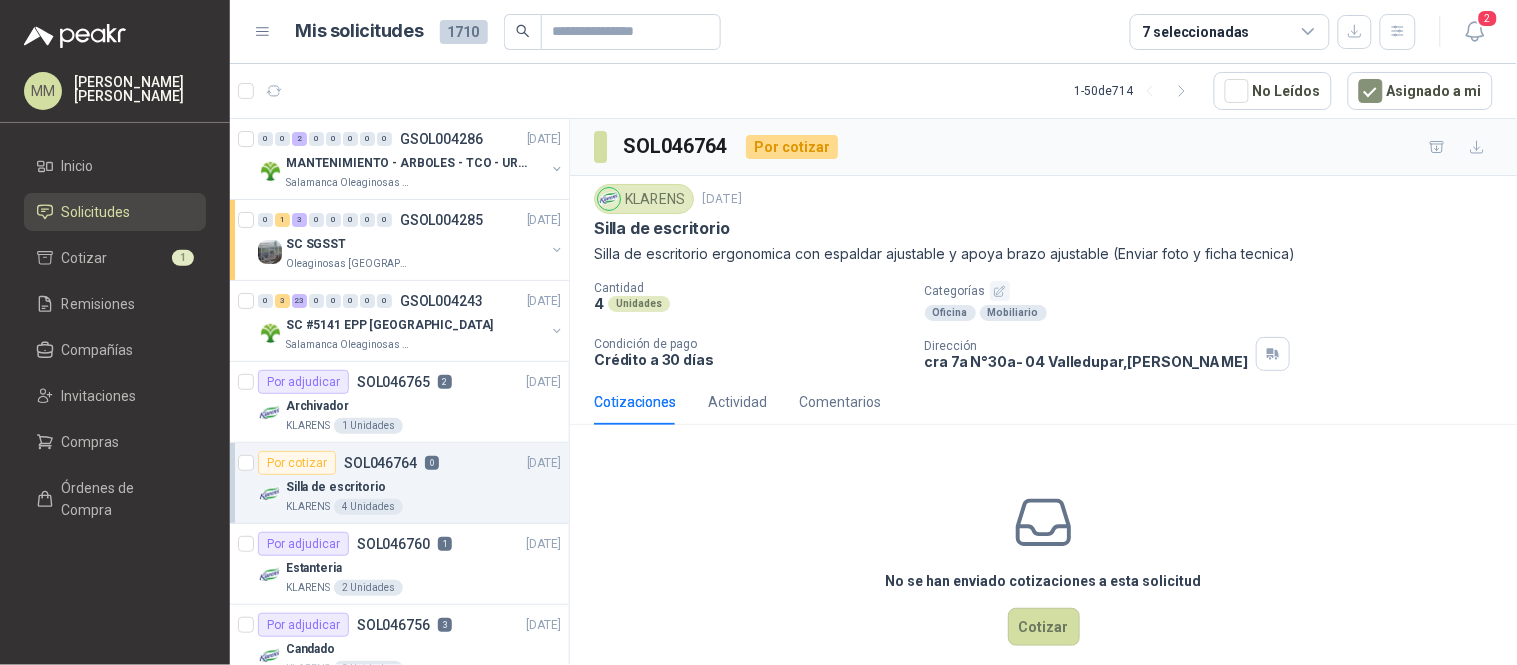 click on "Silla de escritorio ergonomica con espaldar ajustable y apoya brazo ajustable (Enviar foto y ficha tecnica)" at bounding box center [1043, 254] 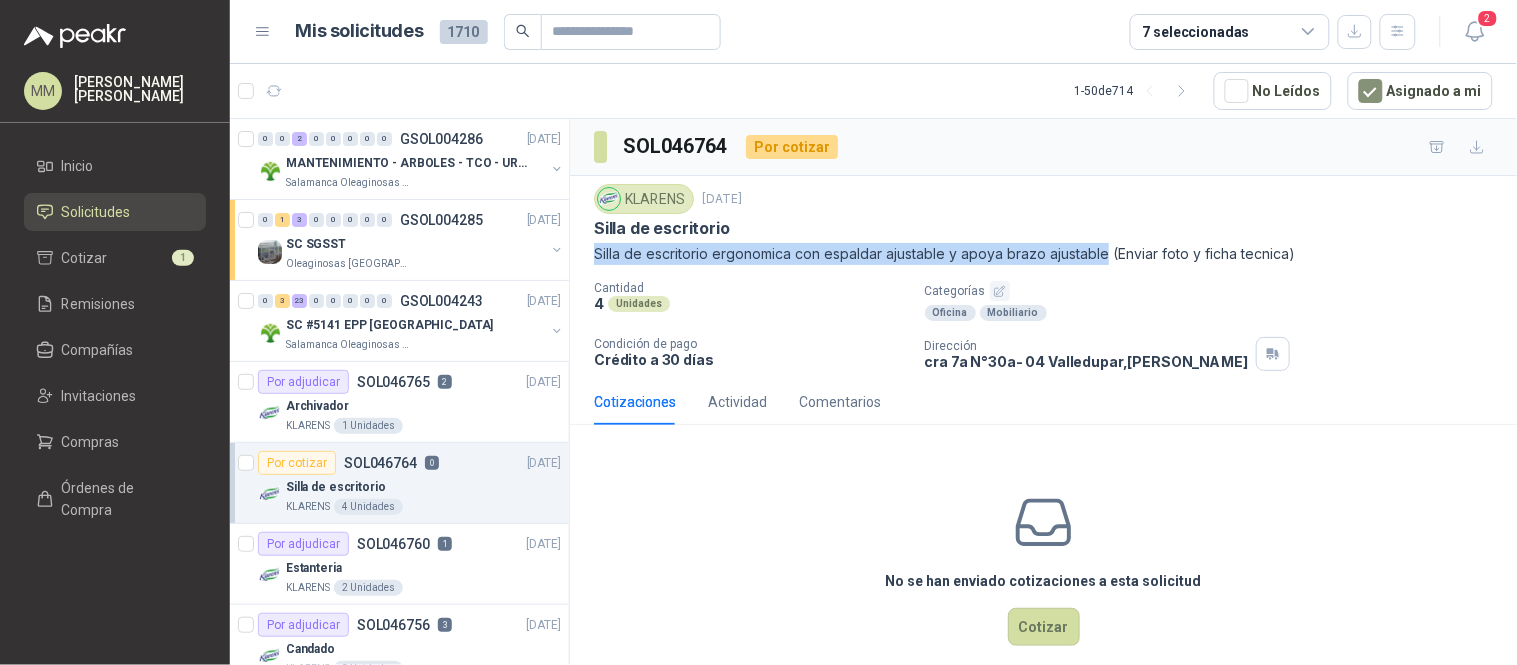 drag, startPoint x: 612, startPoint y: 254, endPoint x: 1068, endPoint y: 254, distance: 456 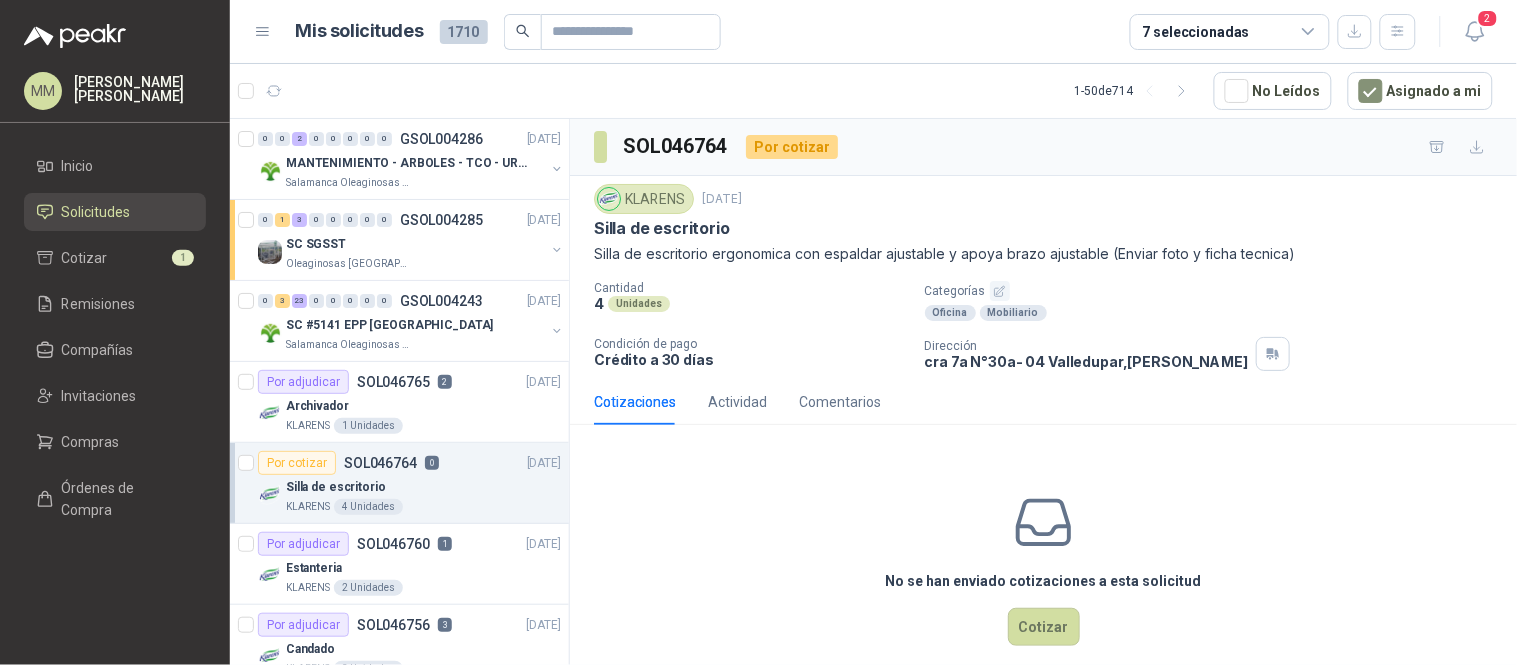 click on "No se han enviado cotizaciones a esta solicitud Cotizar" at bounding box center (1043, 568) 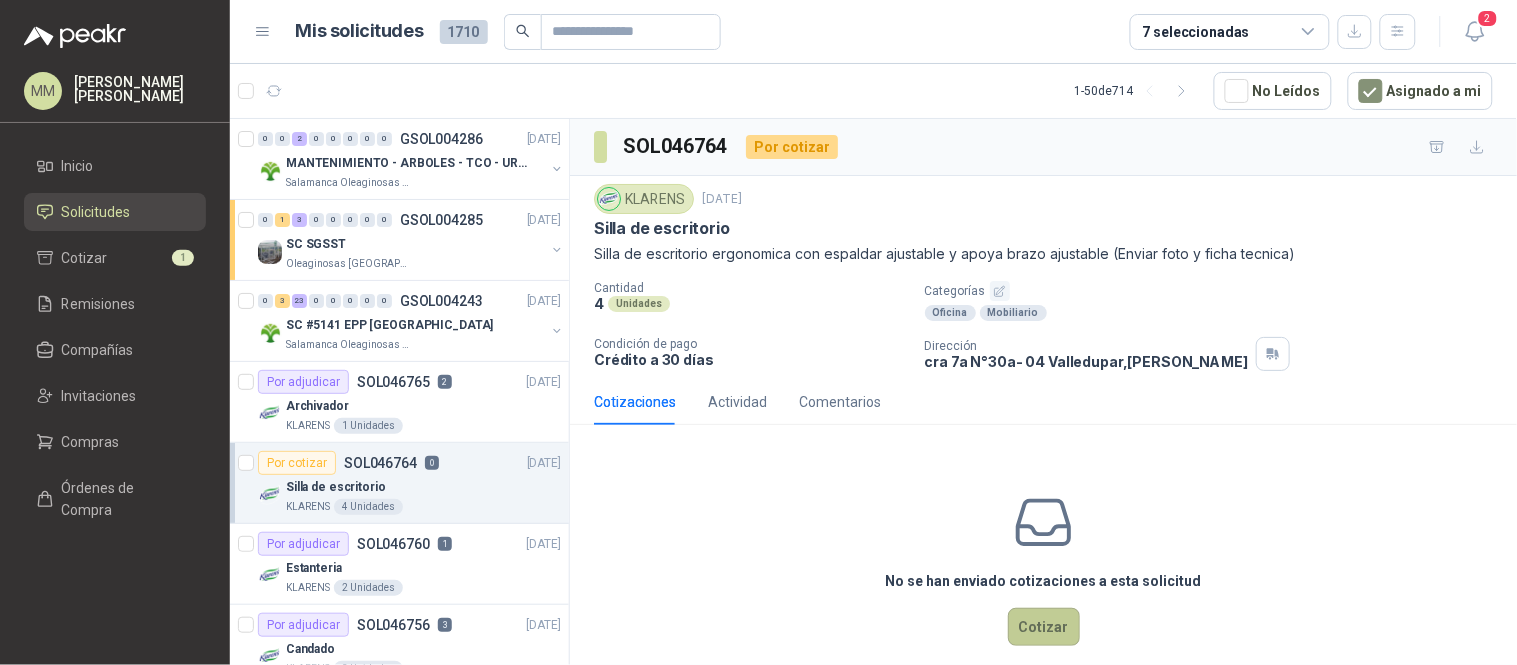 click on "Cotizar" at bounding box center [1044, 627] 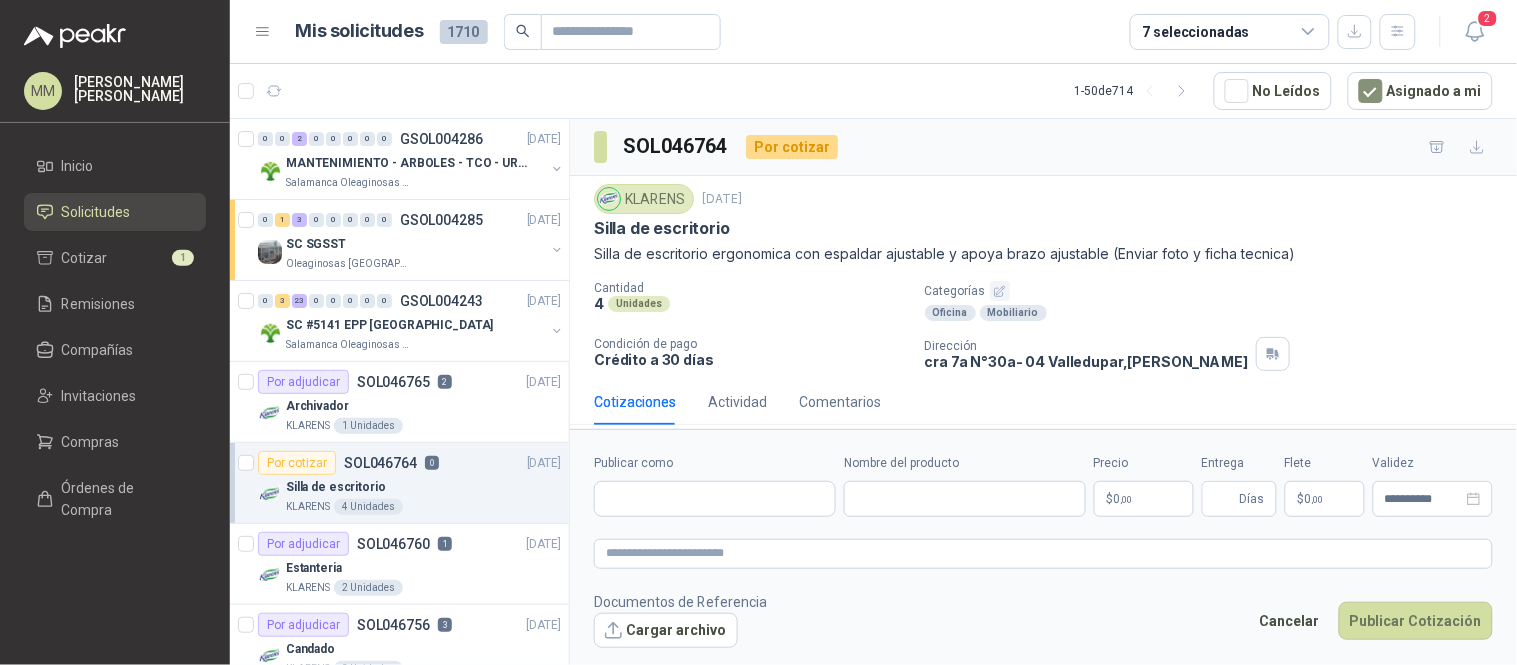 type 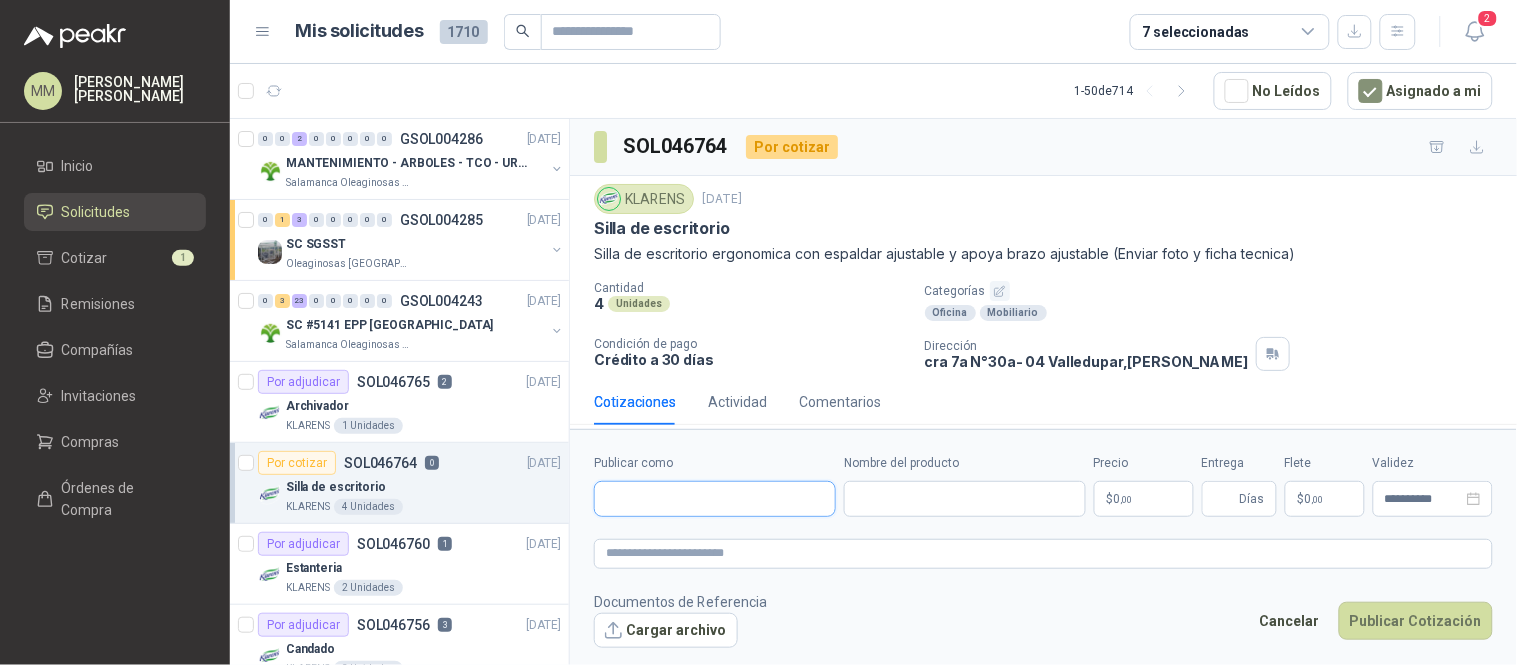 click on "Publicar como" at bounding box center (715, 499) 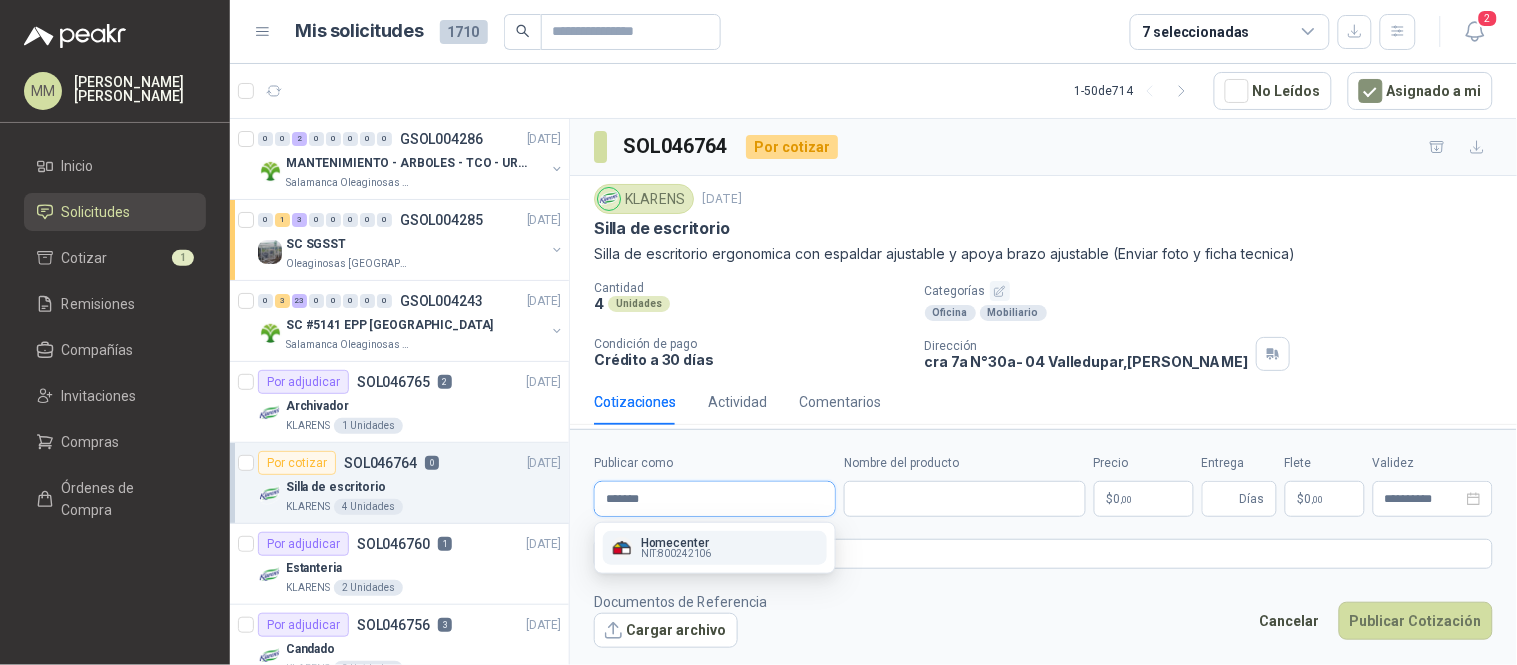 type on "*******" 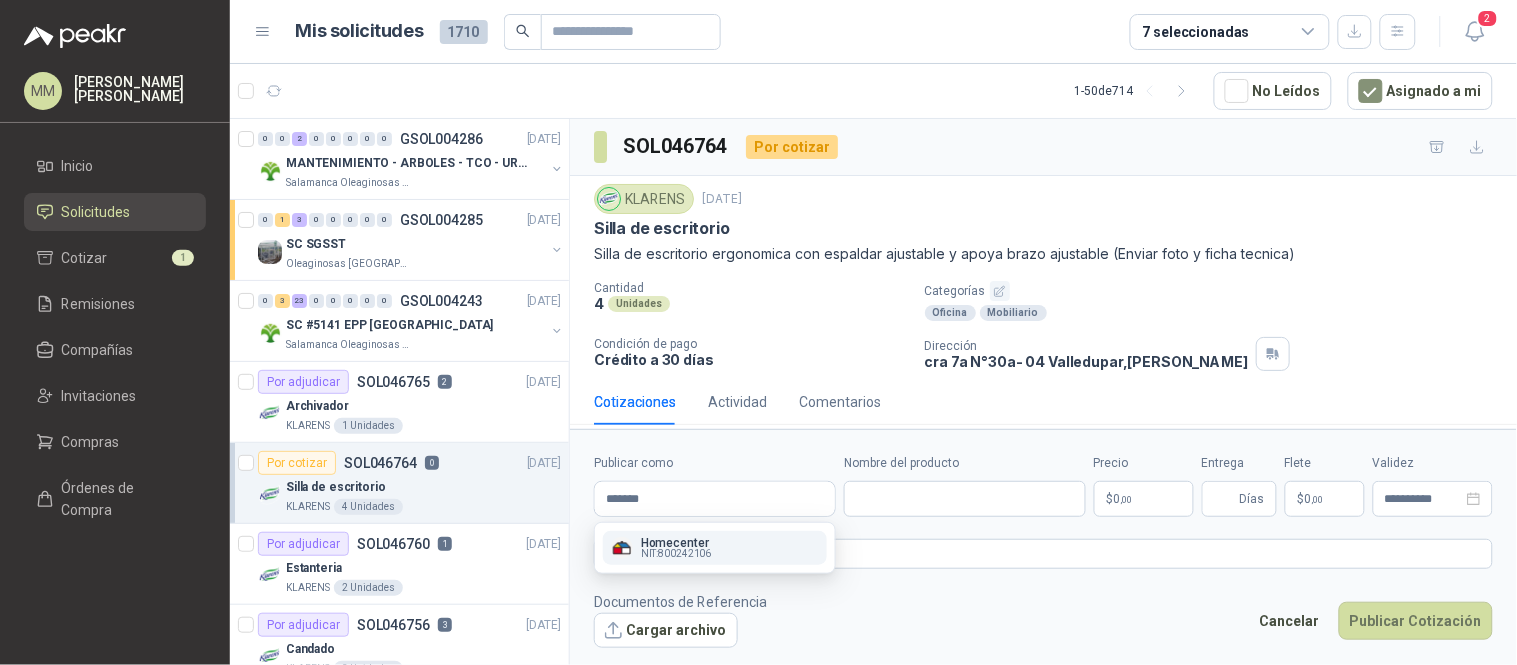 click on "NIT :  800242106" at bounding box center (676, 554) 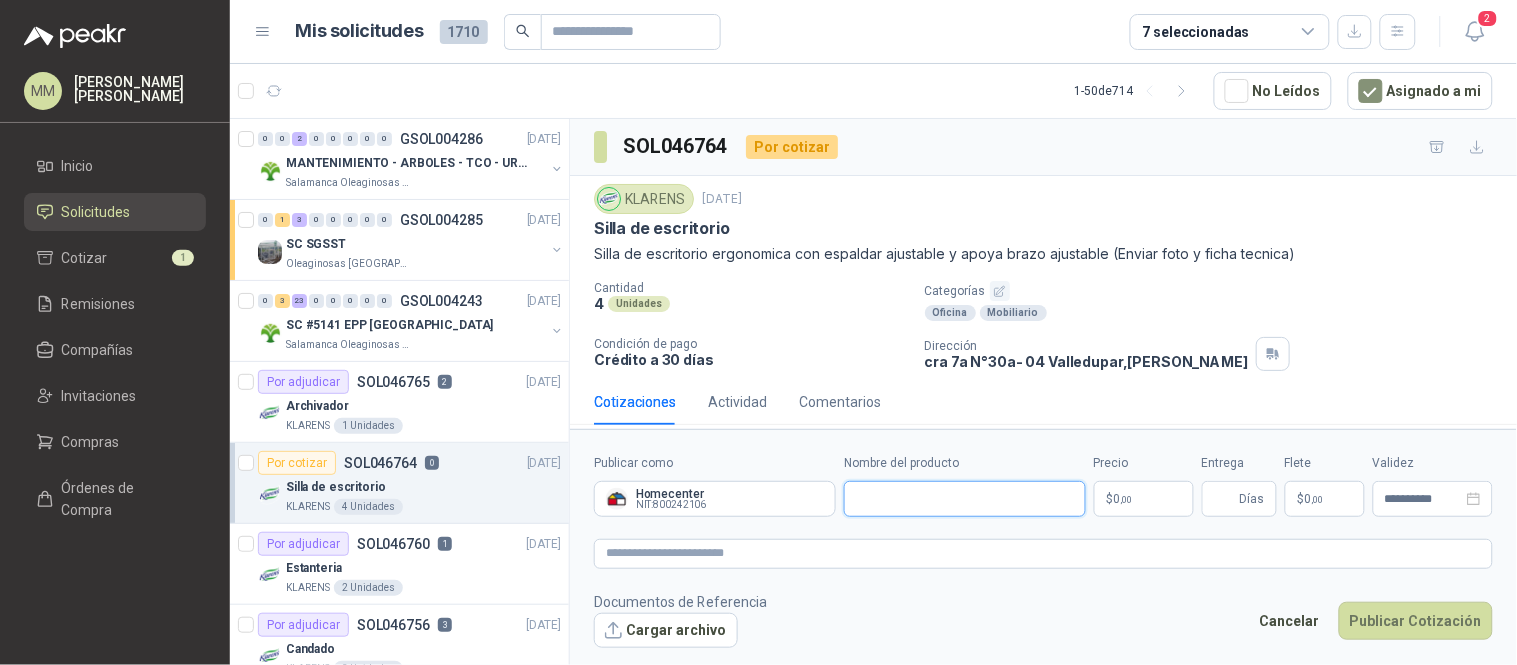 click on "Nombre del producto" at bounding box center [965, 499] 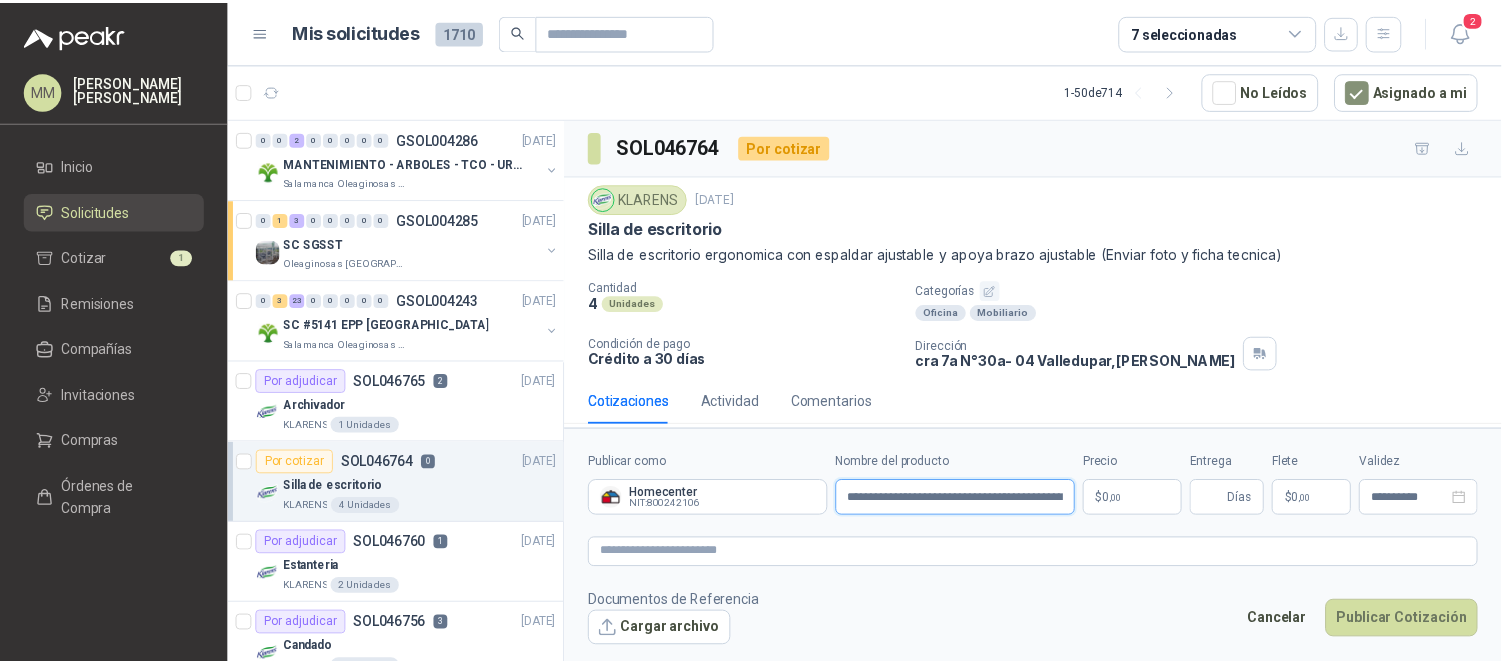scroll, scrollTop: 0, scrollLeft: 68, axis: horizontal 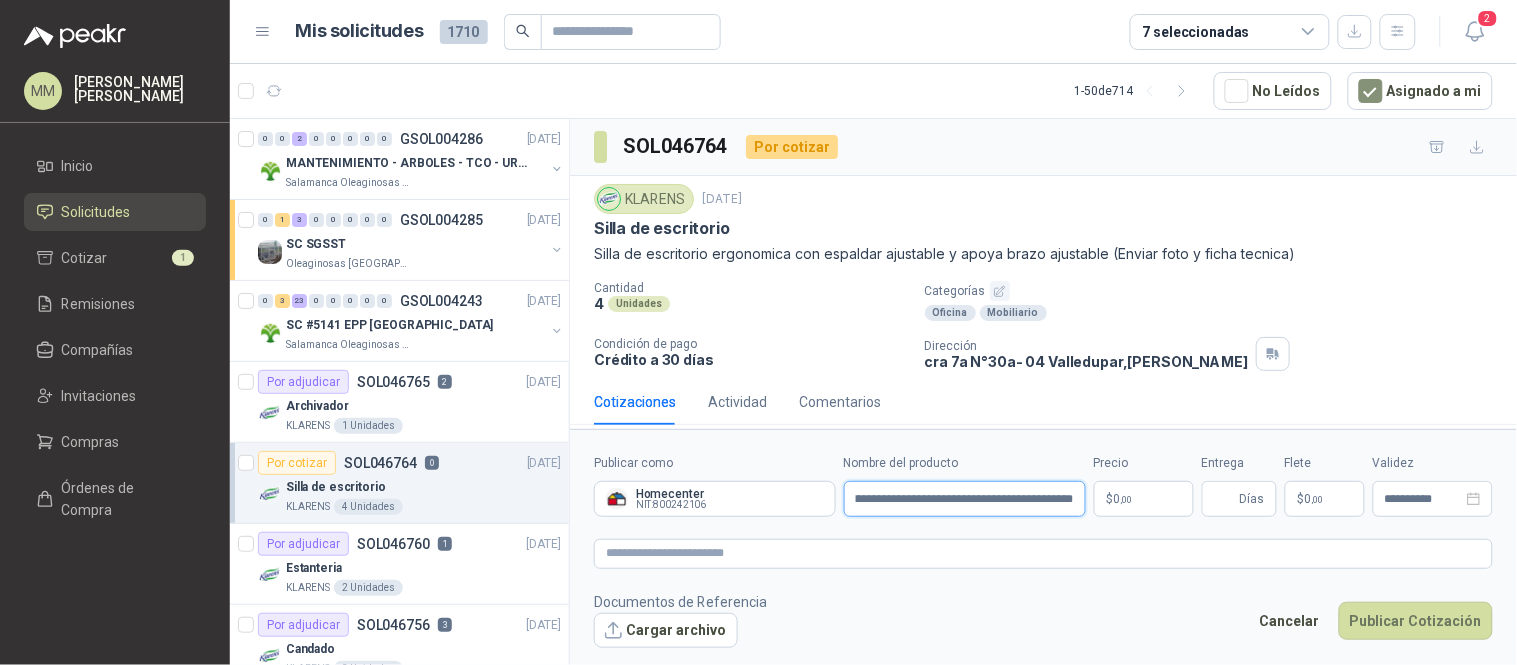 type on "**********" 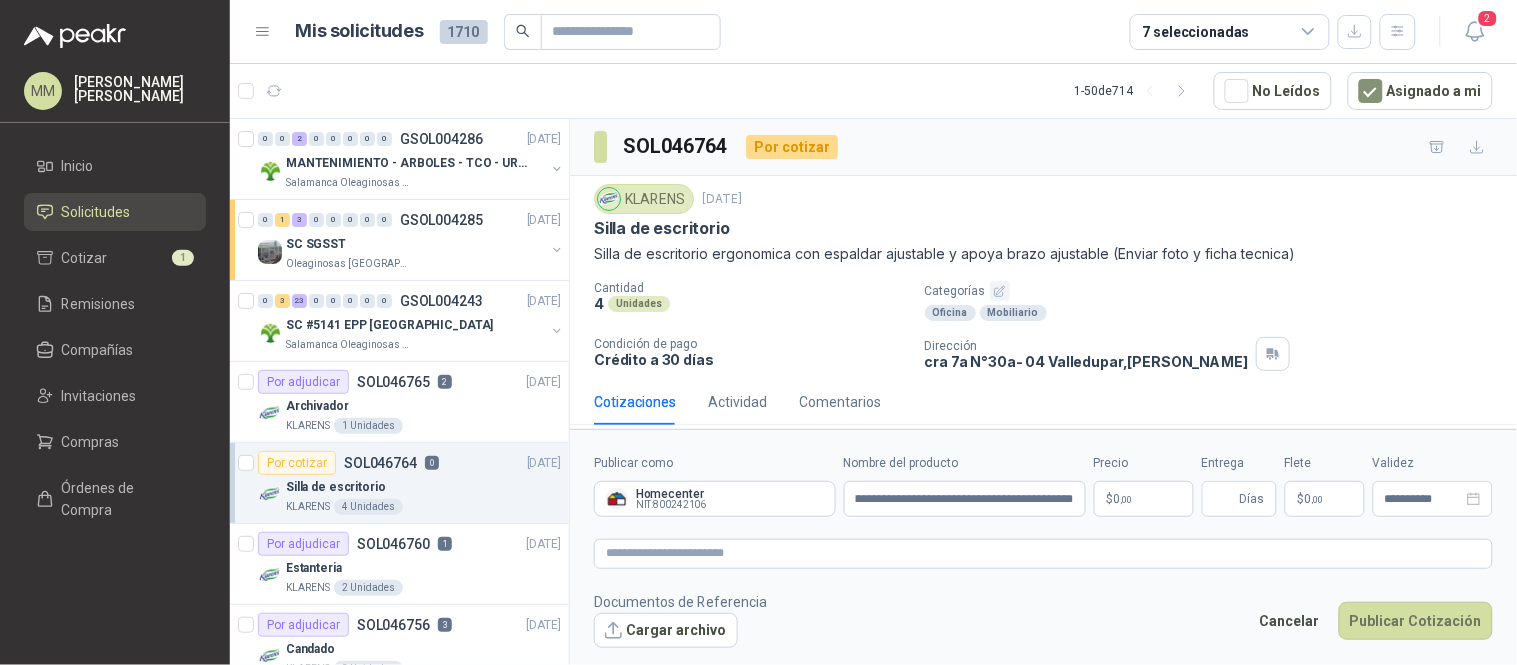 click on "MM [PERSON_NAME]   Inicio   Solicitudes   Cotizar 1   Remisiones   Compañías   Invitaciones   Compras   Órdenes de Compra Mis solicitudes 1710 7 seleccionadas   2 1 - 50  de  714 No Leídos Asignado a mi 0   0   2   0   0   0   0   0   GSOL004286 [DATE]   MANTENIMIENTO - ARBOLES  - TCO - URGENTE Salamanca Oleaginosas SAS   0   1   3   0   0   0   0   0   GSOL004285 [DATE]   SC SGSST Oleaginosas [GEOGRAPHIC_DATA][PERSON_NAME]   0   3   23   0   0   0   0   0   GSOL004243 [DATE]   SC #5141 EPP [GEOGRAPHIC_DATA] Salamanca Oleaginosas SAS   Por adjudicar SOL046765 2 [DATE]   Archivador  KLARENS 1   Unidades Por cotizar SOL046764 0 [DATE]   Silla de escritorio KLARENS 4   Unidades Por adjudicar SOL046760 1 [DATE]   Estanteria  KLARENS 2   Unidades Por adjudicar SOL046756 3 [DATE]   Candado KLARENS 3   Unidades 0   0   0   0   0   0   0   2   GSOL004224 [DATE]   EPP PENDIENTES TROJA Rio Fertil [PERSON_NAME] S.A.S.   0   0   2   0   0   0   0   0   GSOL004219 [DATE]   Cotizacion [PERSON_NAME] fijas Caracol TV   4   30" at bounding box center (758, 332) 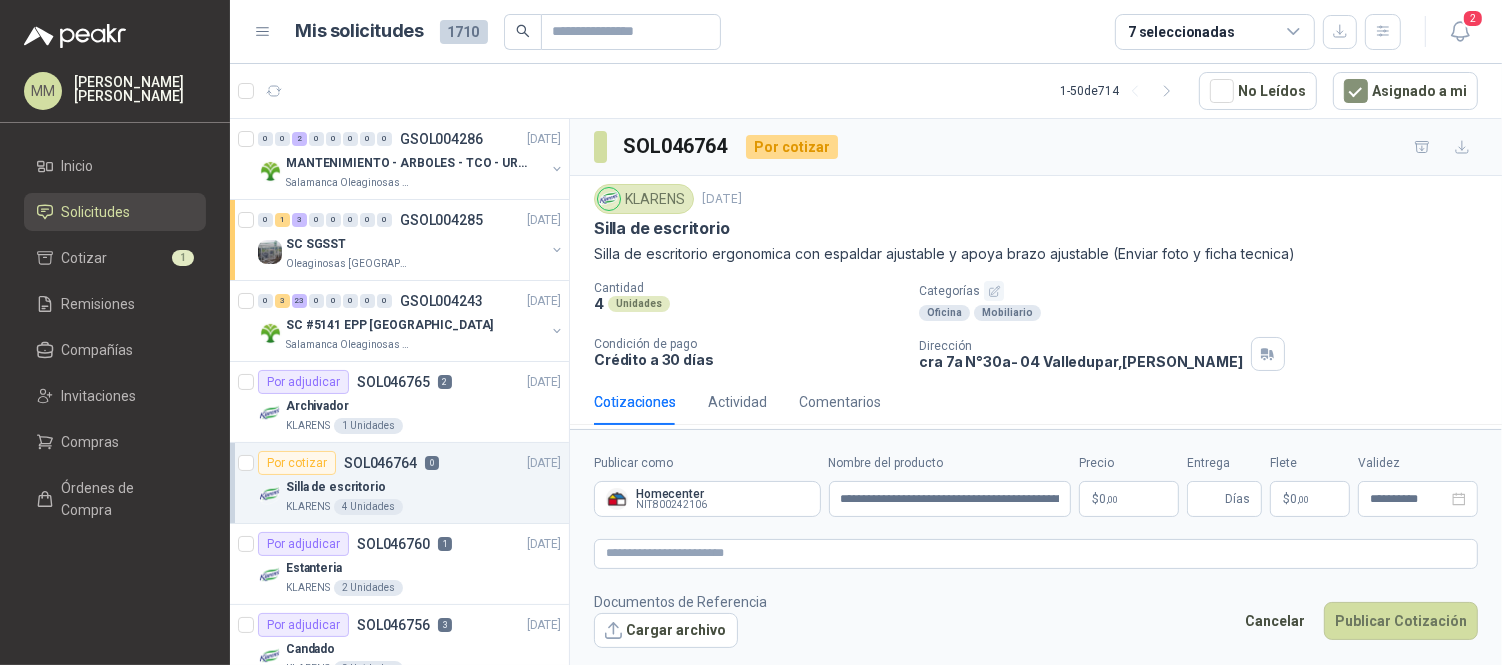 type 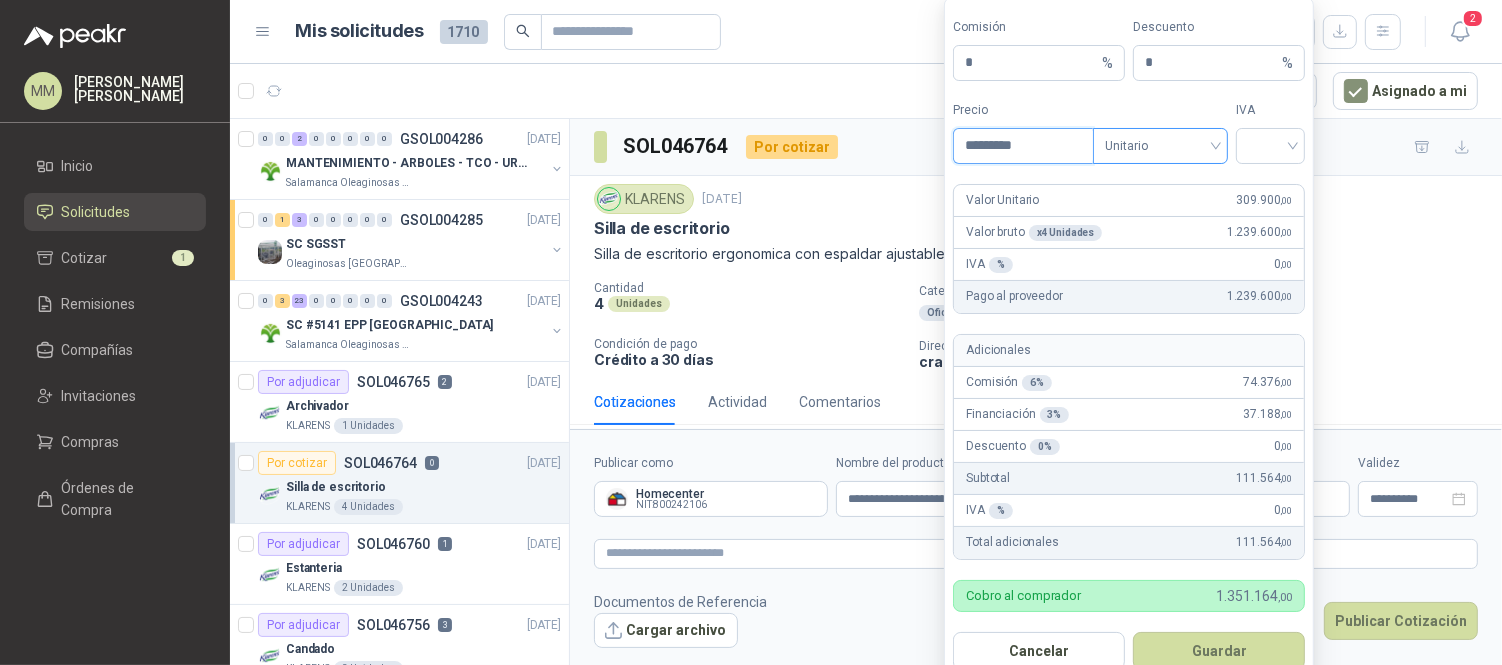 click on "Unitario" at bounding box center (1160, 146) 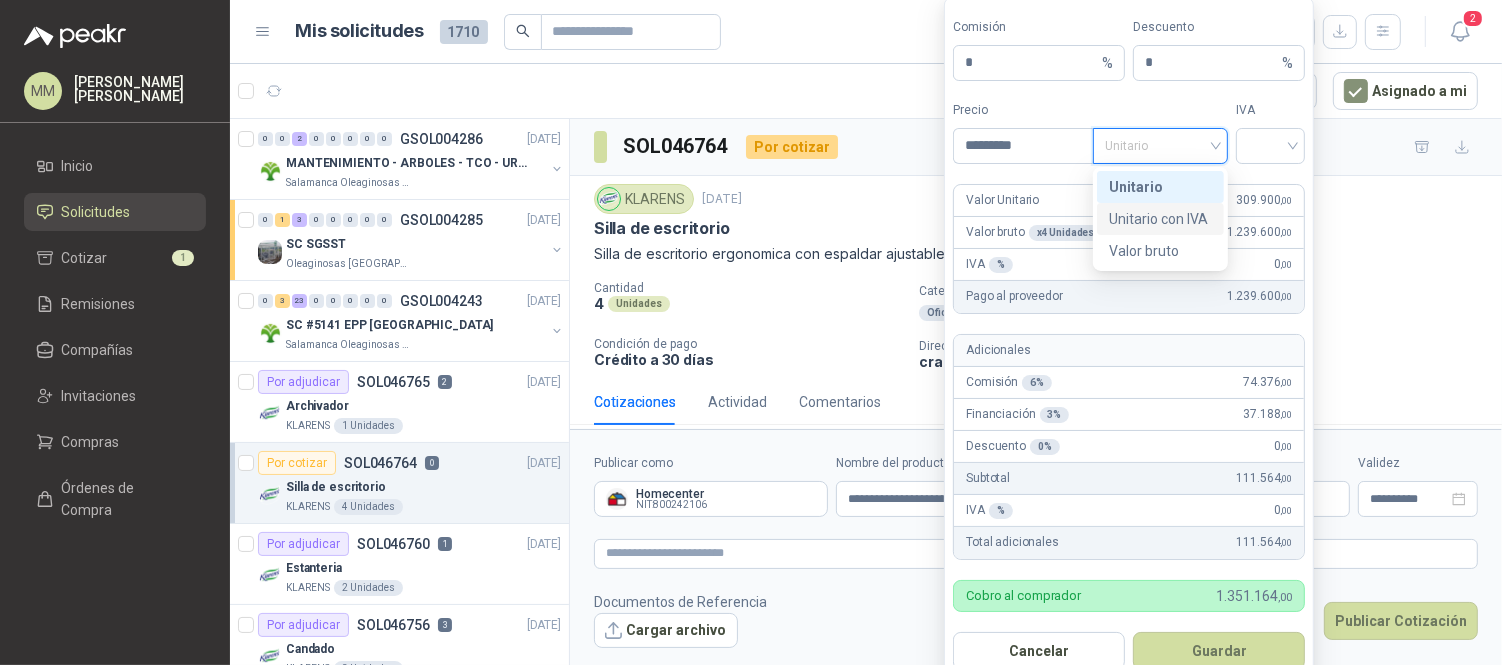 click on "Unitario con IVA" at bounding box center (1160, 219) 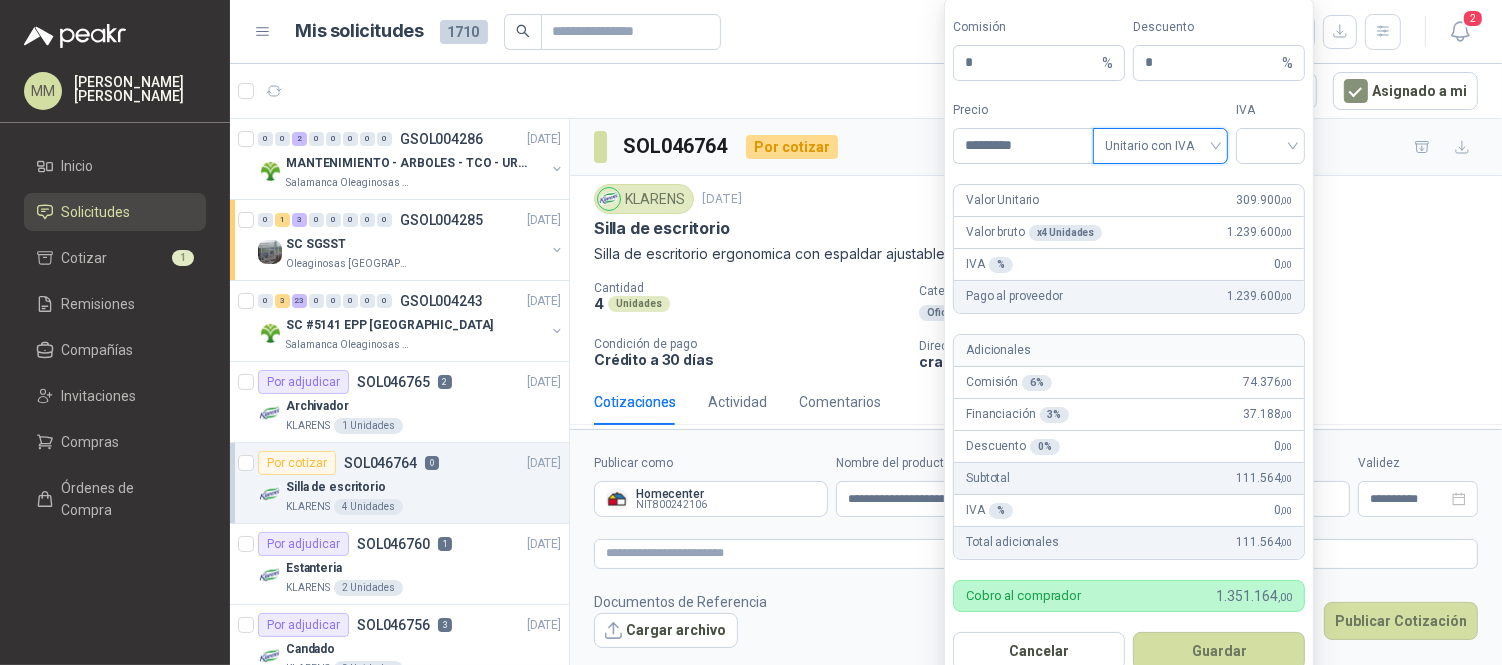 click on "Comisión * % Descuento * % Precio ********* Tipo Unitario con IVA Unitario con IVA IVA Valor Unitario 309.900 ,00 Valor bruto x 4   Unidades 1.239.600 ,00 IVA % 0 ,00 Pago al proveedor 1.239.600 ,00 Adicionales Comisión 6 % 74.376 ,00 Financiación 3 % 37.188 ,00 Descuento 0 % 0 ,00 Subtotal 111.564 ,00 IVA % 0 ,00 Total adicionales 111.564 ,00 Cobro al comprador 1.351.164 ,00 Cancelar Guardar" at bounding box center (1129, 344) 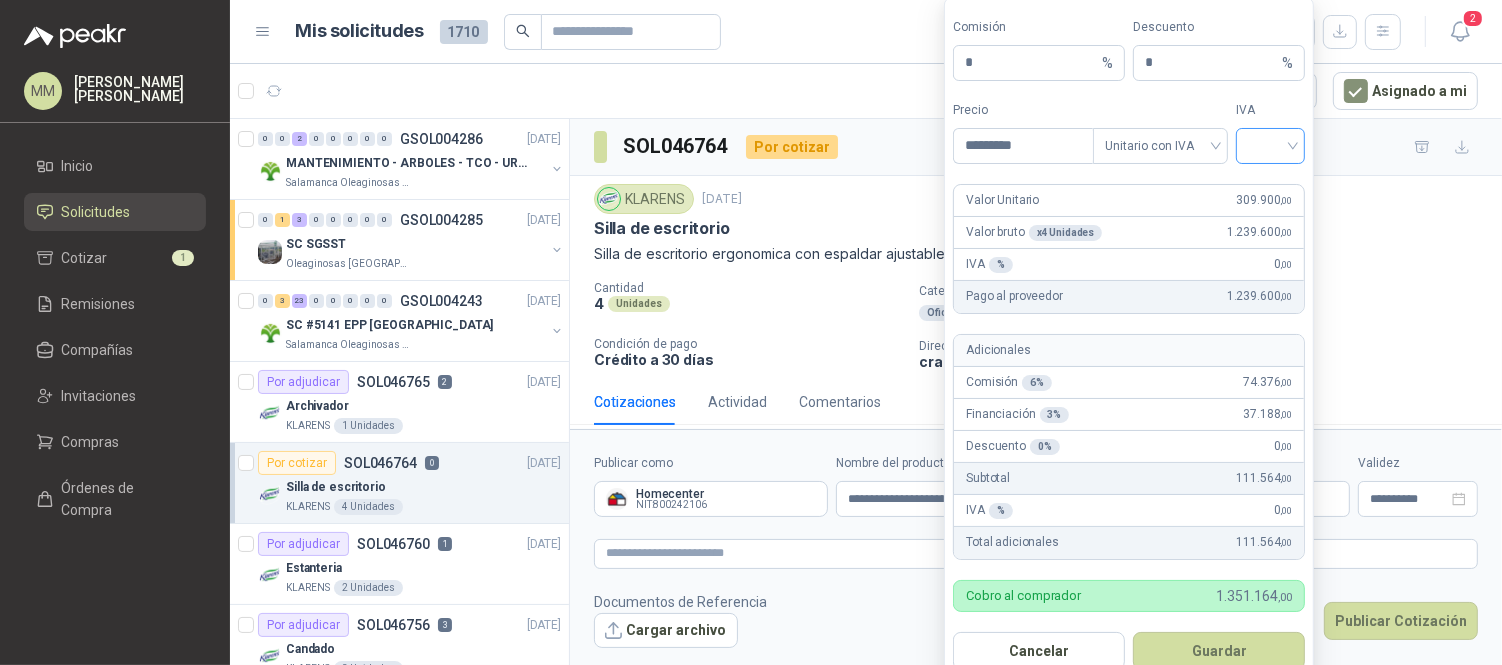 click at bounding box center (1270, 144) 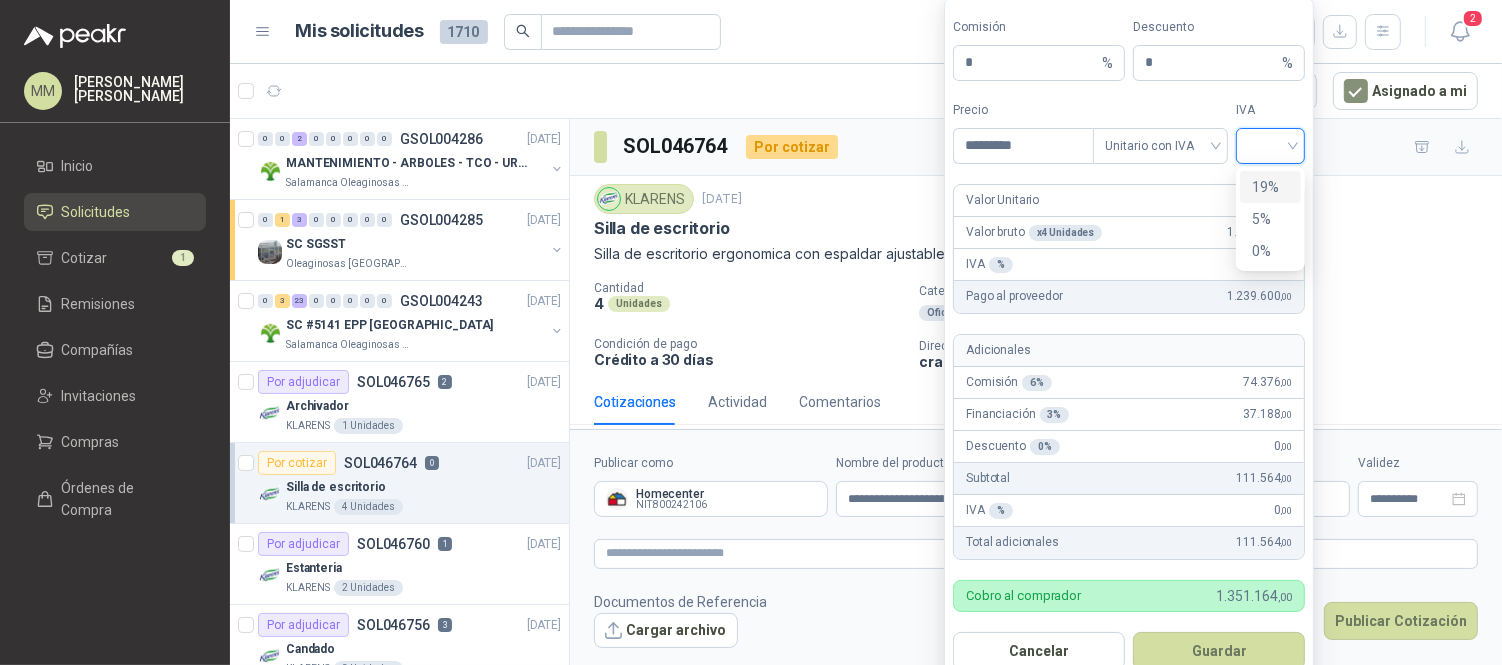 click on "19%" at bounding box center (1270, 187) 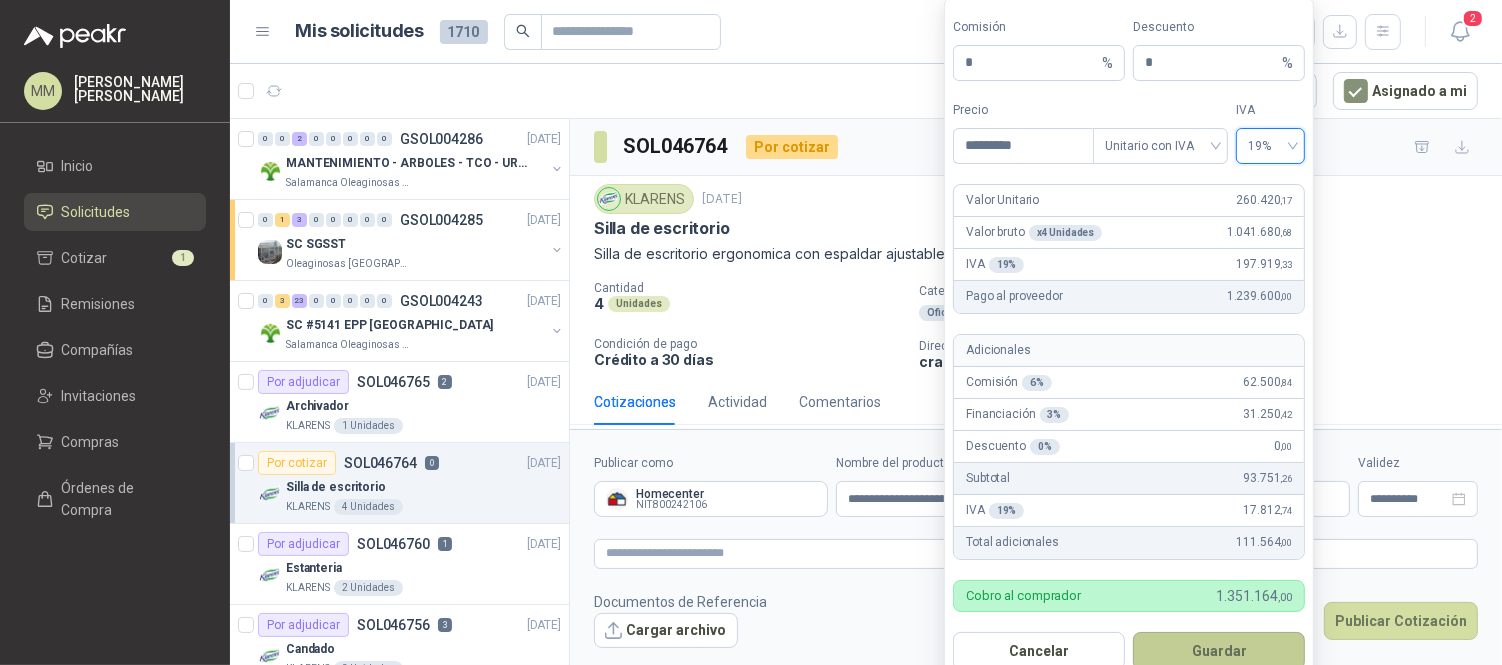 click on "Guardar" at bounding box center (1219, 651) 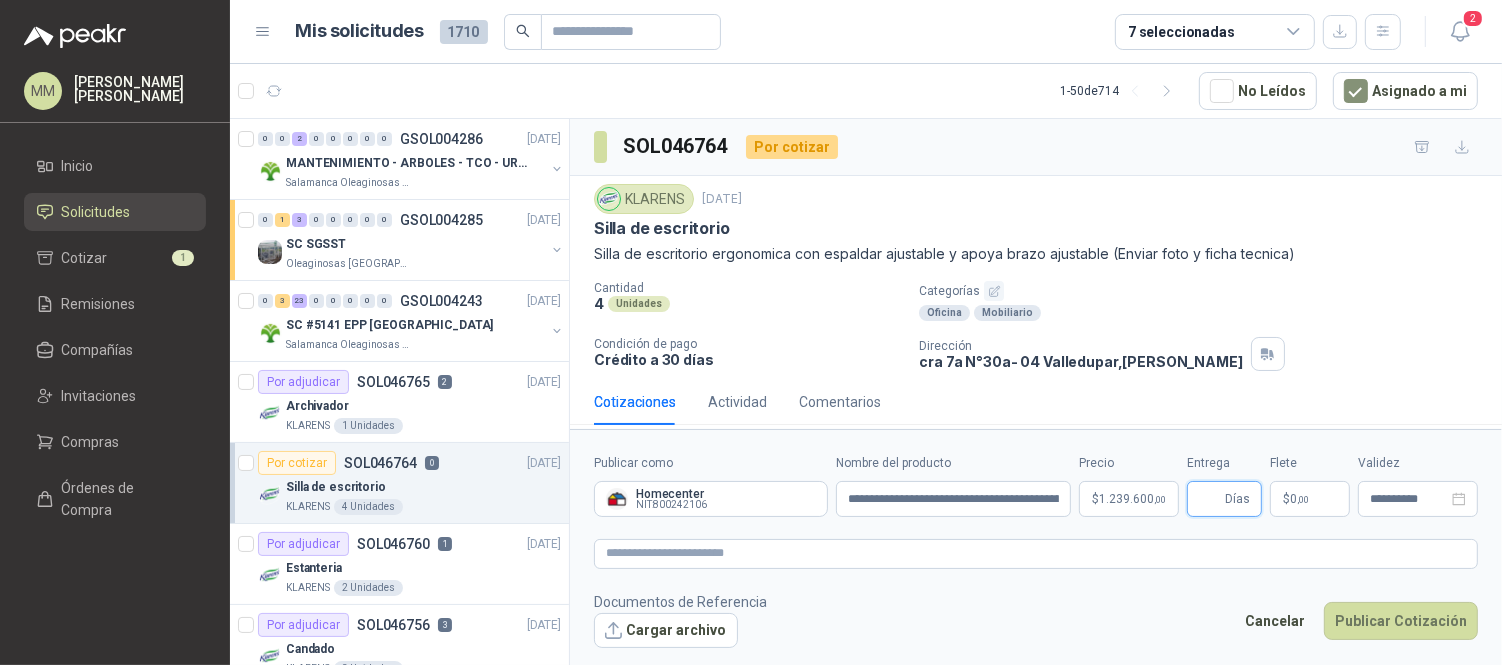 type 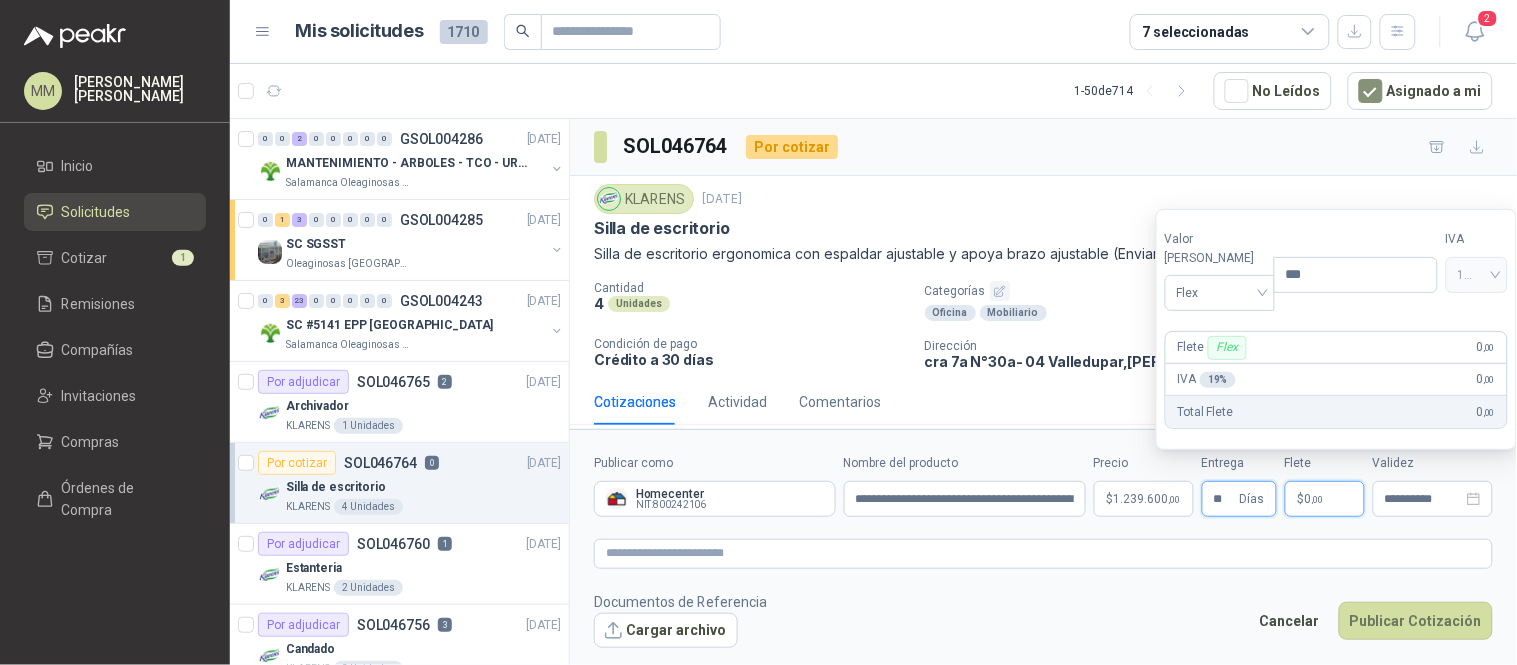 click on "**" at bounding box center (1225, 499) 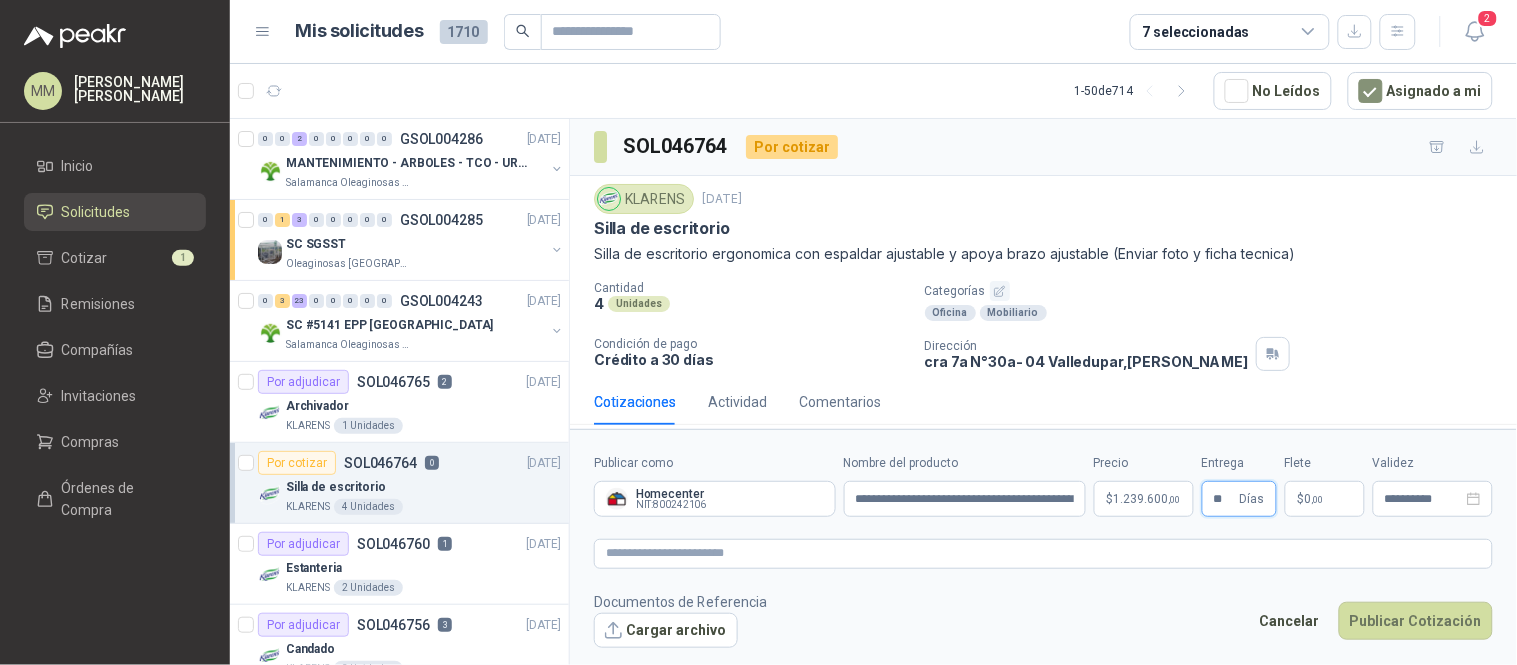 type on "**" 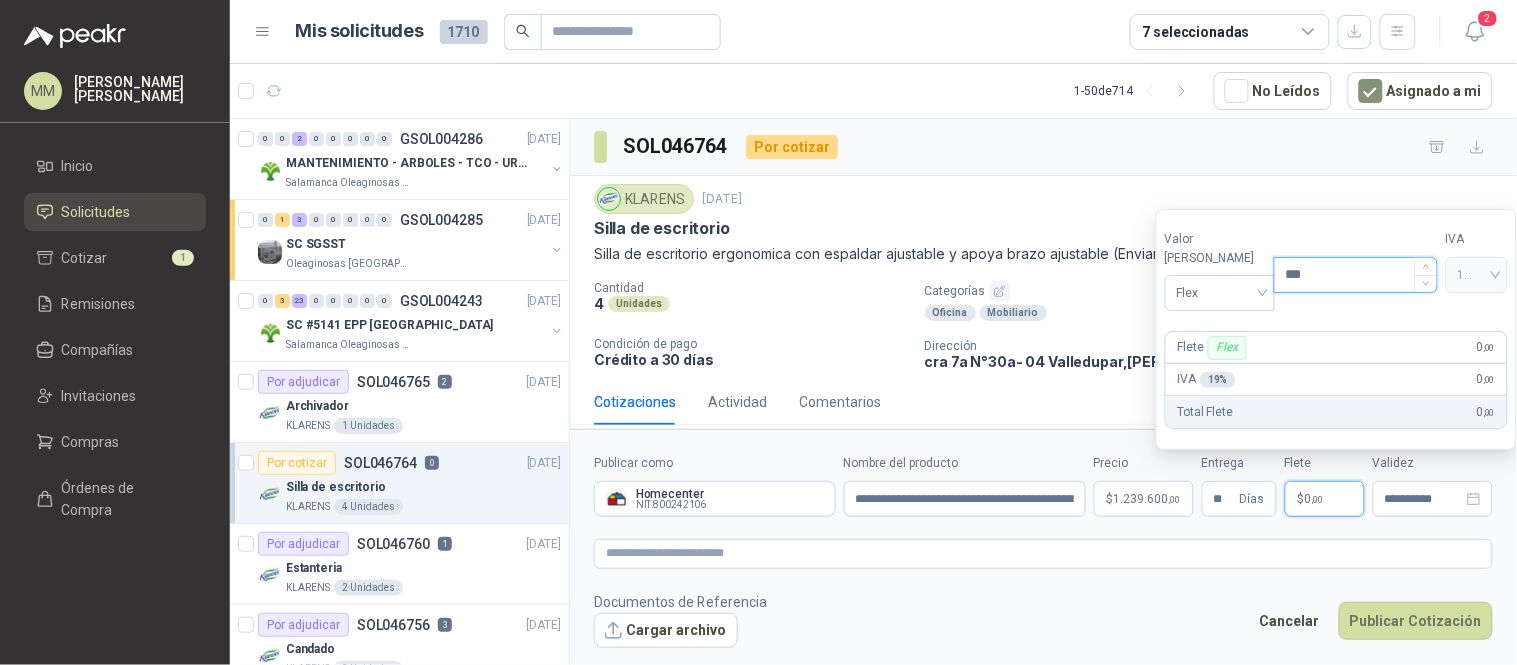 click on "***" at bounding box center (1356, 275) 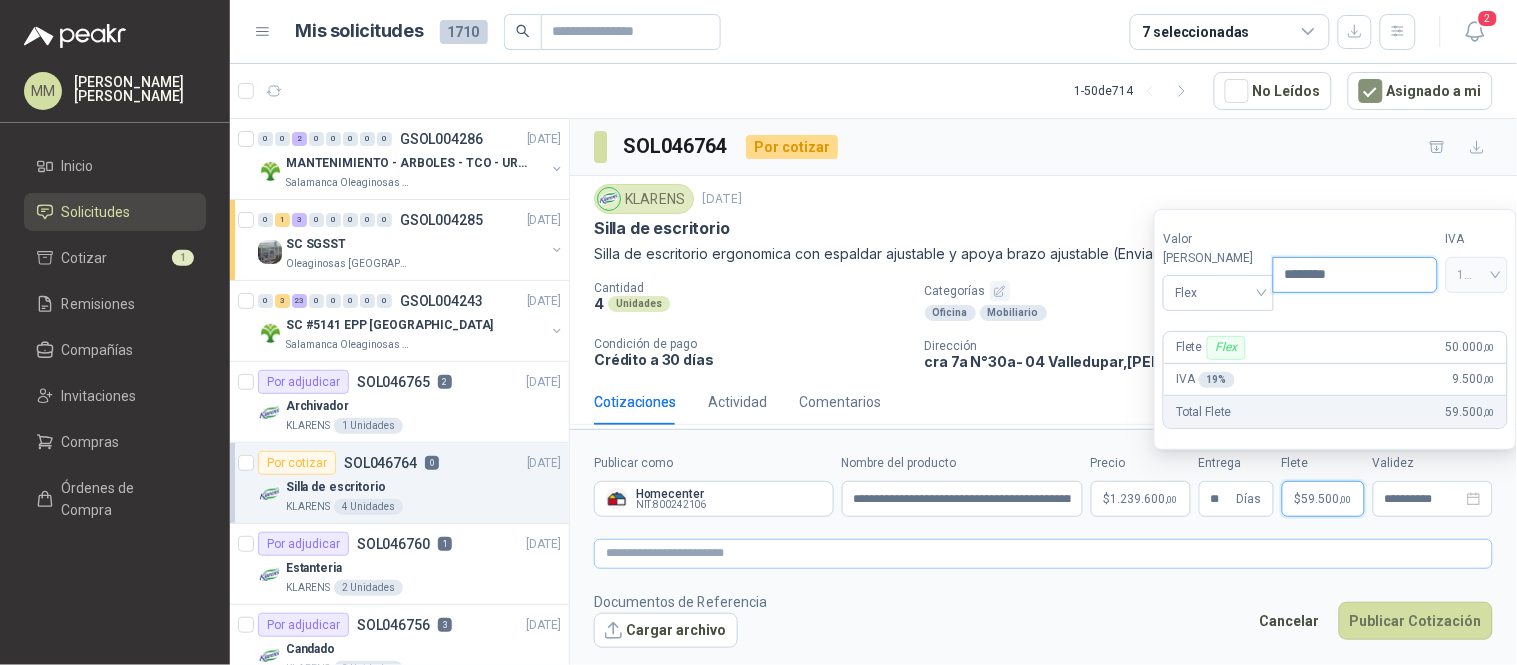 type on "********" 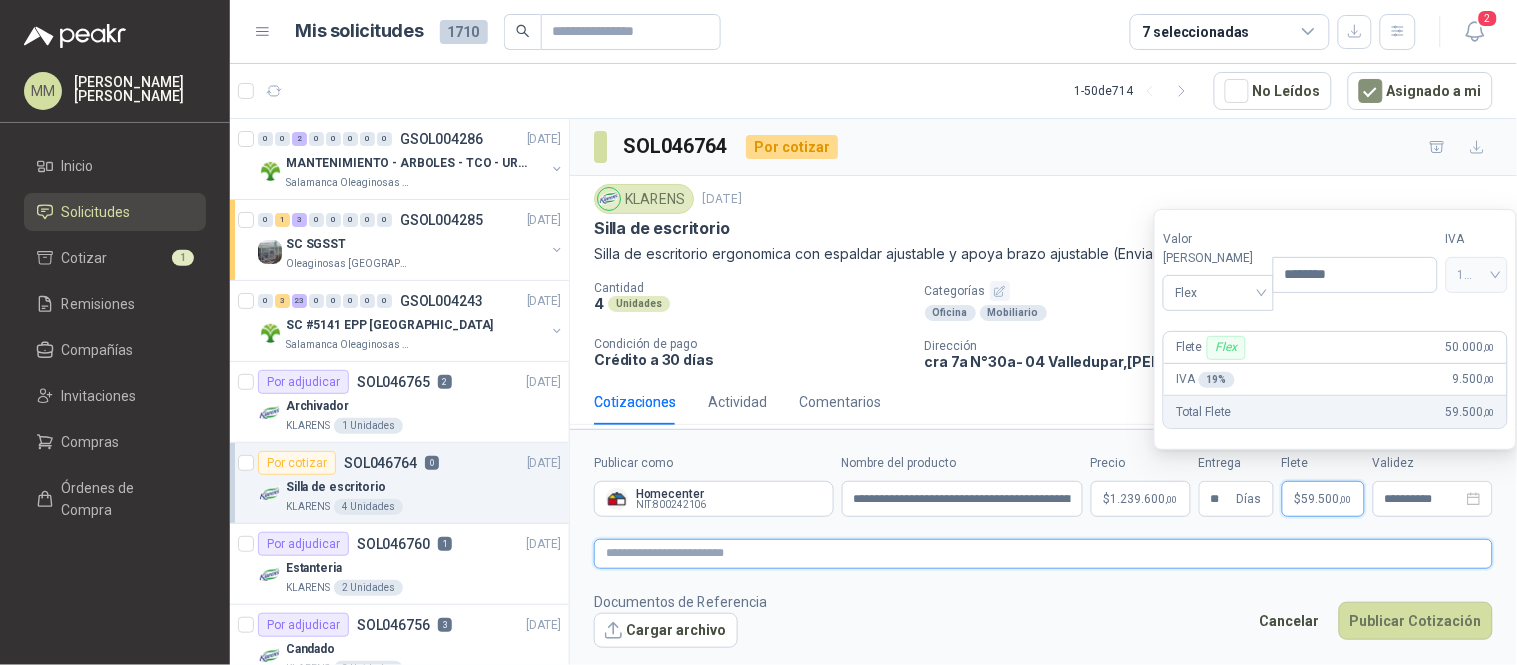 click at bounding box center [1043, 553] 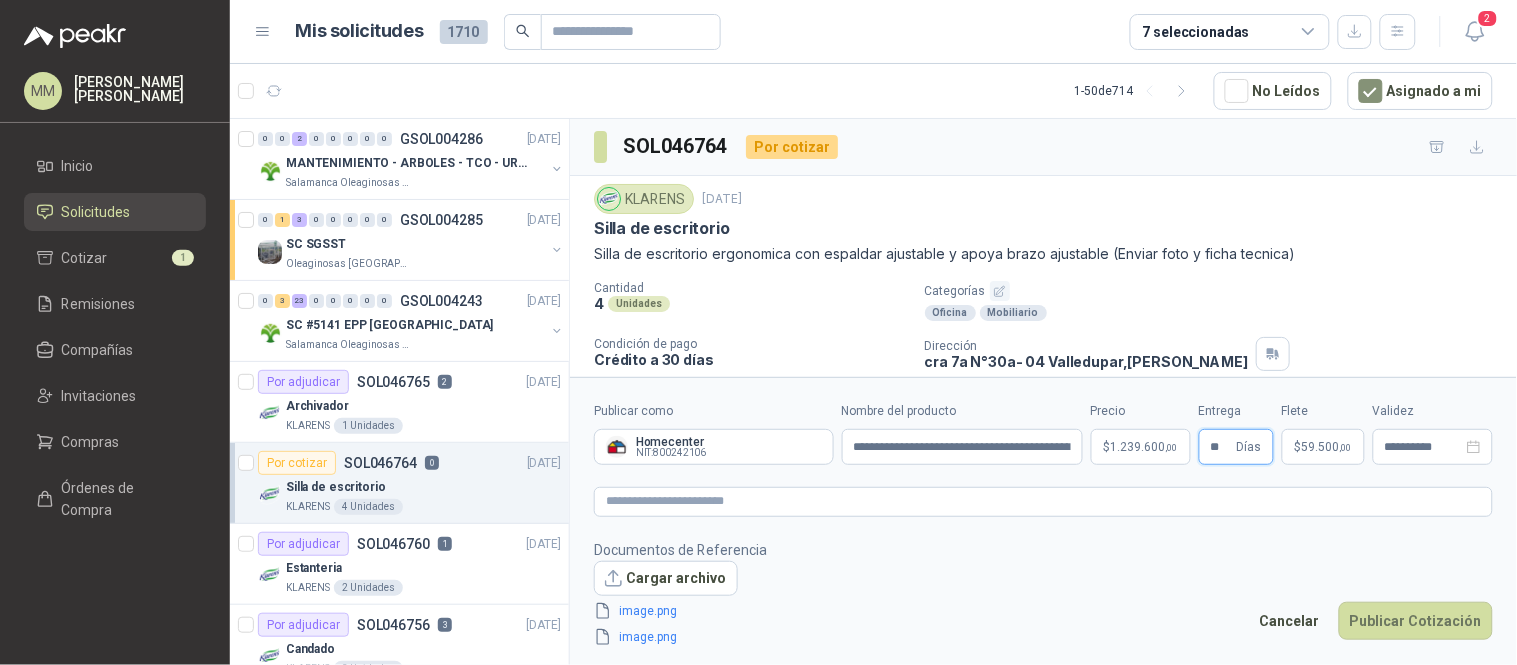 click on "**" at bounding box center [1222, 447] 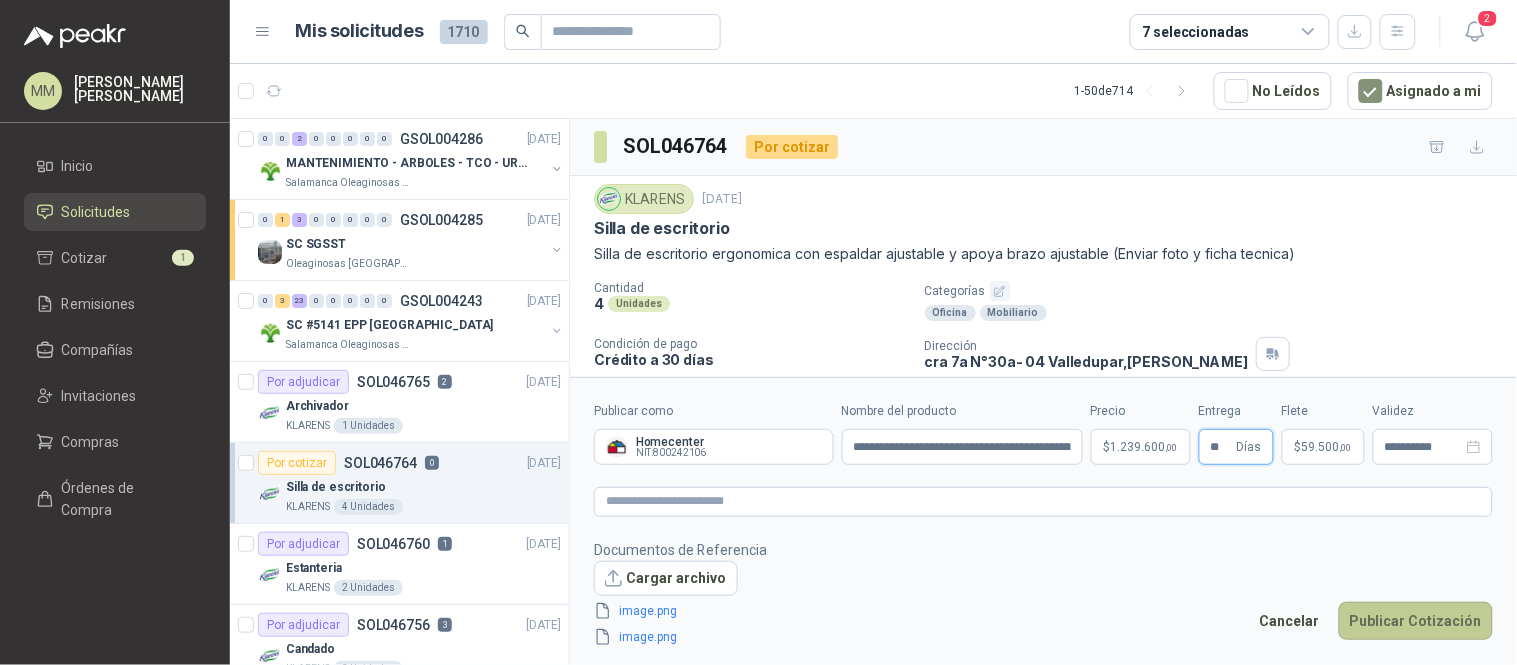 type on "**" 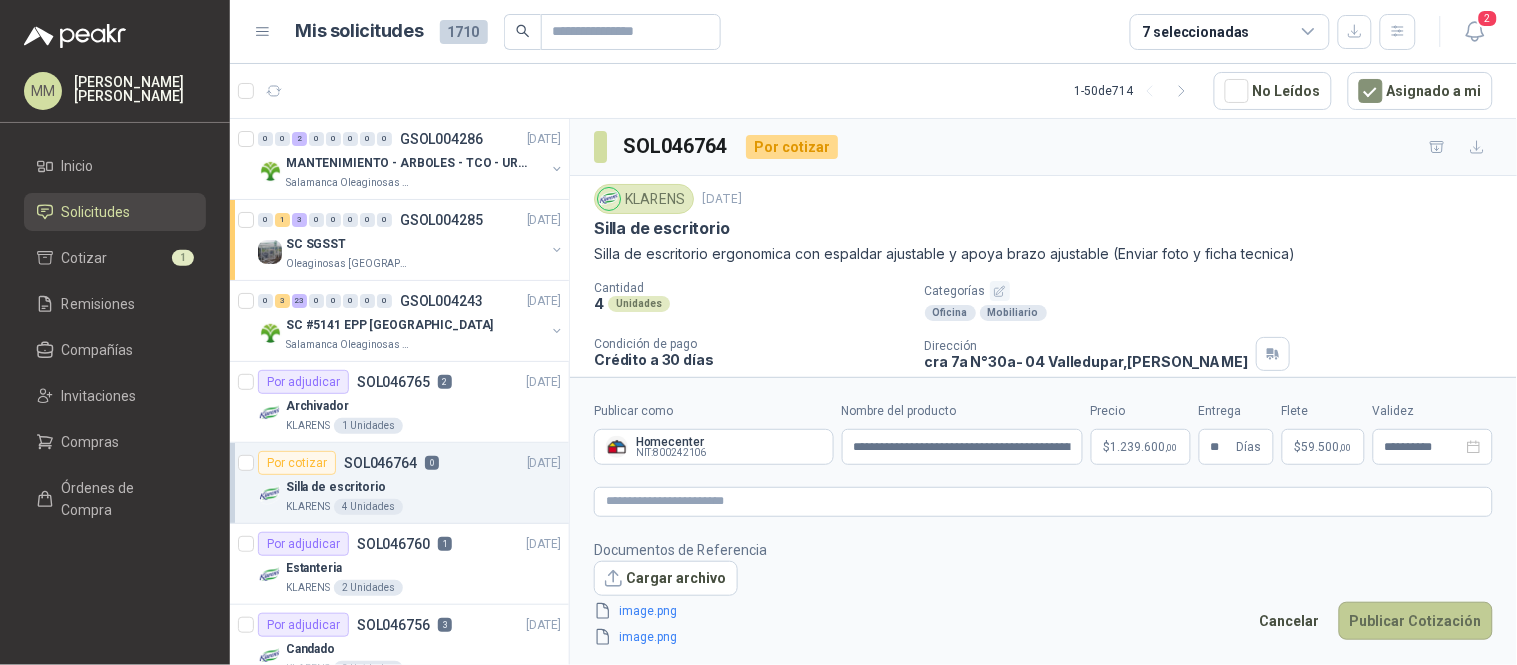 click on "Publicar Cotización" at bounding box center (1416, 621) 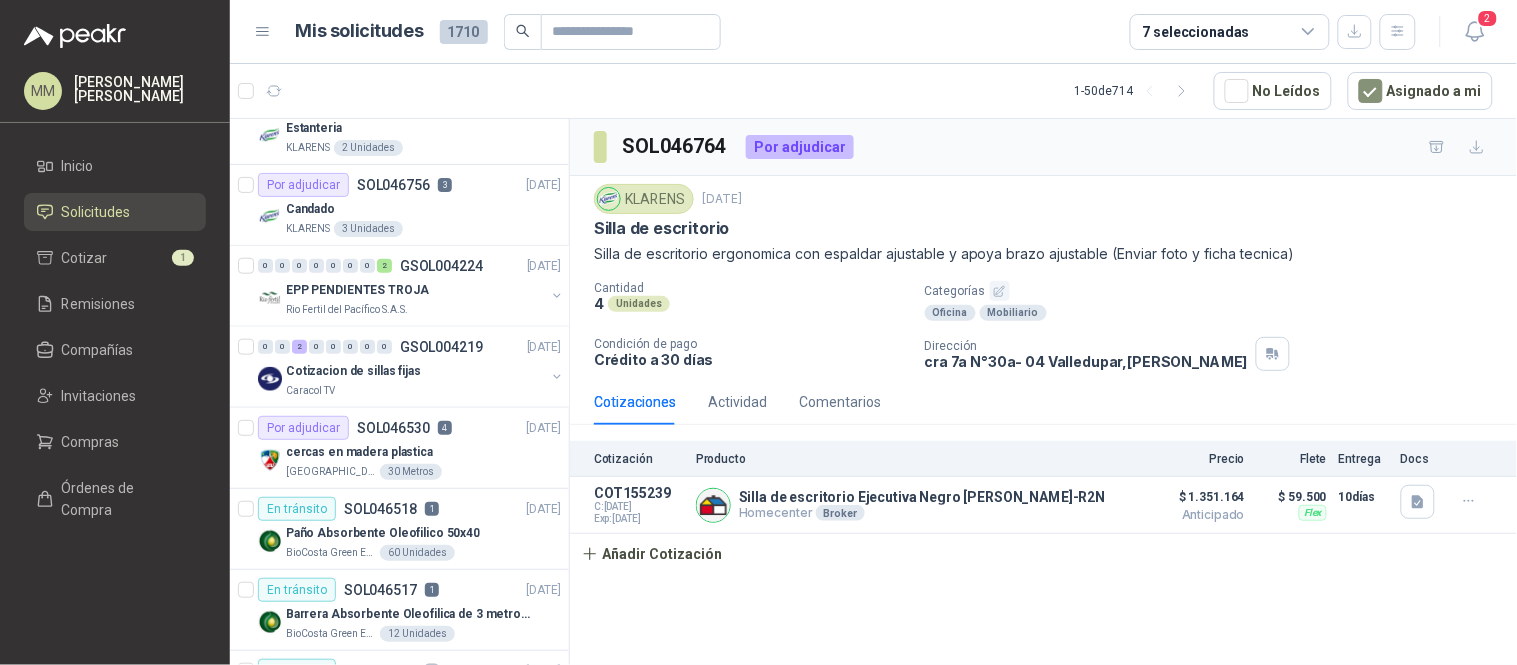 scroll, scrollTop: 615, scrollLeft: 0, axis: vertical 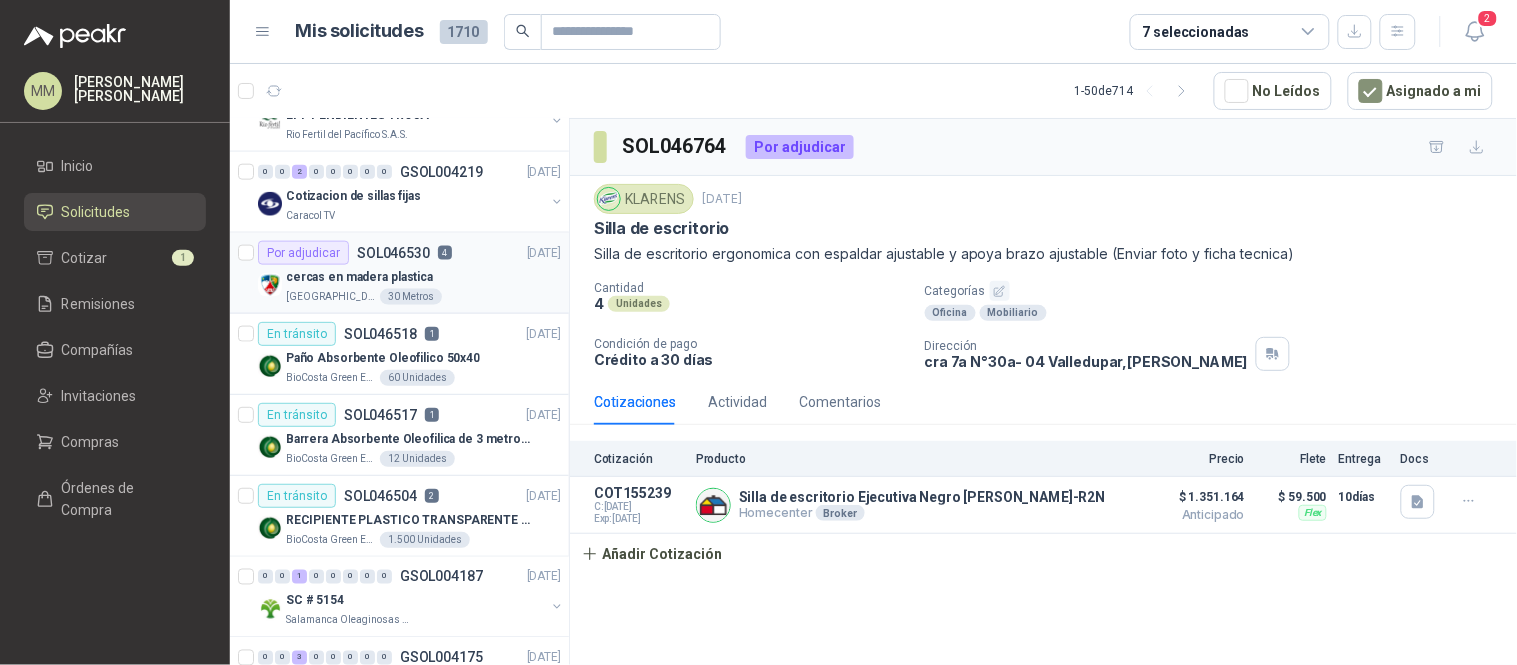 click on "cercas en madera plastica" at bounding box center (423, 277) 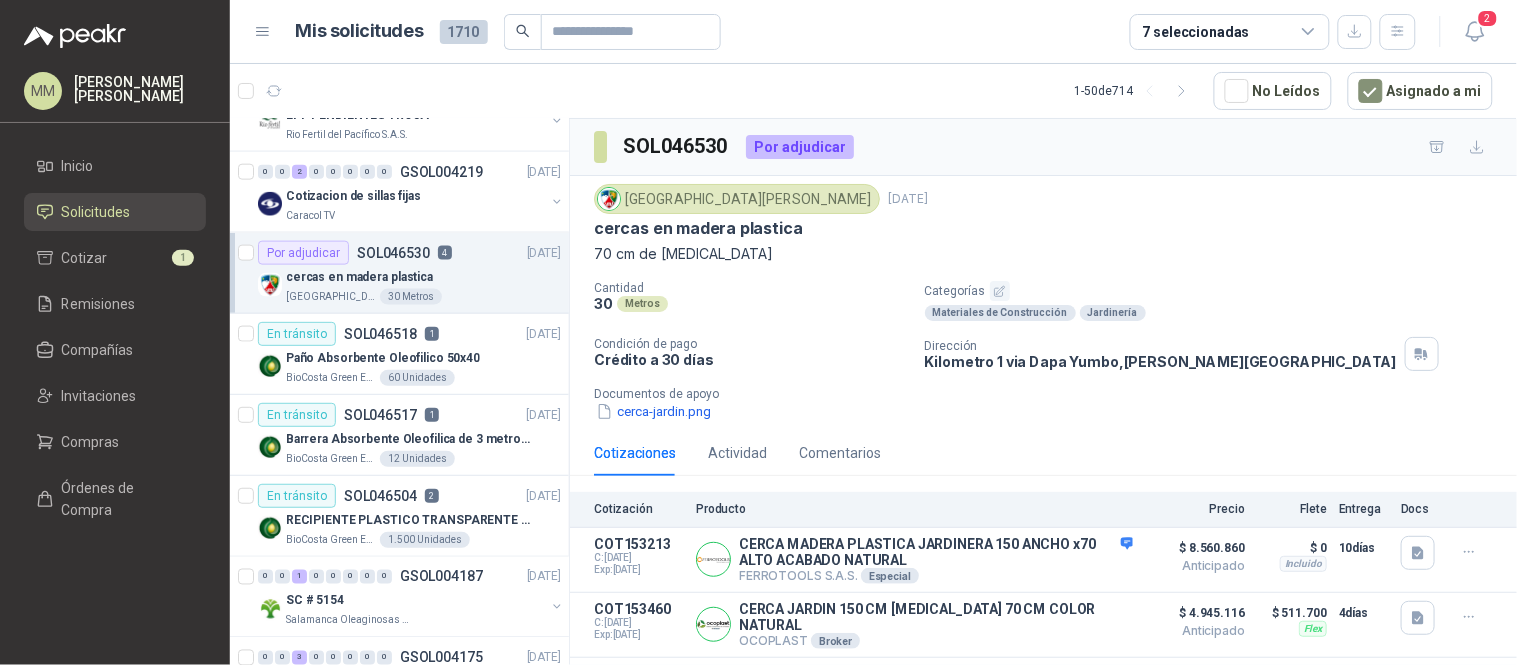 scroll, scrollTop: 143, scrollLeft: 0, axis: vertical 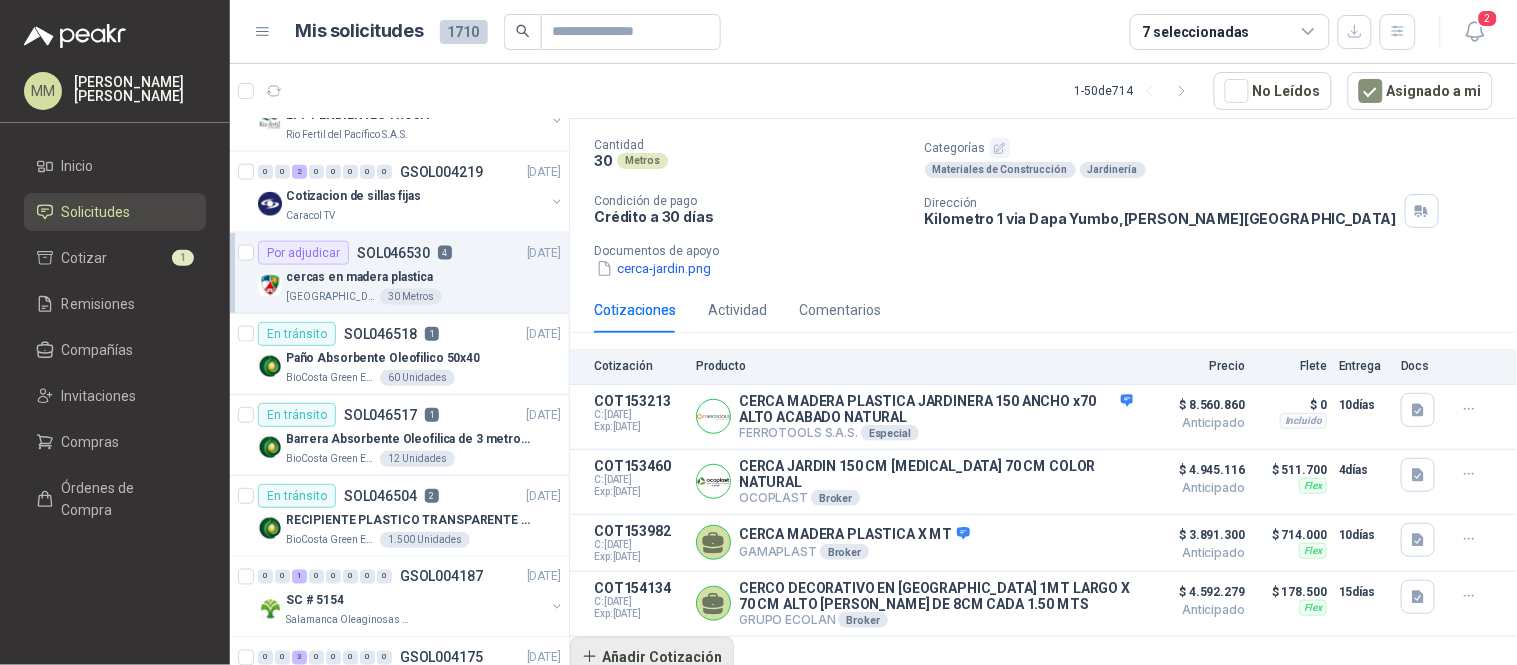 click on "Añadir Cotización" at bounding box center [652, 657] 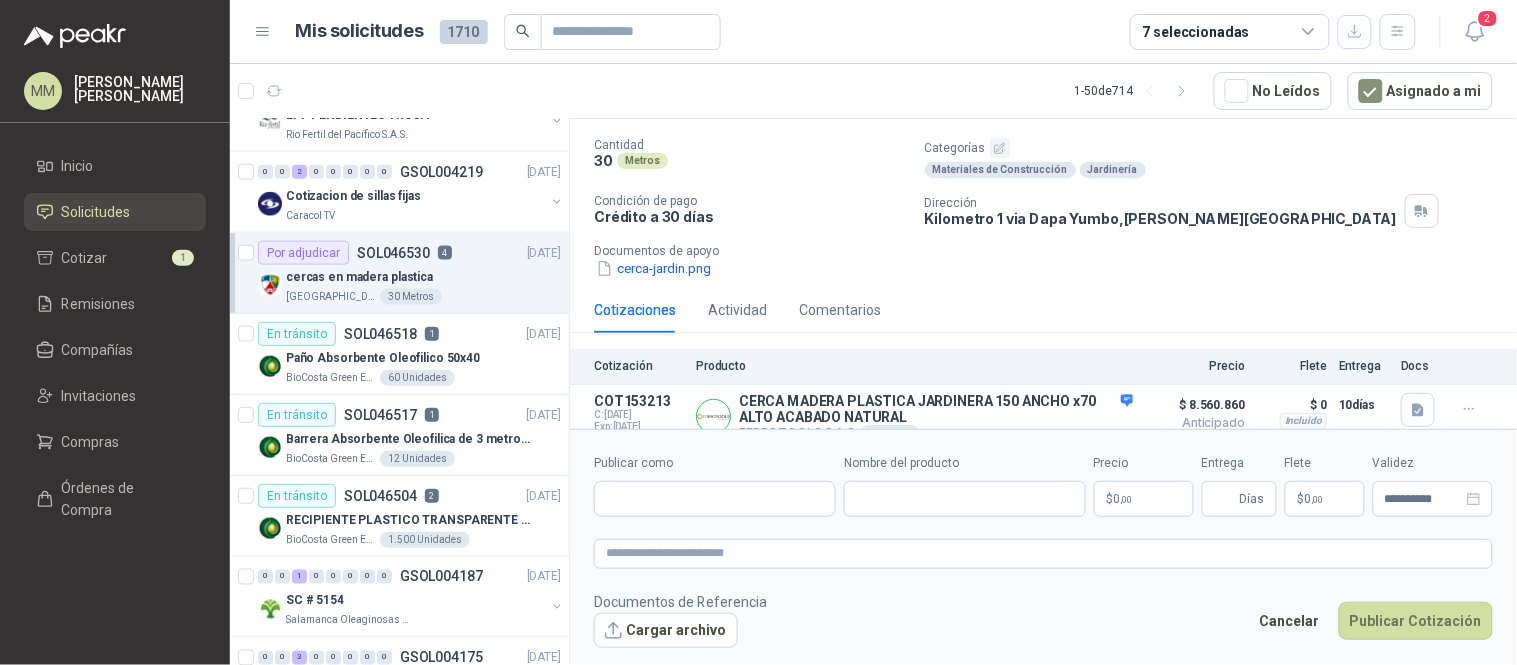 type 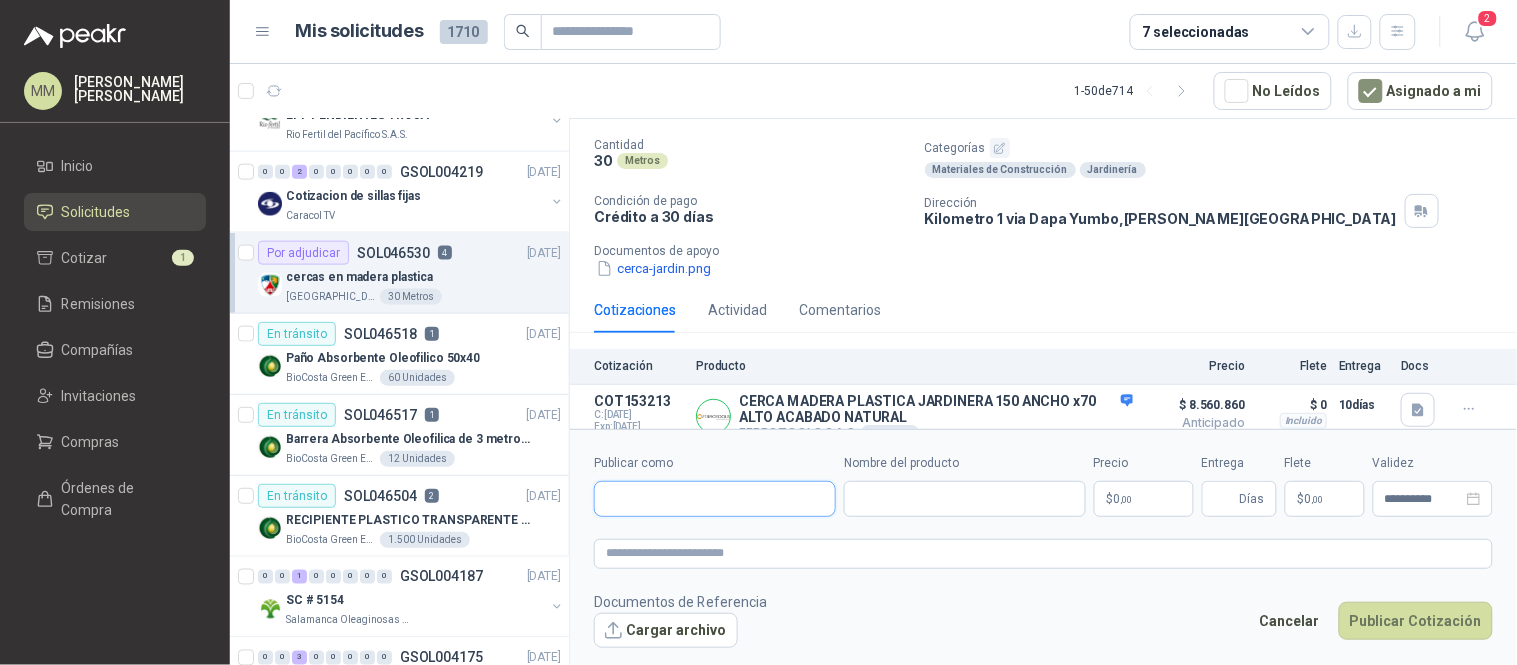 click on "Publicar como" at bounding box center [715, 499] 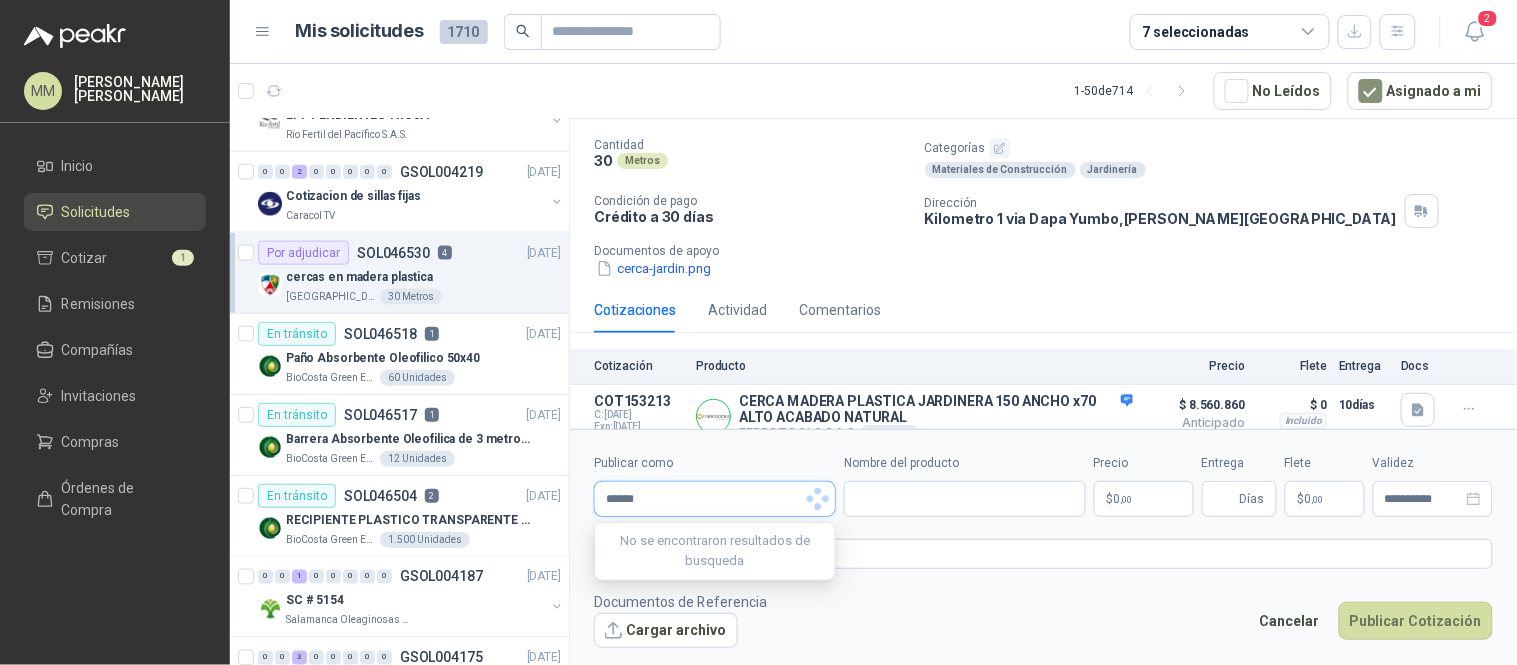 type on "*******" 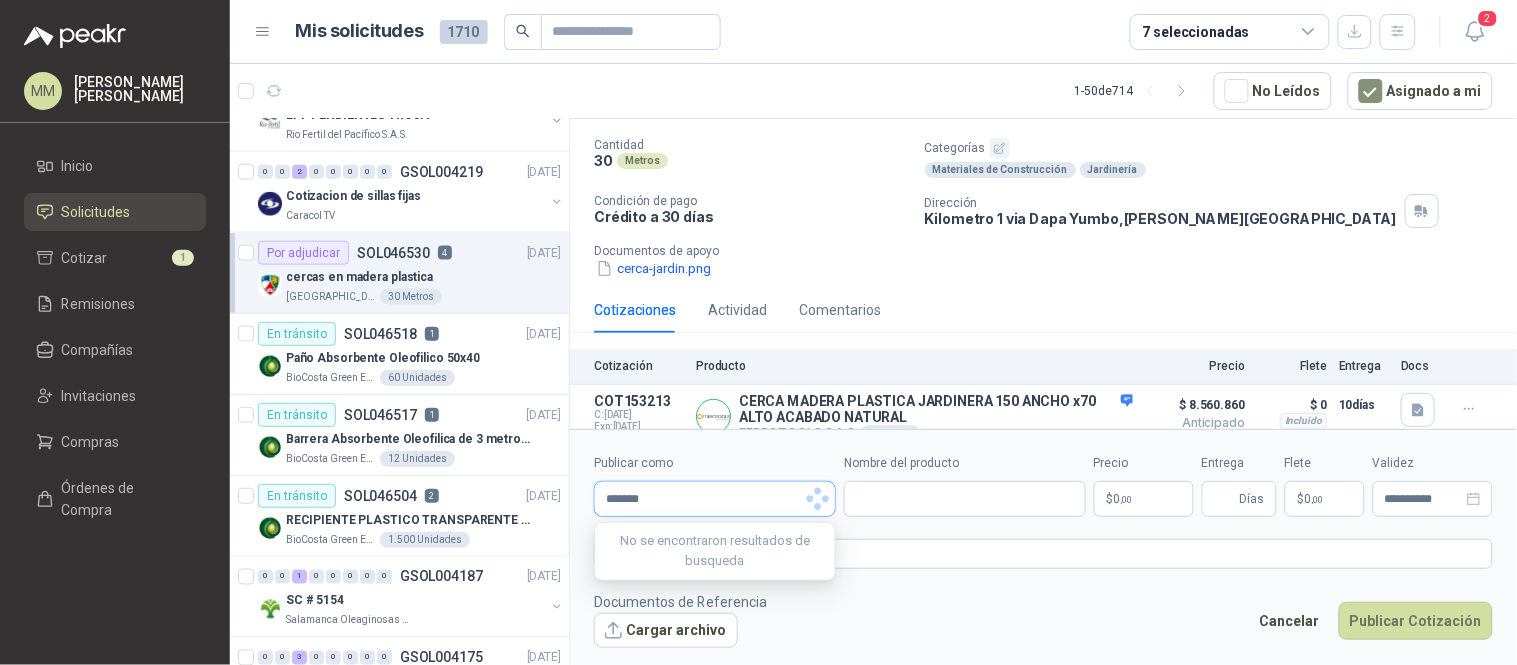 type 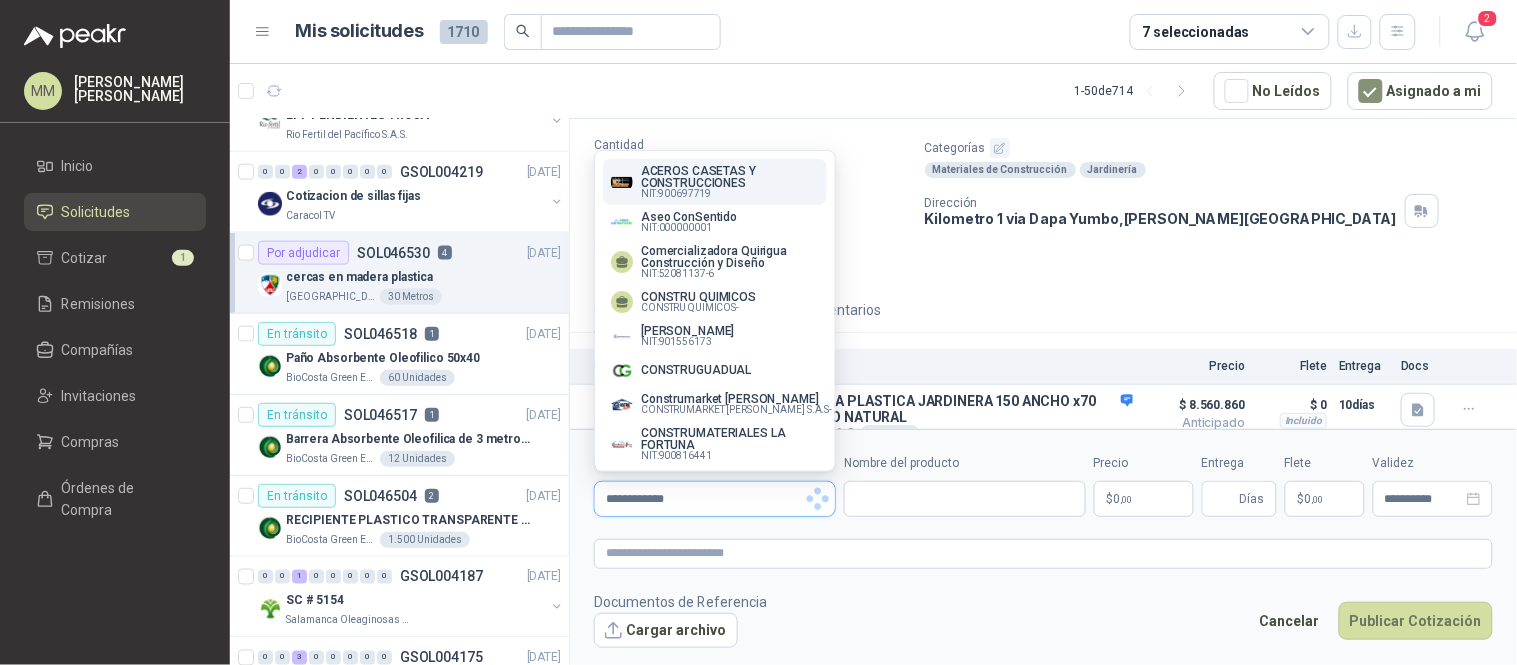 scroll, scrollTop: 0, scrollLeft: 0, axis: both 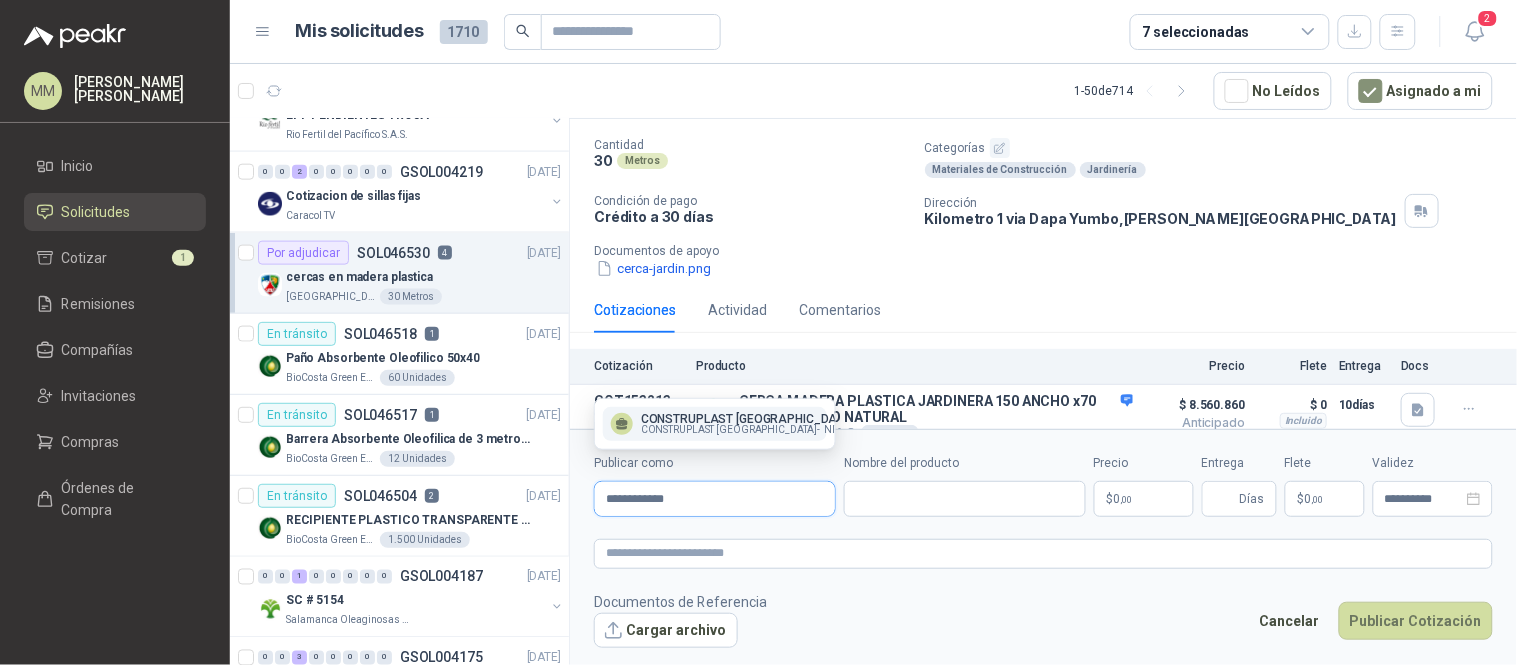 type on "**********" 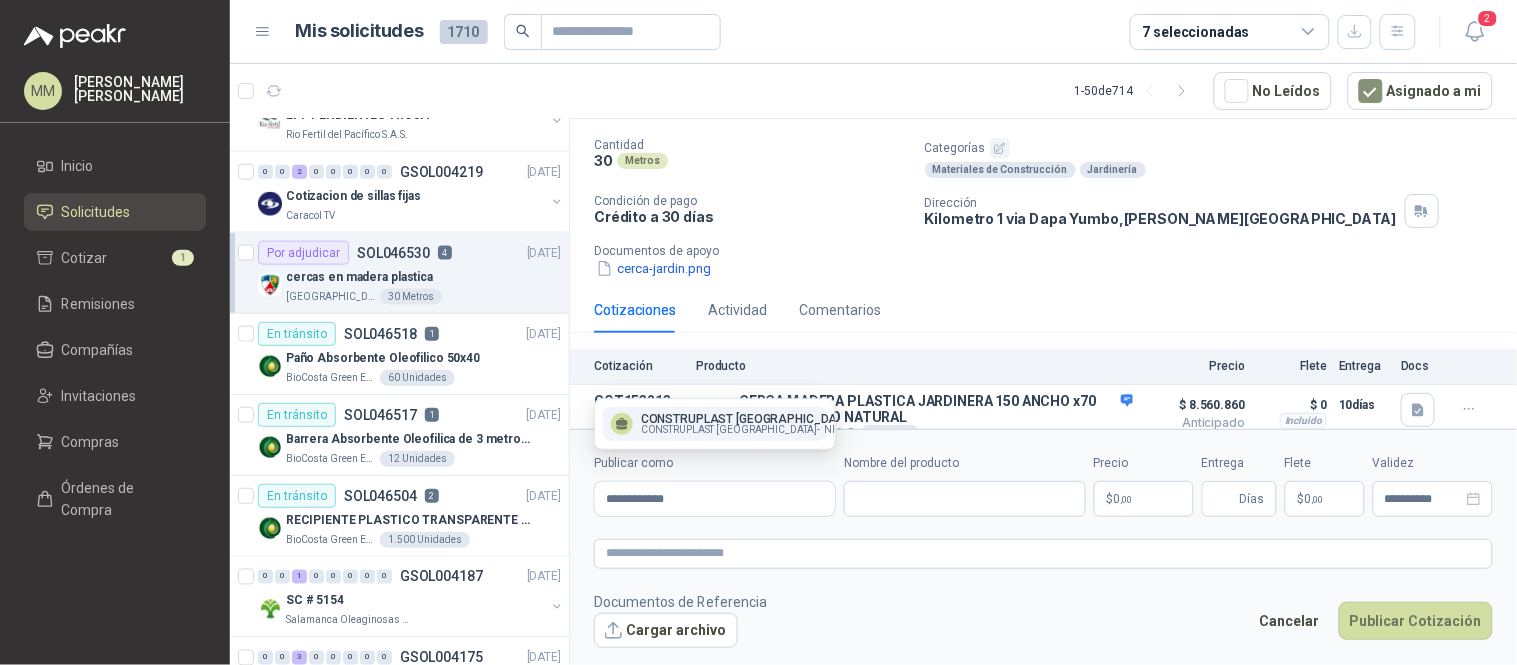 click on "CONSTRUPLAST [GEOGRAPHIC_DATA]" at bounding box center [765, 419] 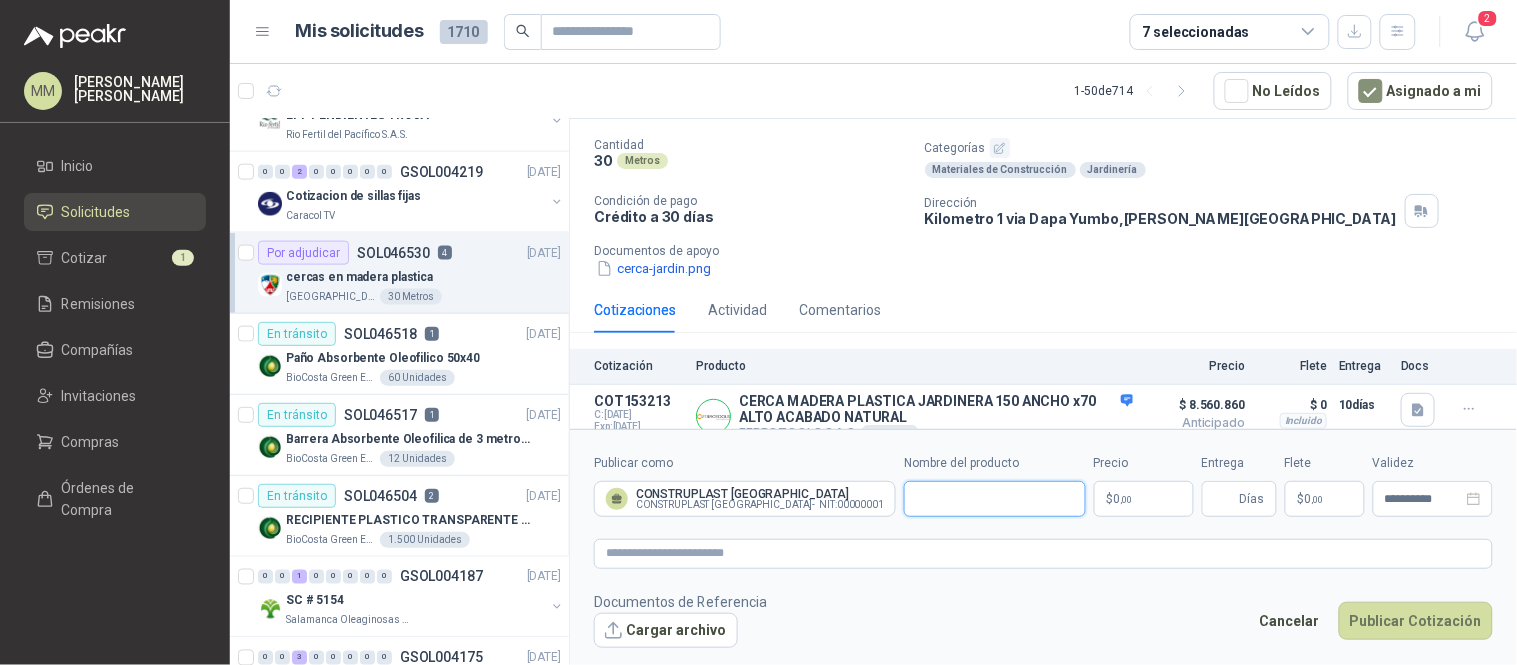 click on "Nombre del producto" at bounding box center (995, 499) 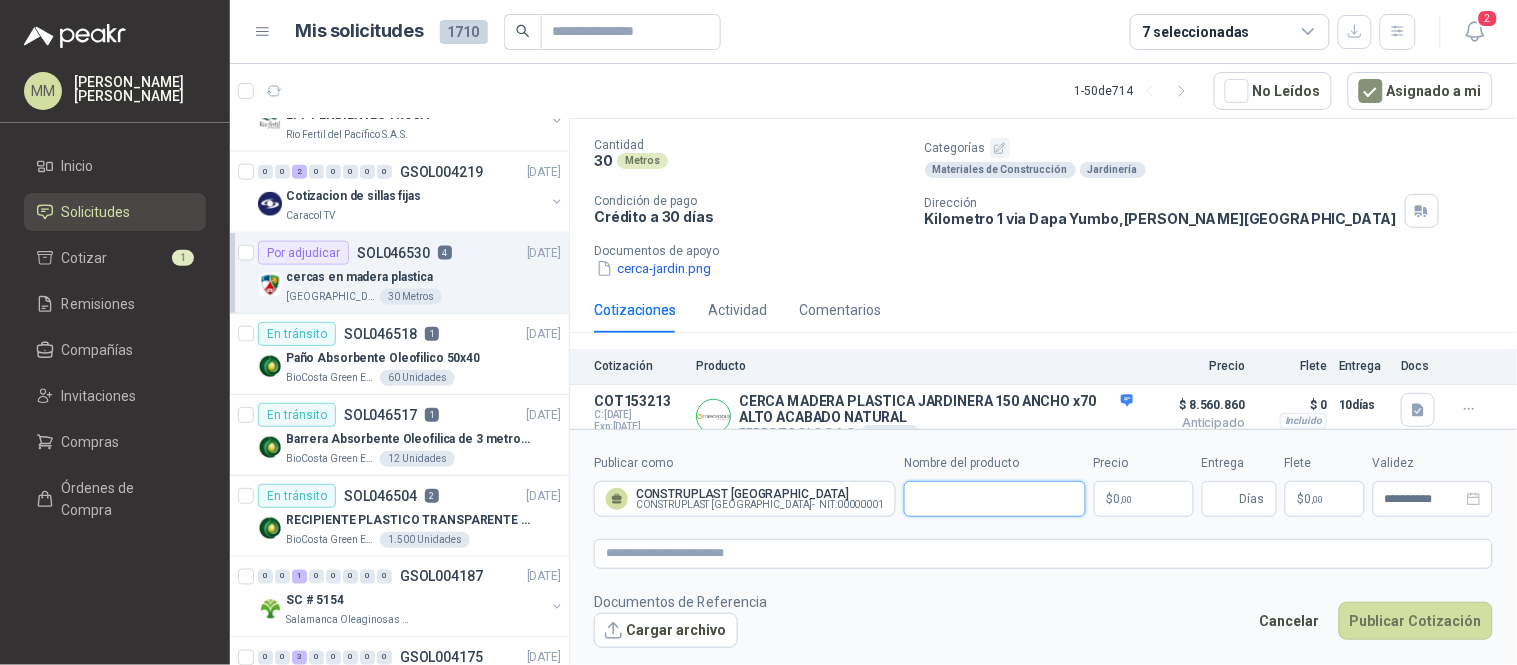 scroll, scrollTop: 347, scrollLeft: 0, axis: vertical 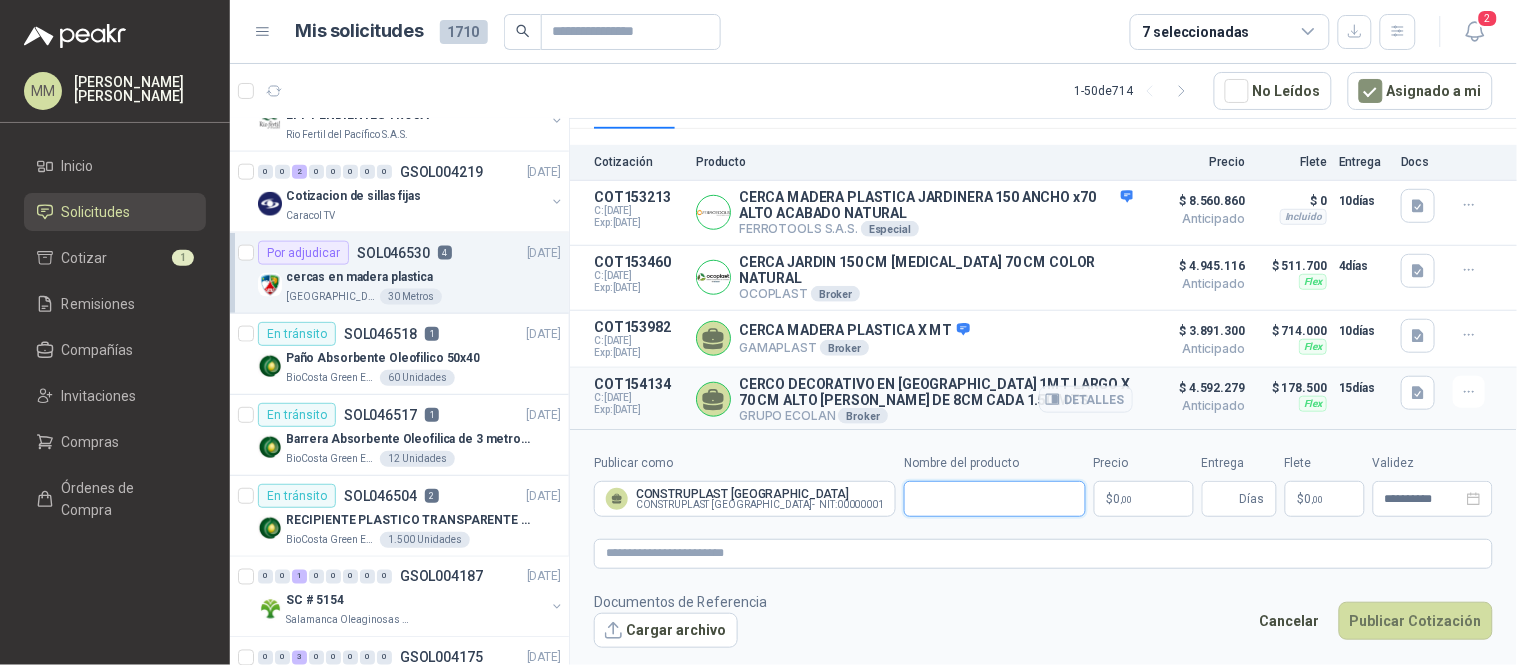 paste on "**********" 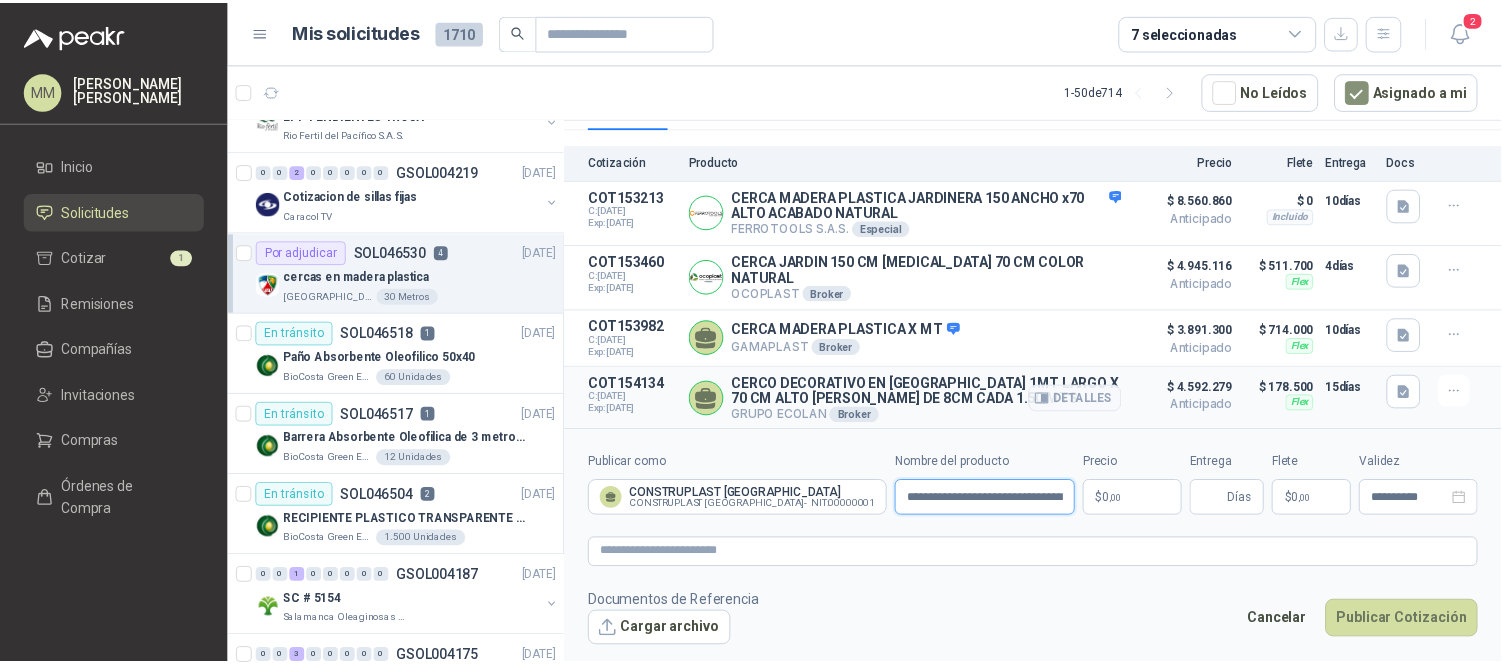 scroll, scrollTop: 0, scrollLeft: 258, axis: horizontal 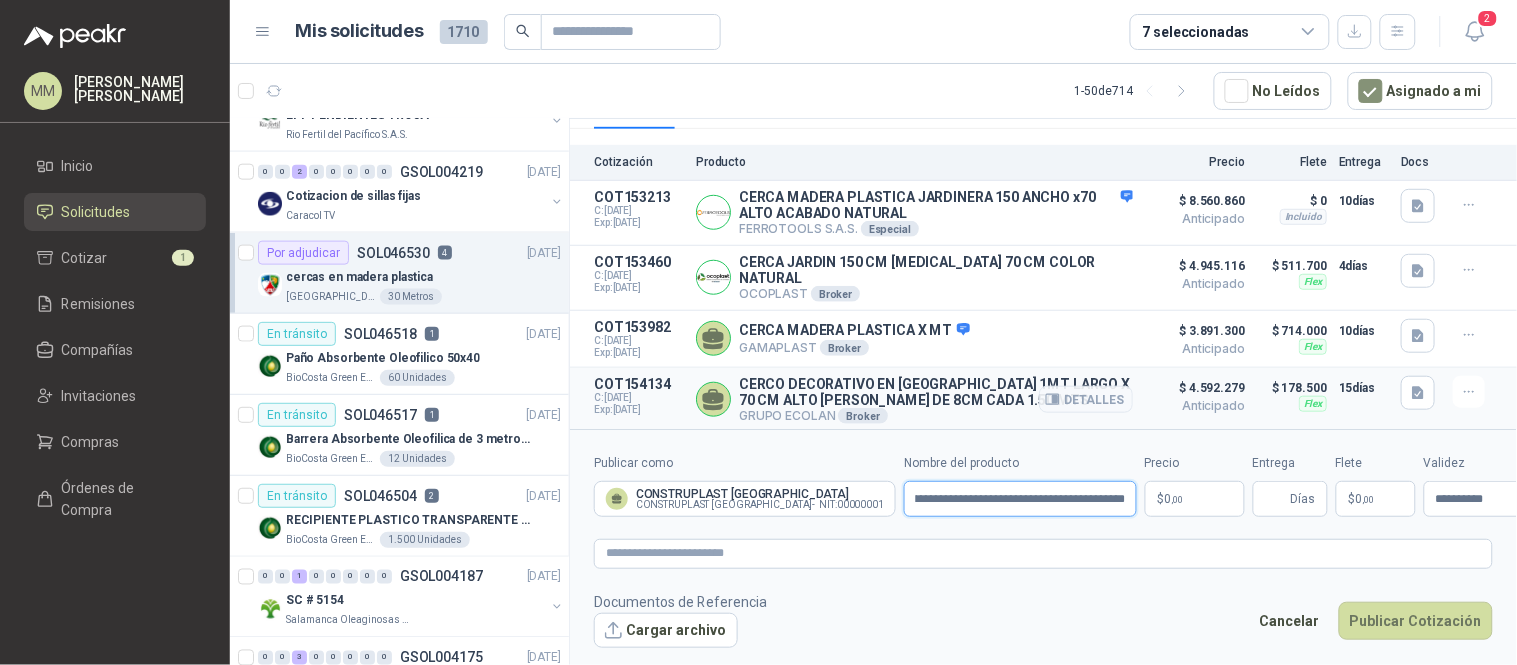 type on "**********" 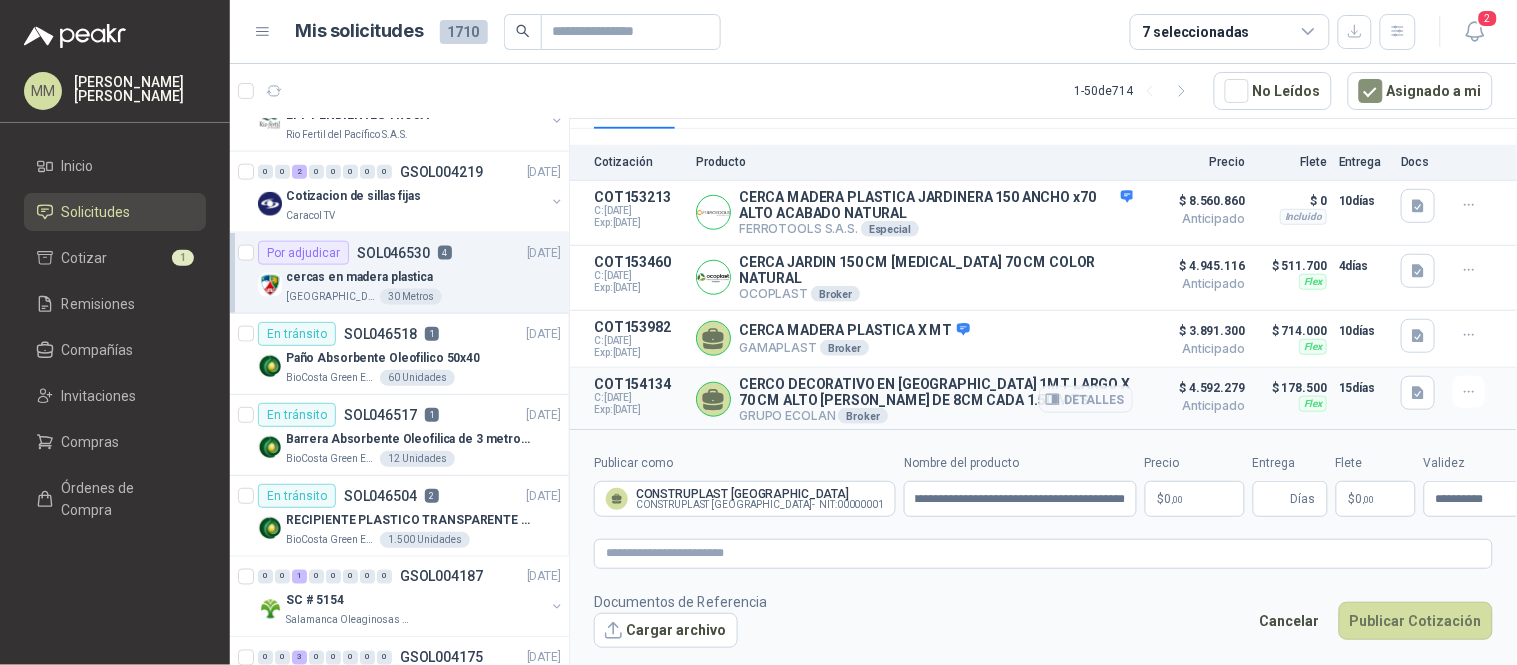 scroll, scrollTop: 0, scrollLeft: 0, axis: both 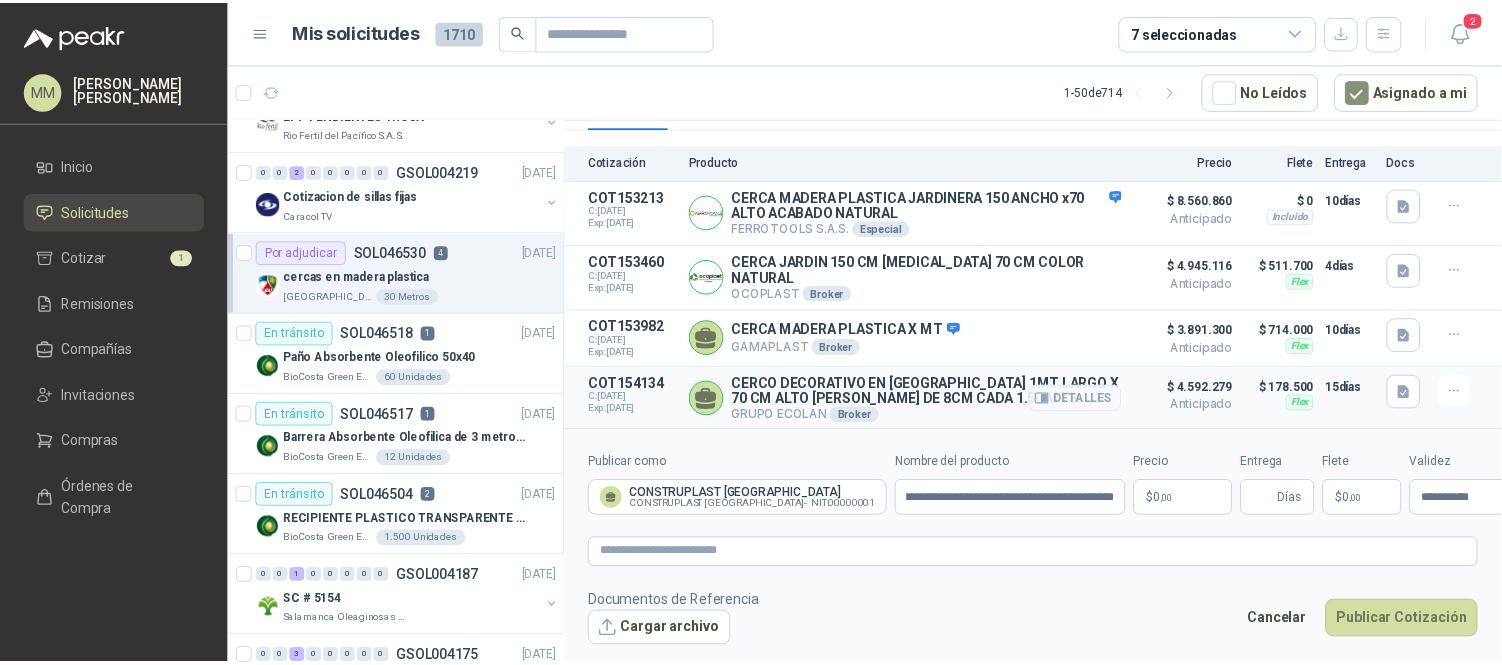 type 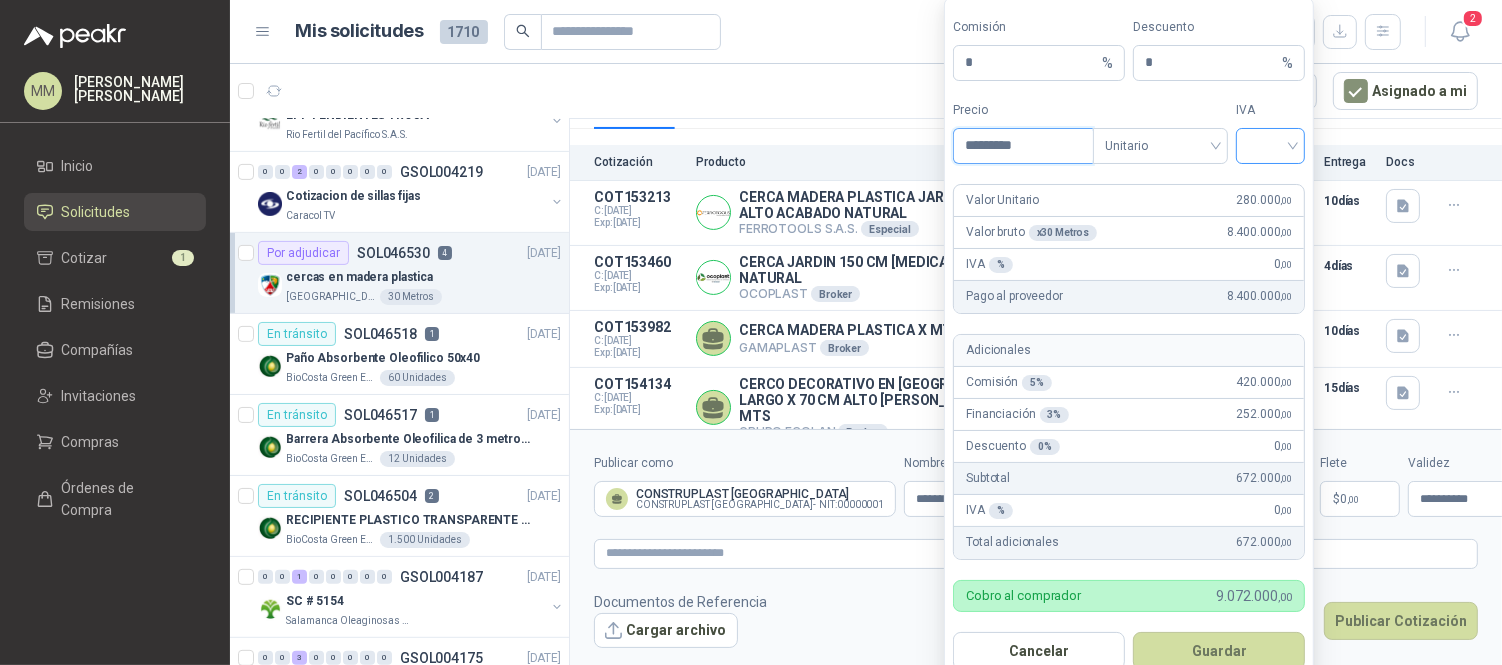 type on "*********" 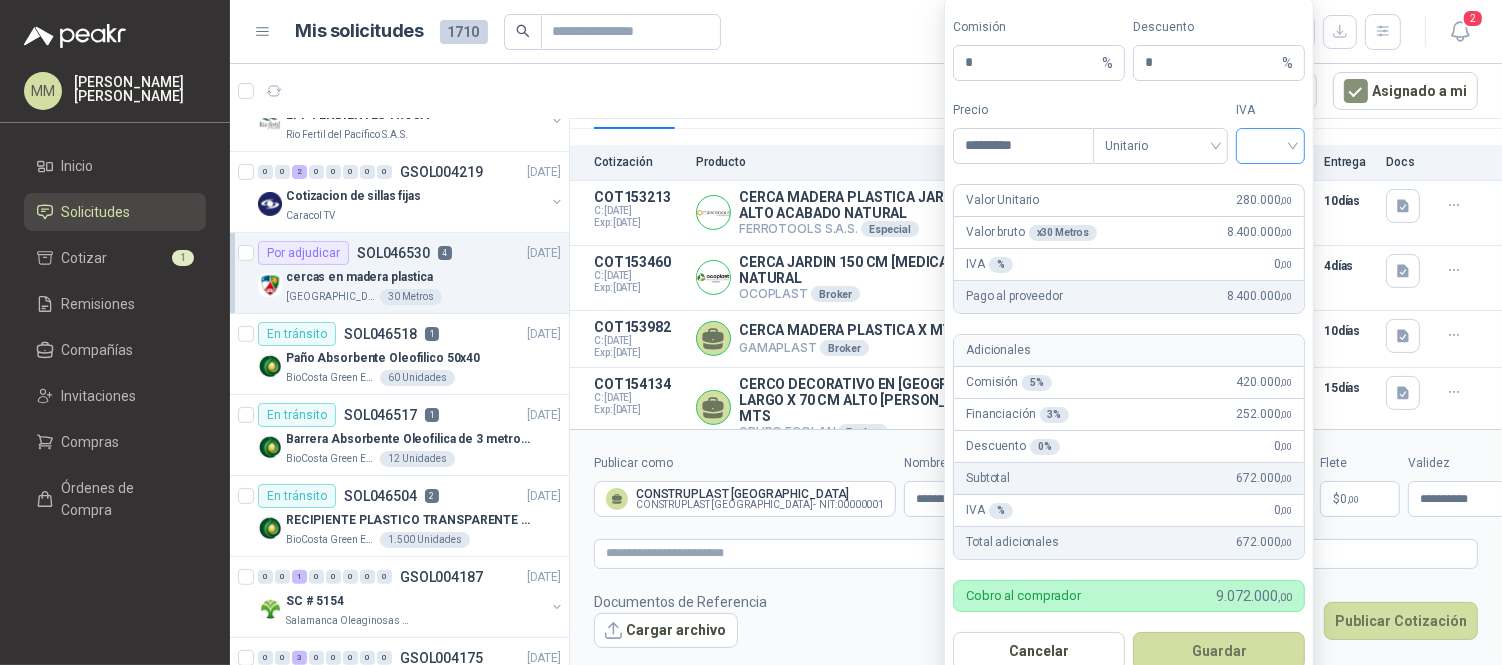 click at bounding box center (1270, 144) 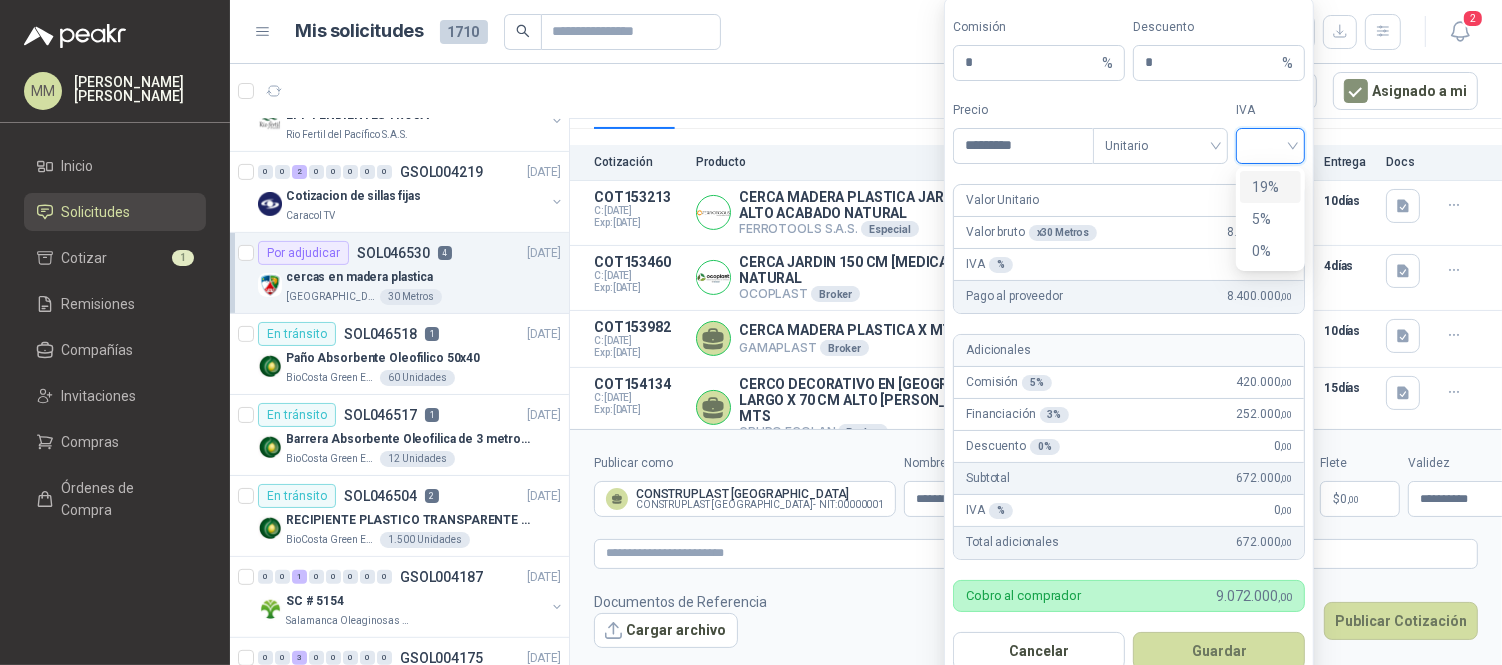 click on "19%" at bounding box center (1270, 187) 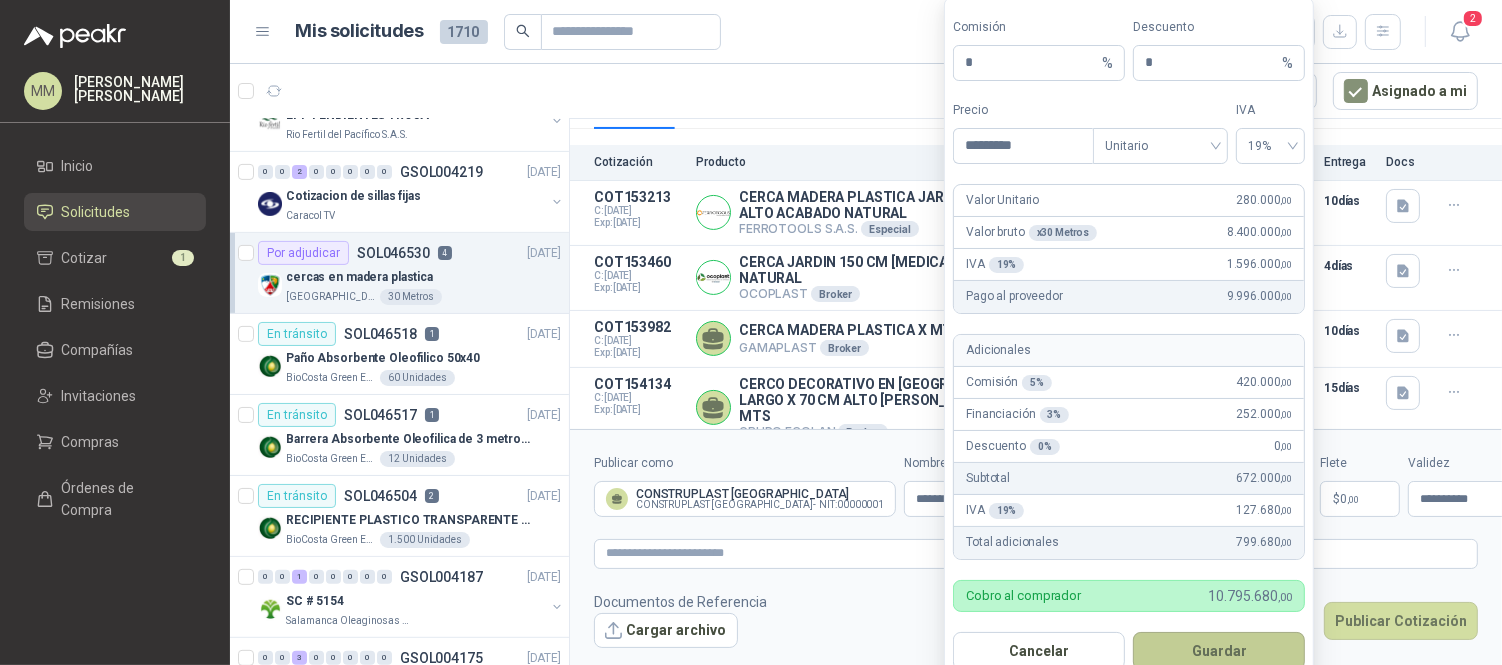 click on "Guardar" at bounding box center (1219, 651) 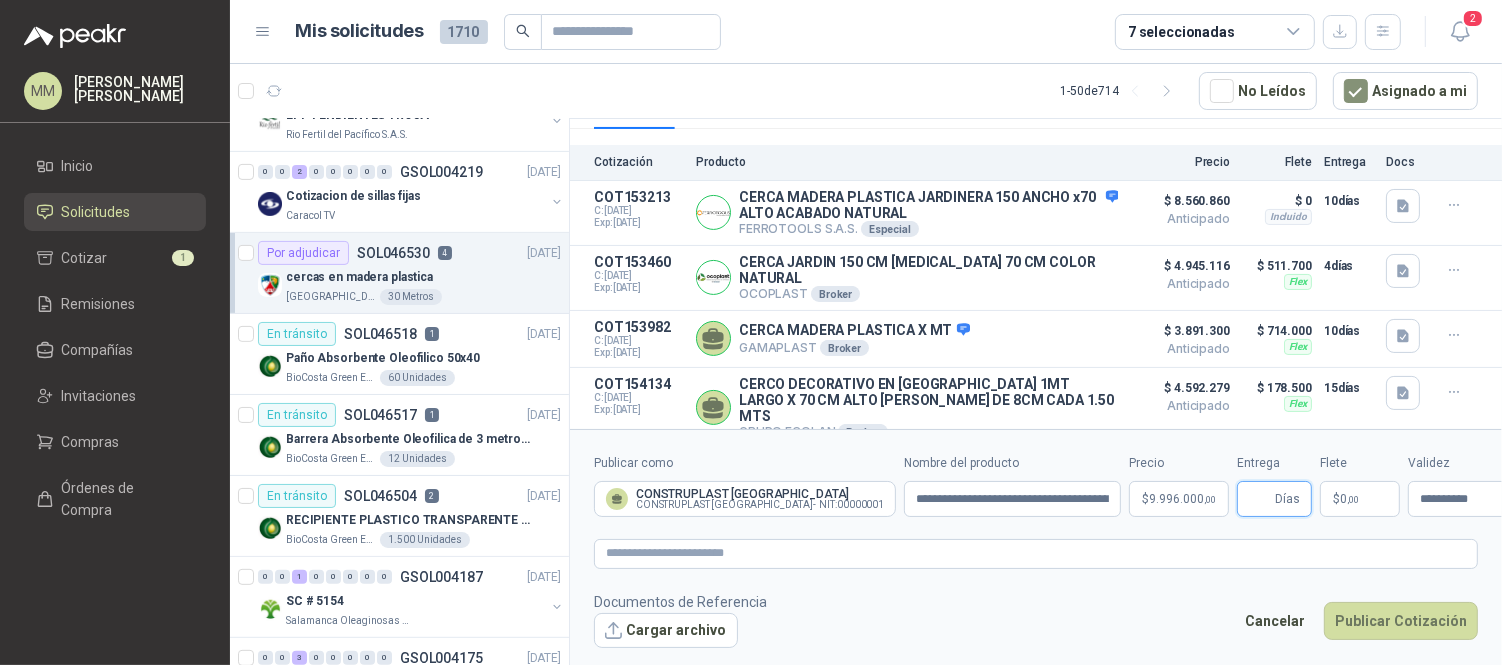 type 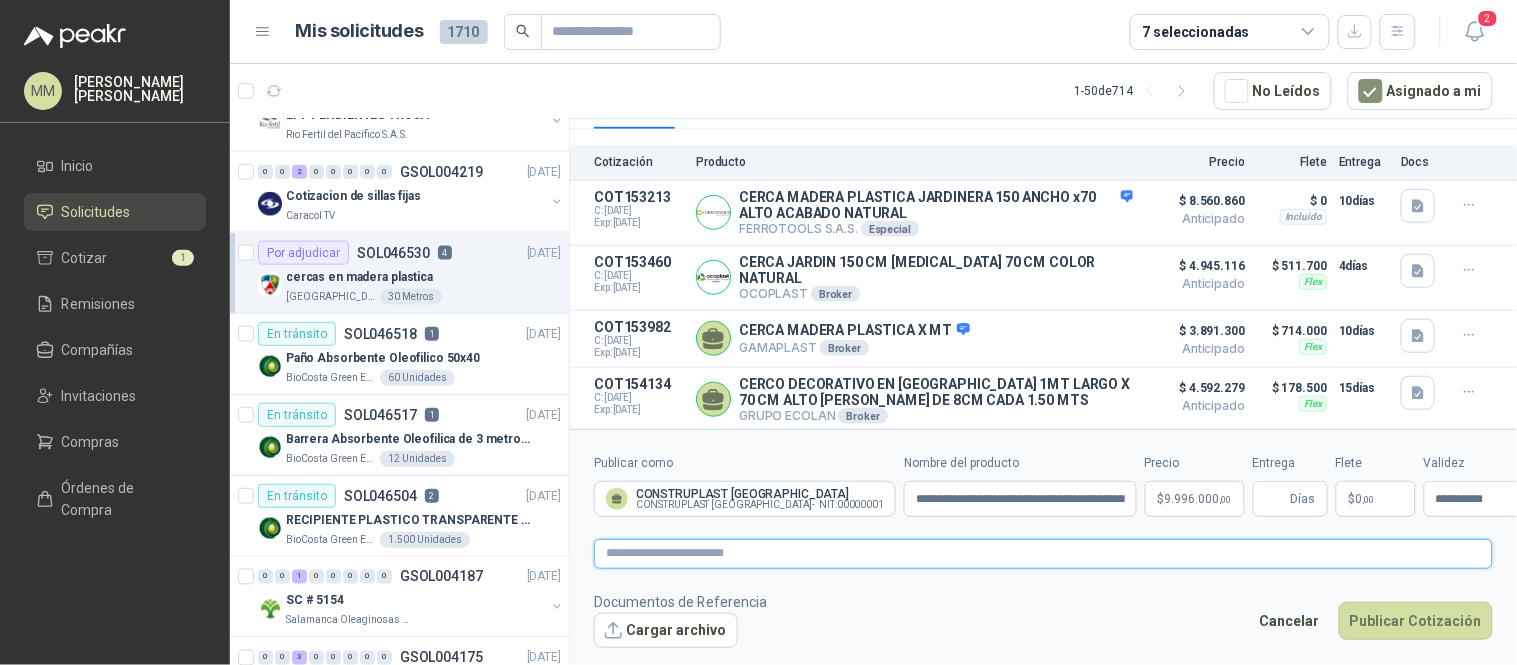 click at bounding box center (1043, 553) 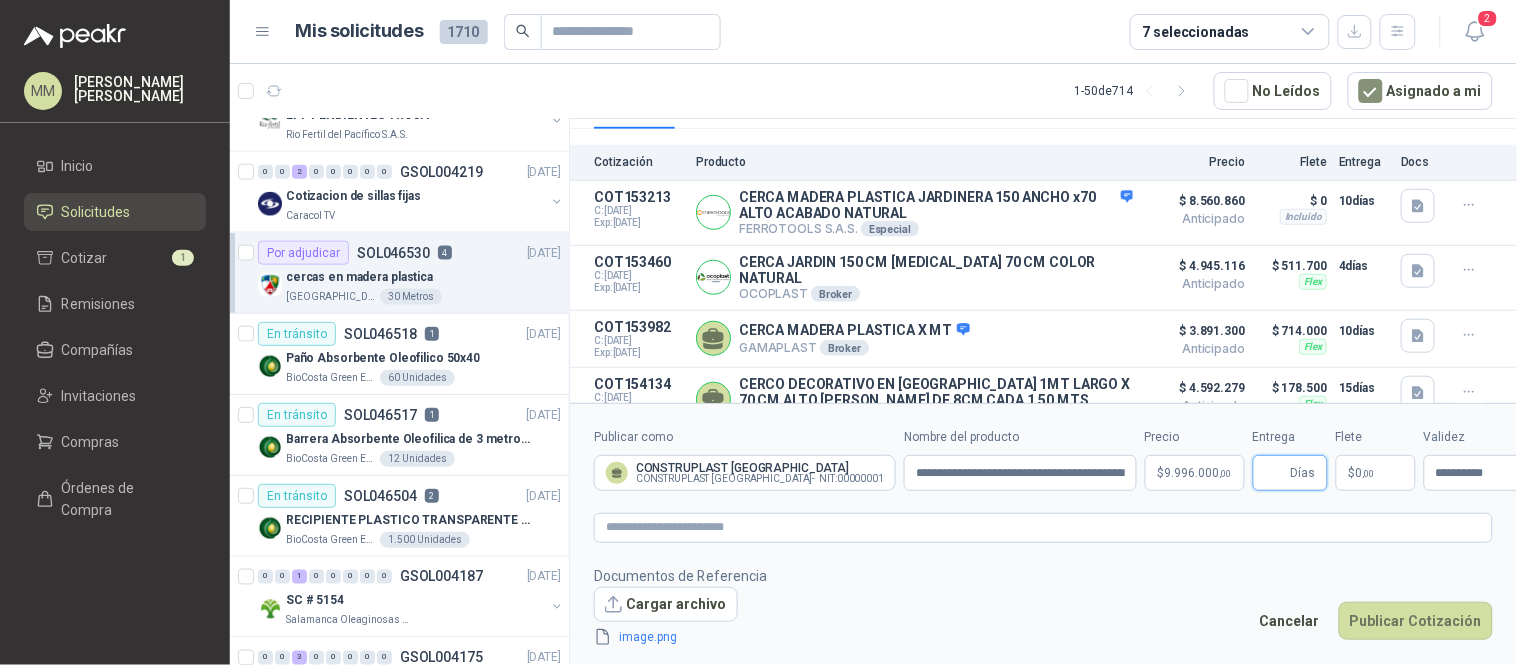 click on "Entrega" at bounding box center (1276, 473) 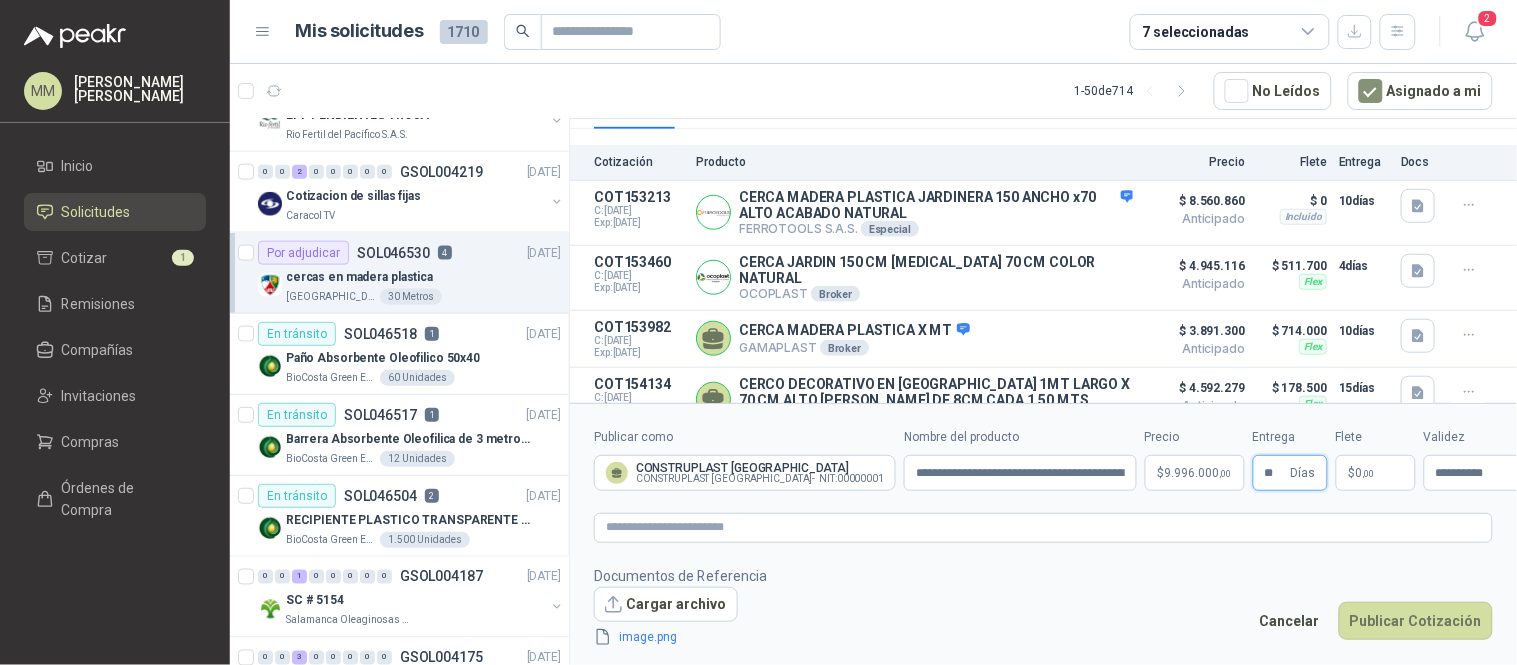 type on "**" 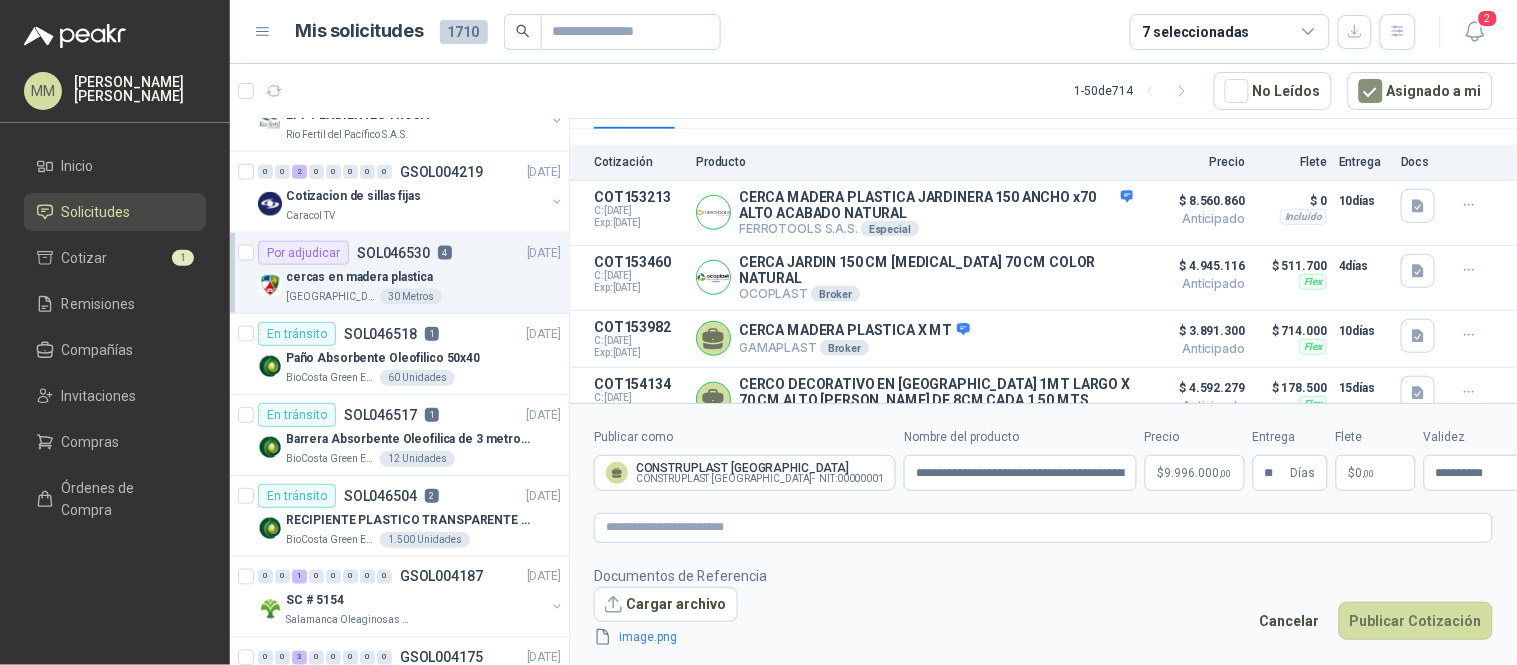 click on "**********" at bounding box center [1043, 537] 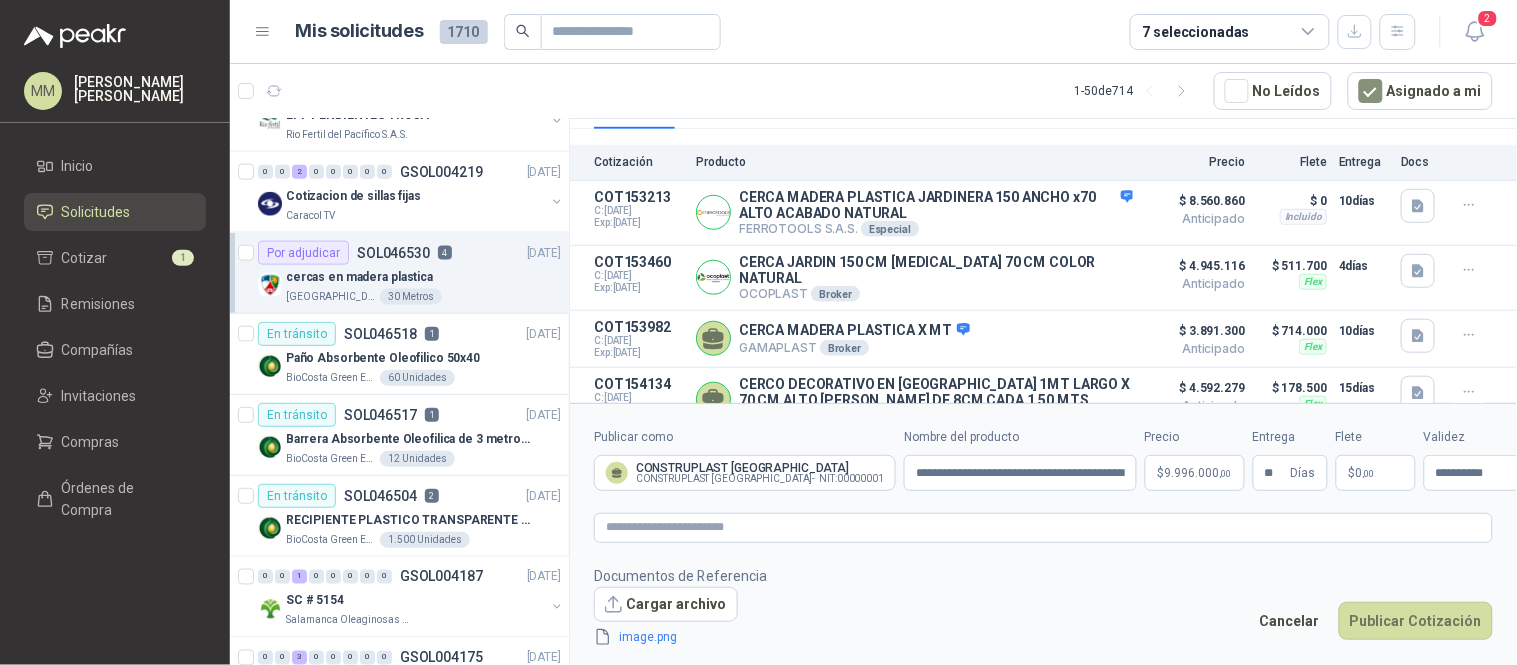 click on "$    0 ,00" at bounding box center (1376, 473) 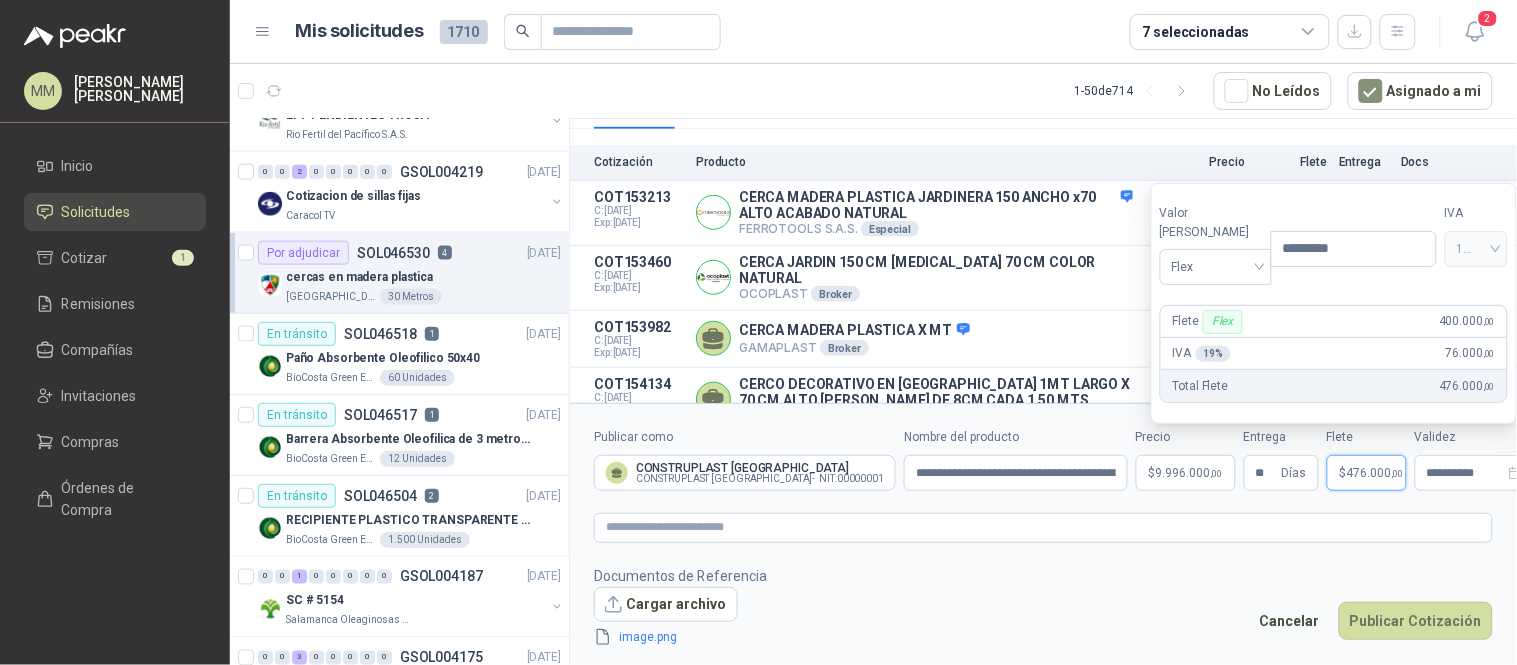 type on "*********" 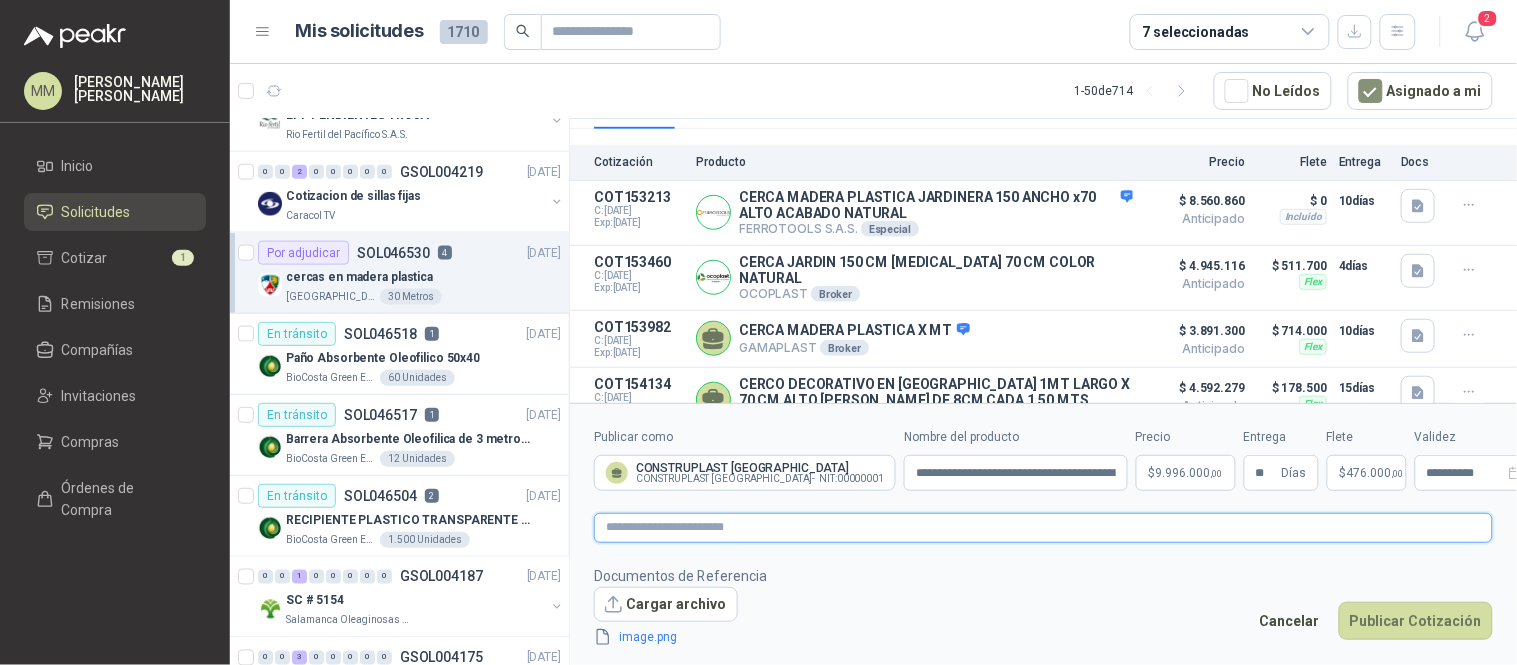 click at bounding box center (1043, 527) 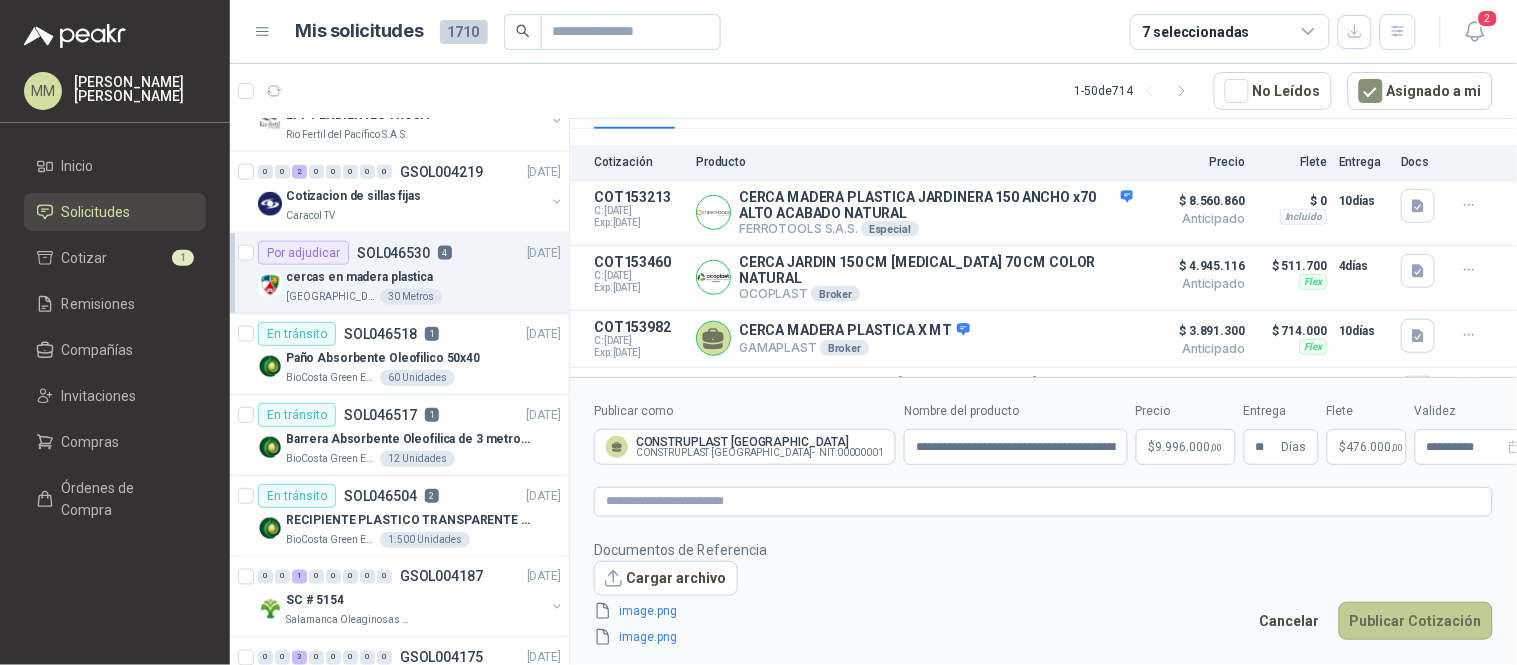 click on "Publicar Cotización" at bounding box center [1416, 621] 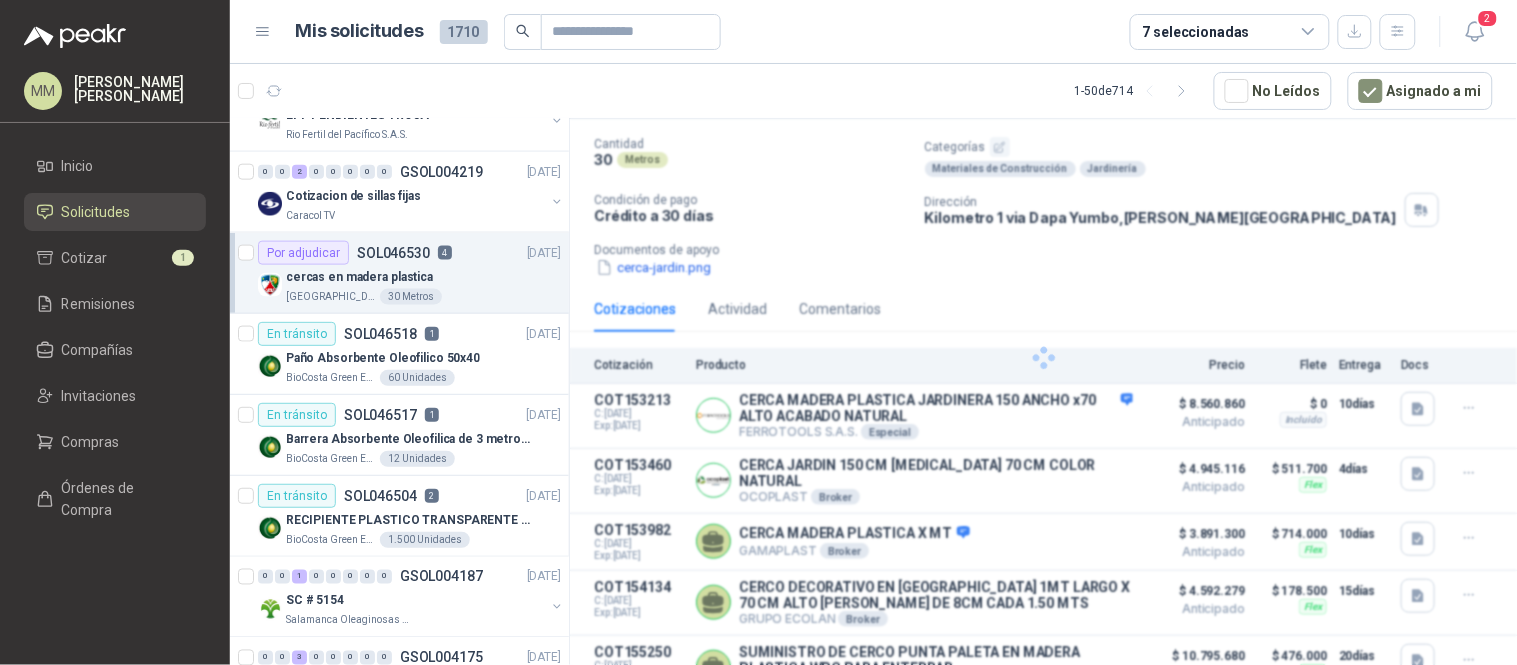 scroll, scrollTop: 211, scrollLeft: 0, axis: vertical 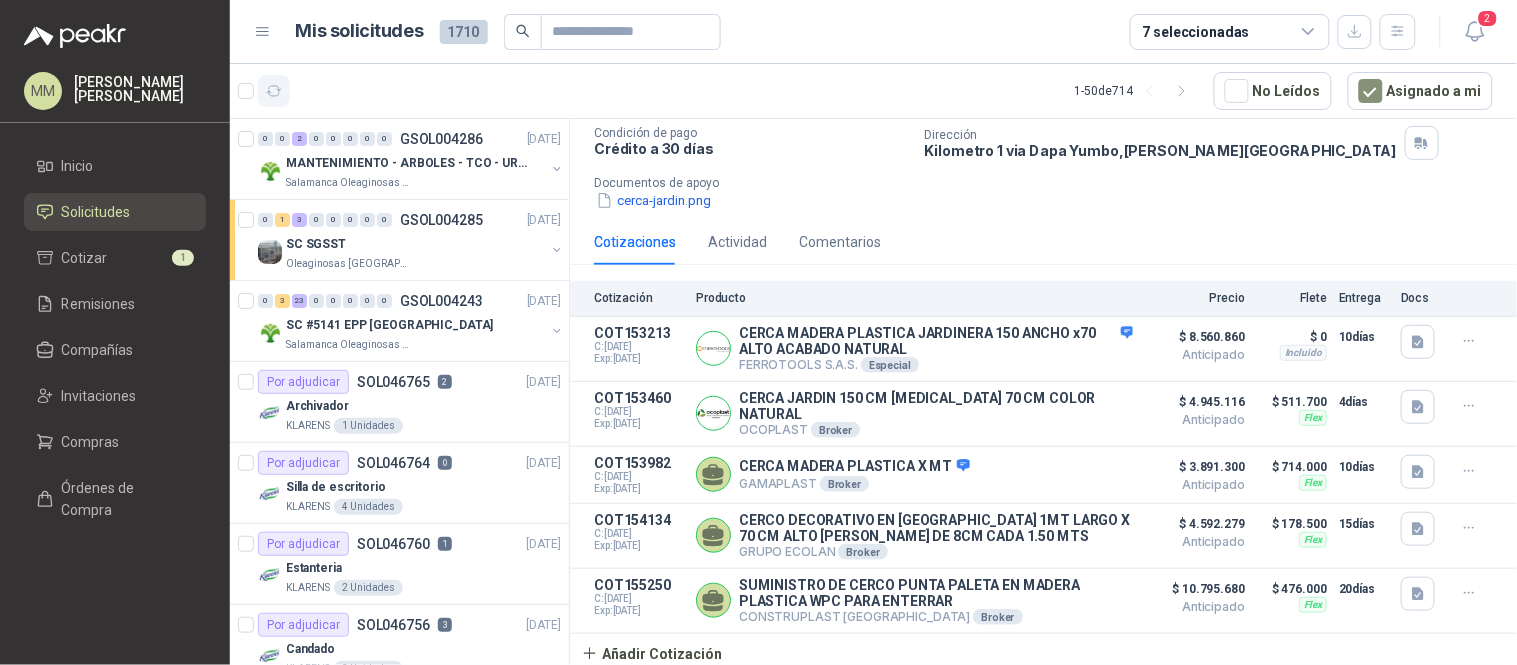 click 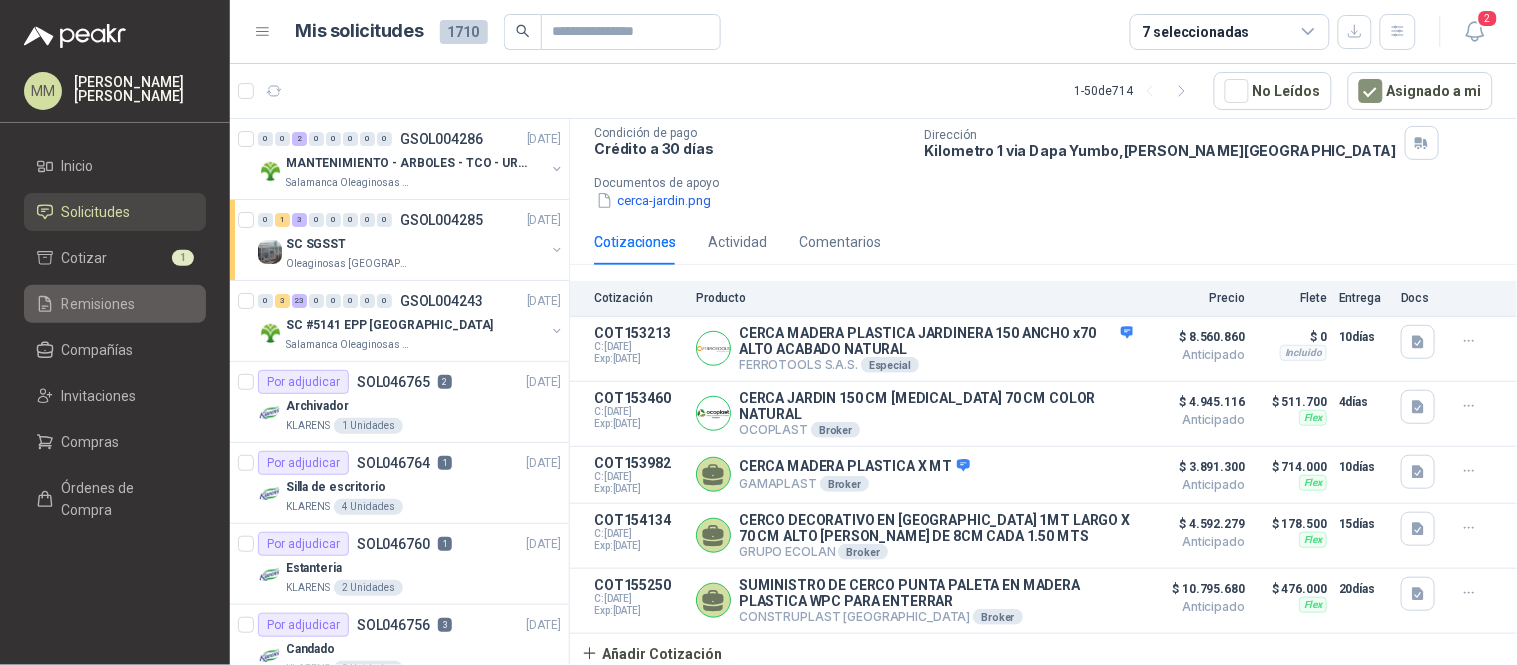 click on "Remisiones" at bounding box center (115, 304) 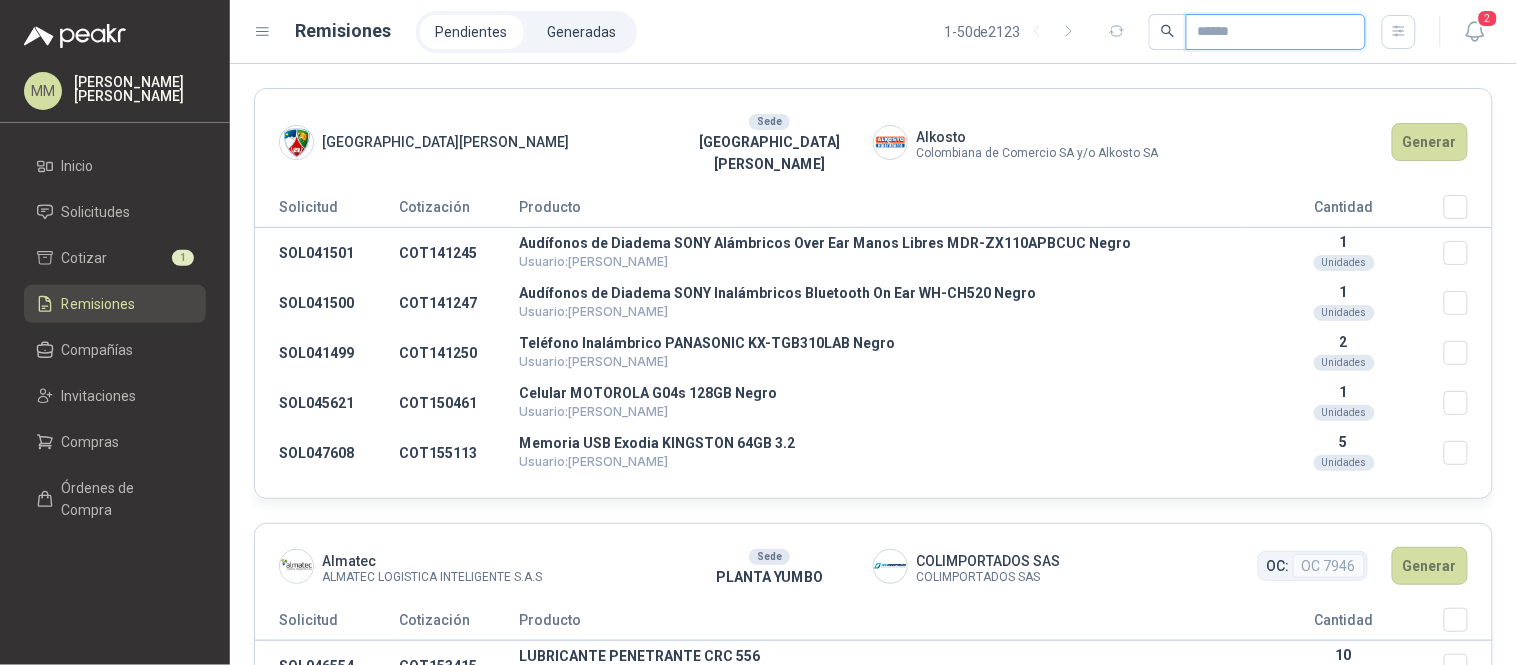 click at bounding box center [1268, 32] 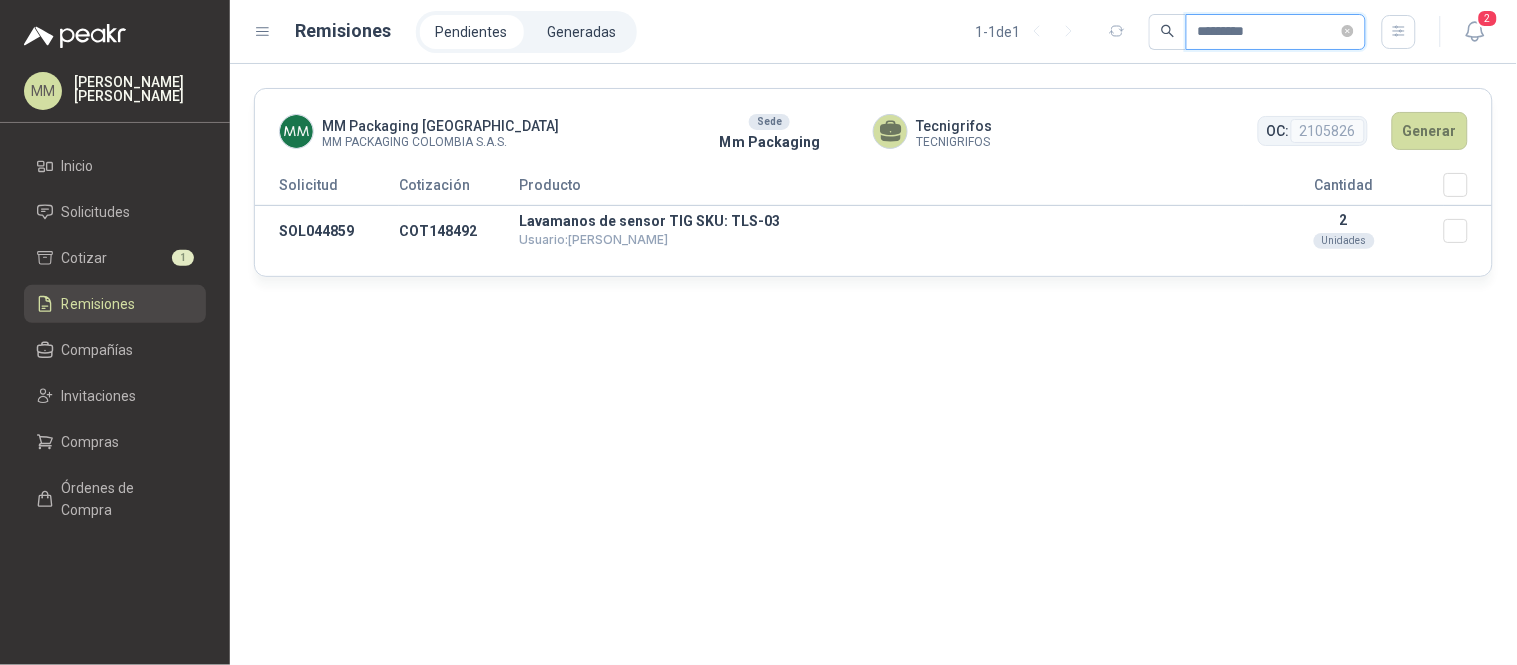 type on "*********" 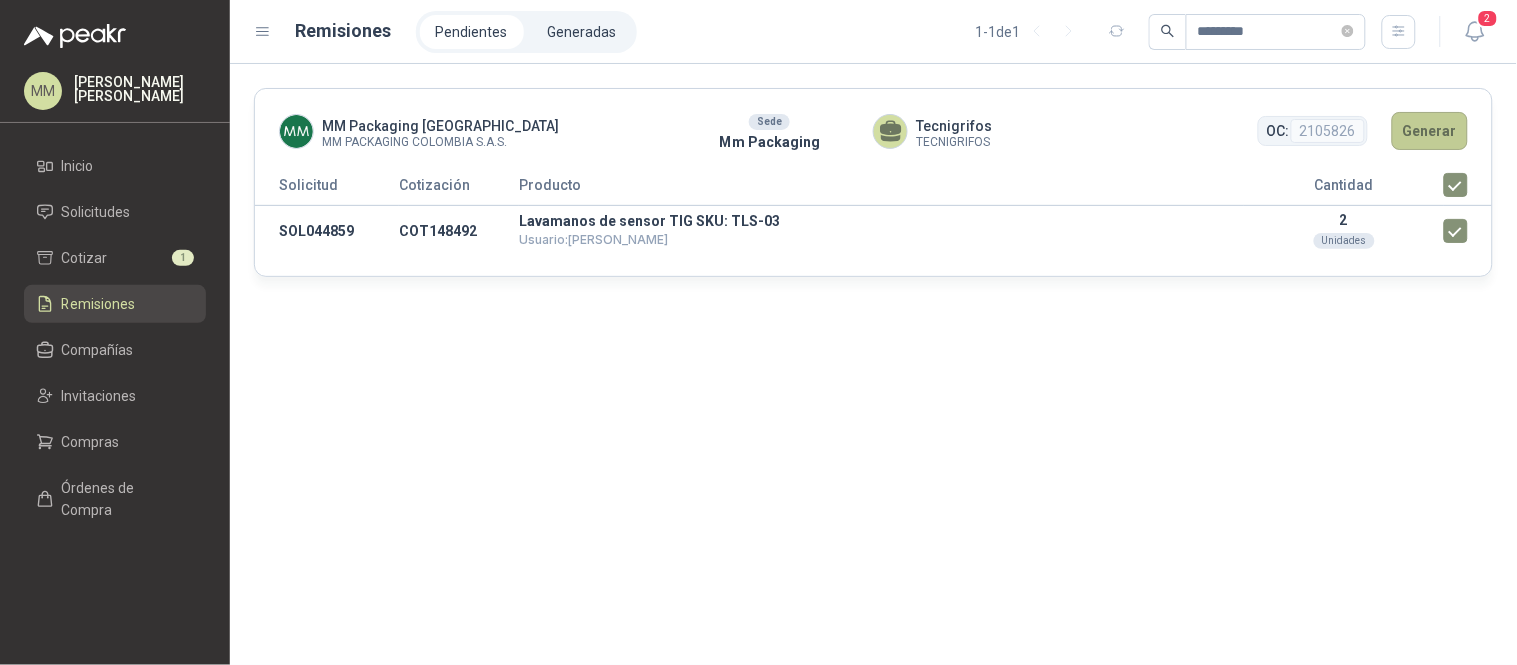 click on "Generar" at bounding box center (1430, 131) 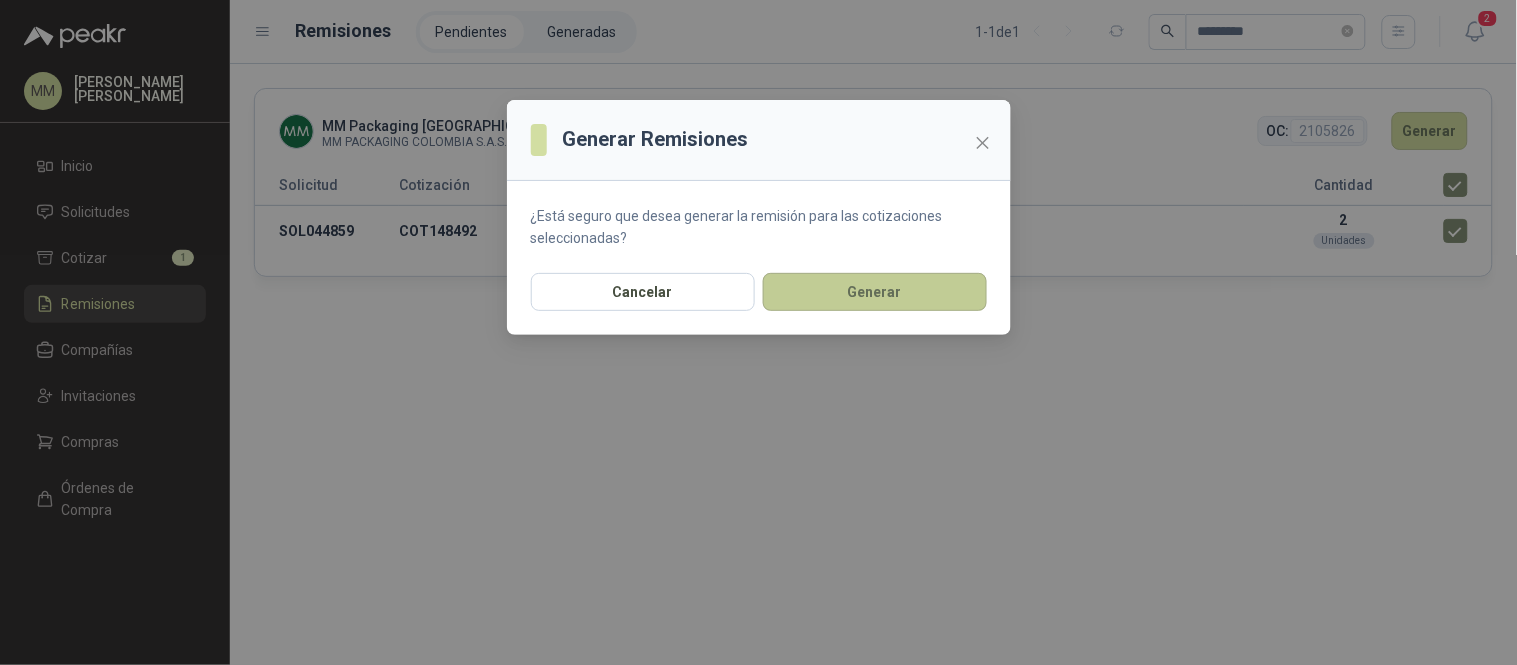 click on "Generar" at bounding box center (875, 292) 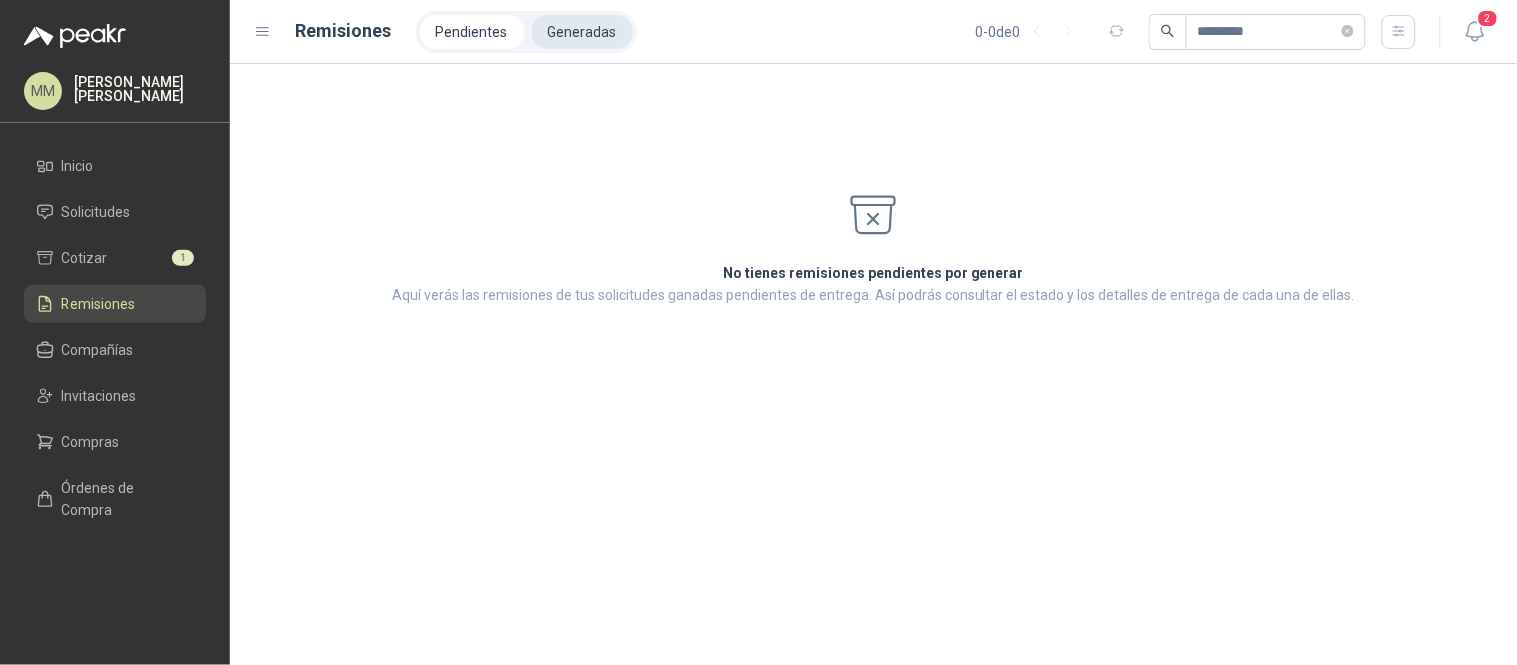 click on "Generadas" at bounding box center [582, 32] 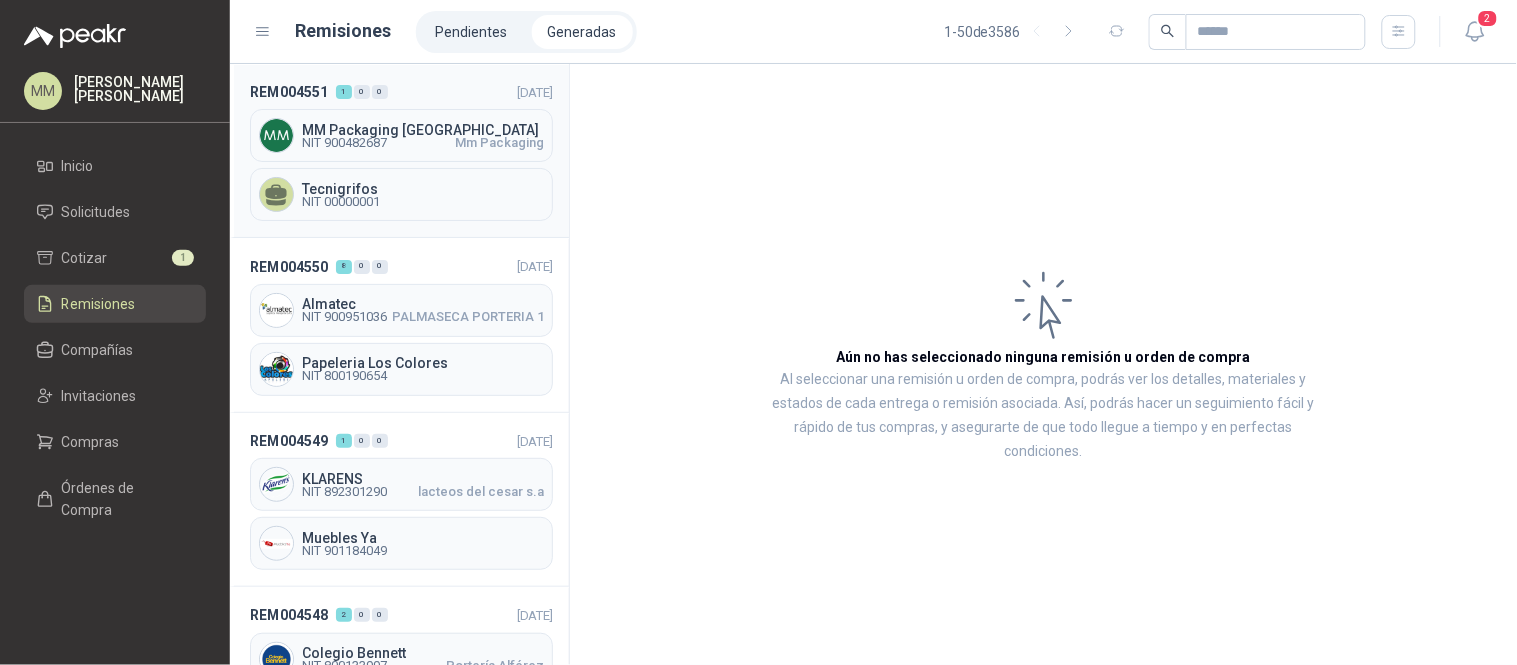 click on "MM Packaging [GEOGRAPHIC_DATA]" at bounding box center (423, 130) 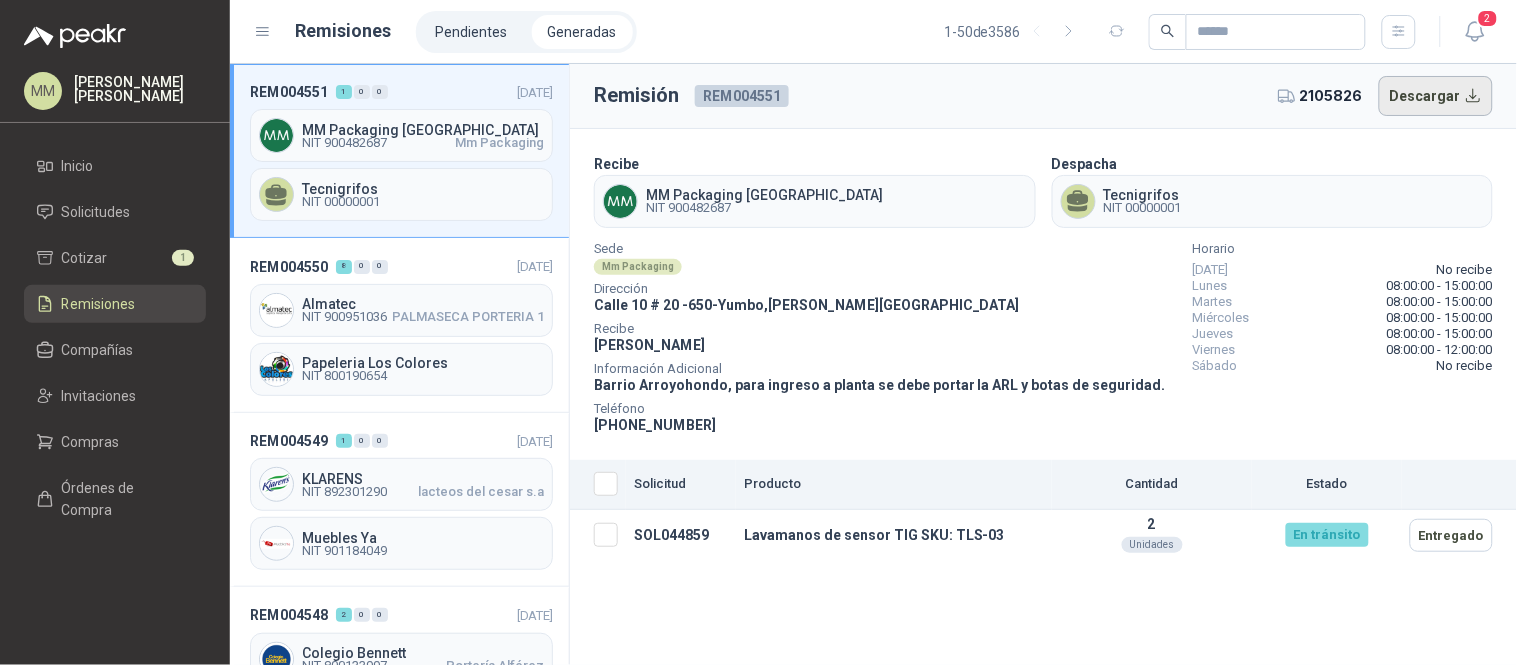 click on "Descargar" at bounding box center (1436, 96) 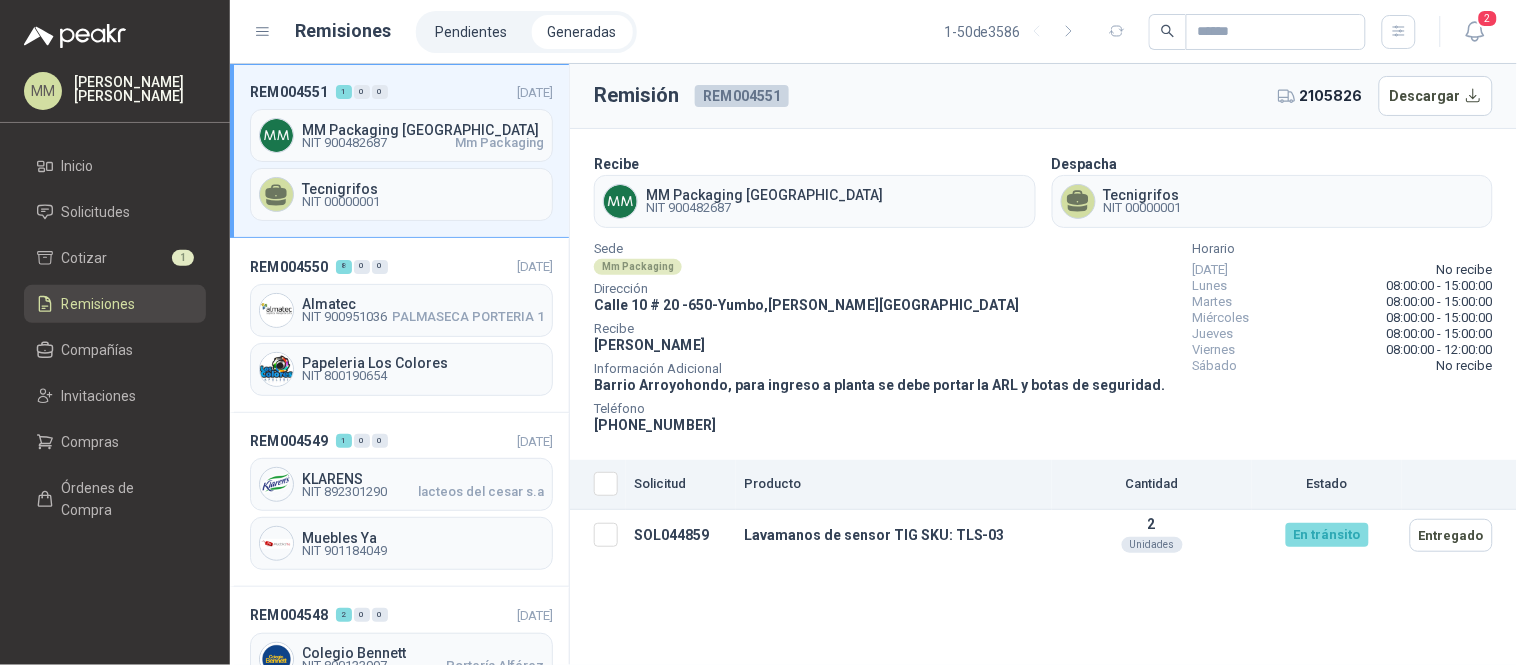 click on "Sede Mm Packaging Dirección [STREET_ADDRESS][PERSON_NAME]   Recibe [PERSON_NAME] Información Adicional Barrio Arroyohondo, para ingreso a planta se debe portar la ARL y botas de seguridad. Teléfono [PHONE_NUMBER]" at bounding box center (880, 340) 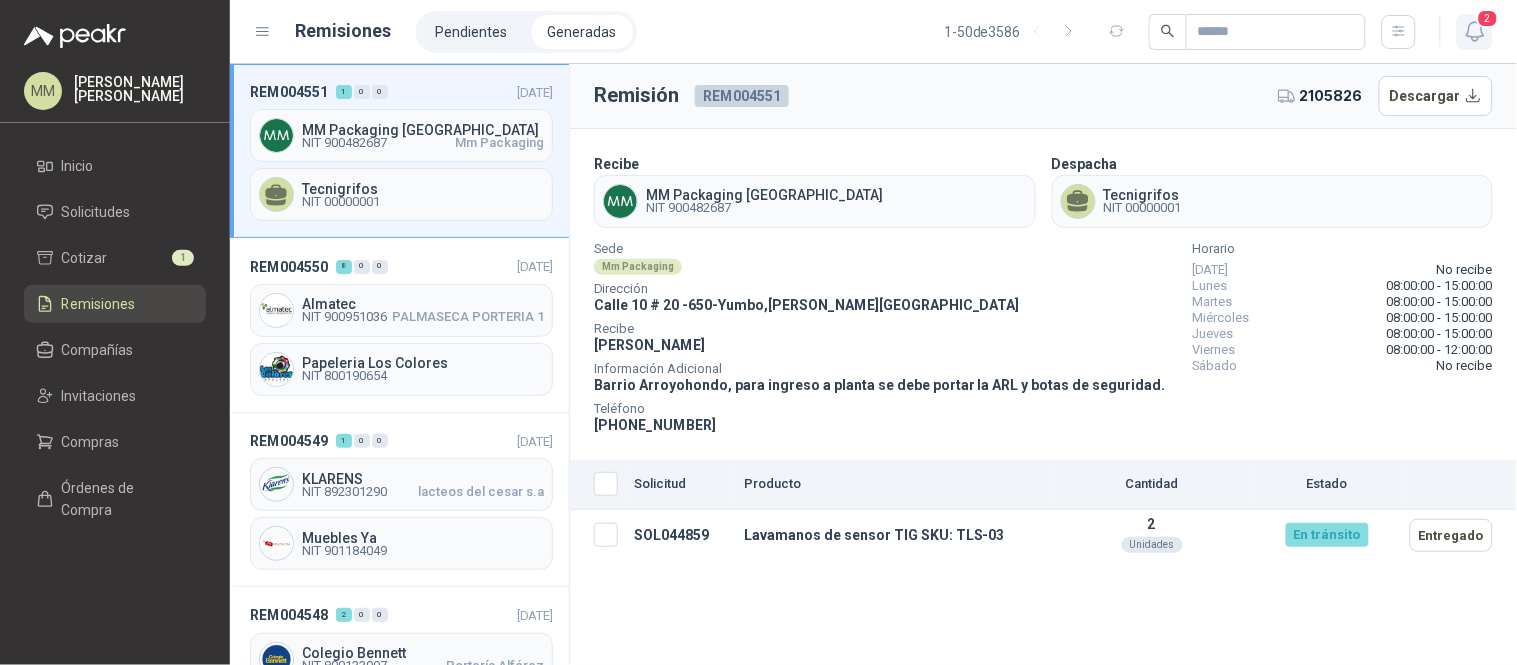 click 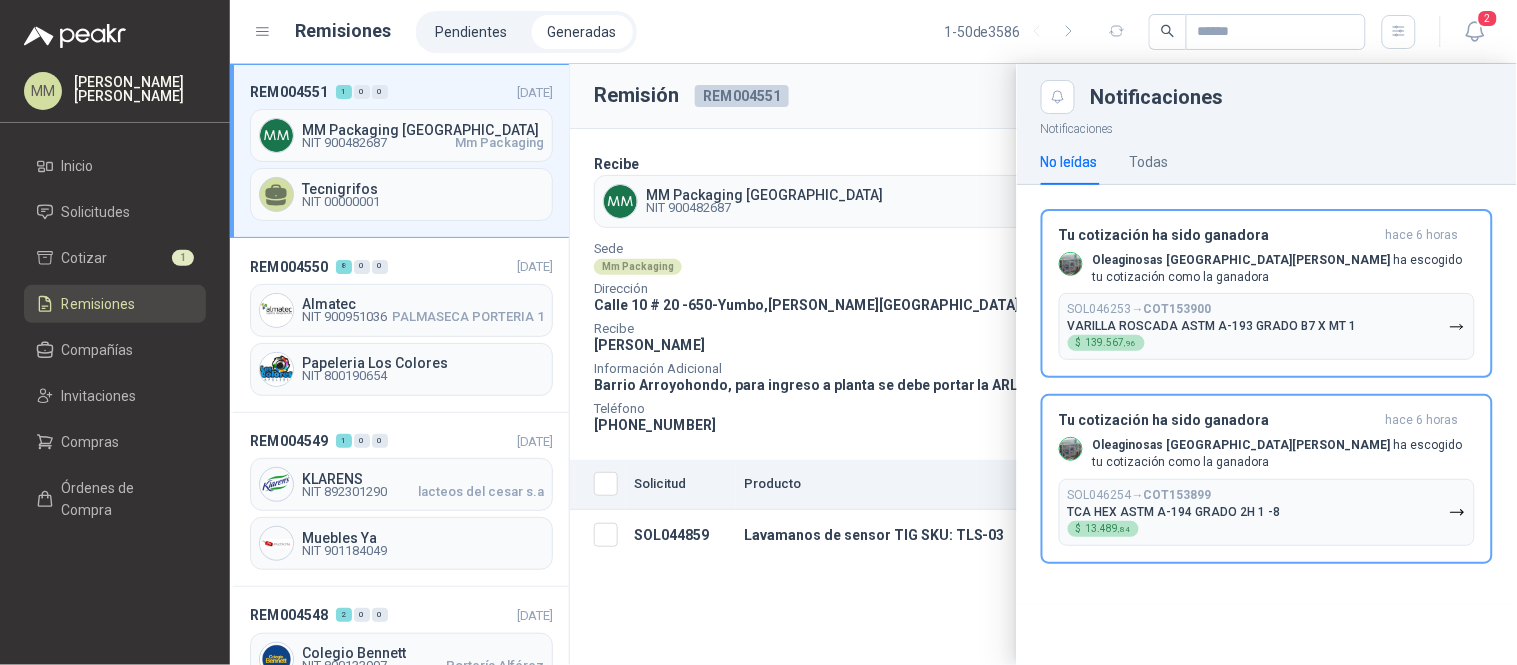 click at bounding box center (873, 364) 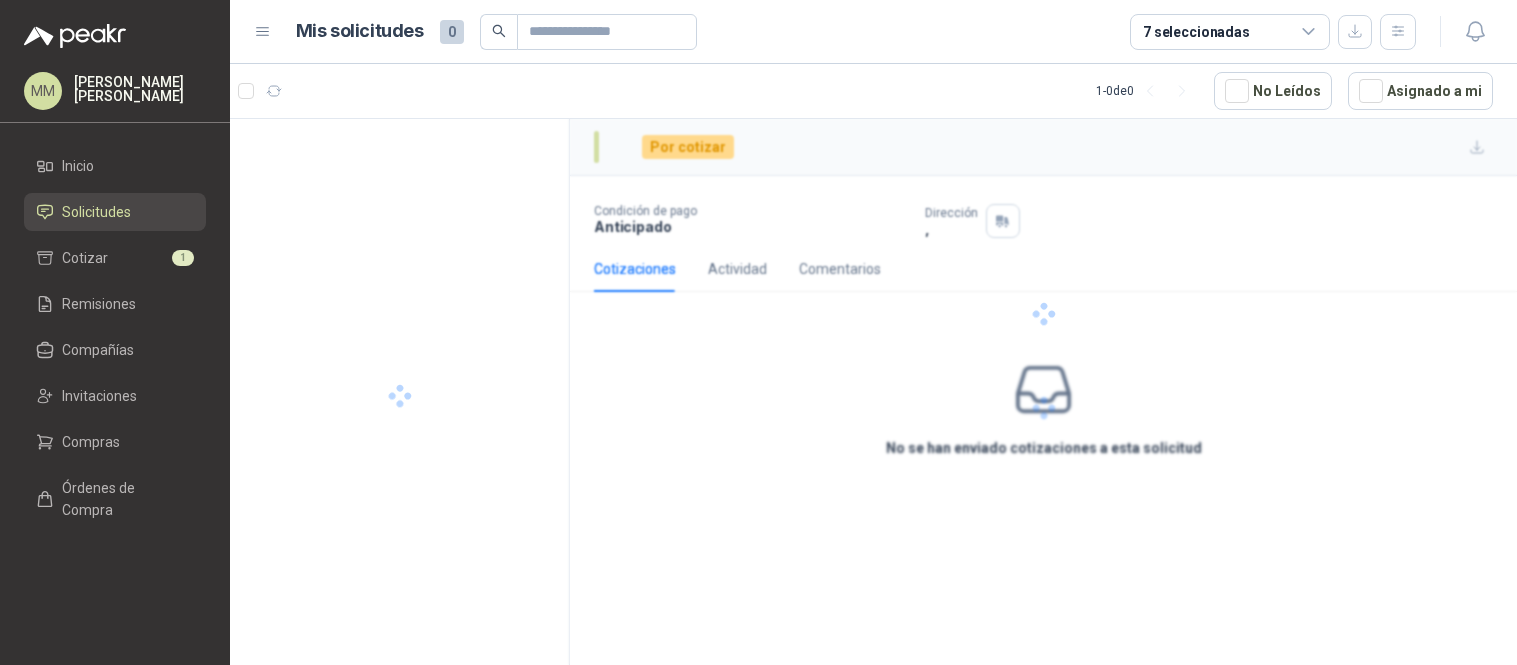 scroll, scrollTop: 0, scrollLeft: 0, axis: both 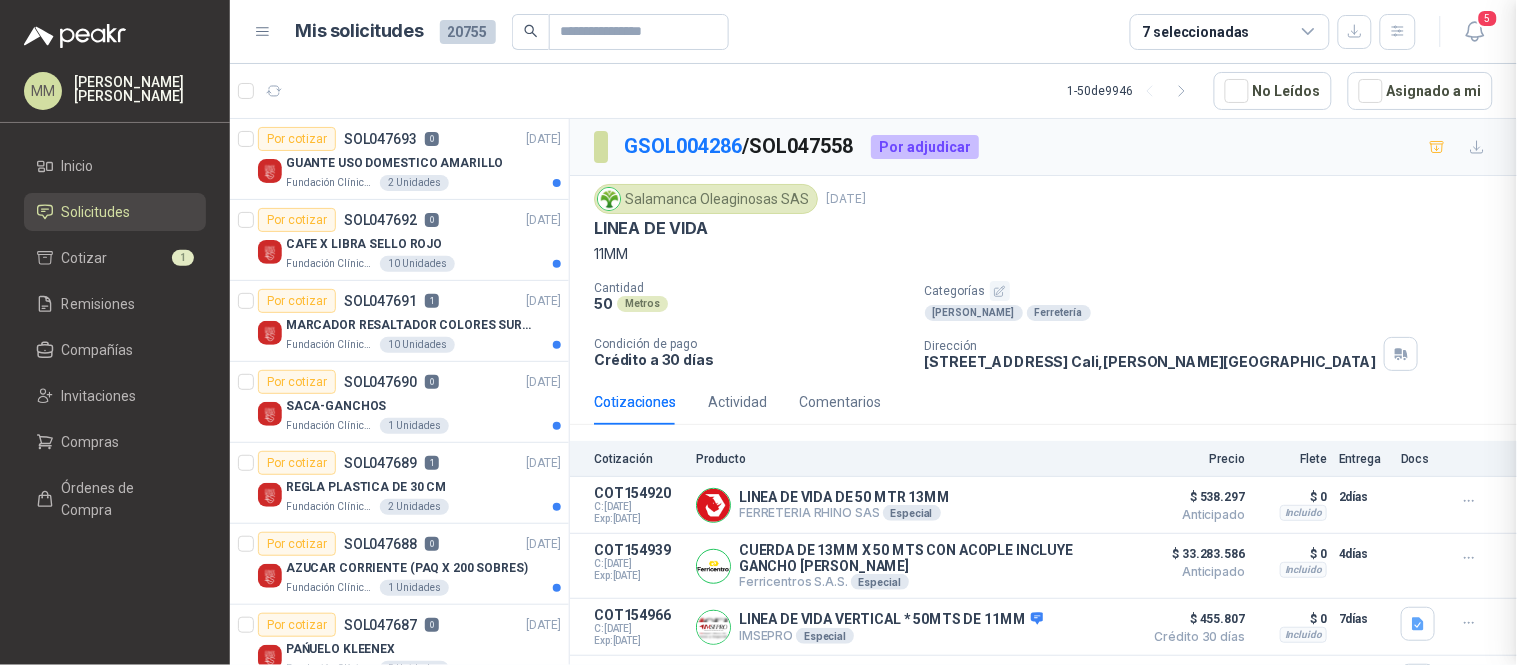 type 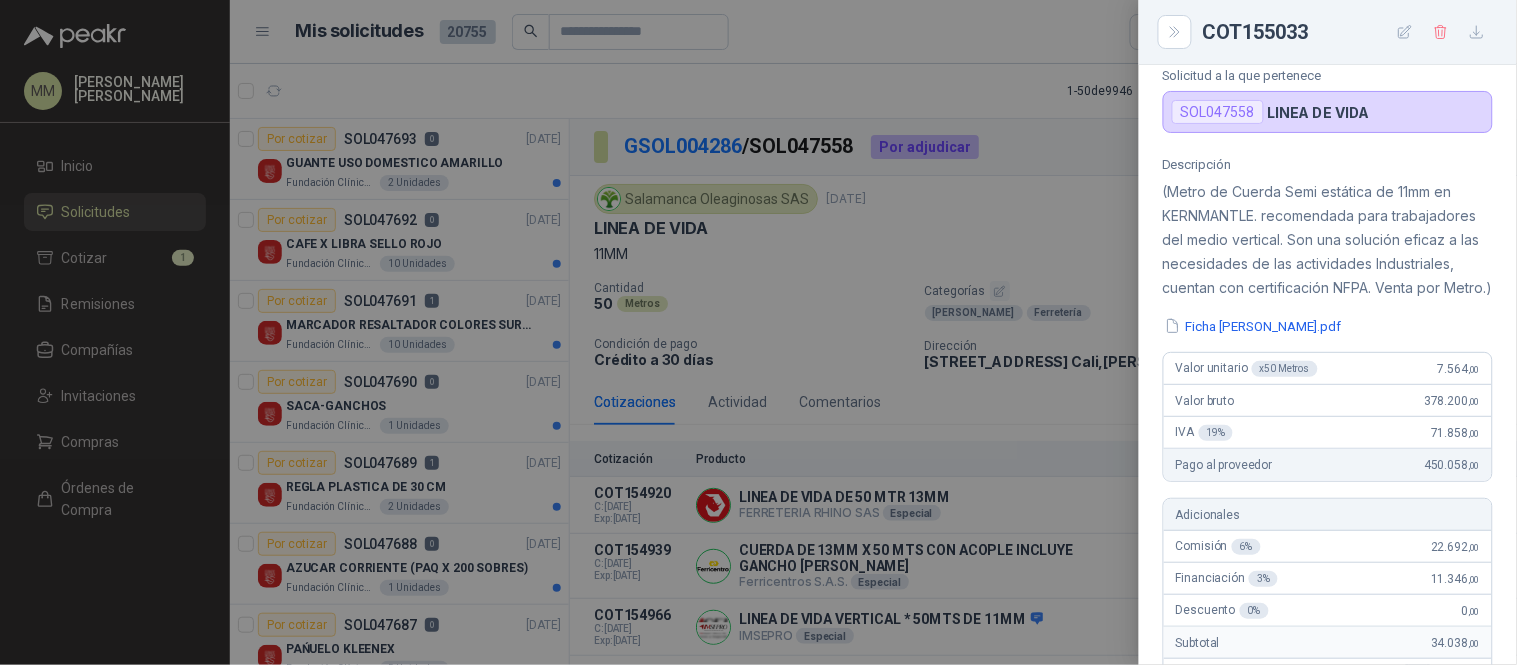 scroll, scrollTop: 92, scrollLeft: 0, axis: vertical 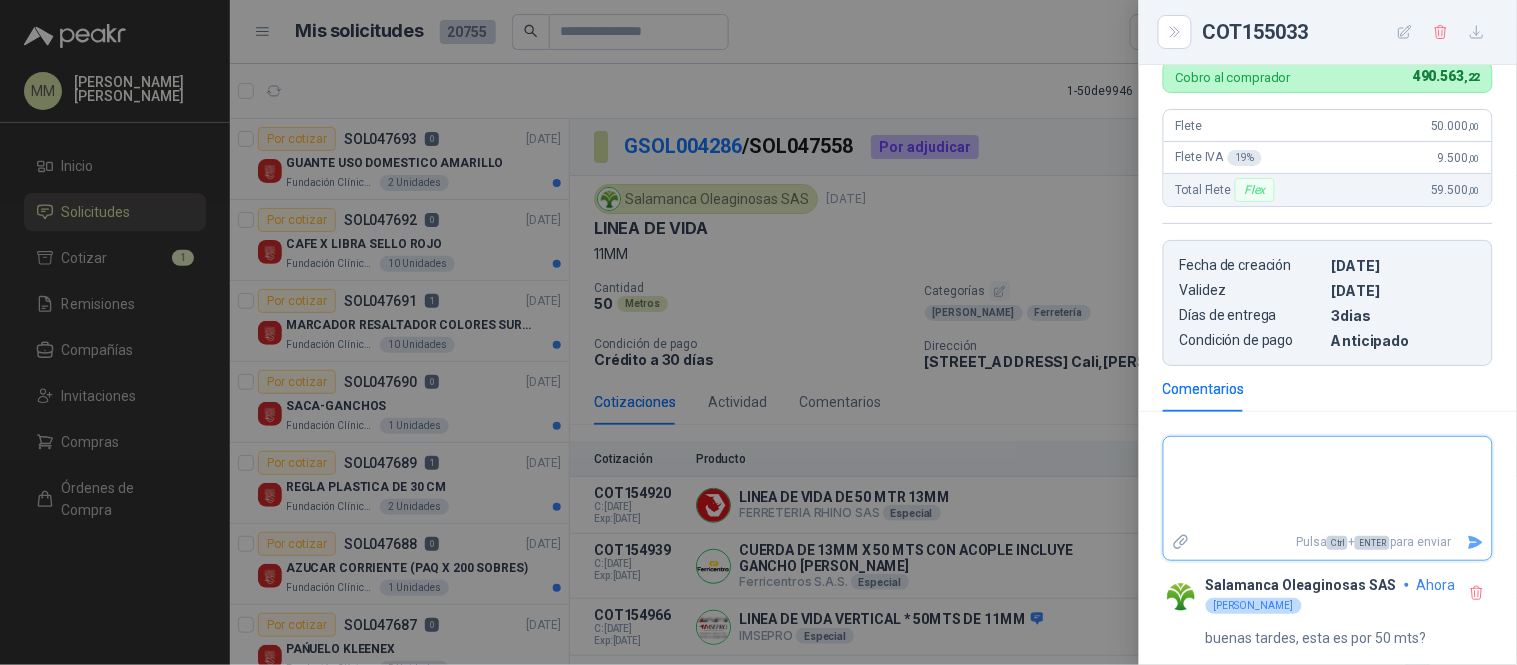 click at bounding box center (1328, 483) 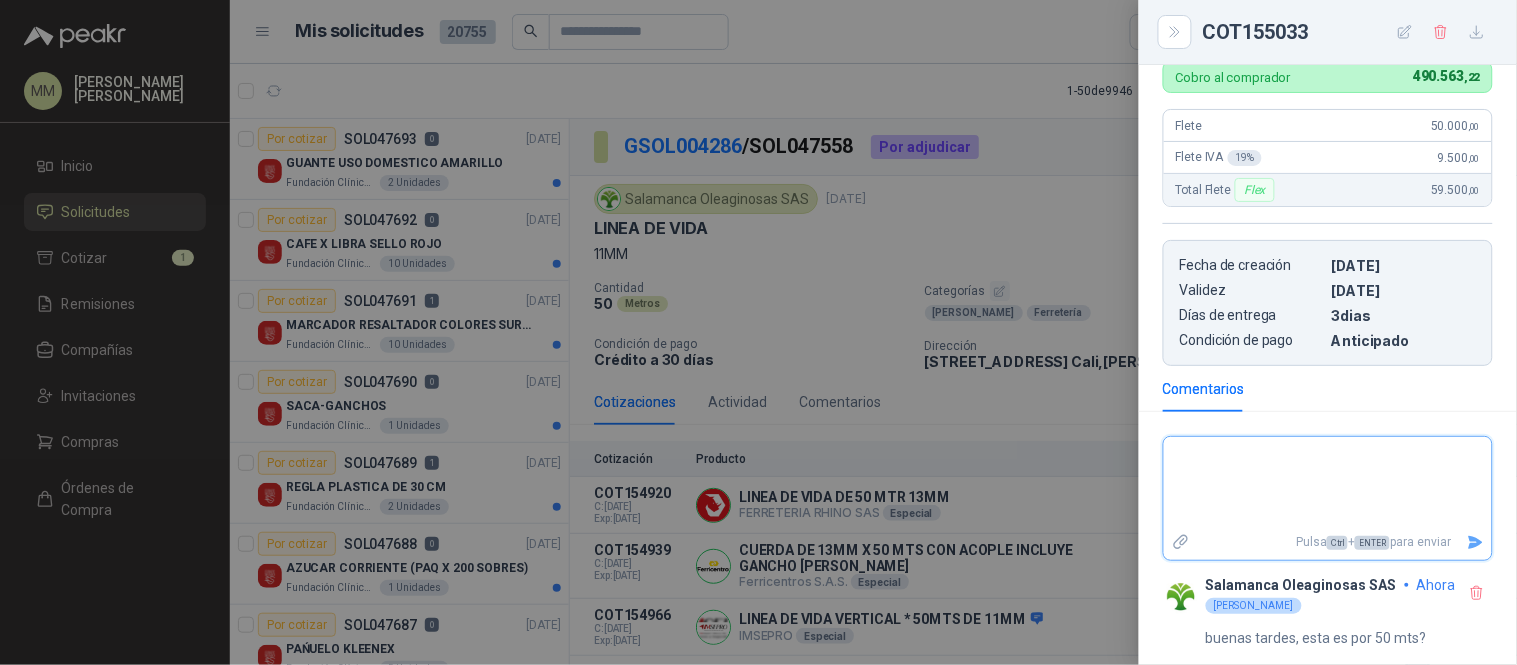 type on "*" 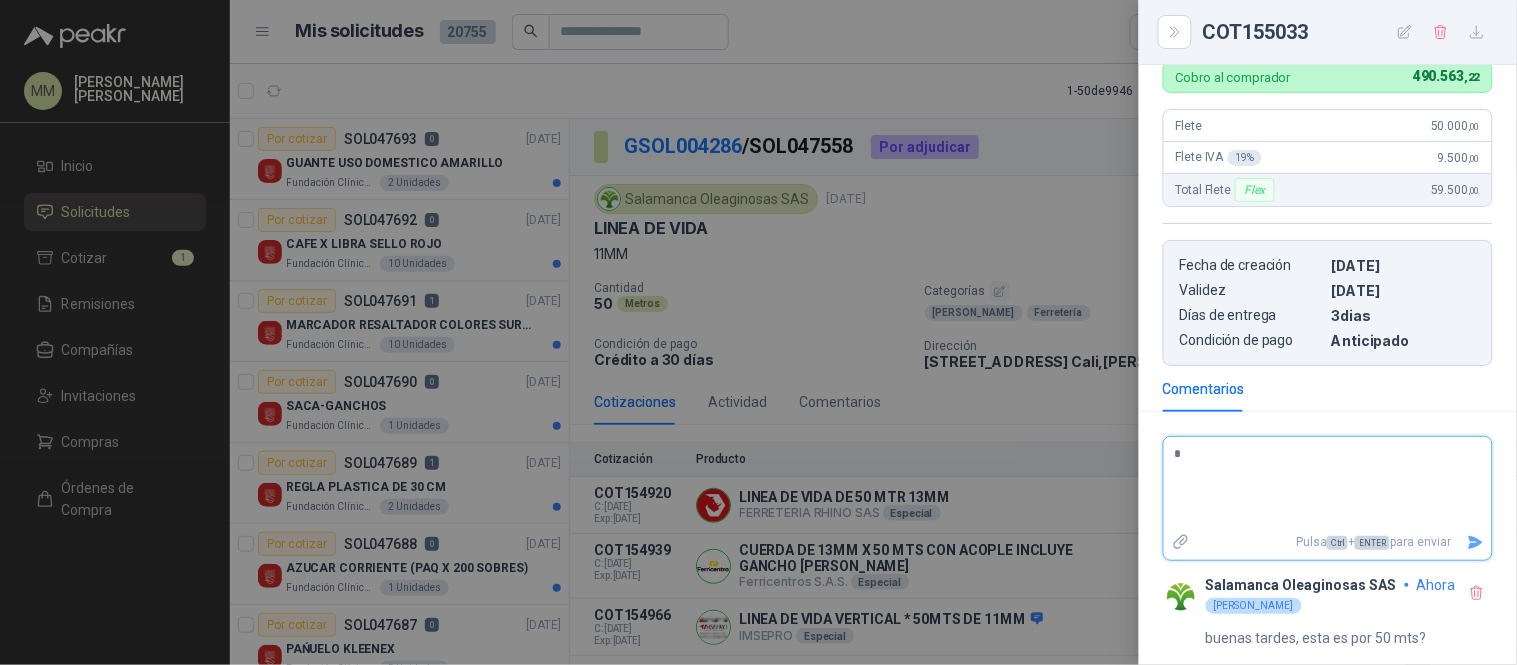 type on "**" 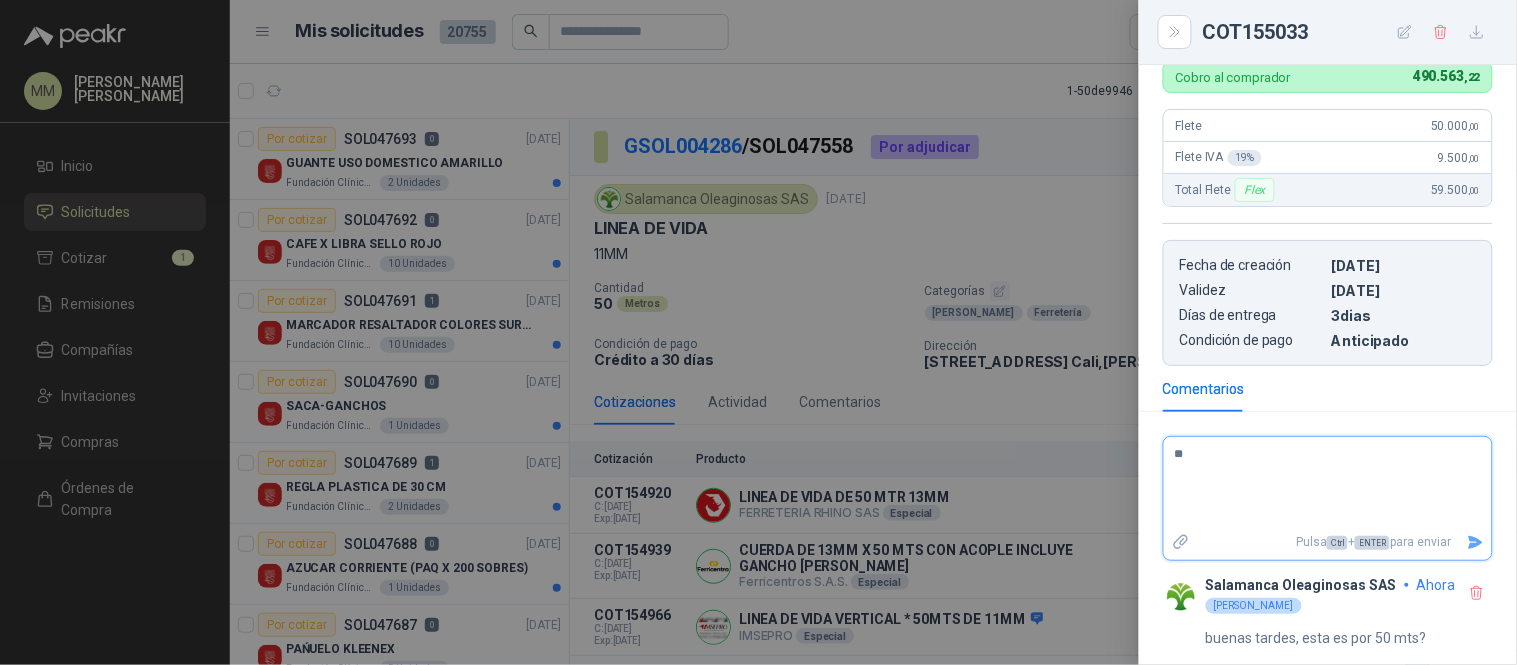 type on "***" 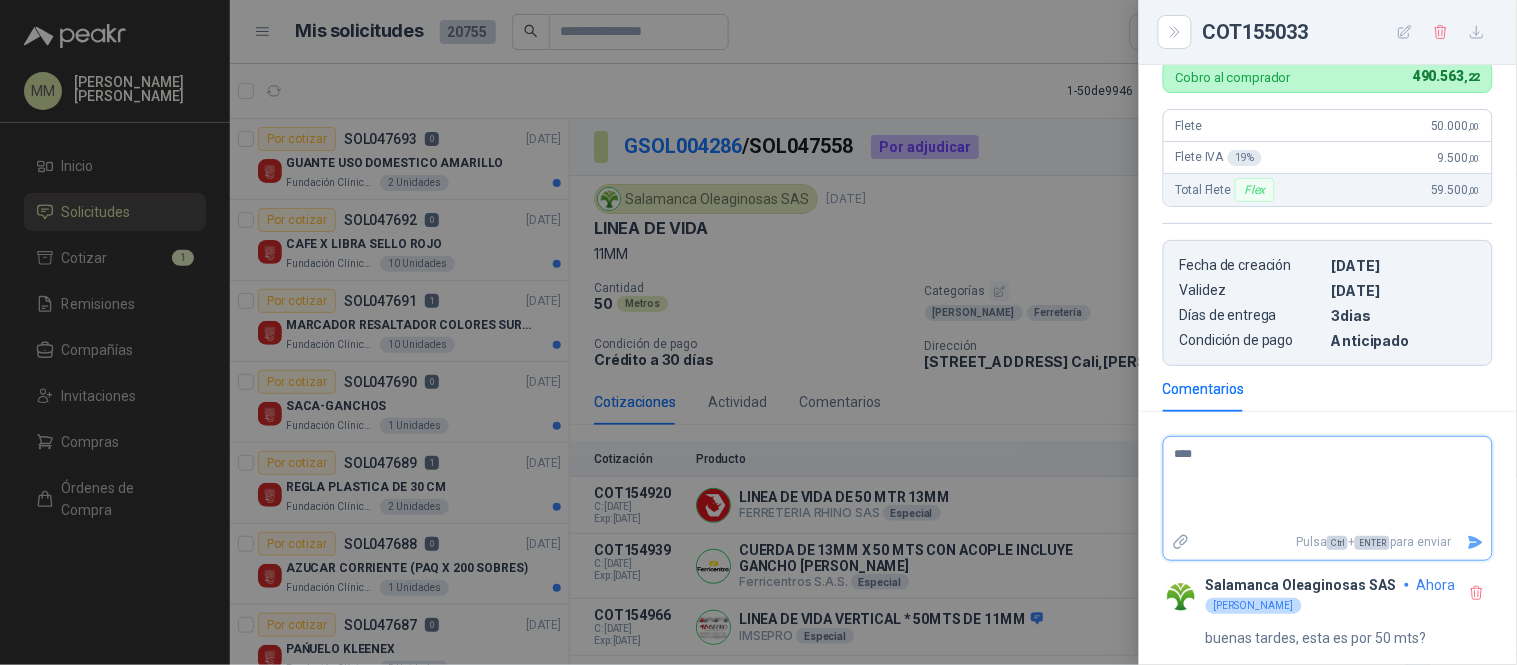 type on "*****" 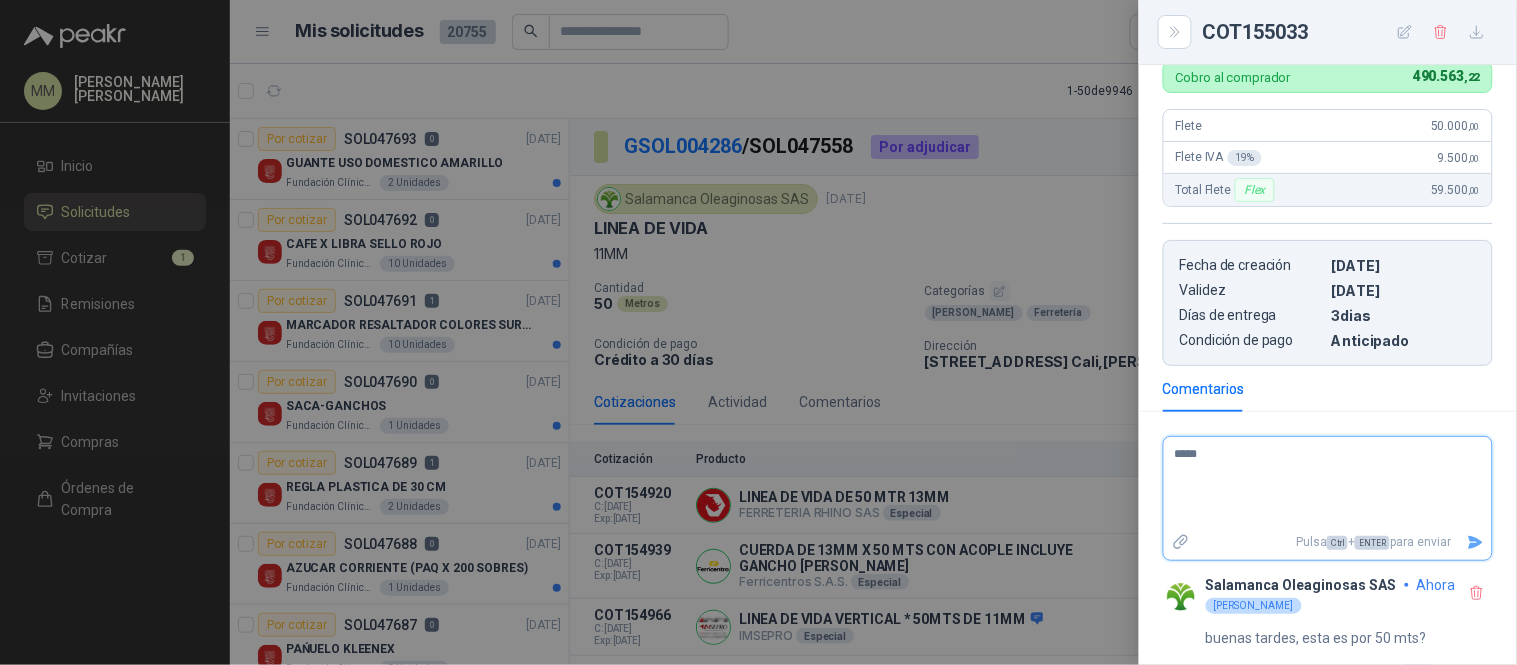 type on "******" 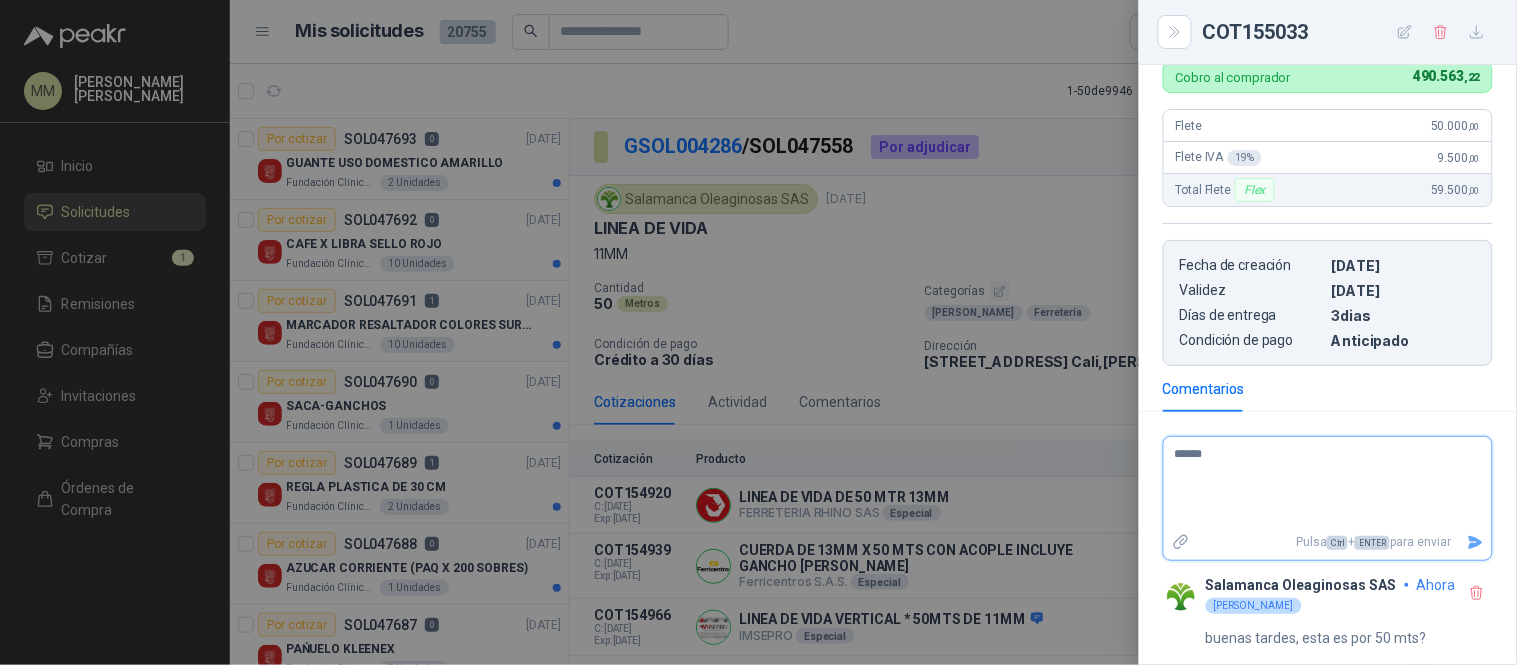 type on "******" 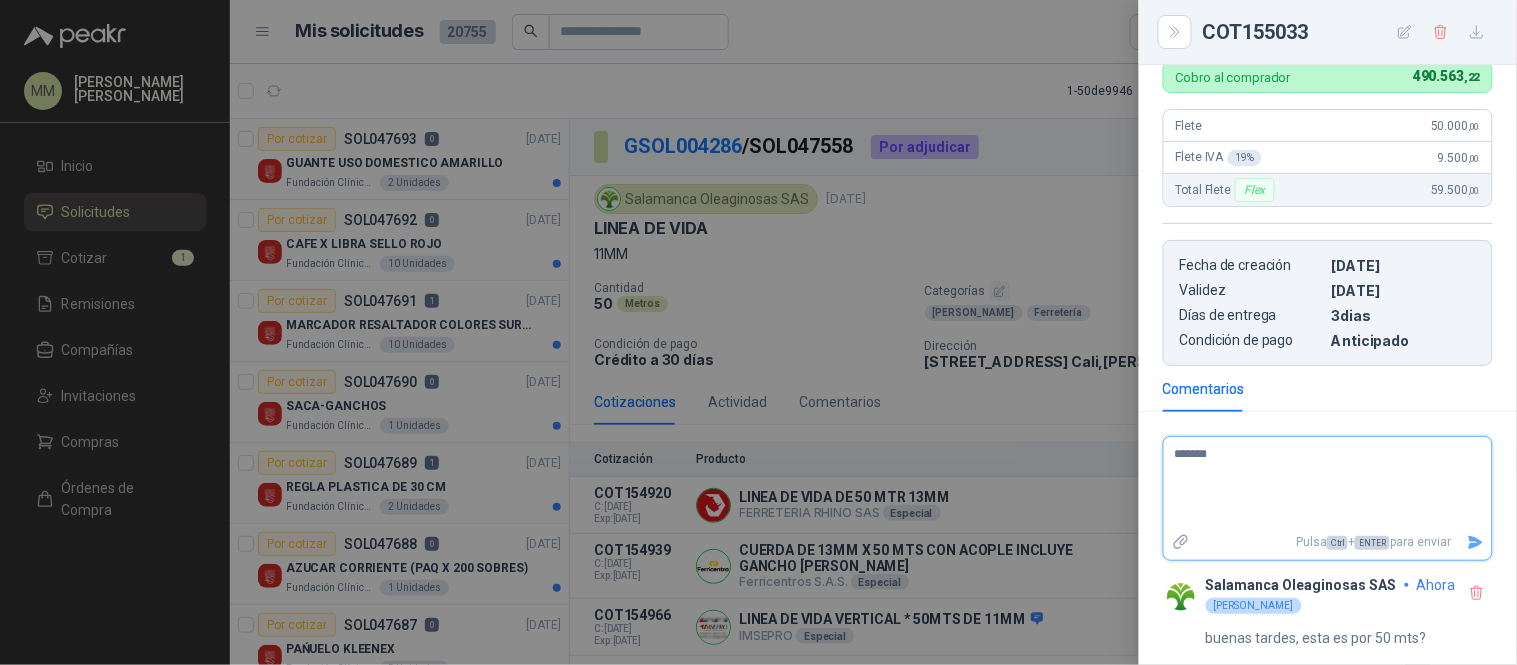 type on "********" 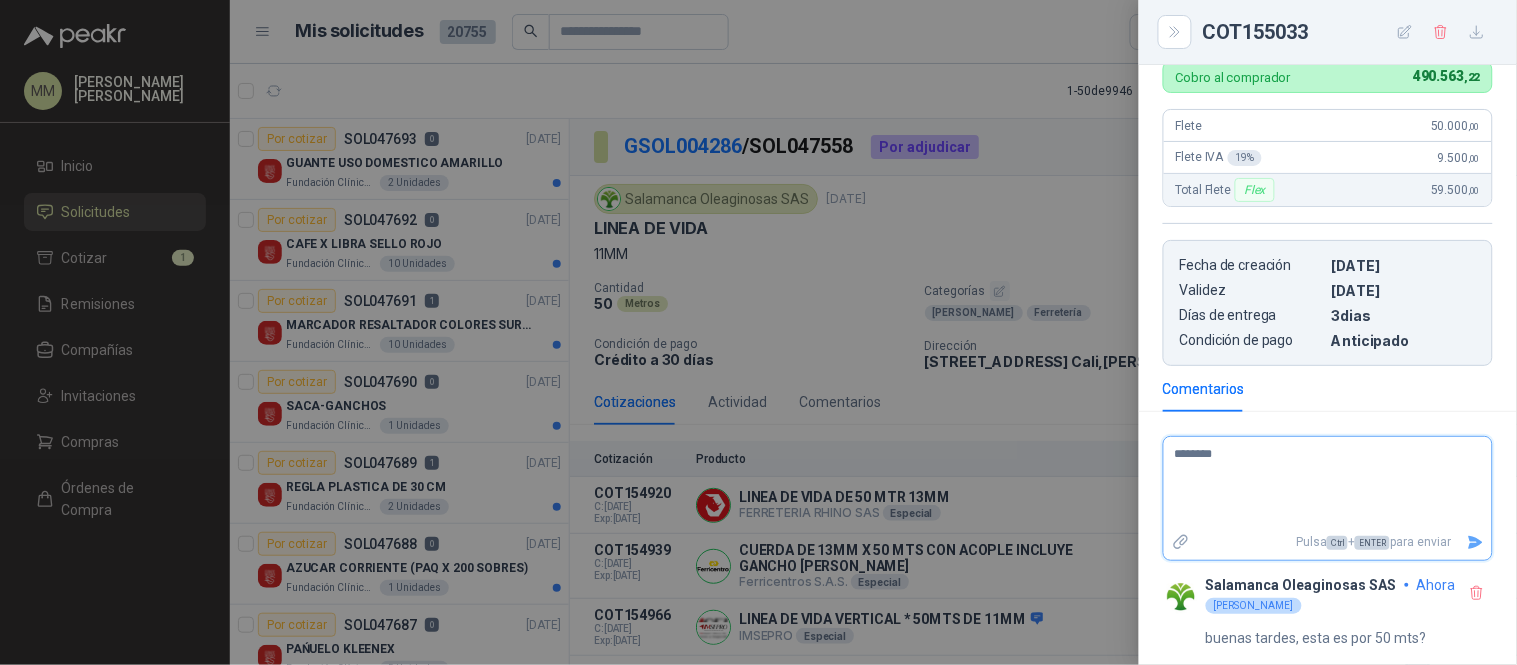 type on "*********" 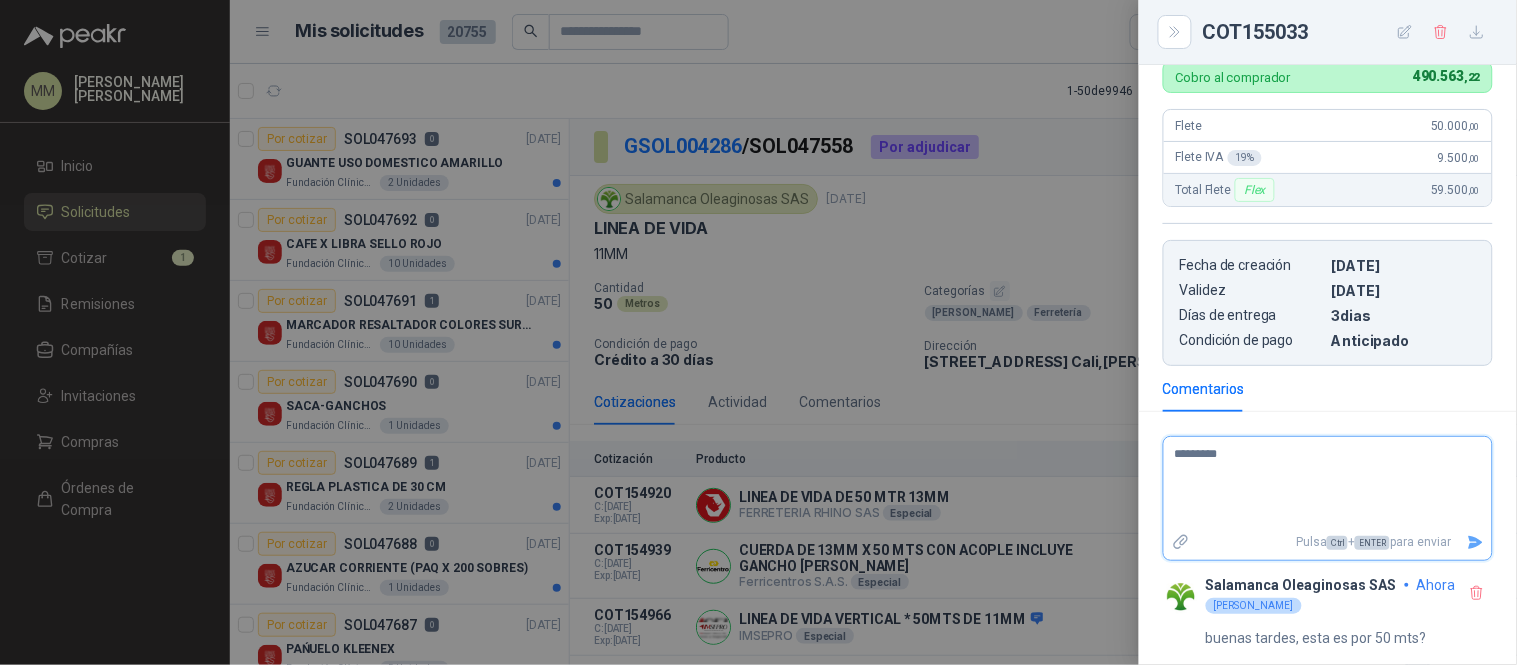 type on "**********" 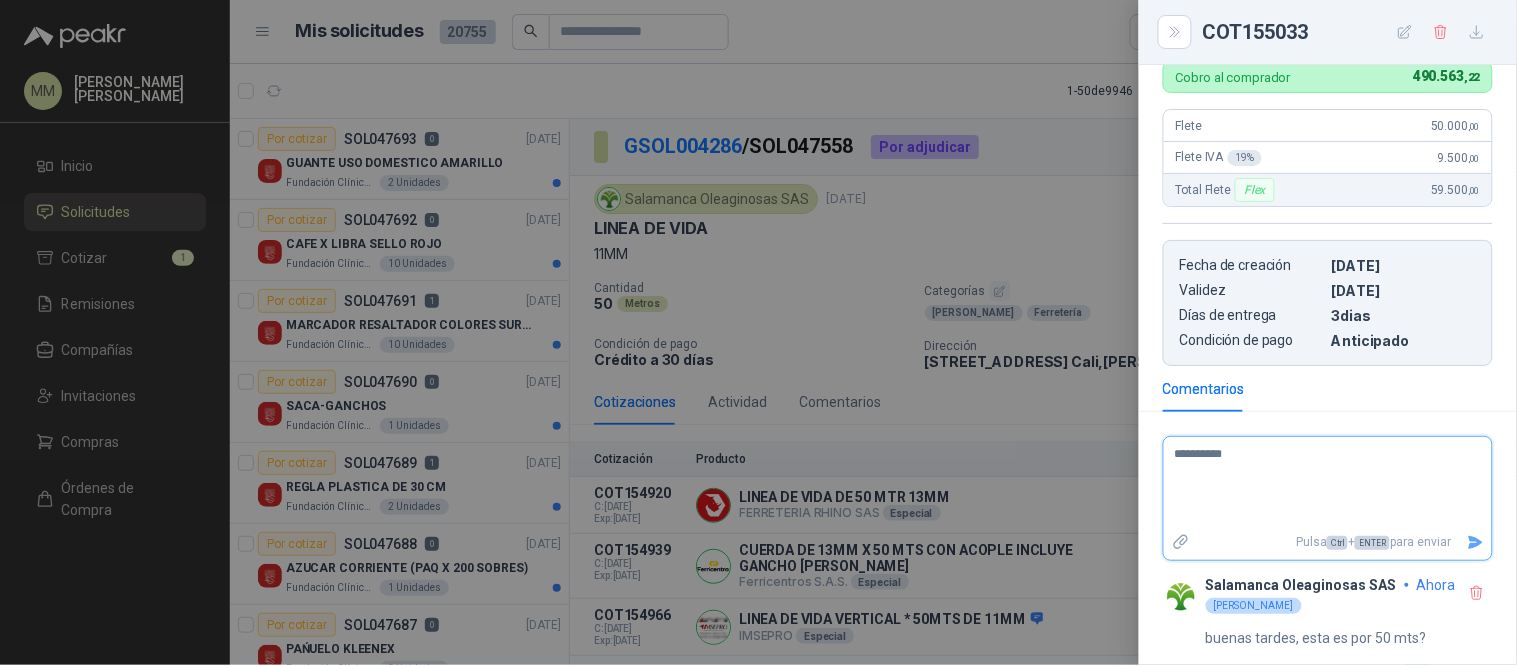 type on "**********" 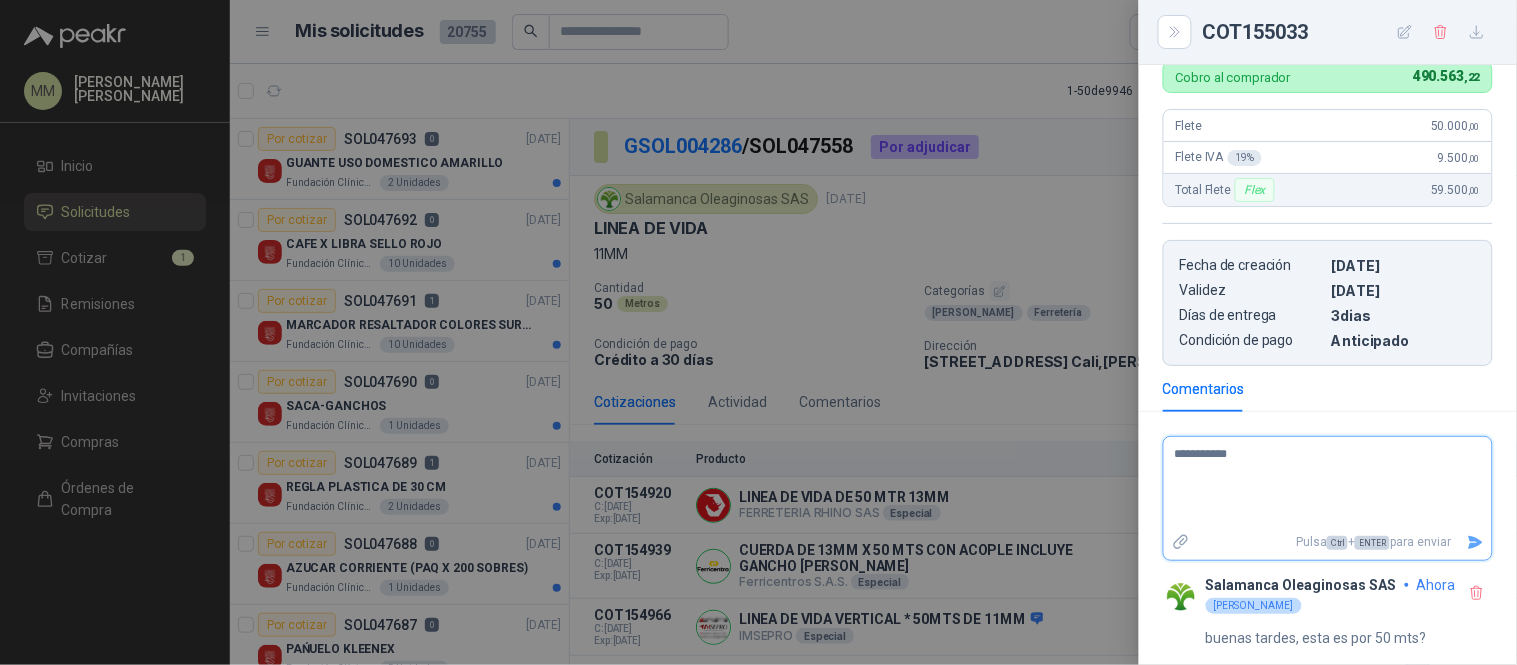 type on "**********" 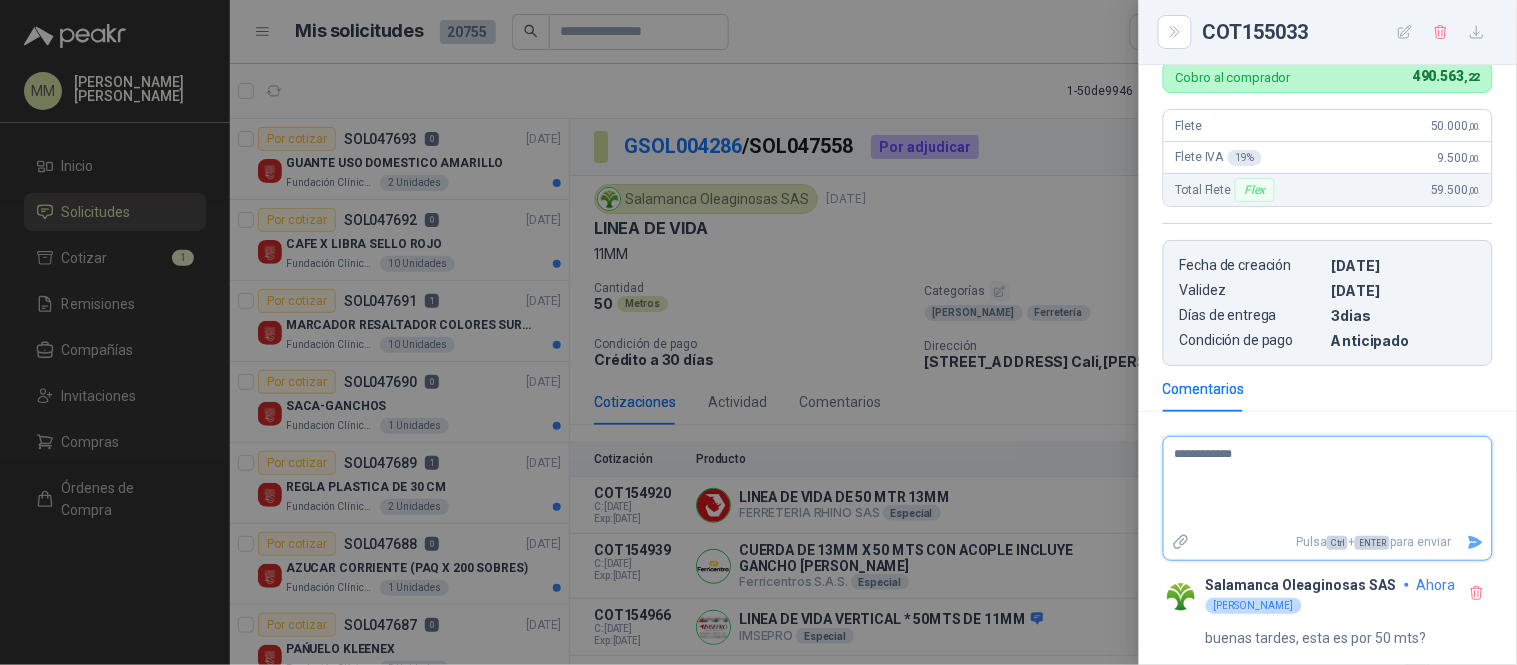 type on "**********" 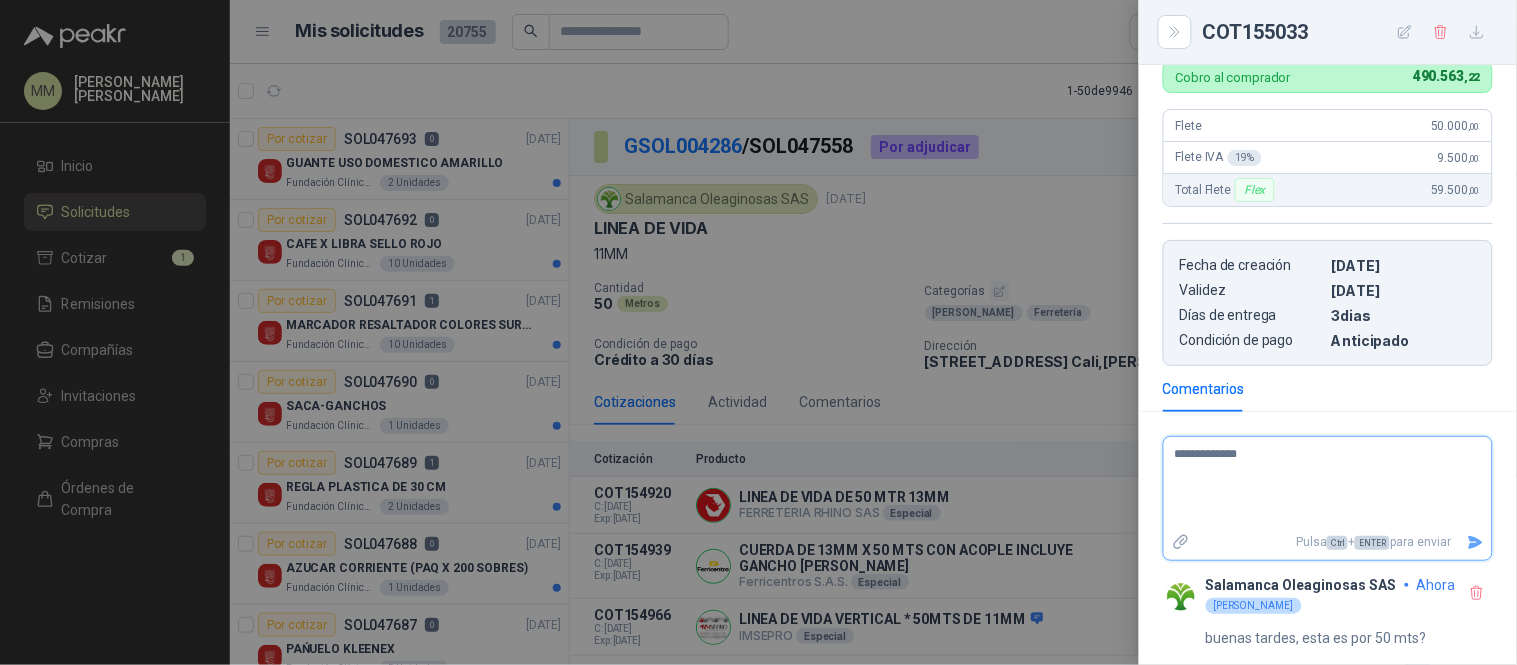 type on "**********" 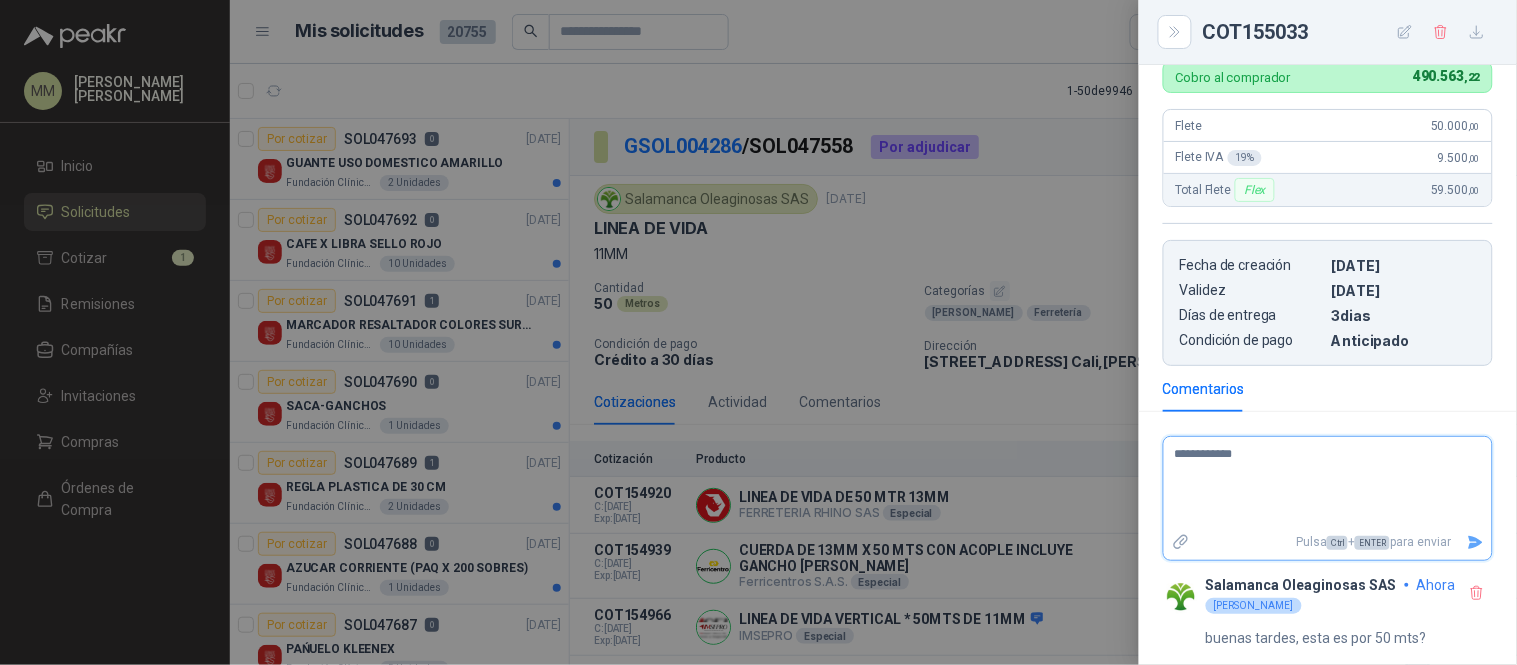 type on "**********" 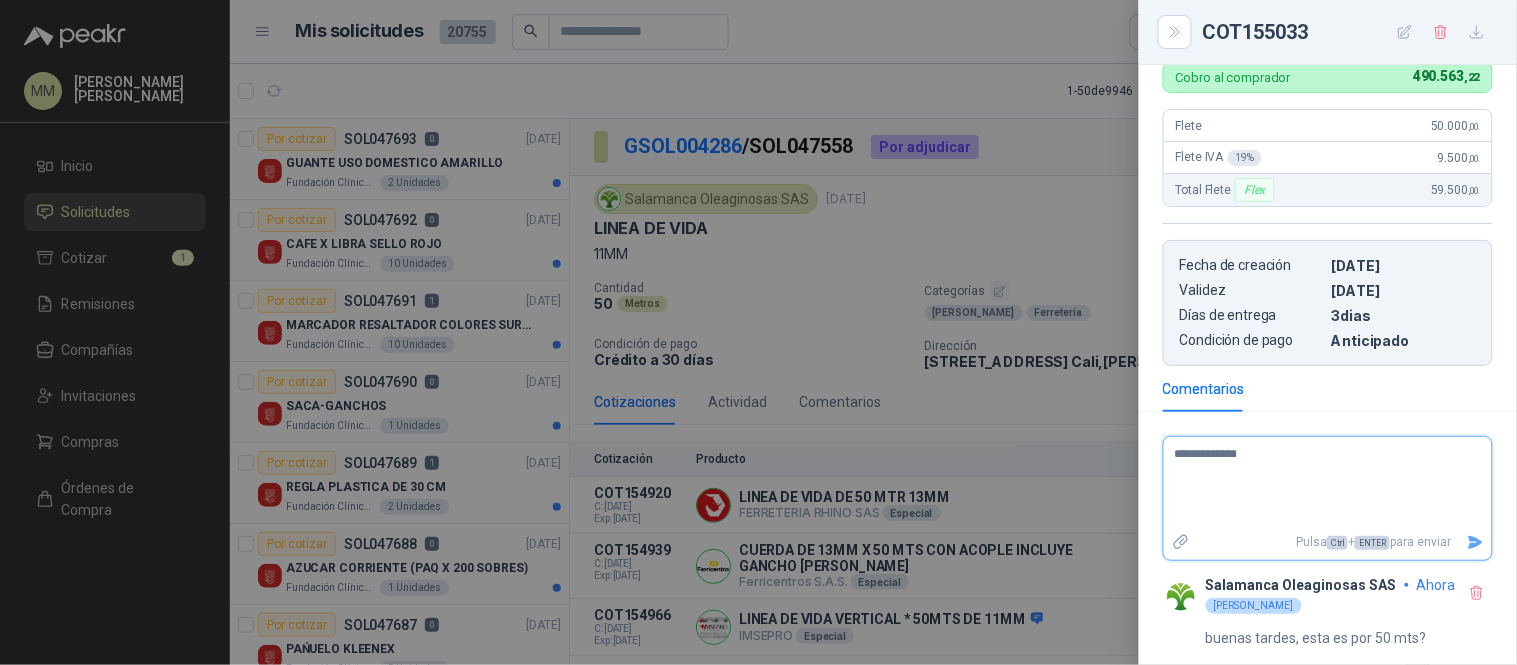 type on "**********" 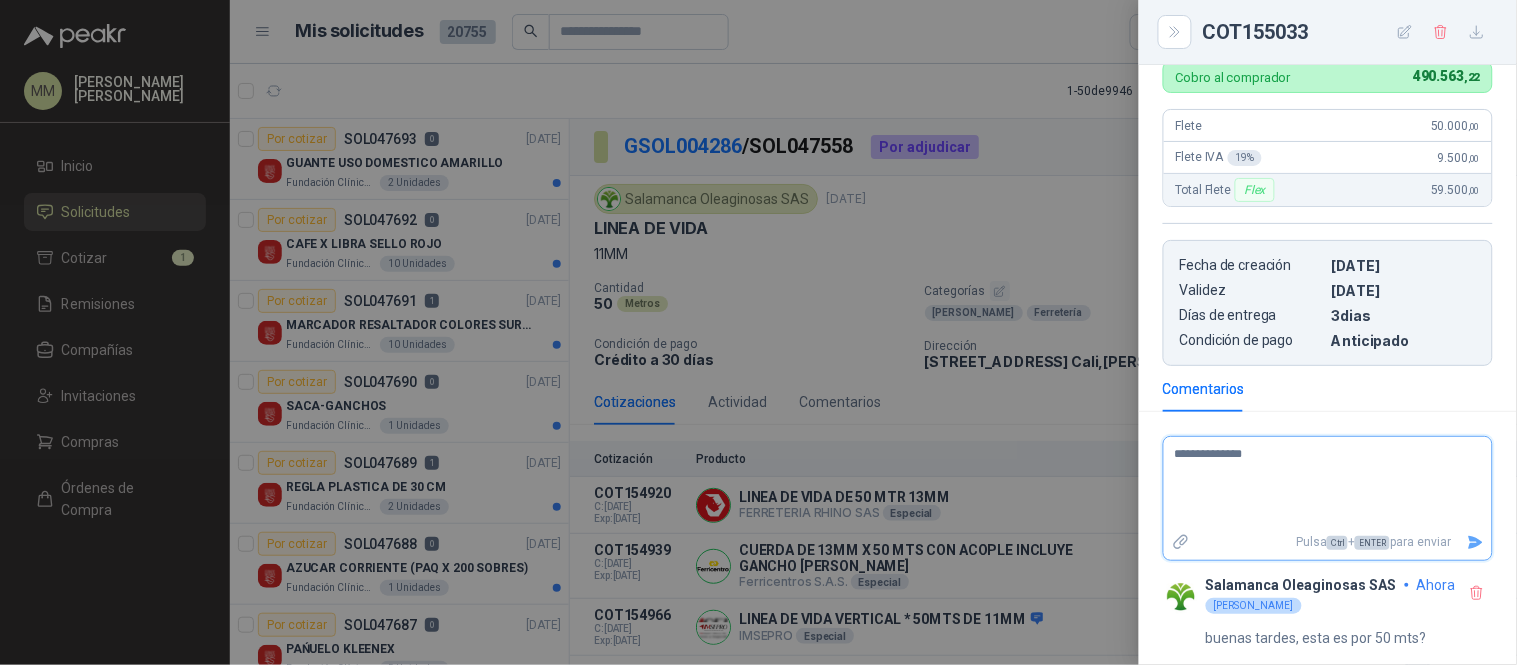 type on "**********" 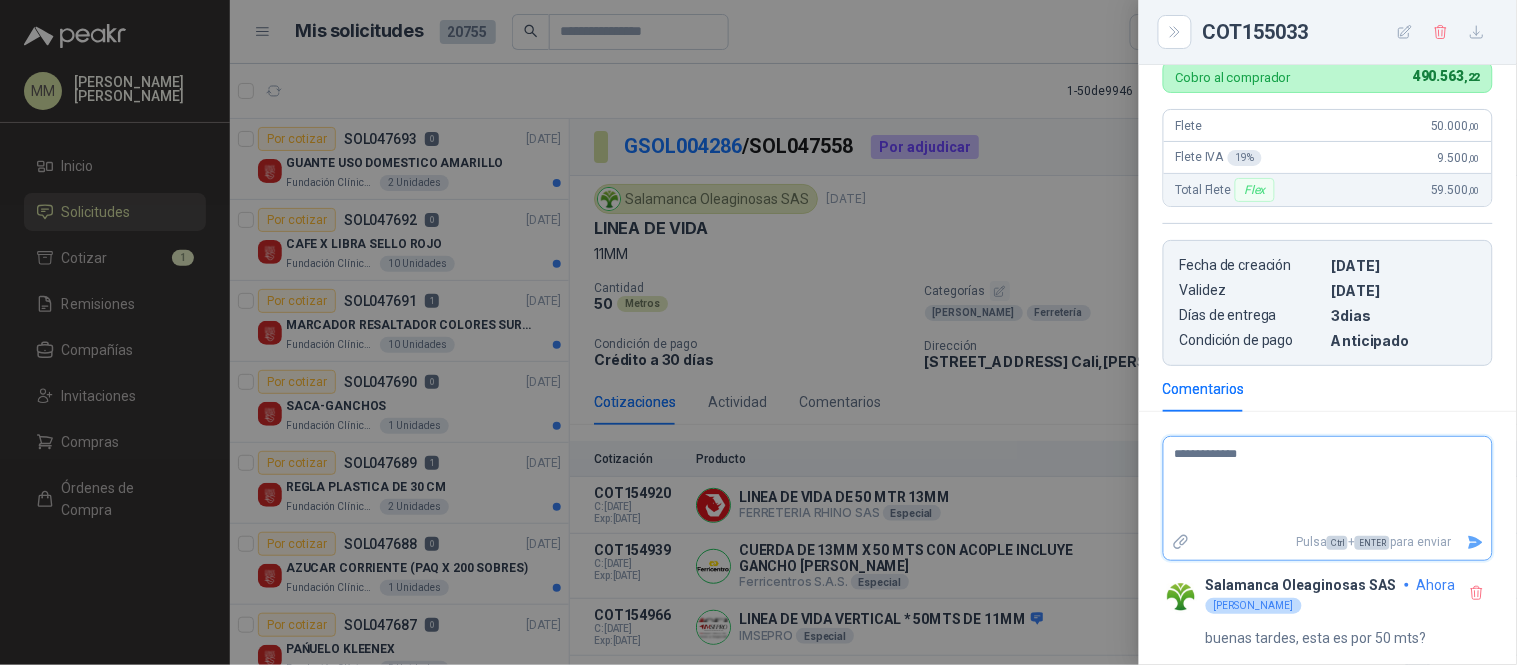 type on "**********" 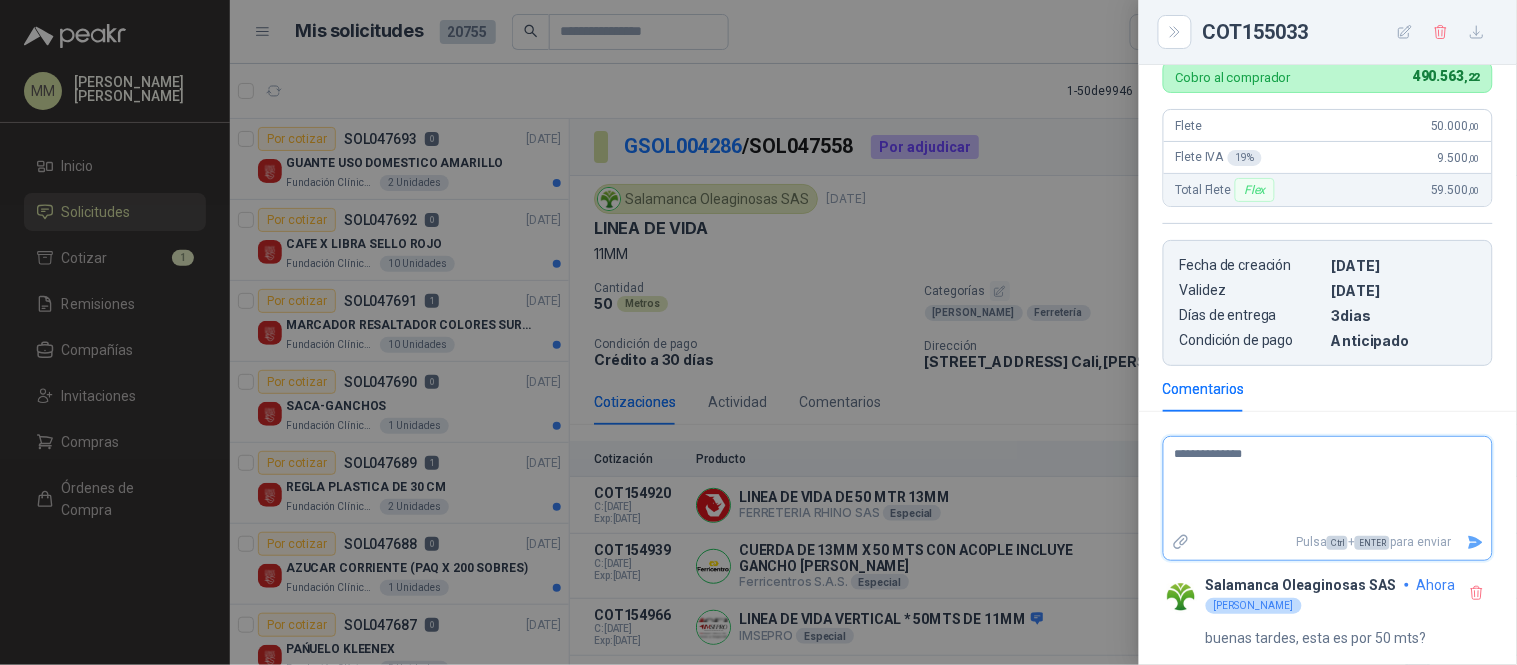 type on "**********" 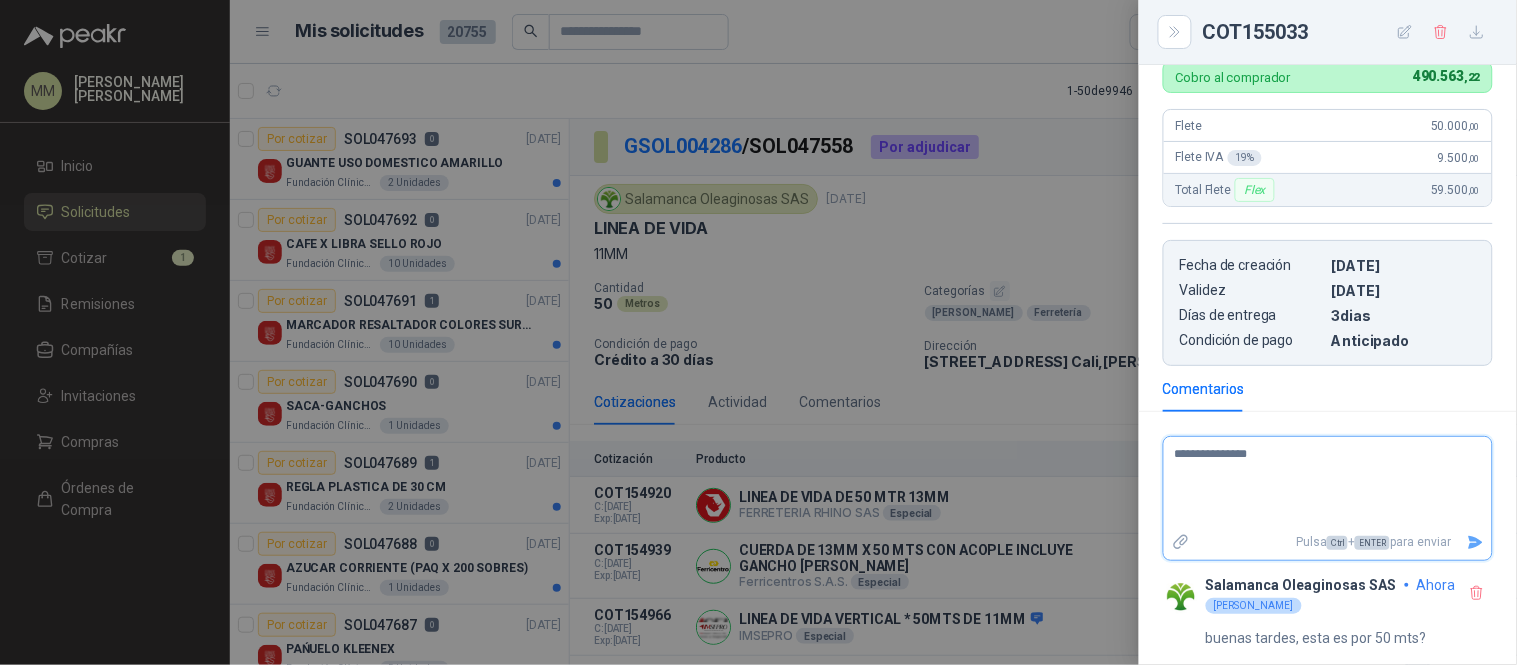 type on "**********" 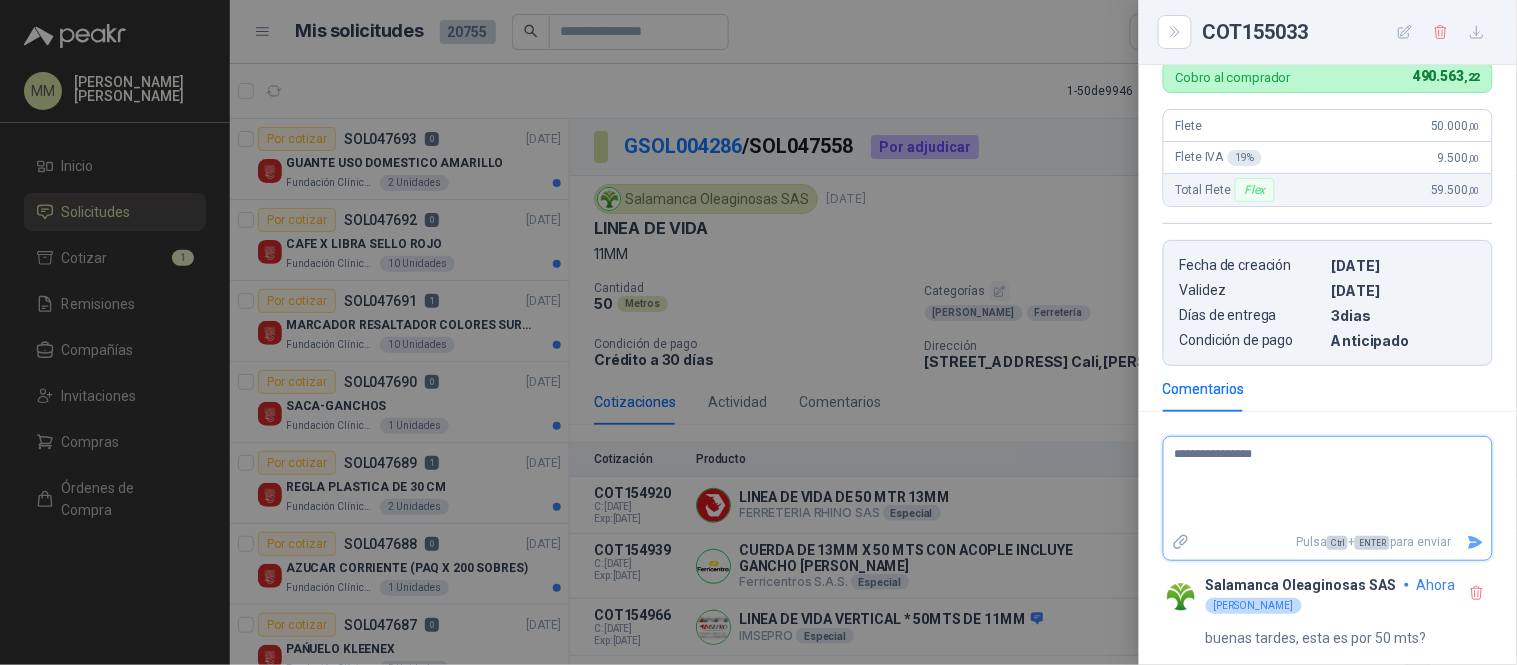 type on "**********" 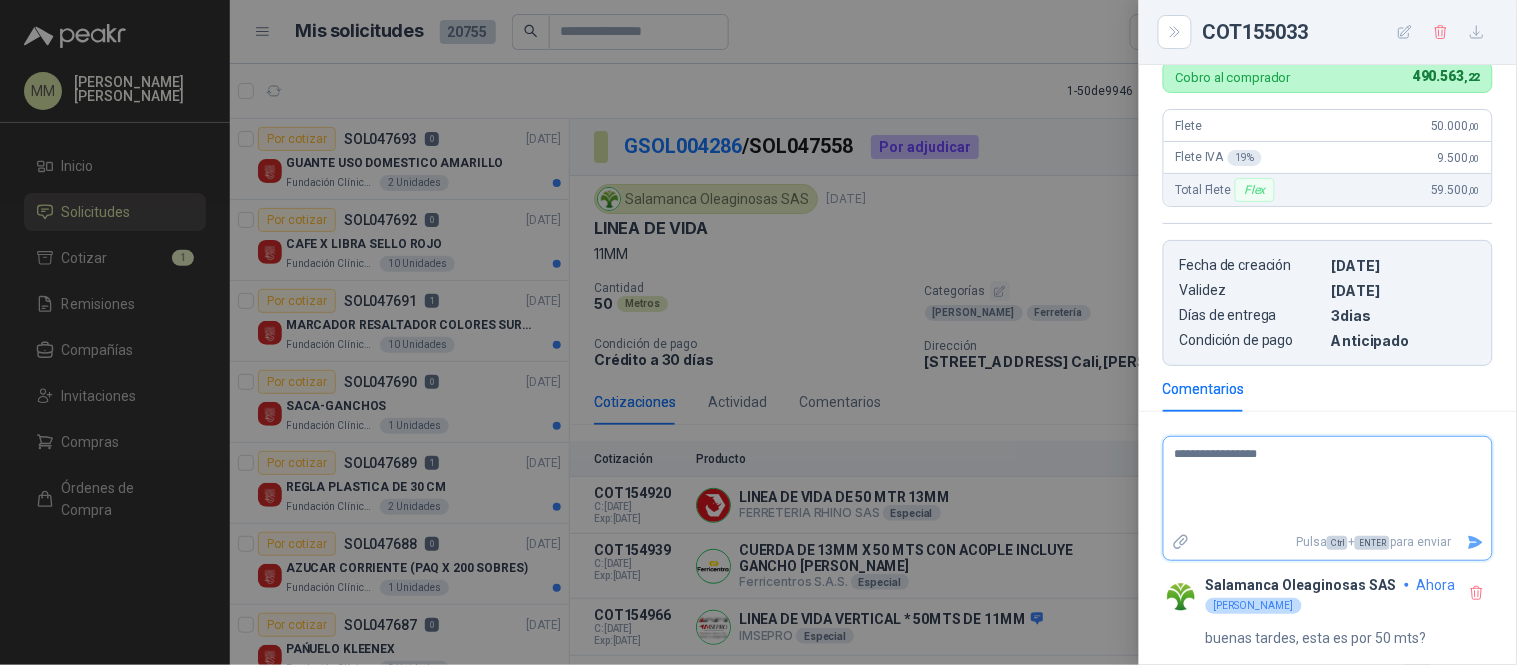 type on "**********" 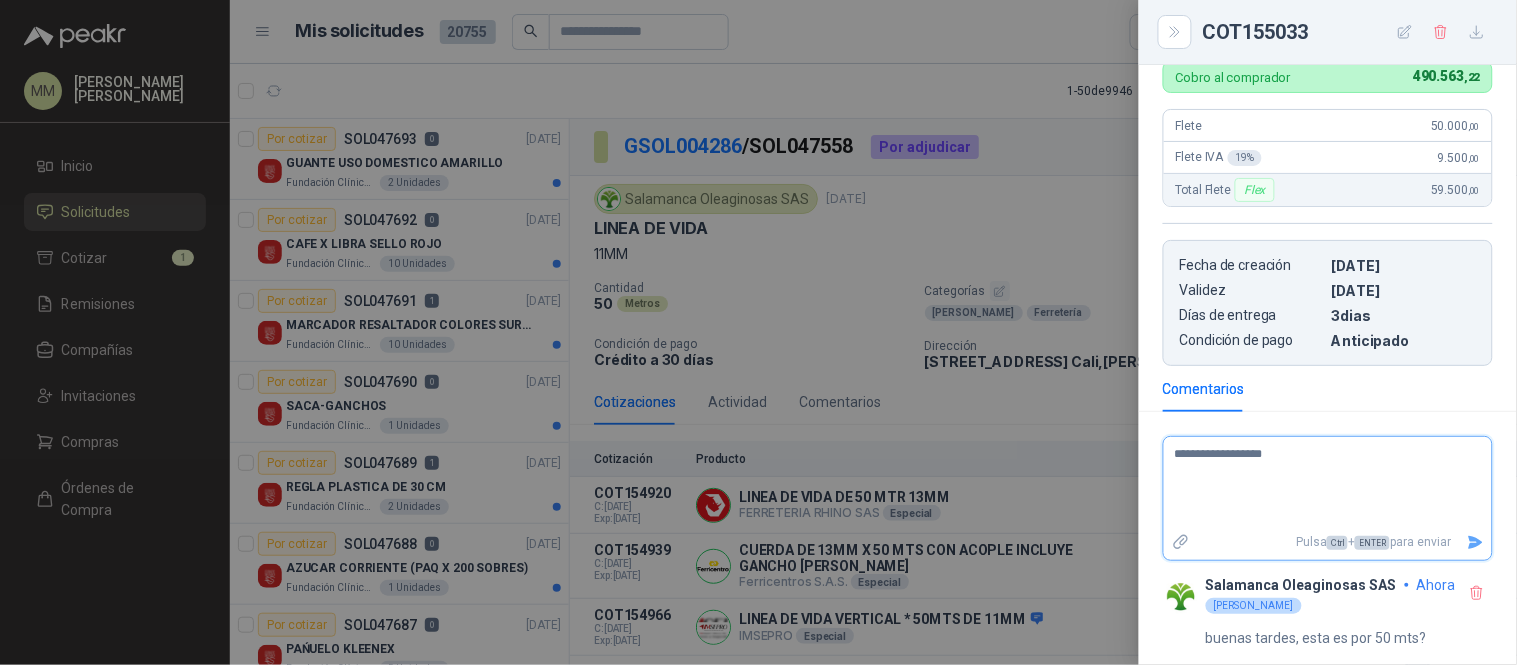 type on "**********" 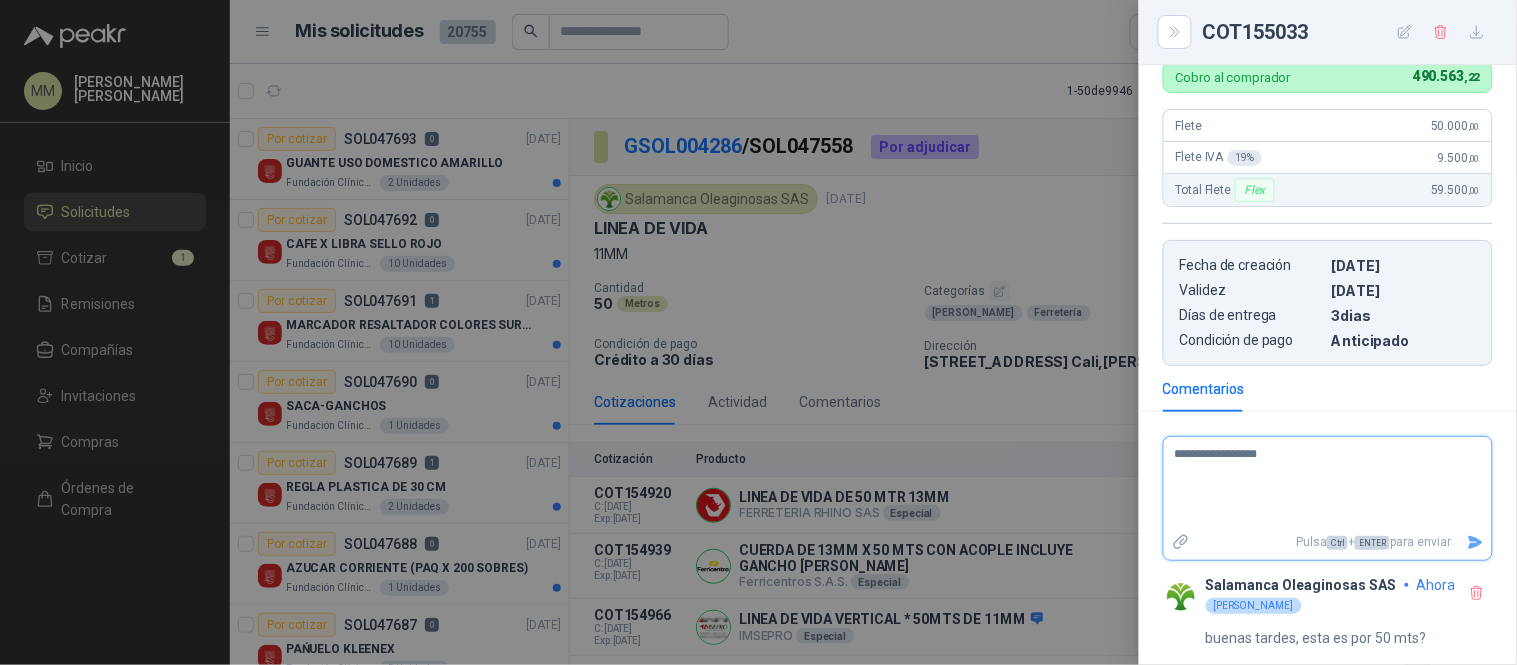 type on "**********" 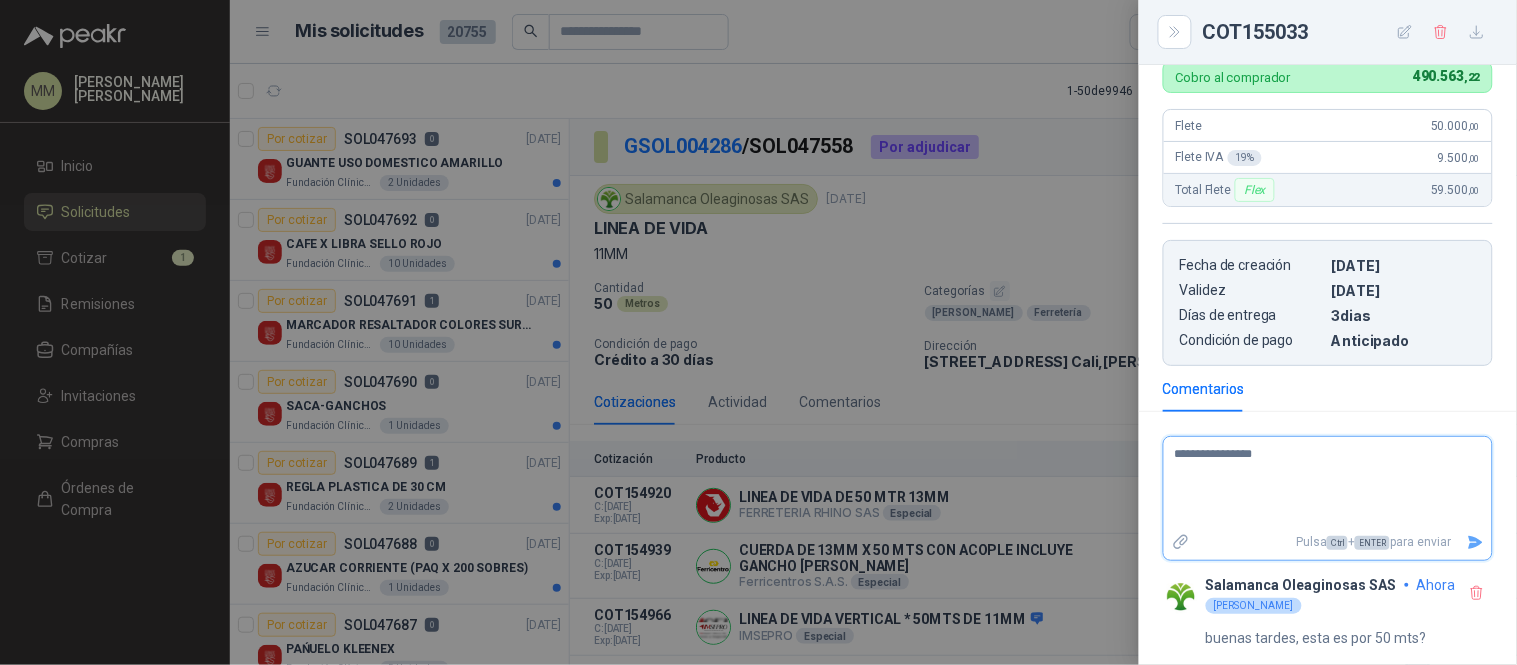 type on "**********" 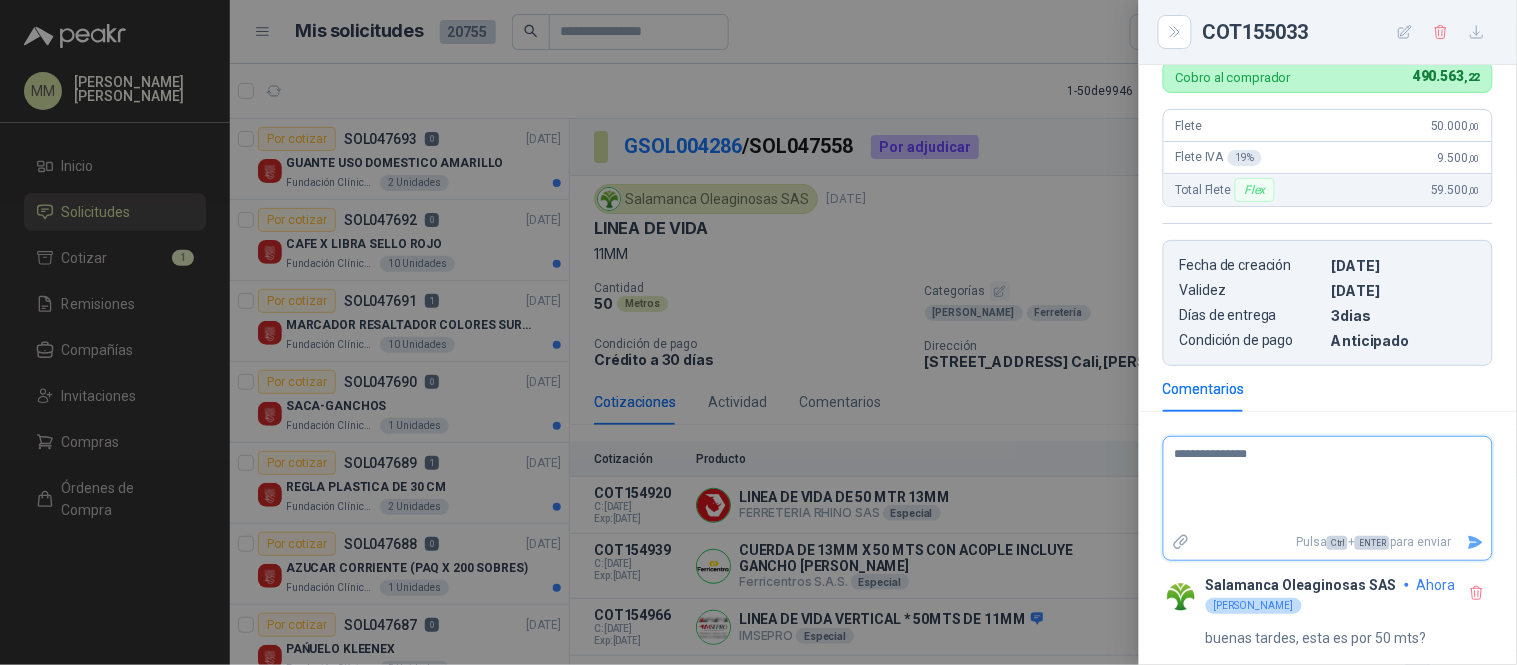 type on "**********" 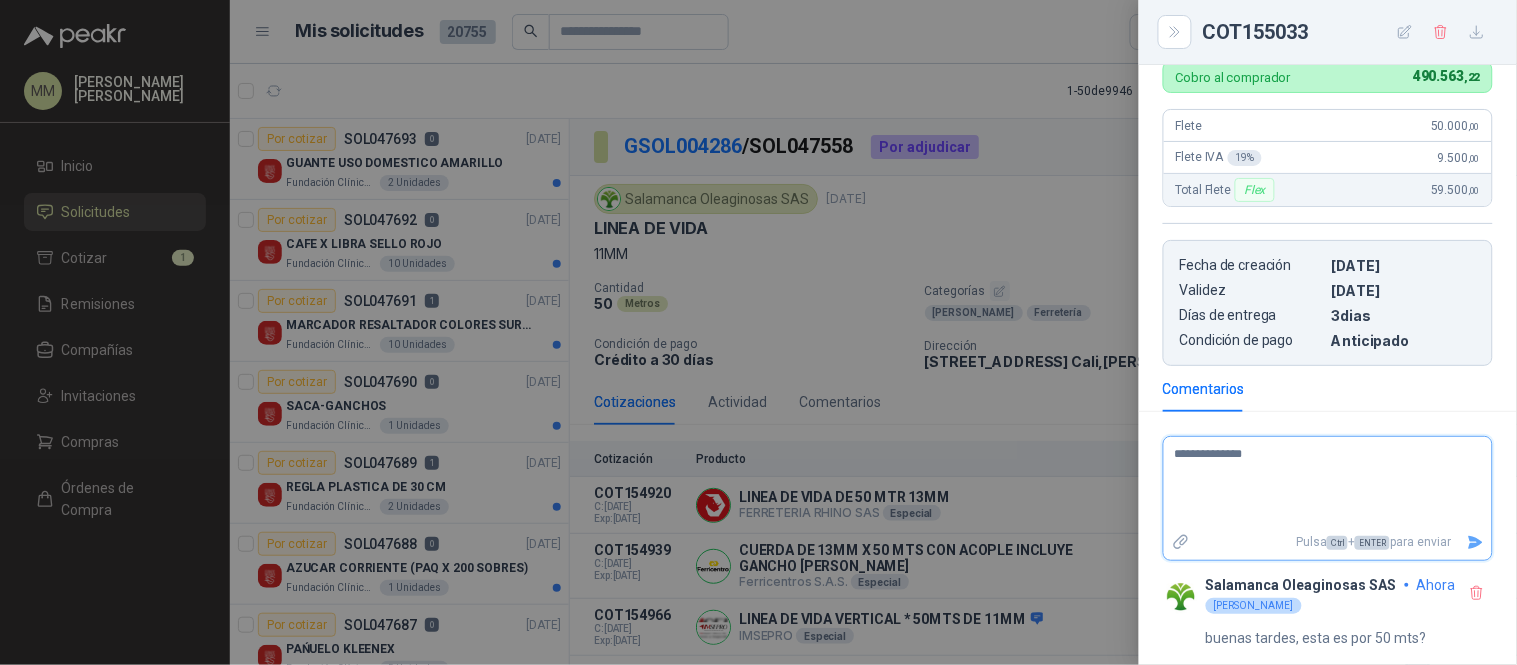 type on "**********" 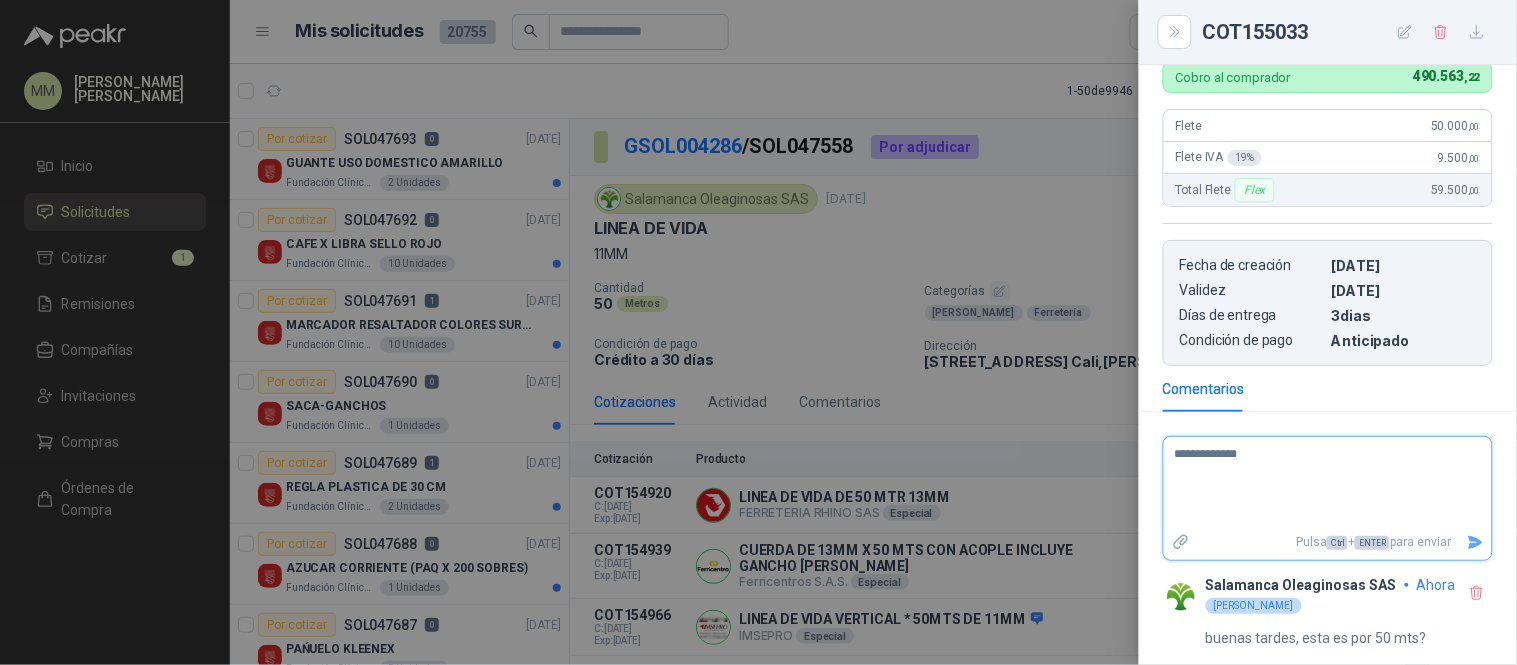 type on "**********" 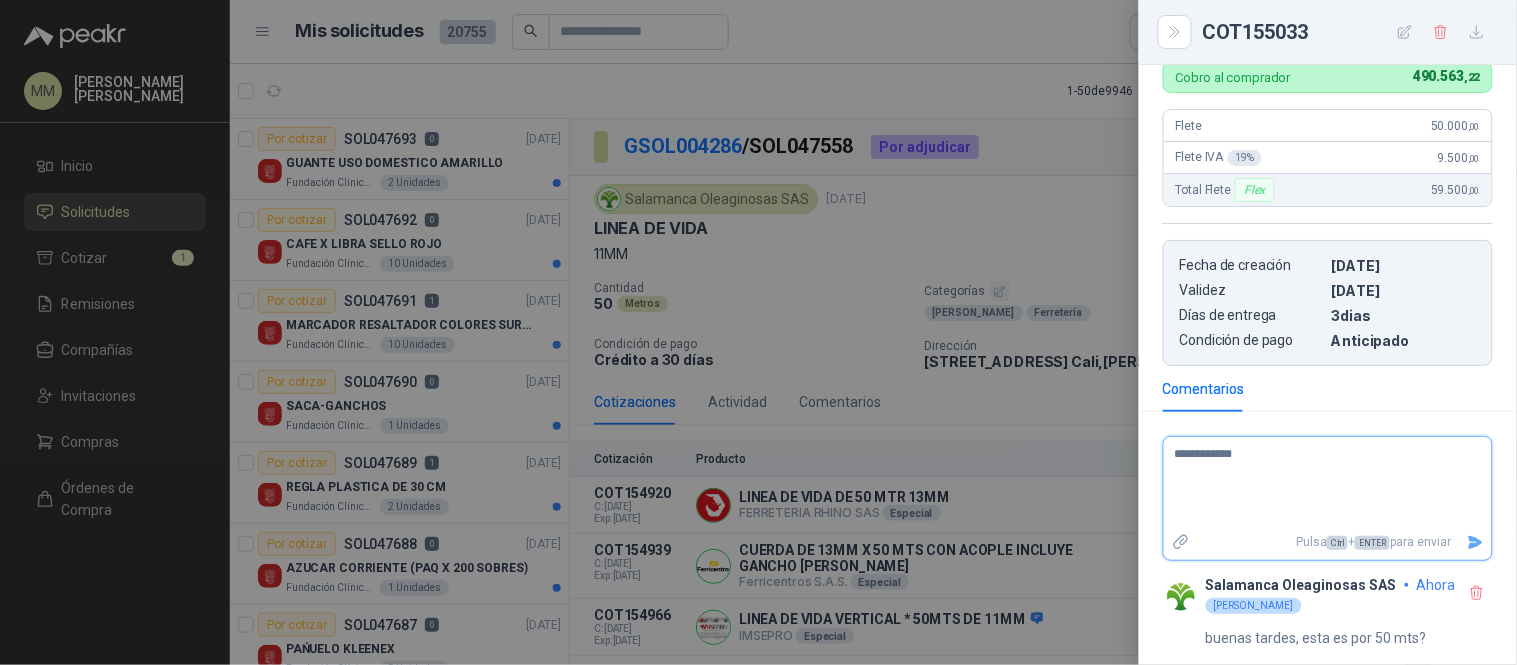 type on "**********" 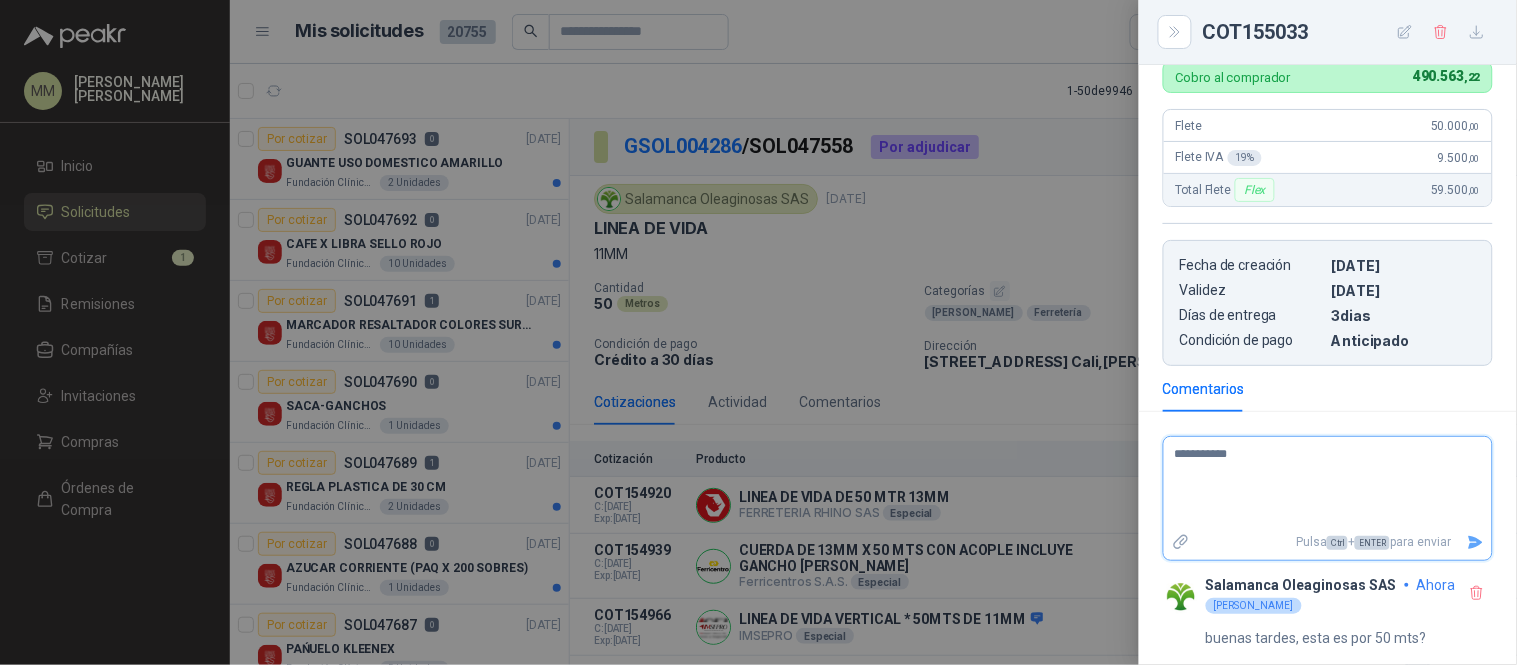 type on "**********" 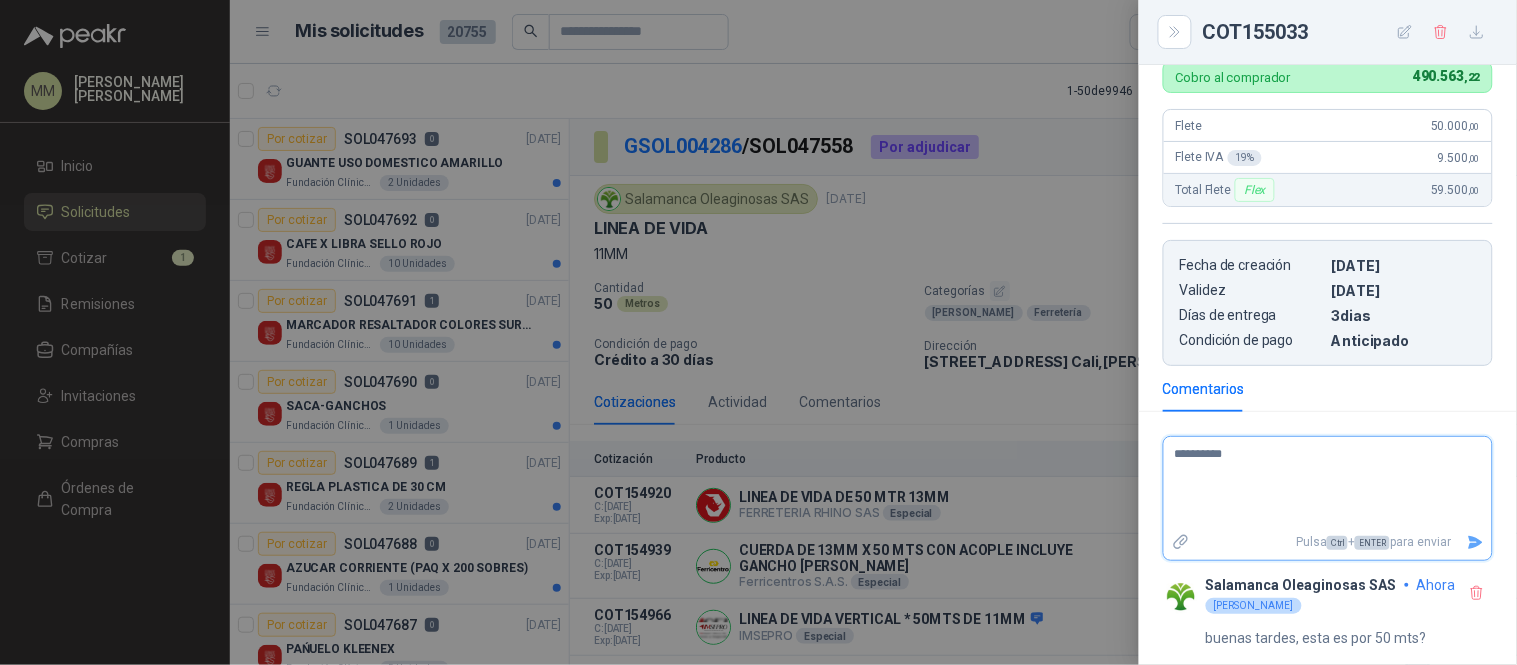 type on "*********" 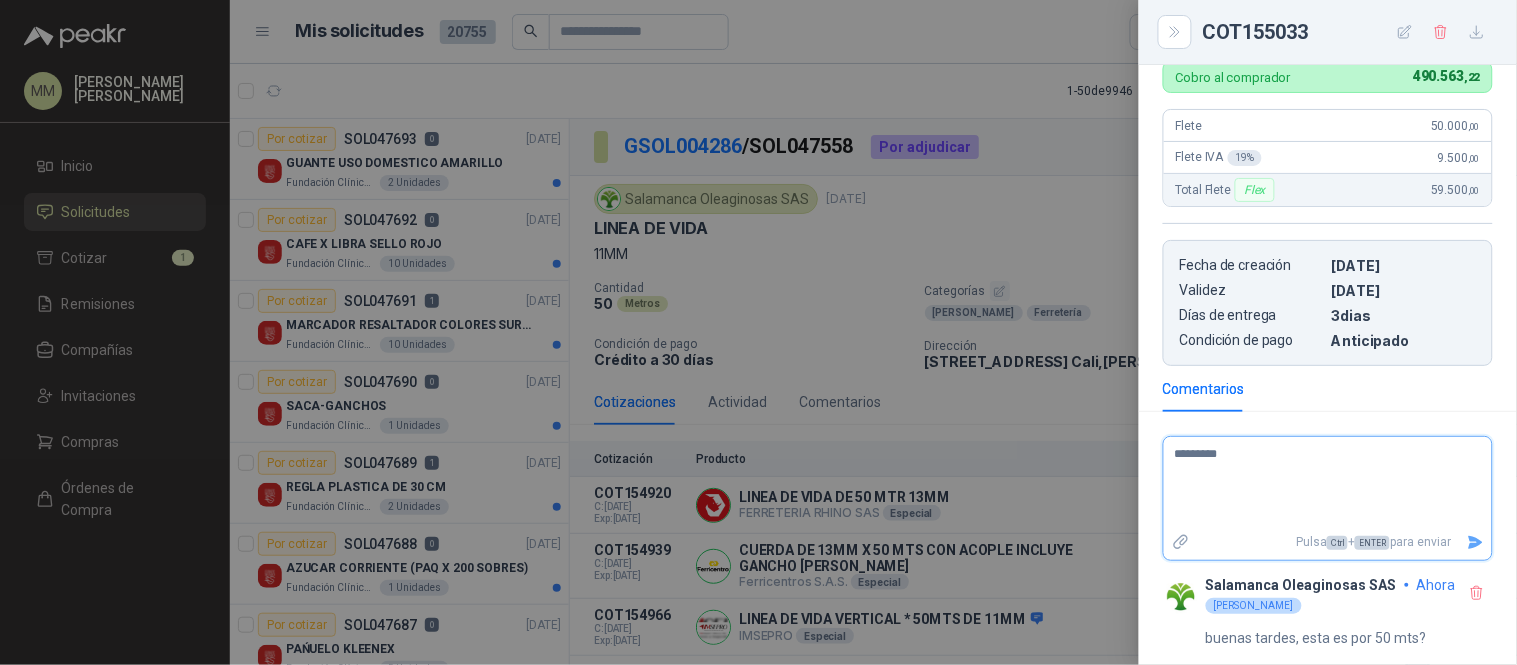 type on "********" 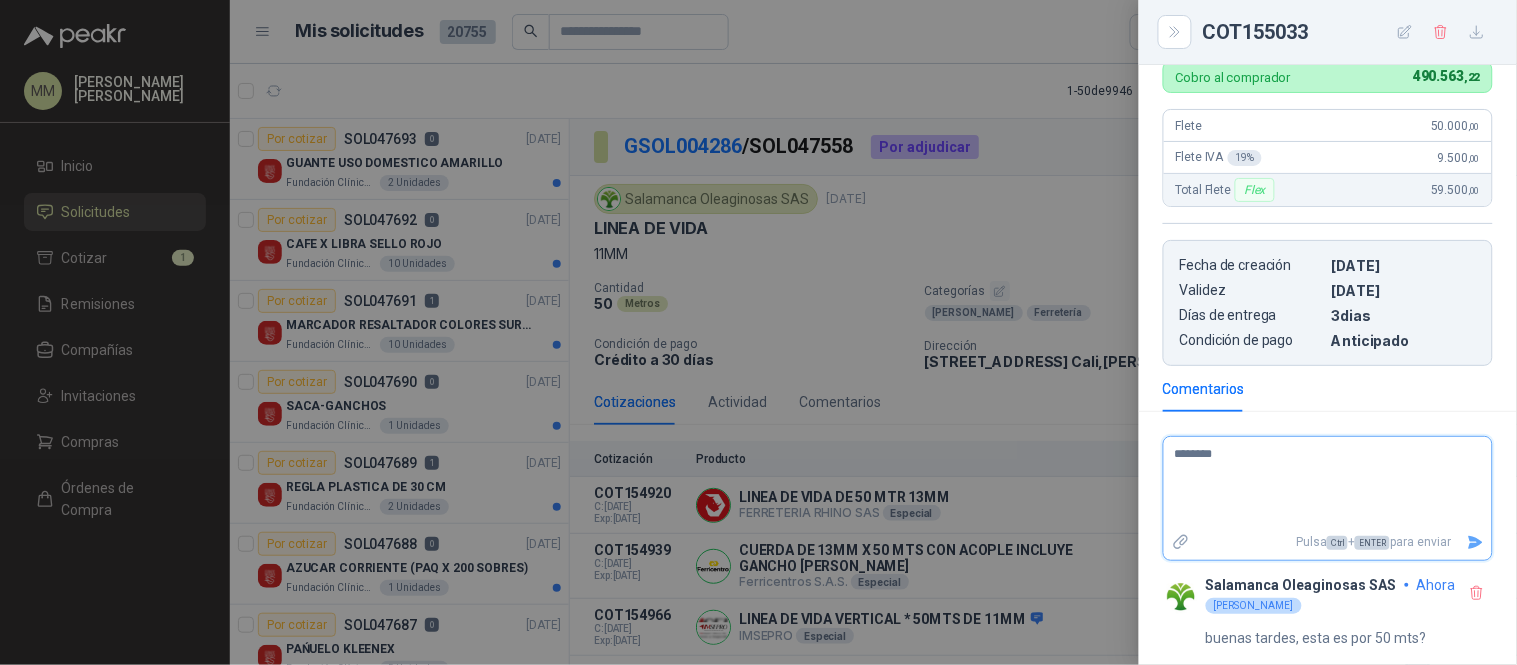type on "******" 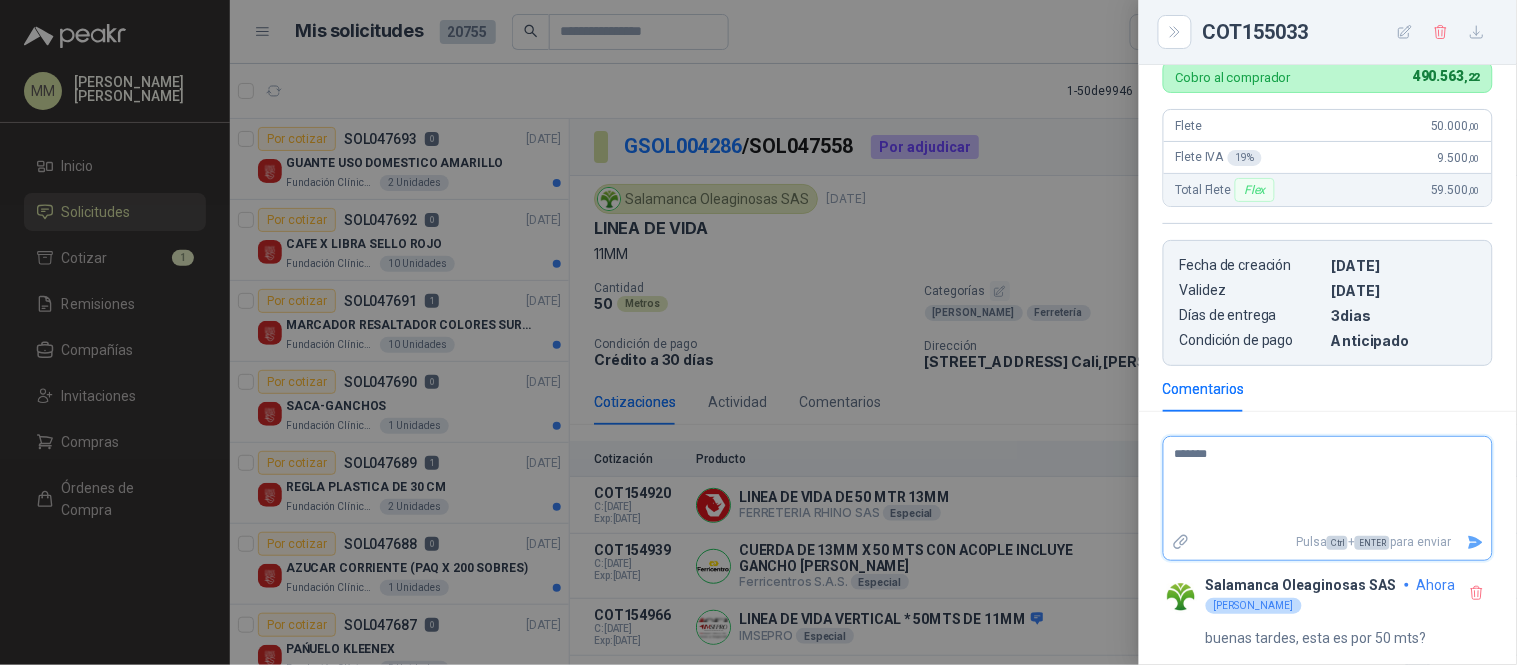 type on "******" 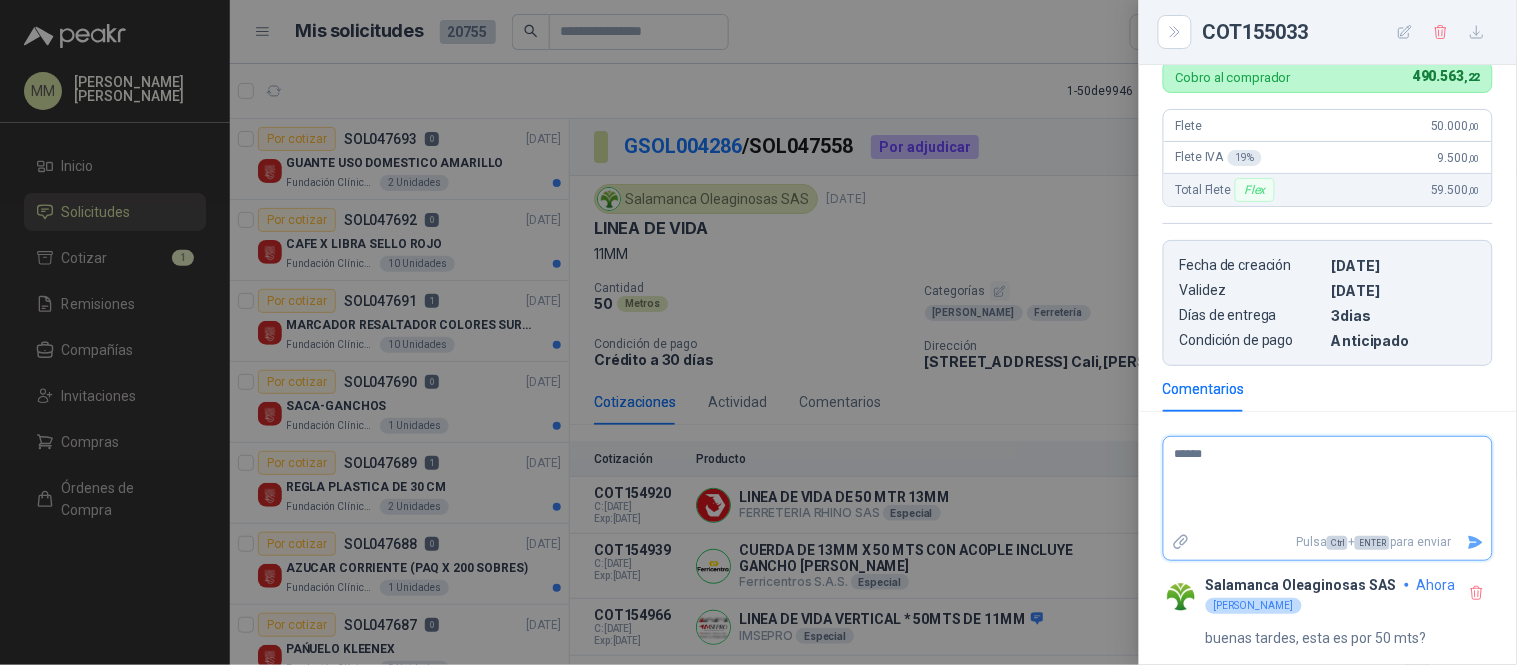 type on "*****" 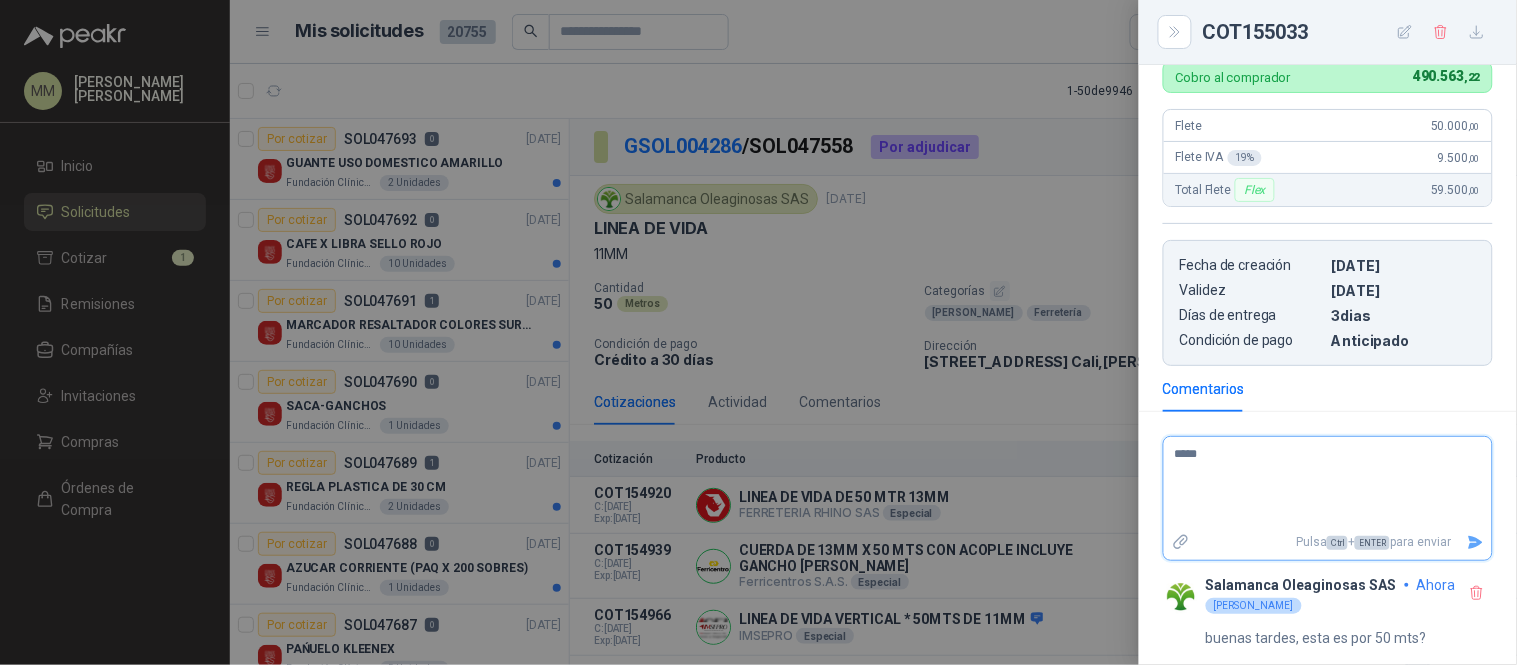 type on "****" 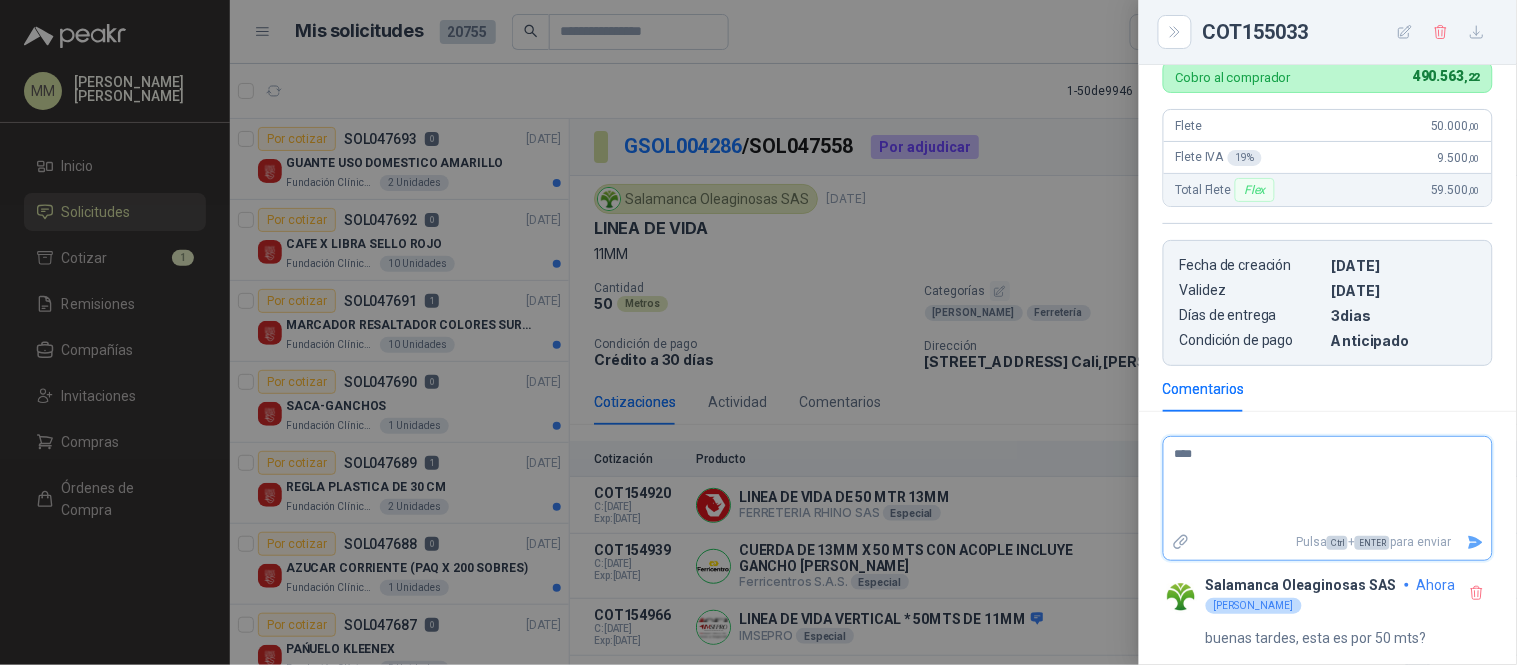 type on "***" 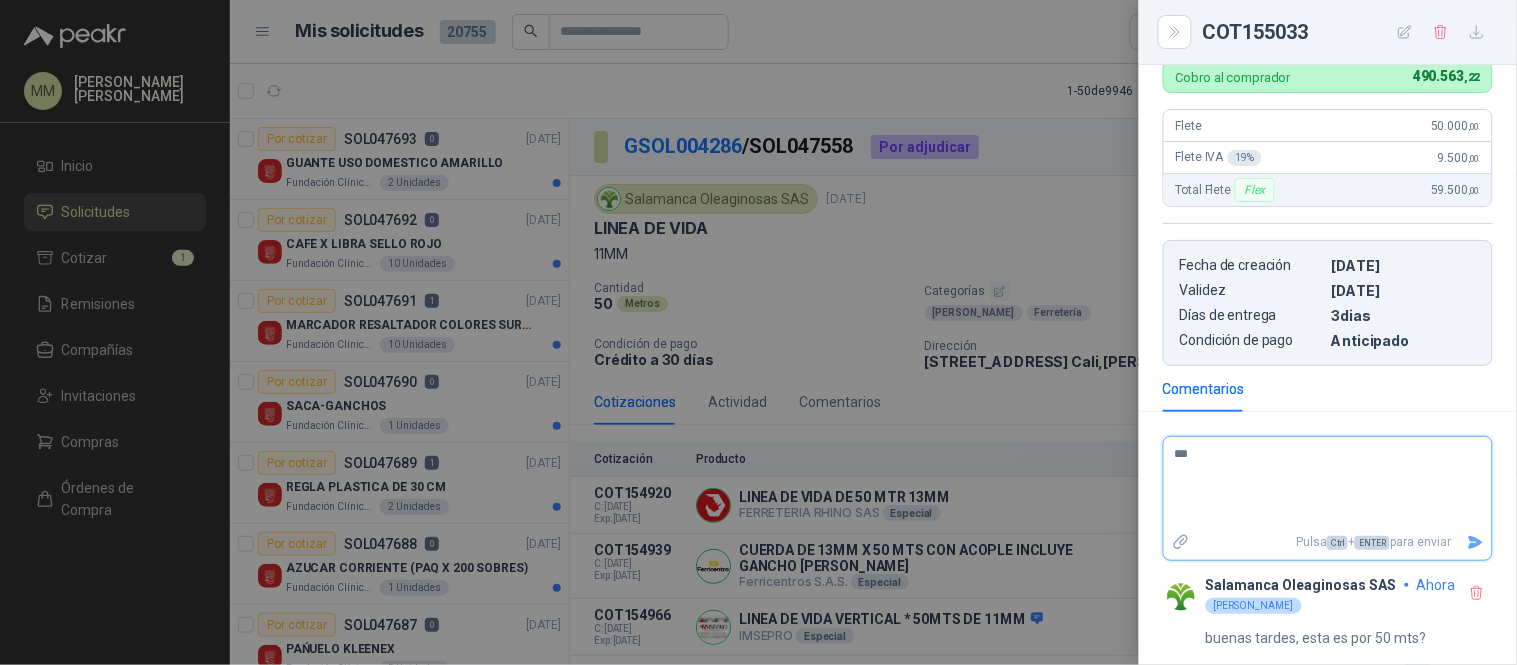 type on "**" 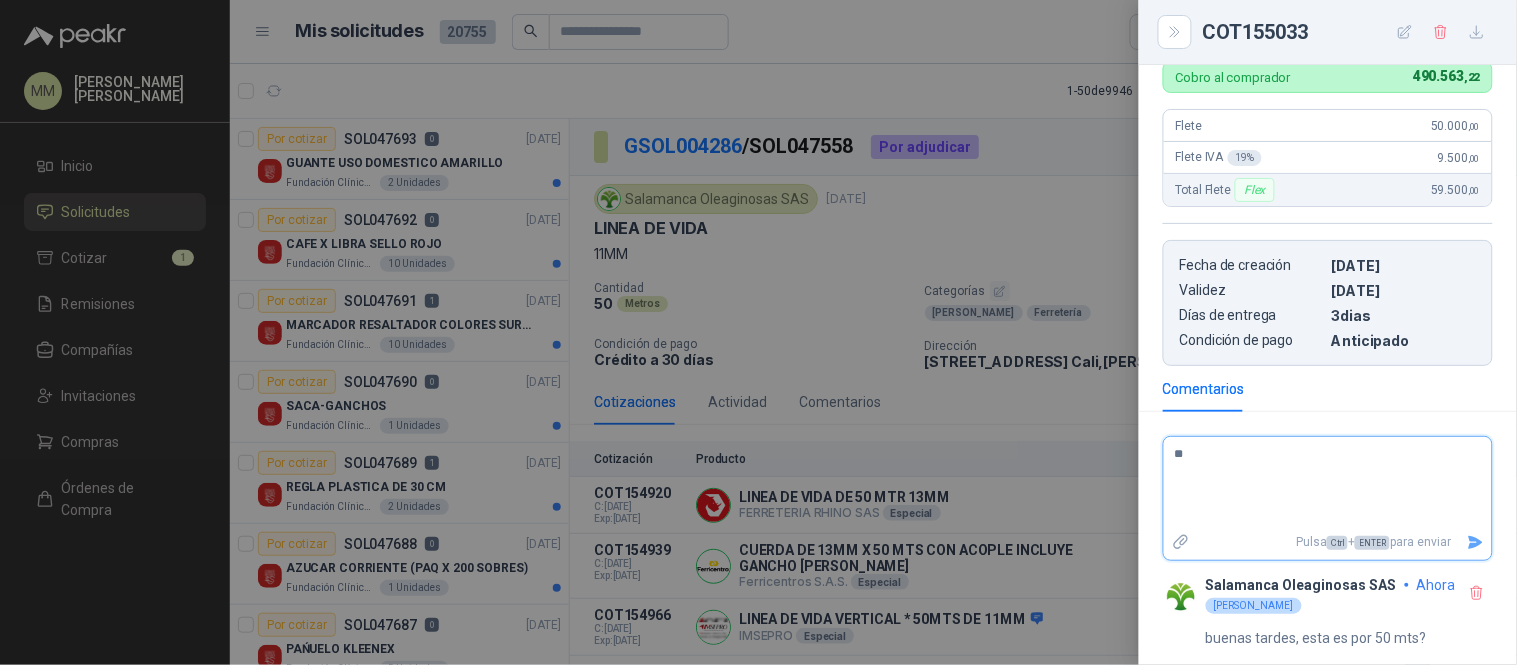 type on "*" 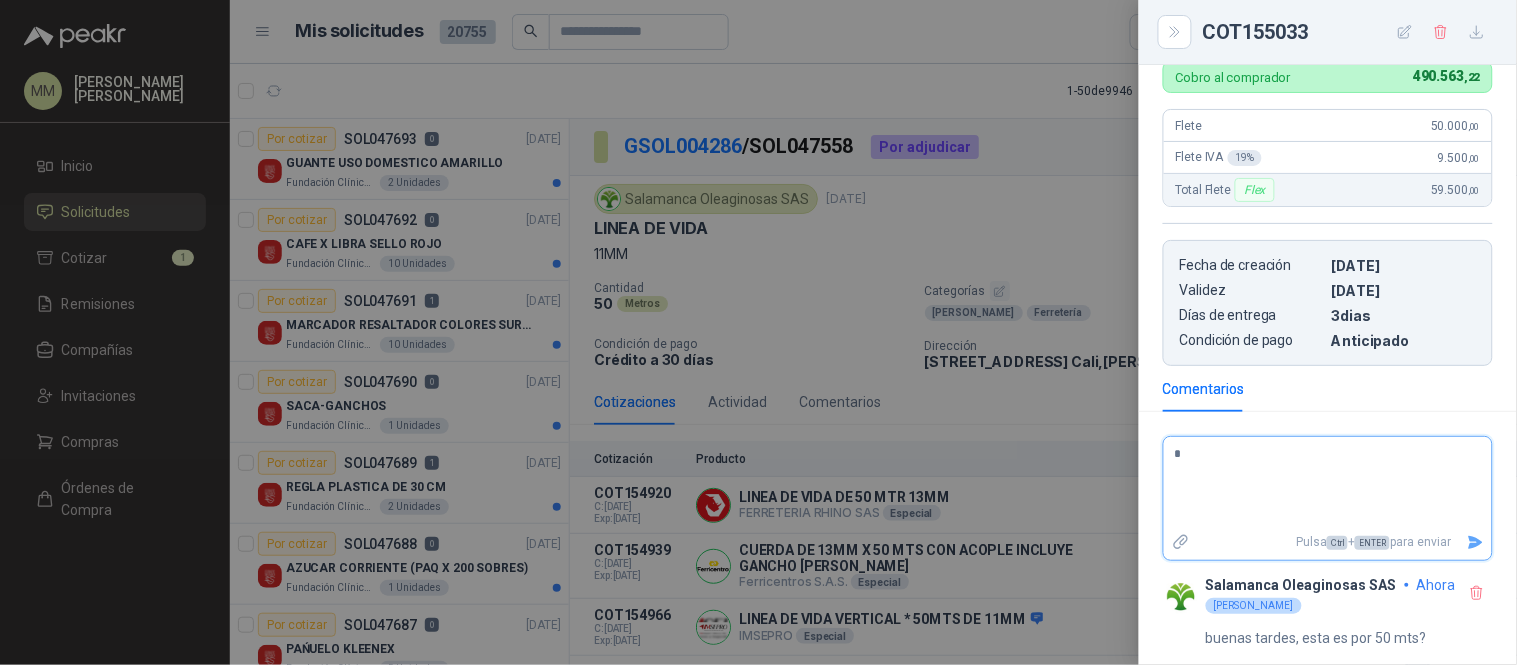 type 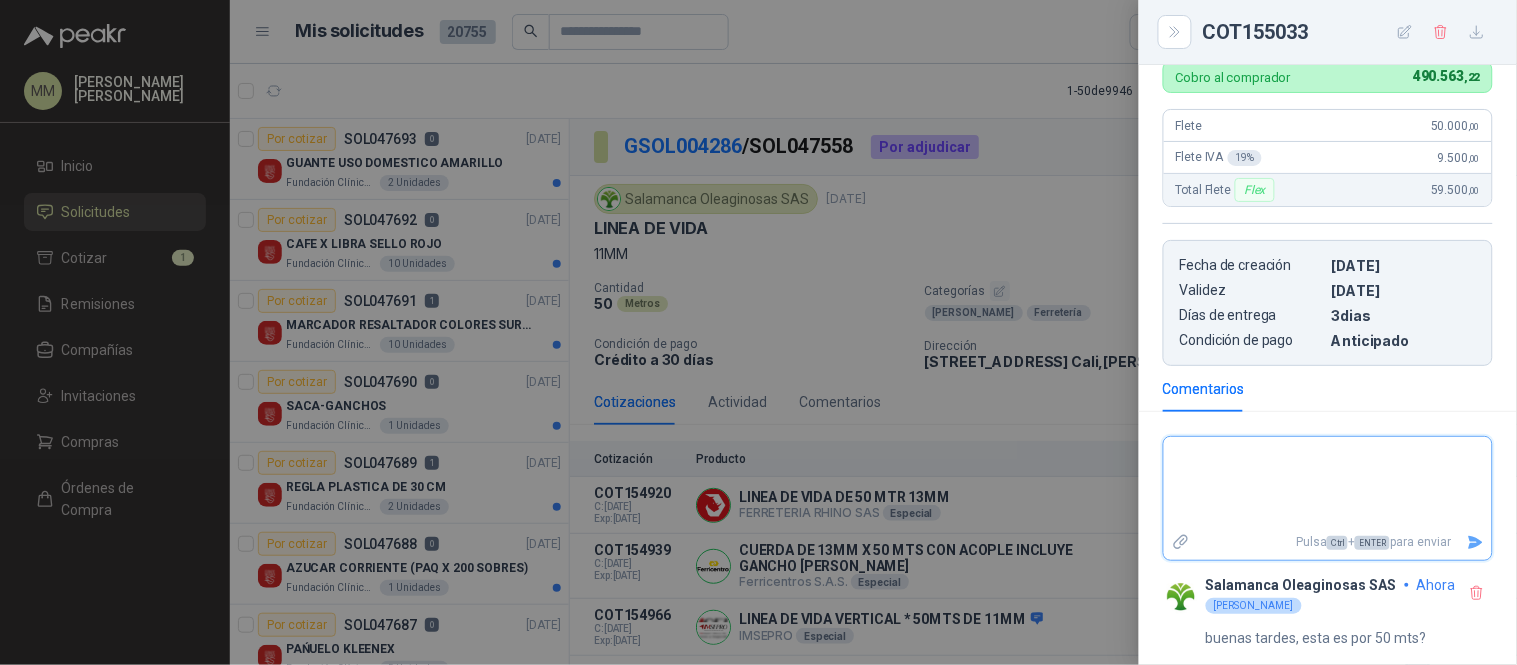 type on "*" 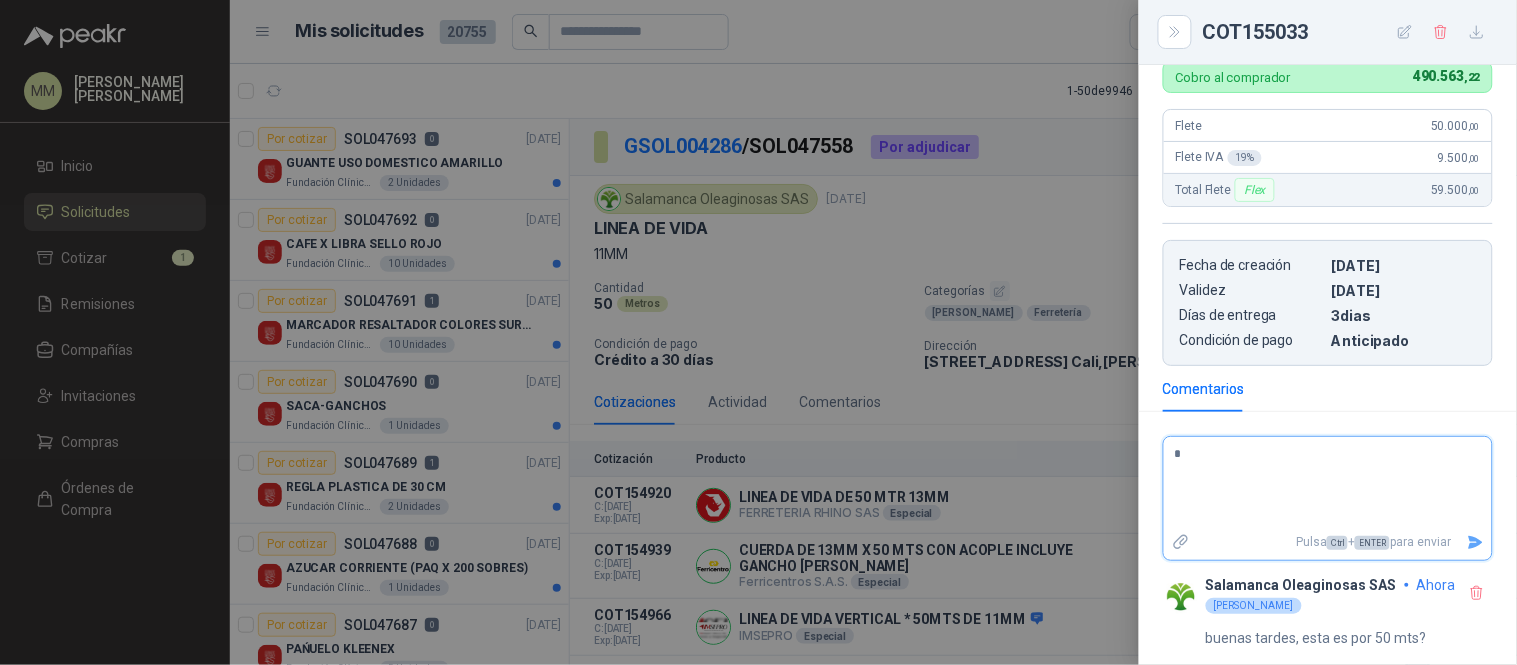 type on "**" 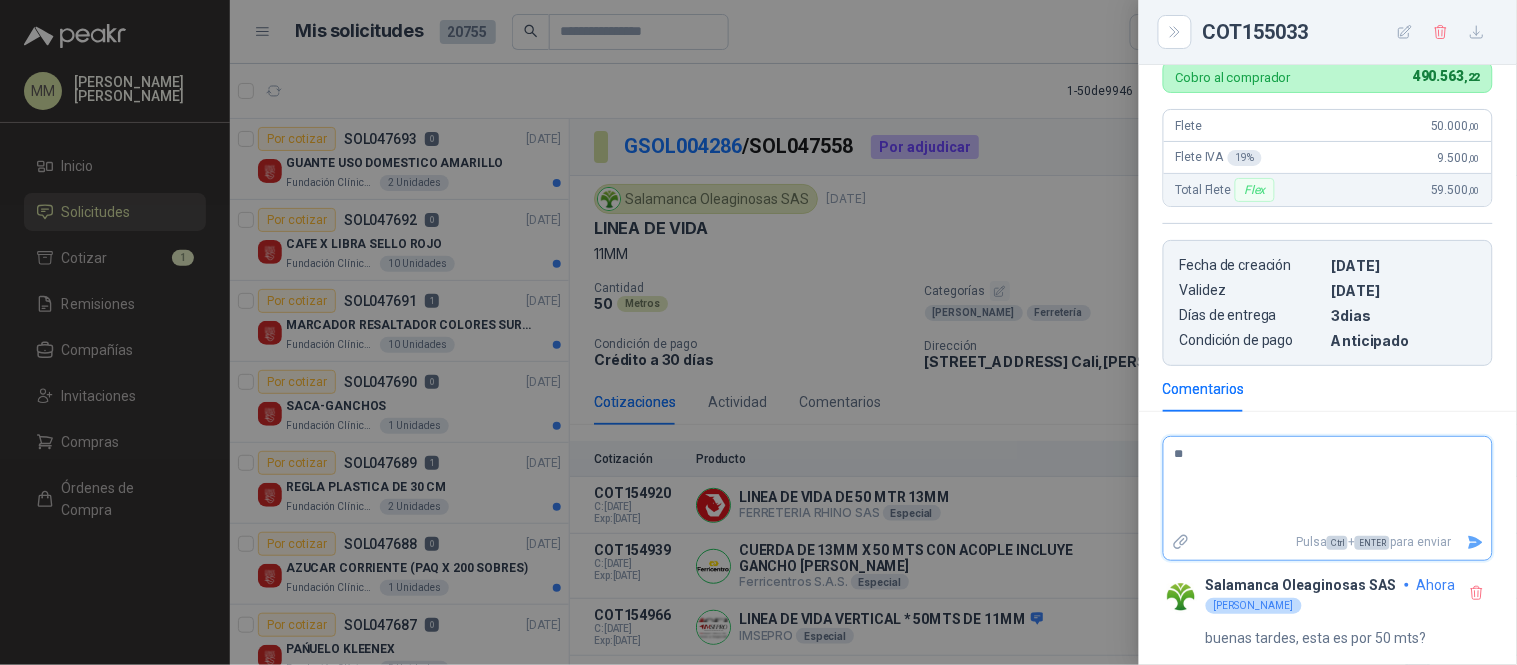 type on "***" 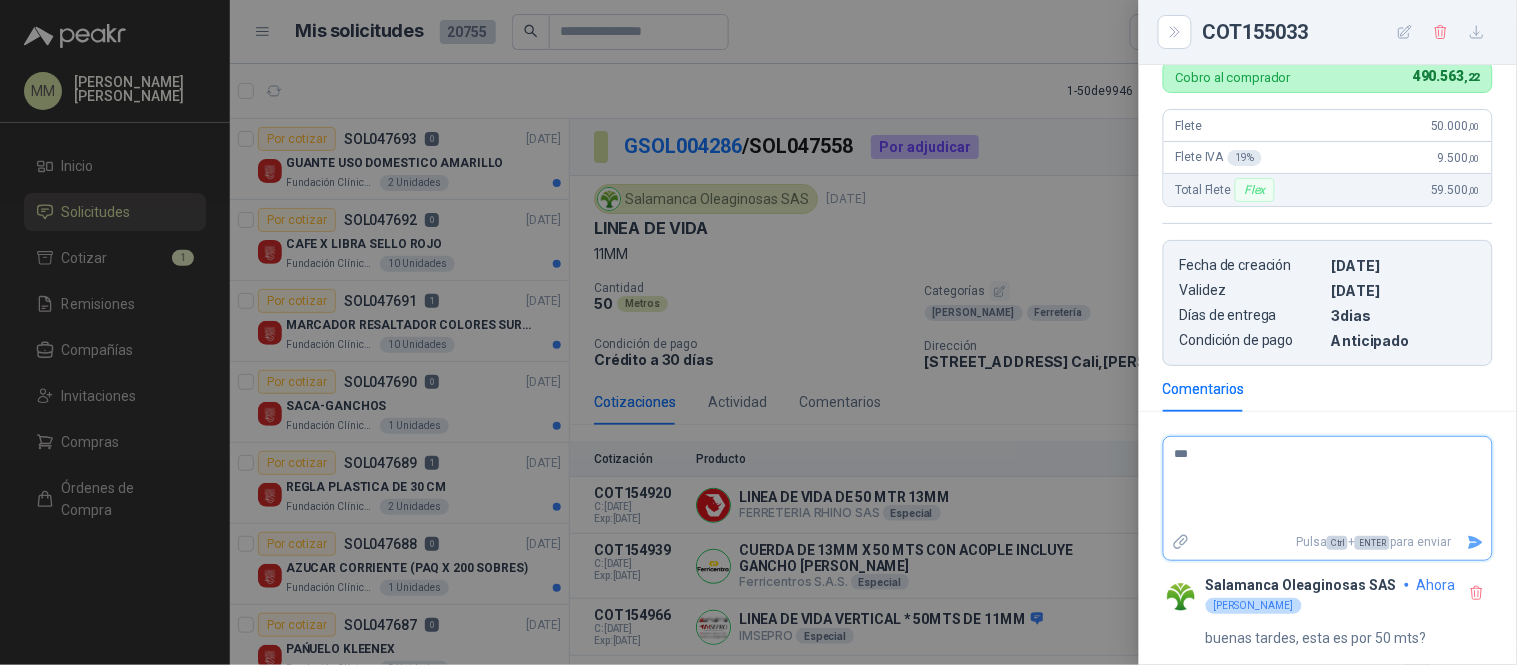 type on "**" 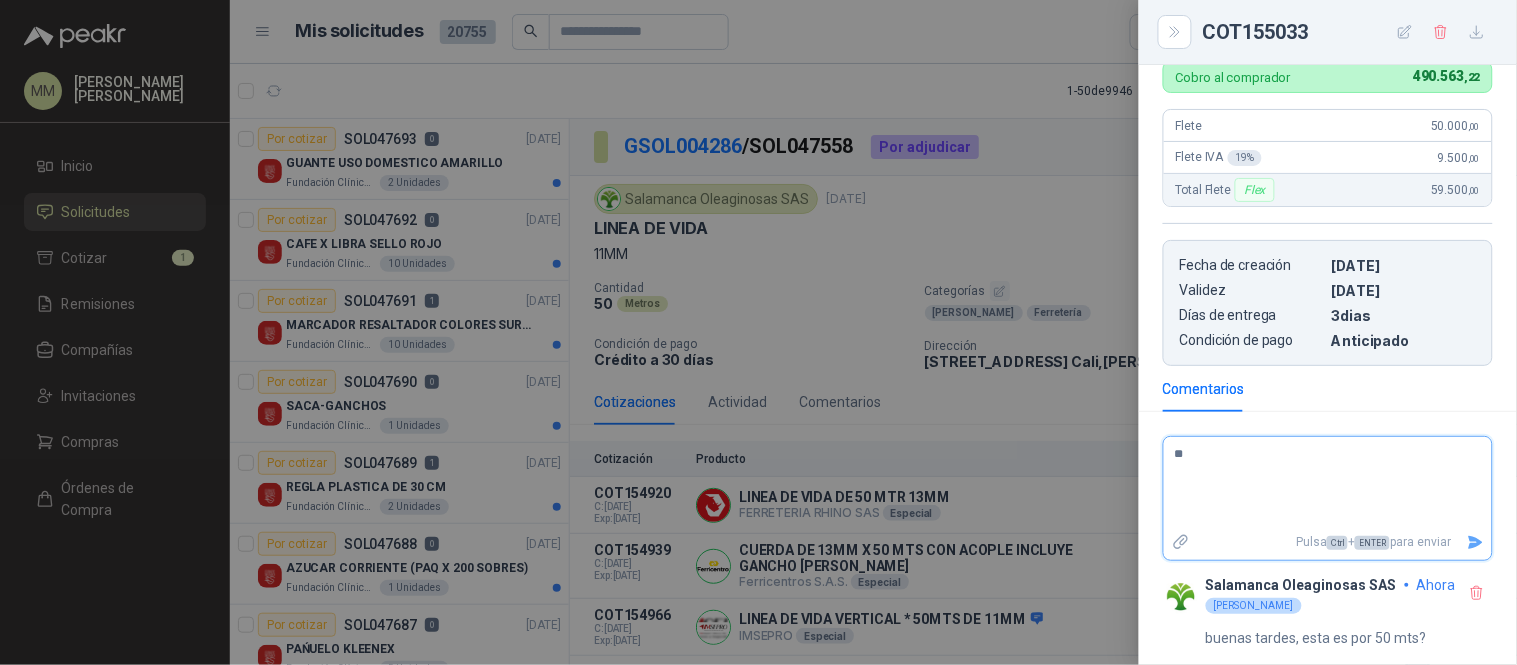 type on "*" 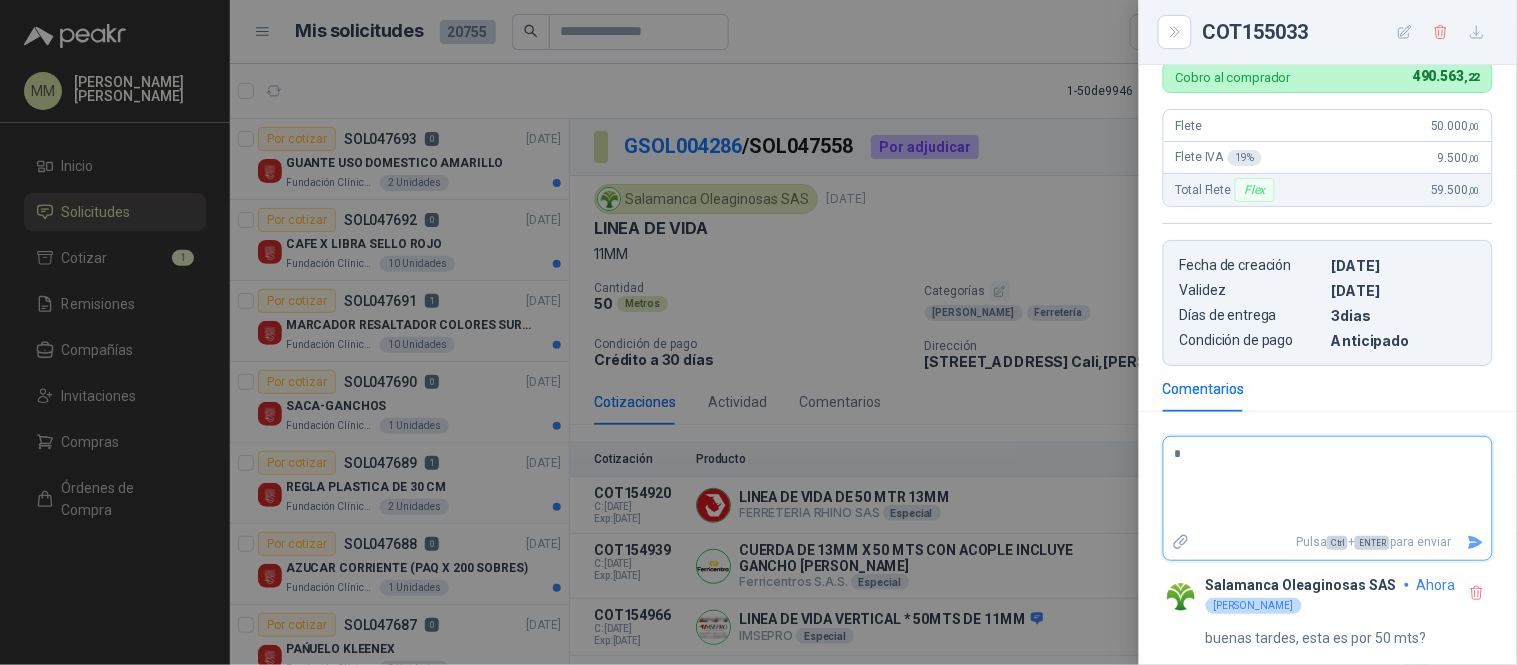 type 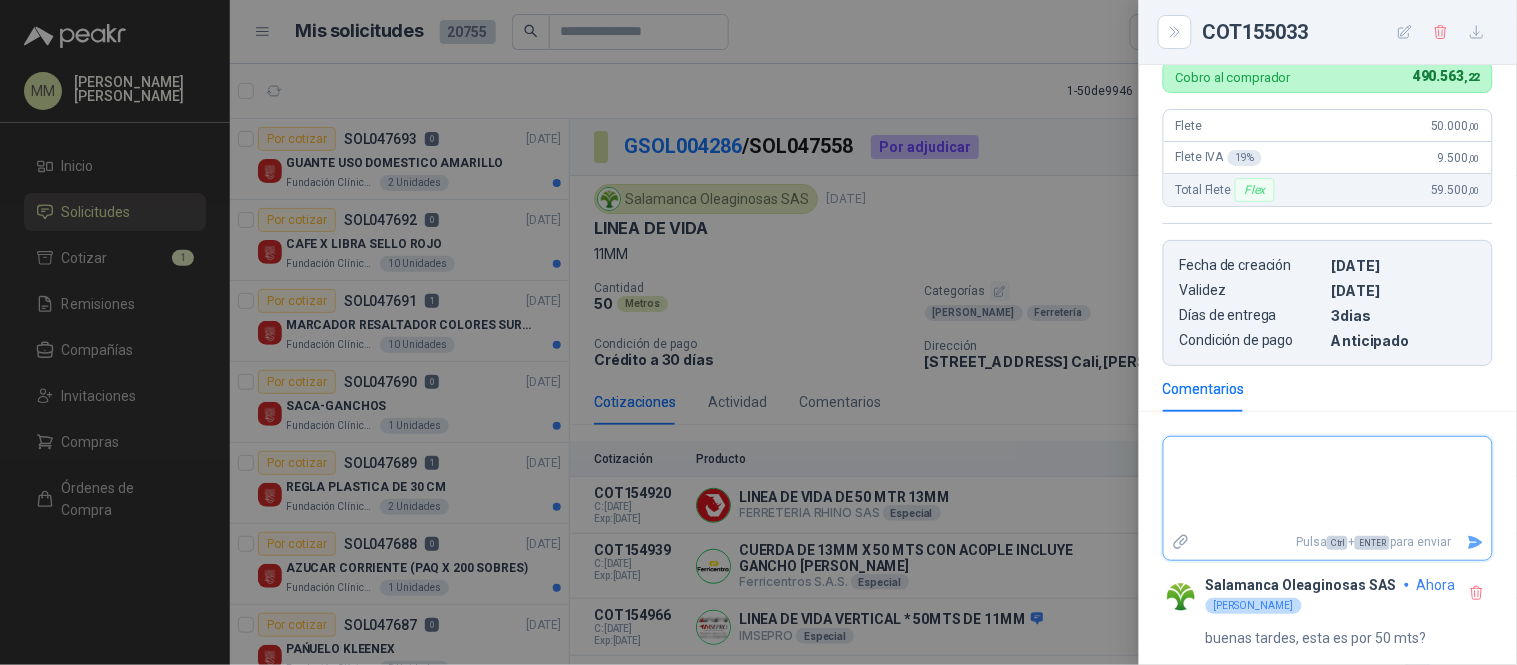 type on "*" 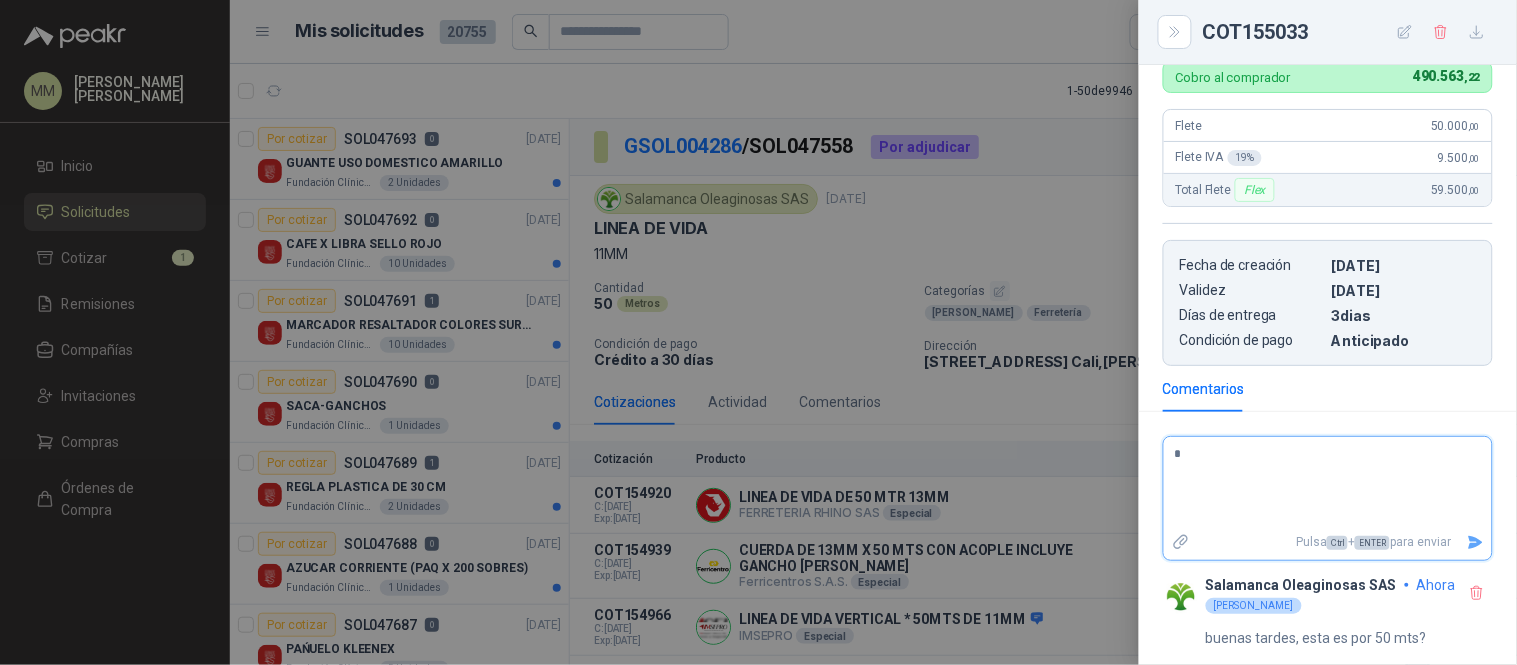 type on "**" 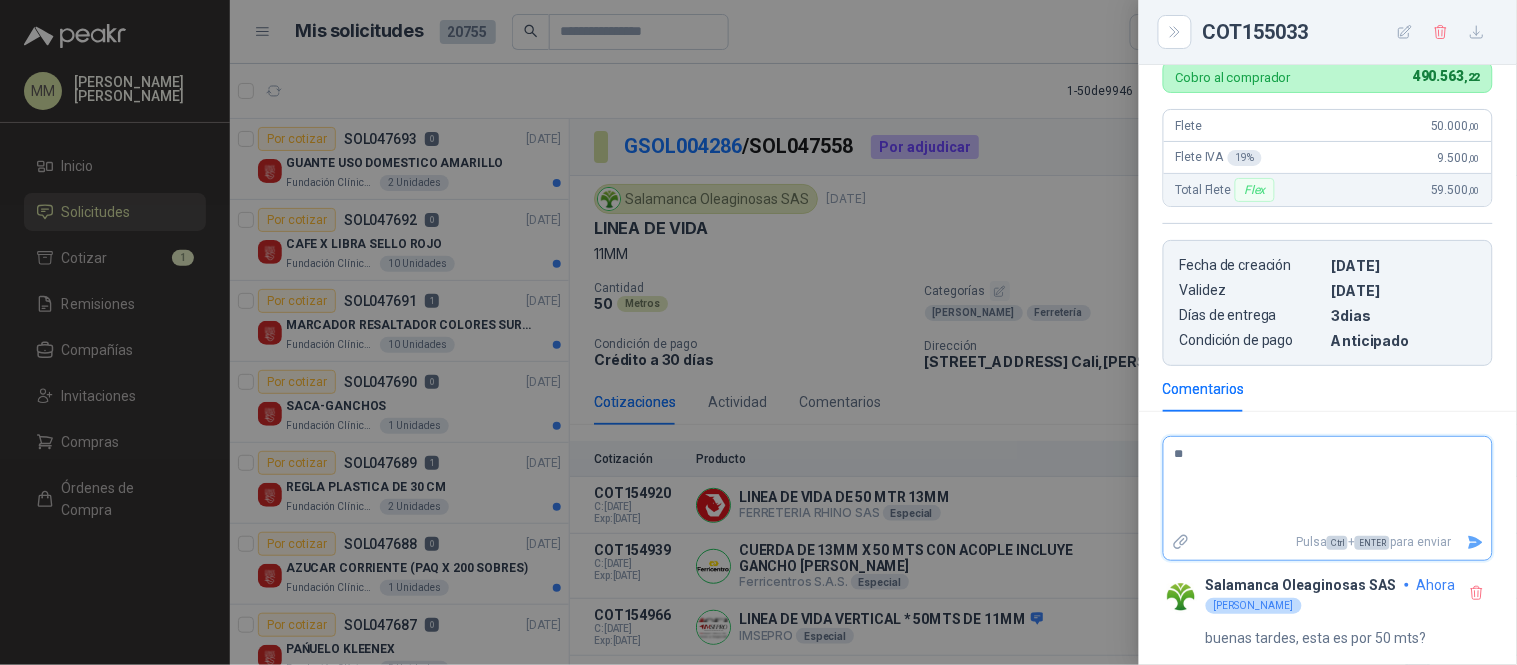 type on "***" 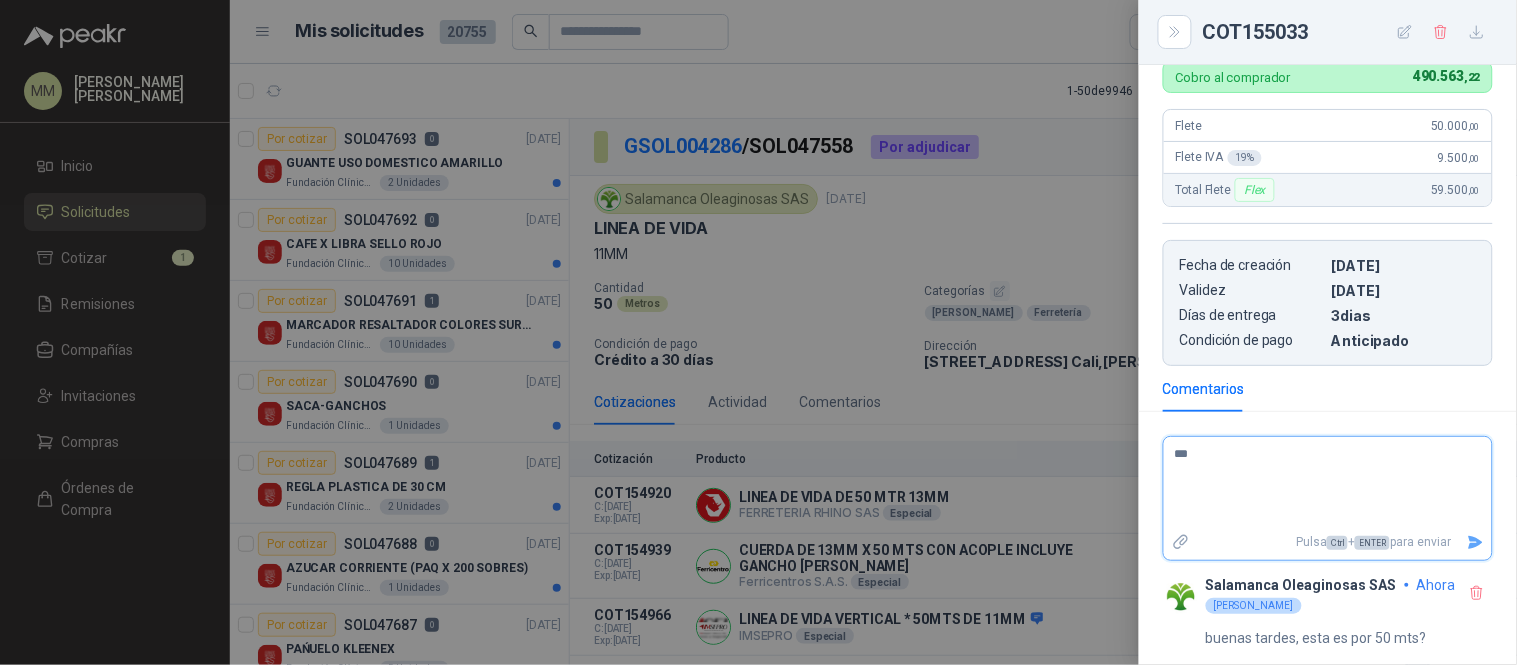 type 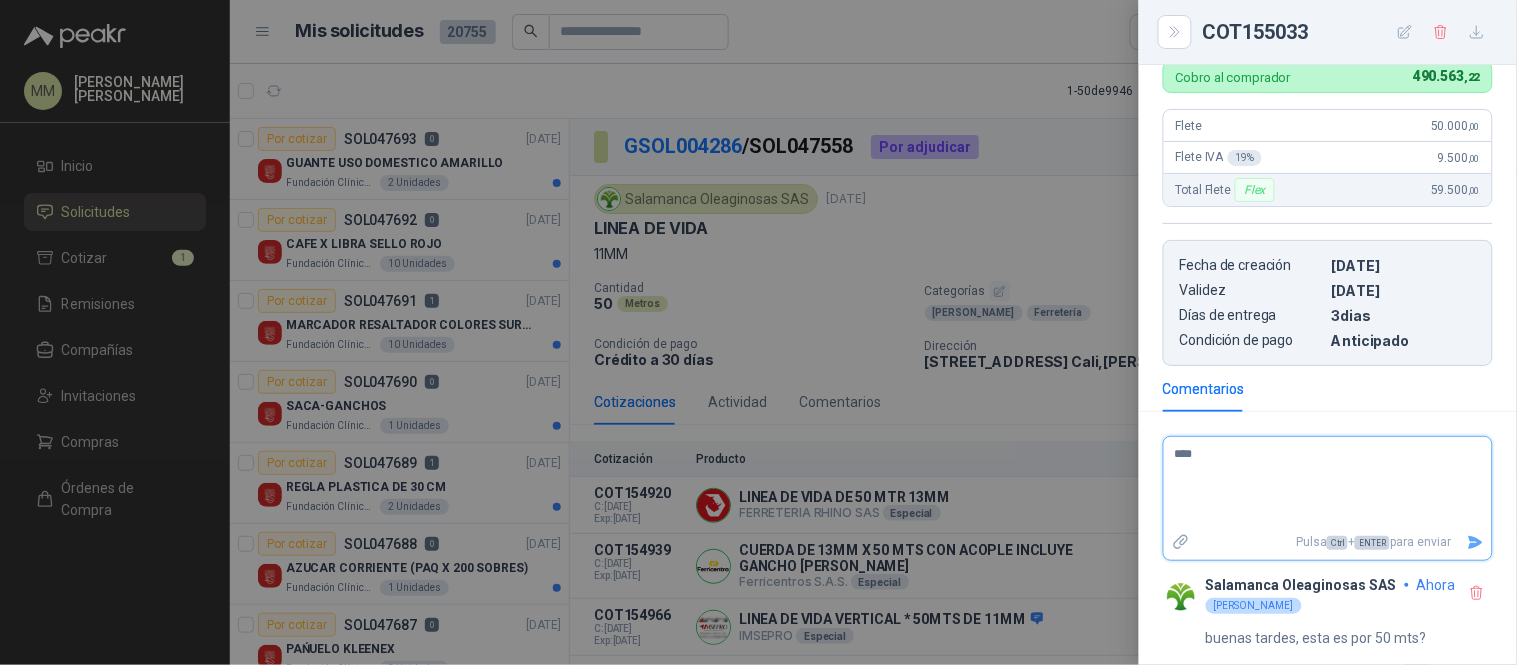 type on "*****" 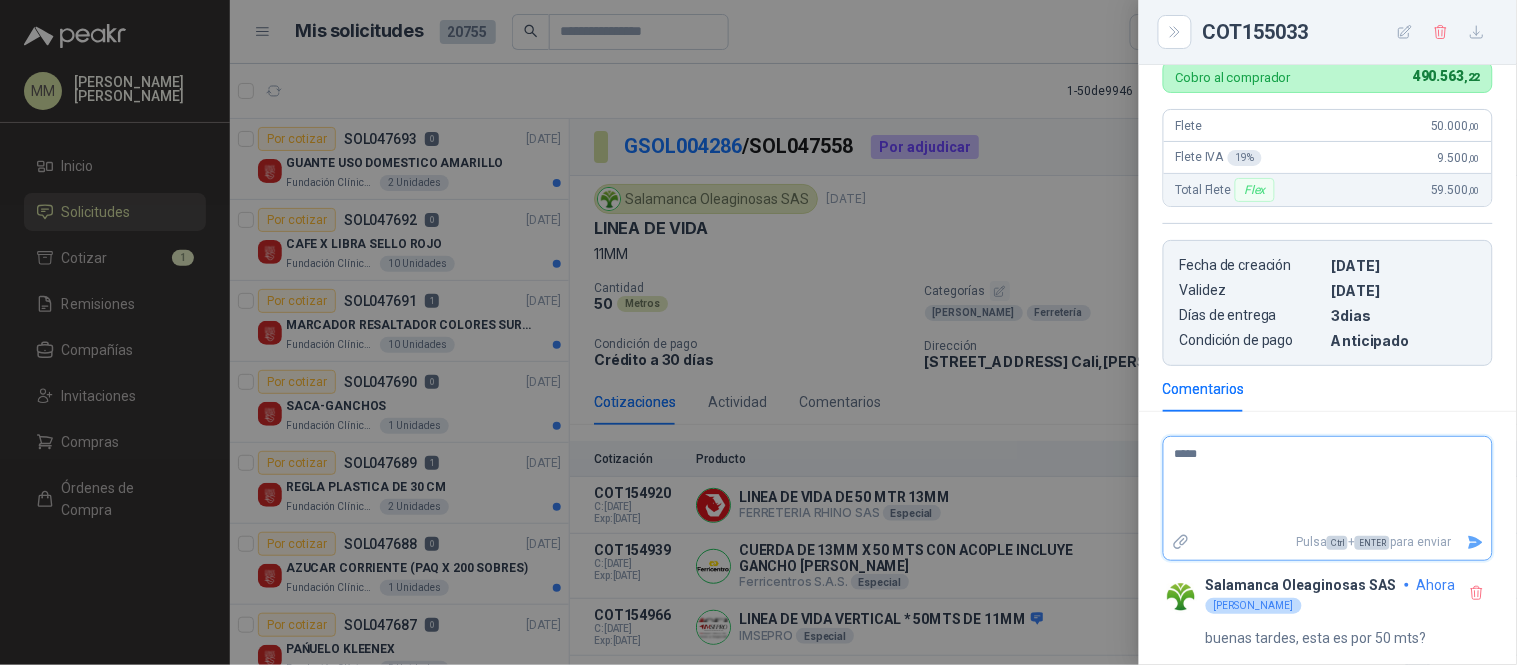 type on "******" 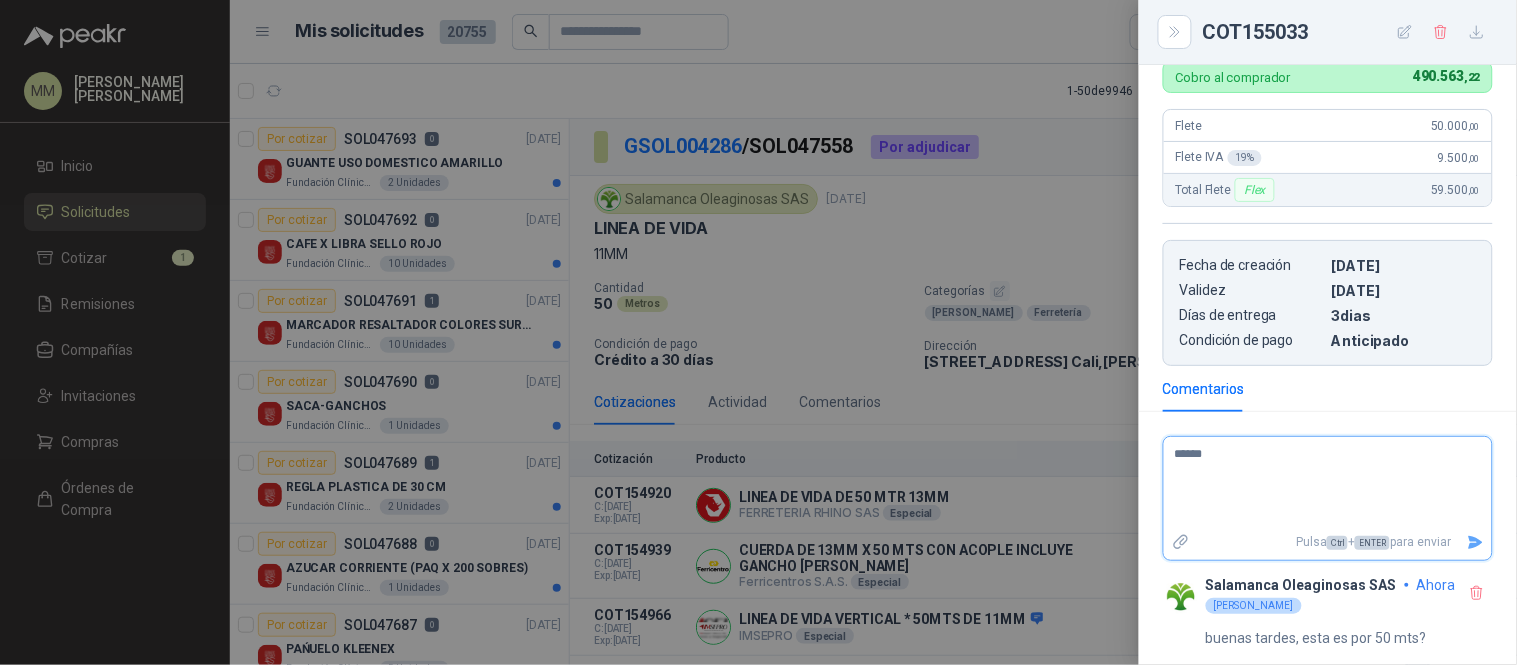 type on "******" 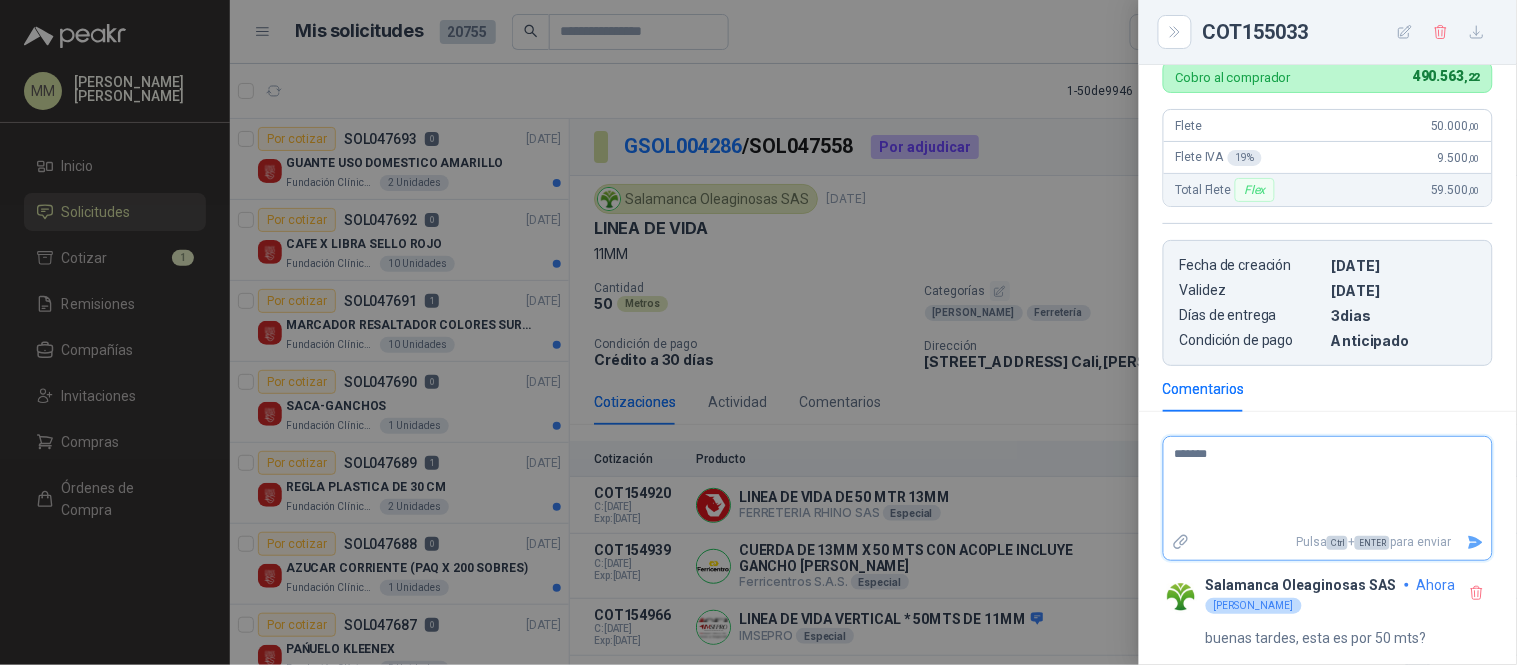 type on "********" 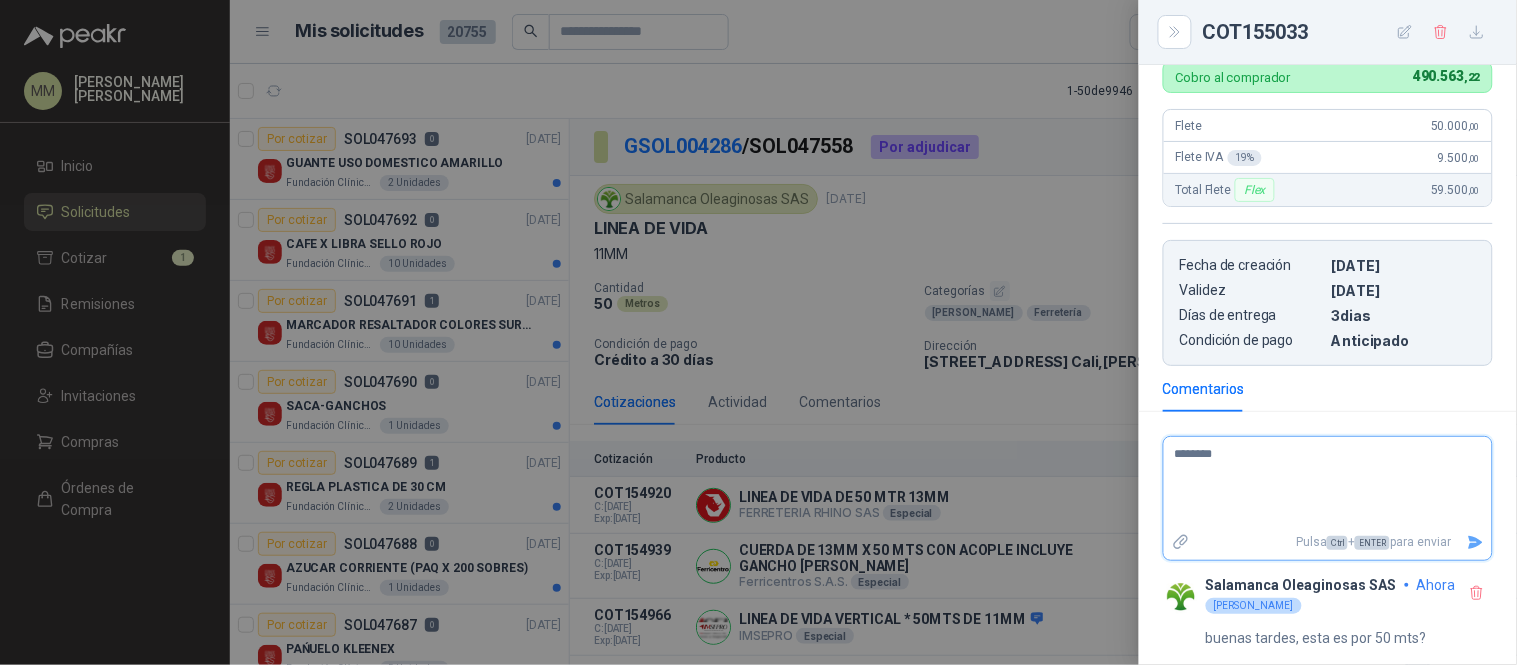 type on "*********" 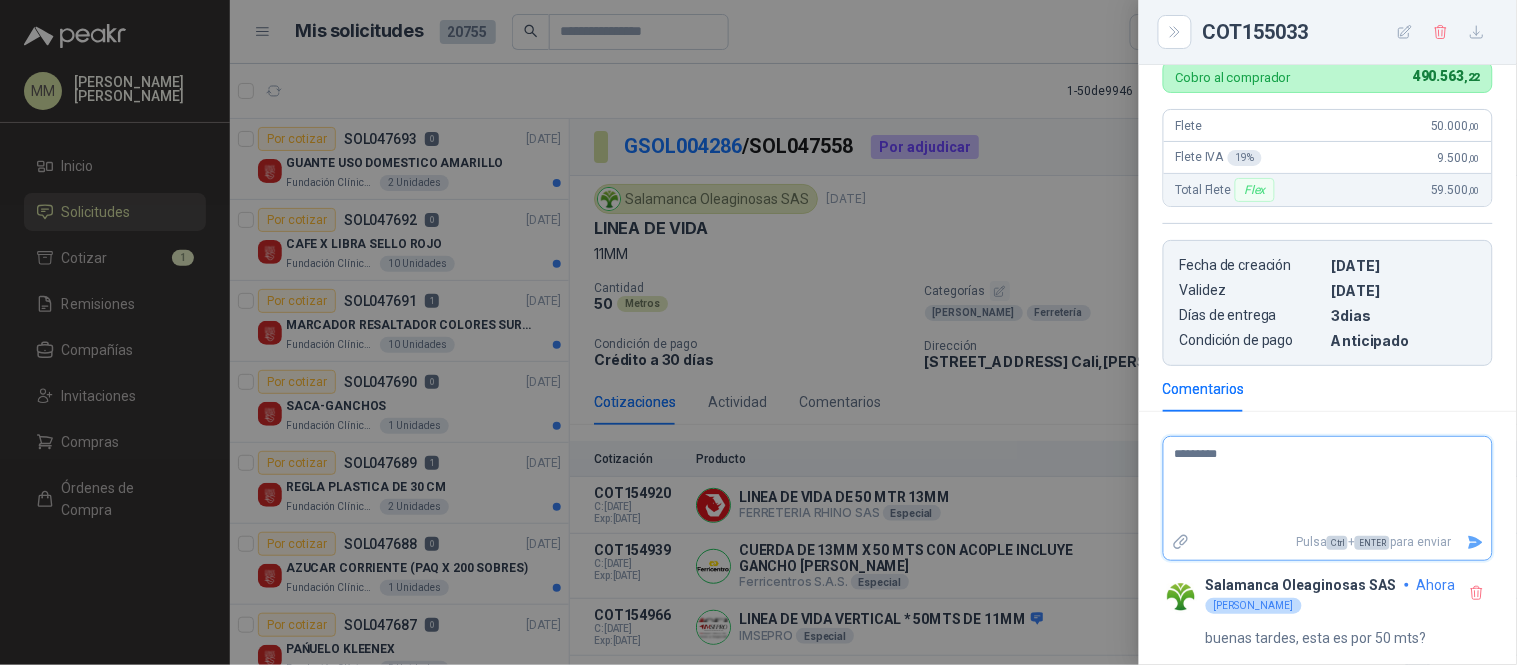 type 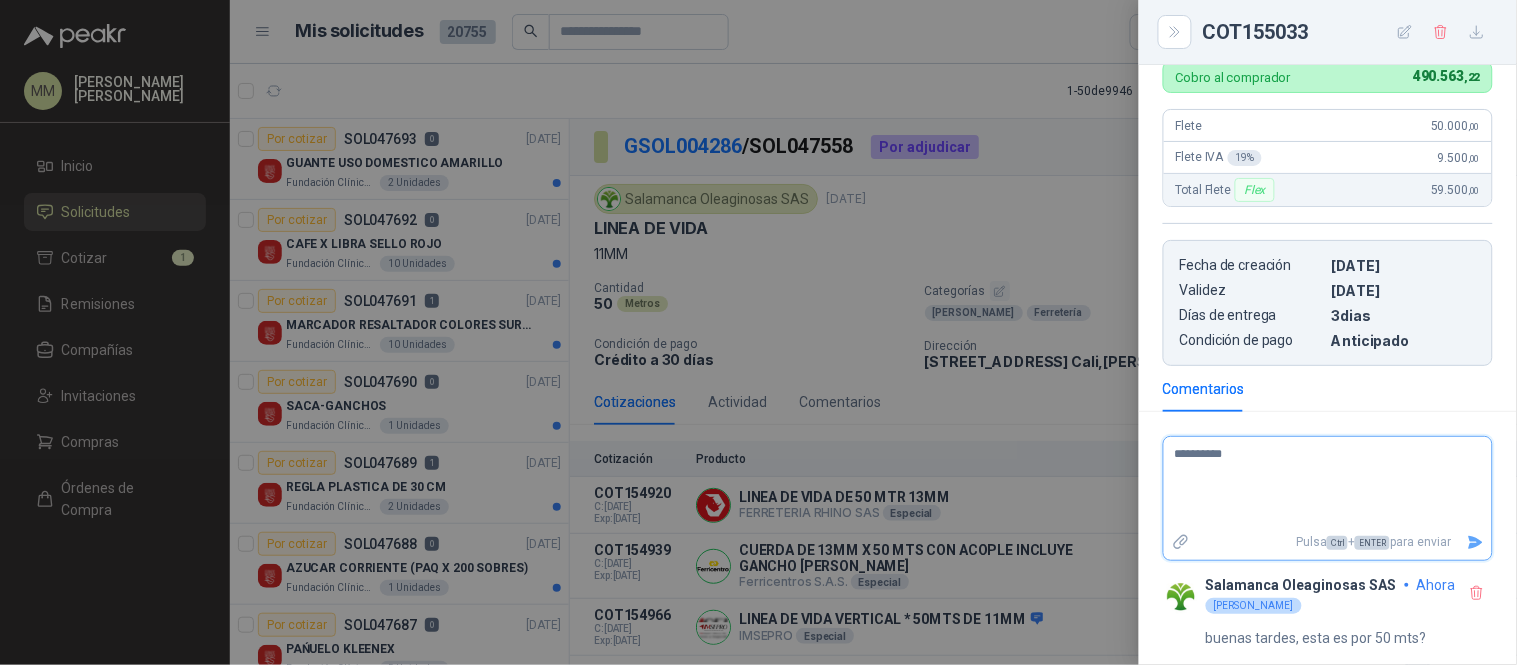 type on "**********" 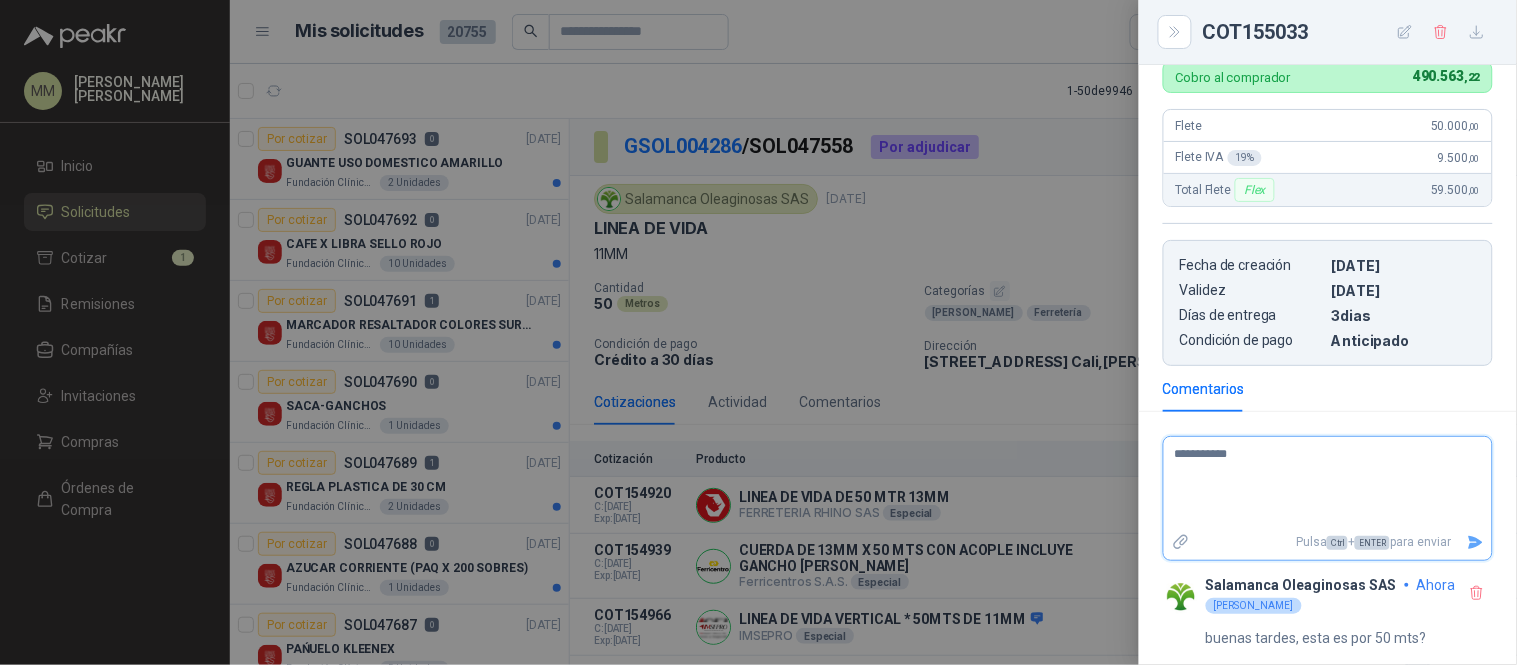 type on "**********" 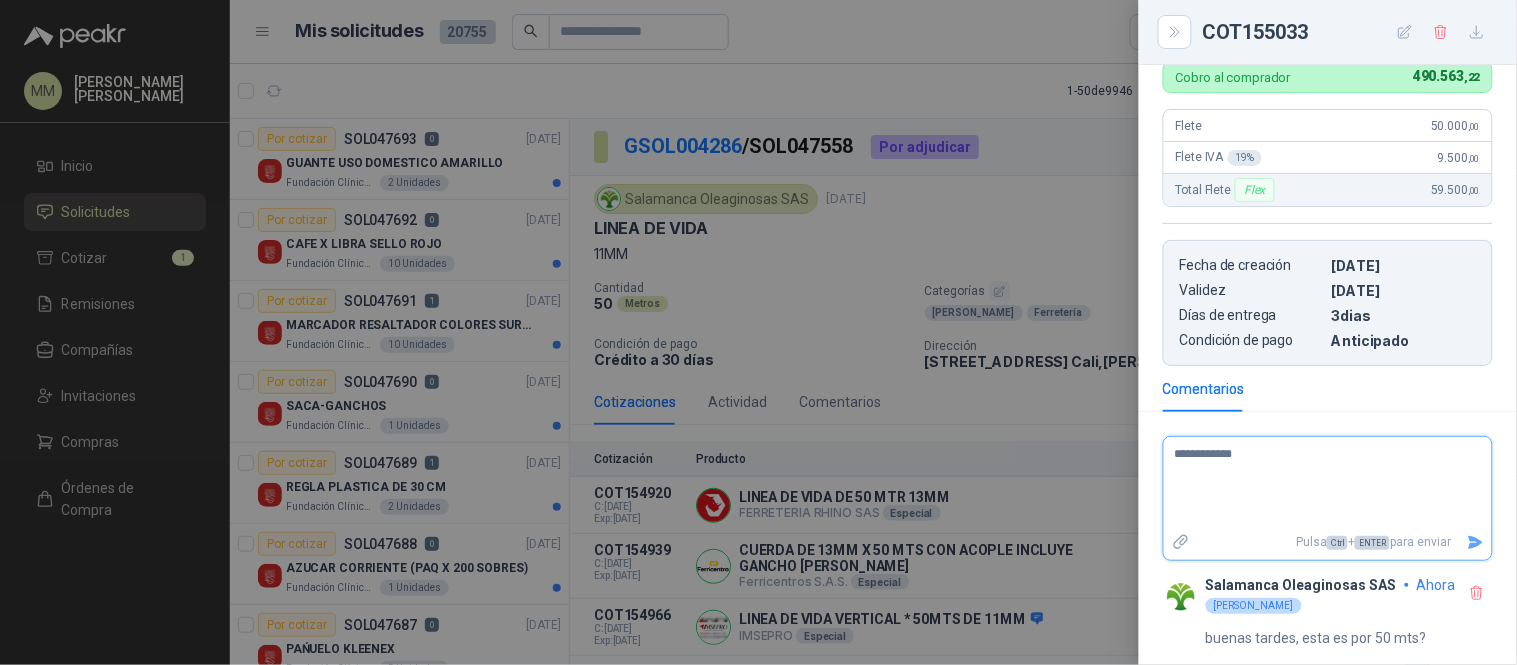 type on "**********" 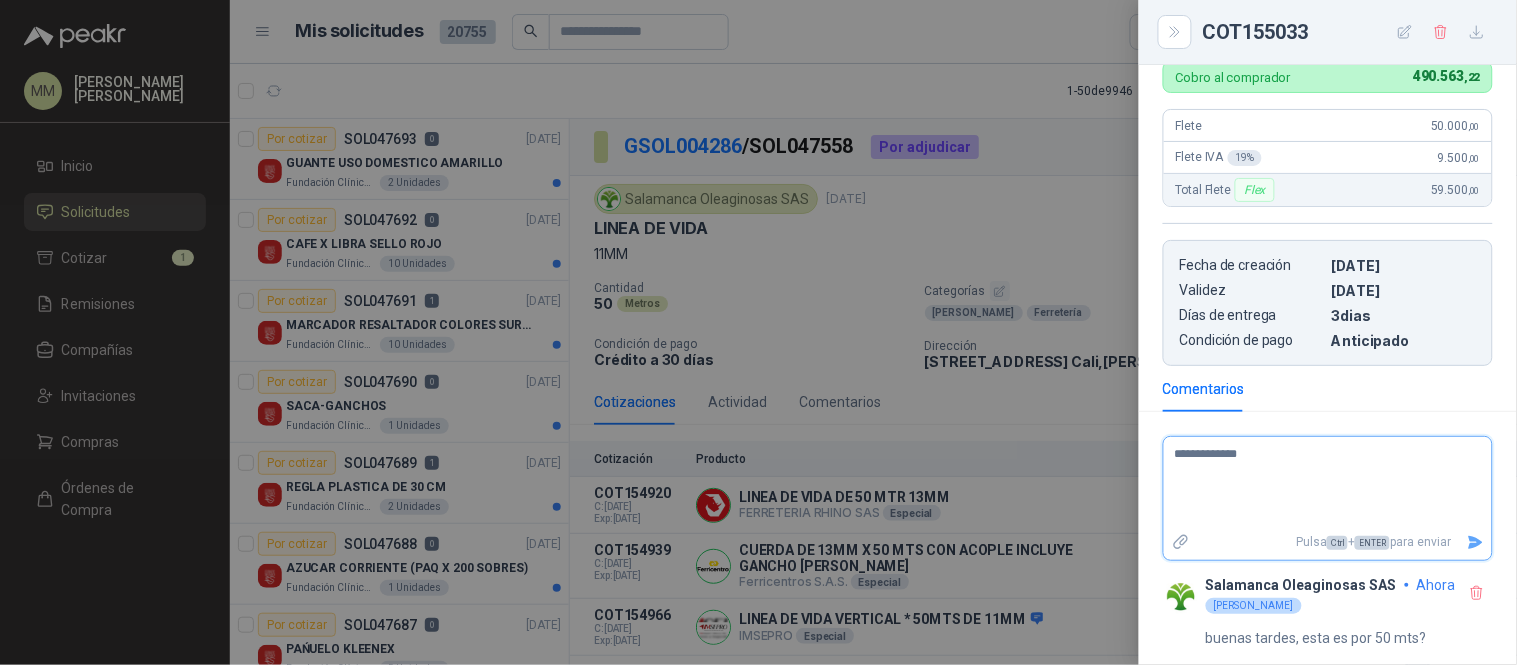 type on "**********" 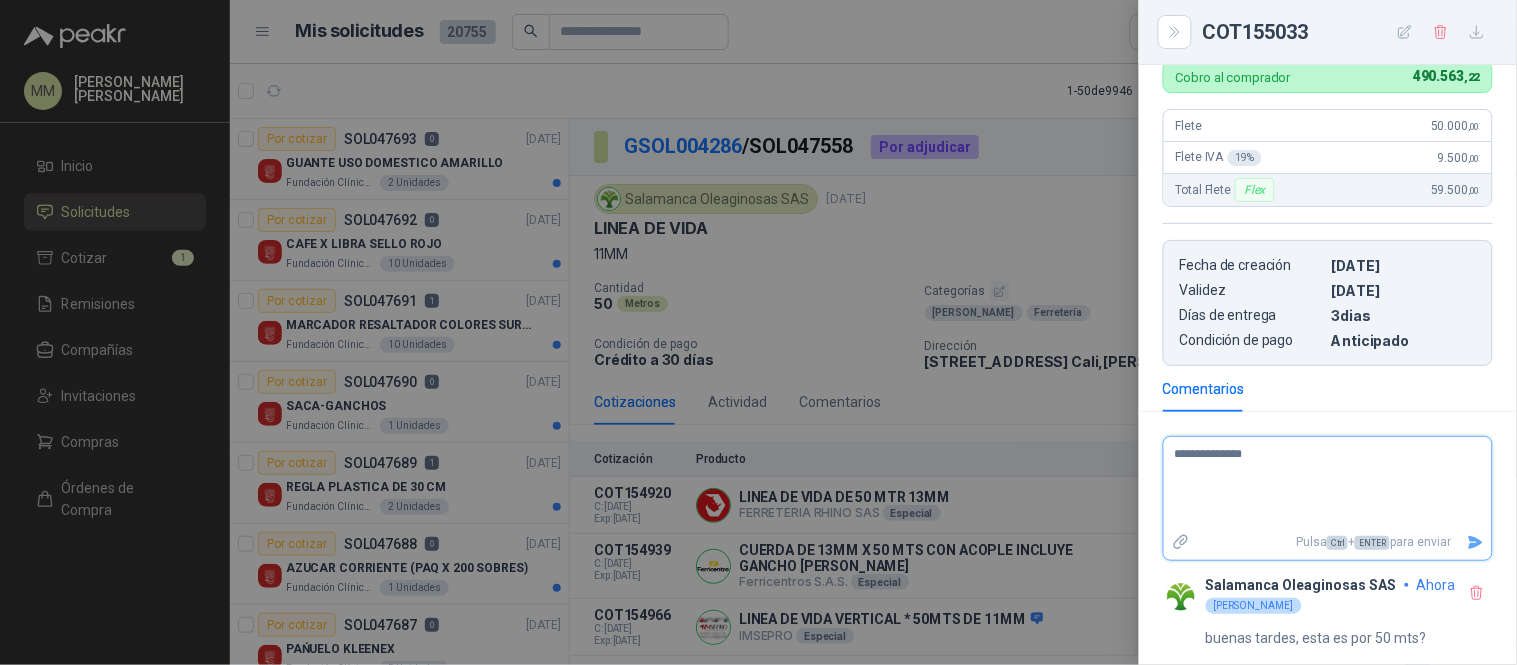 type on "**********" 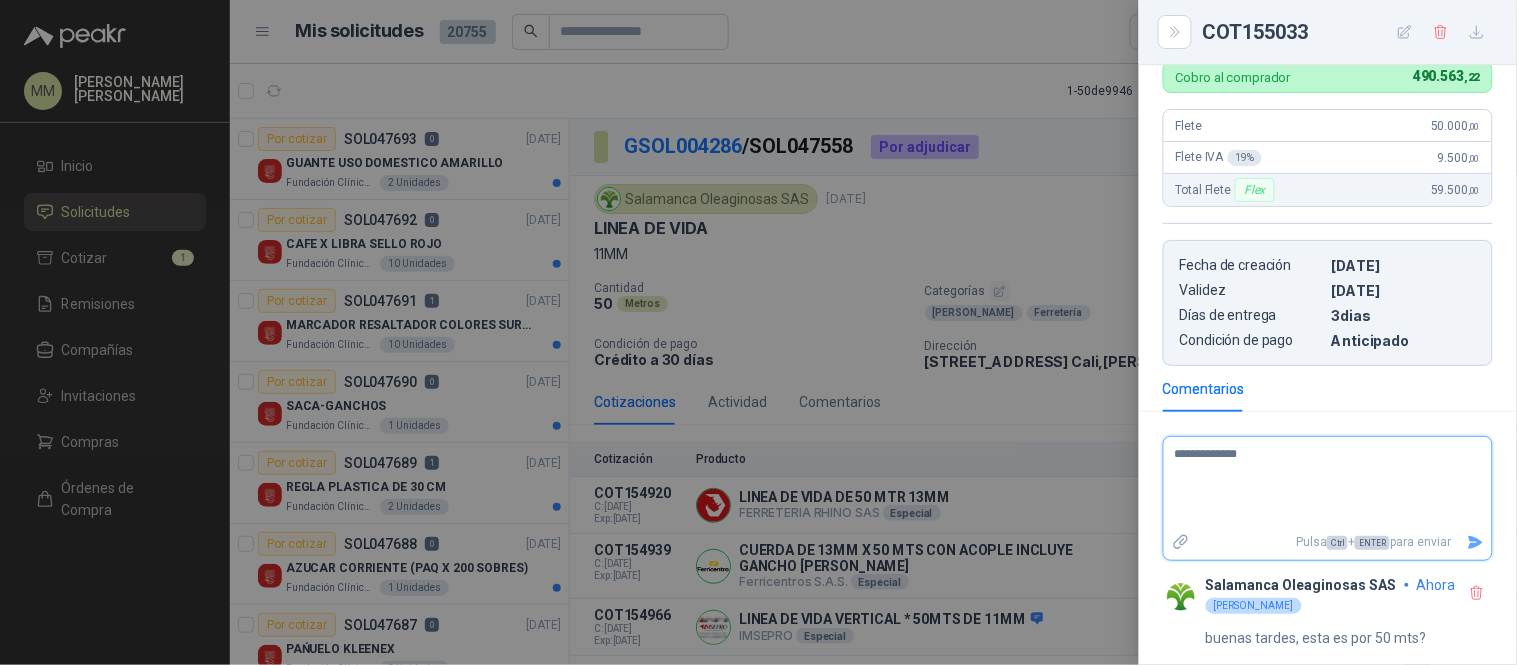 type on "**********" 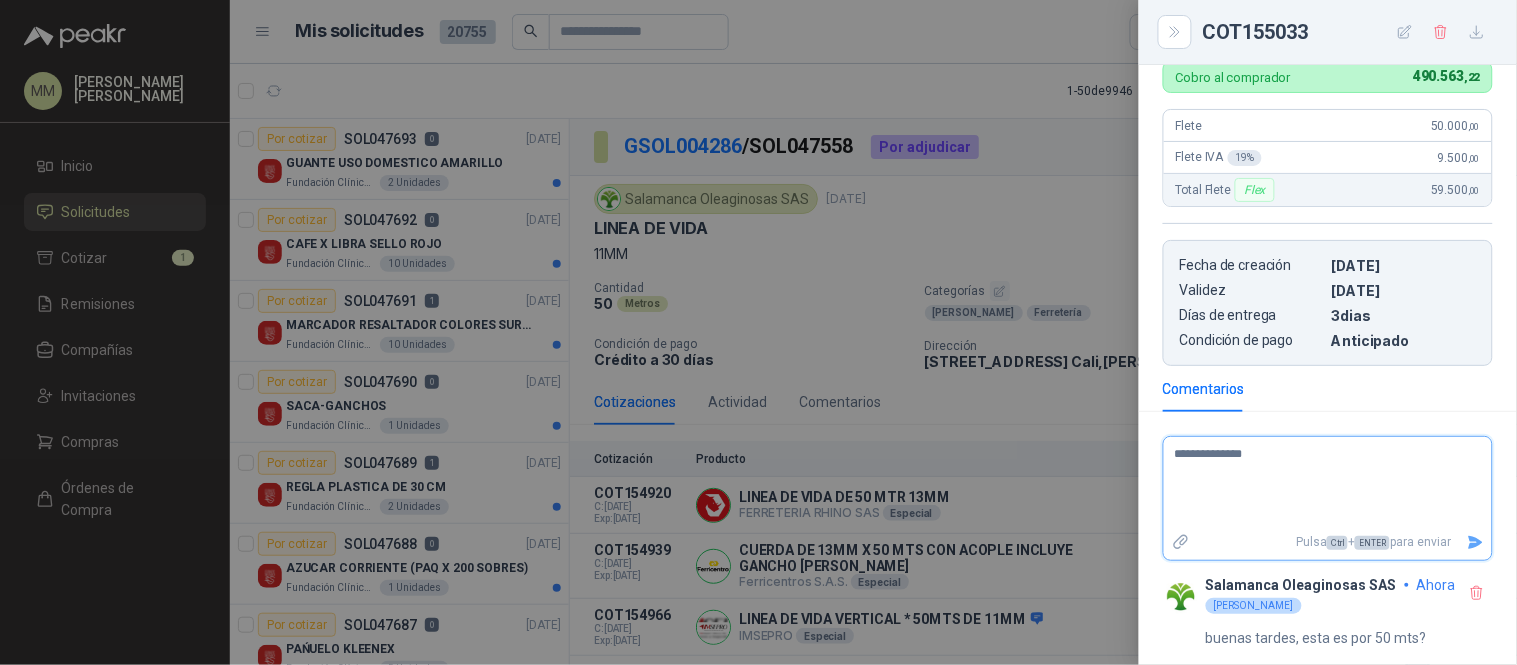 type 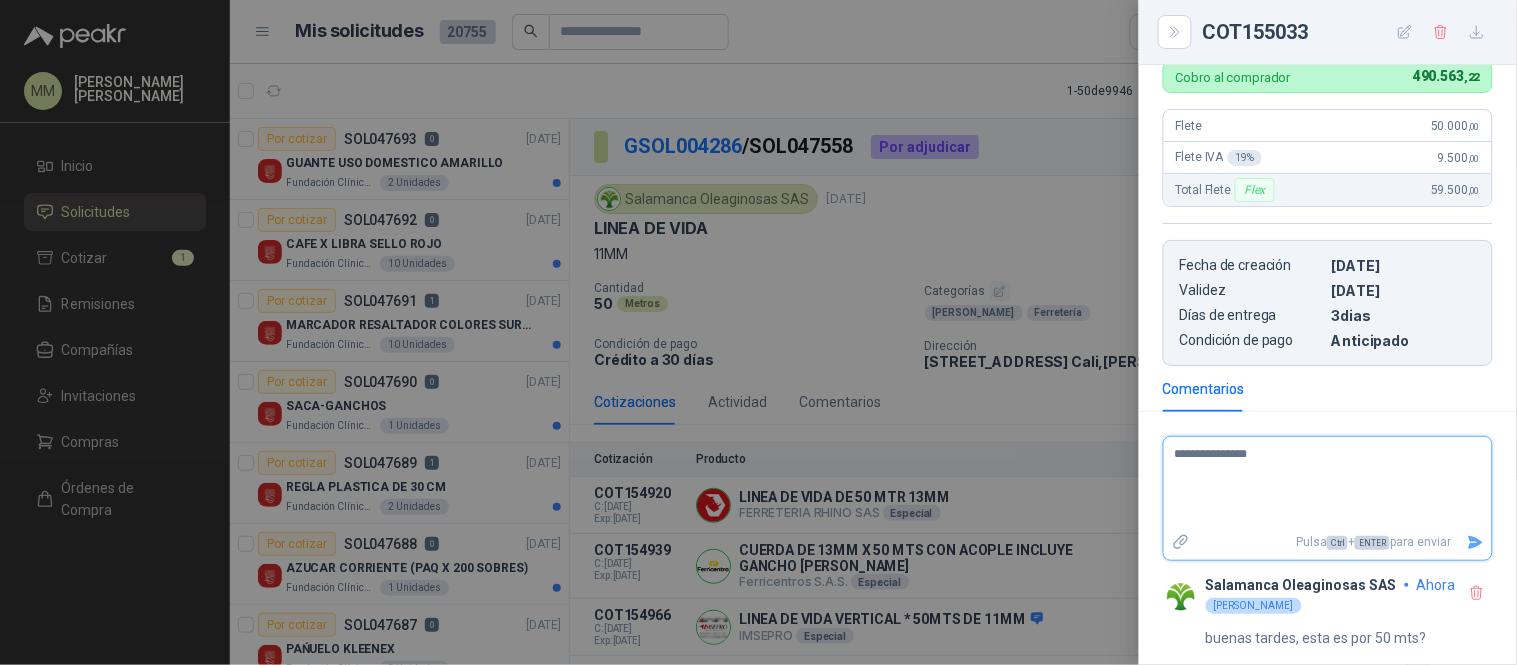 type on "**********" 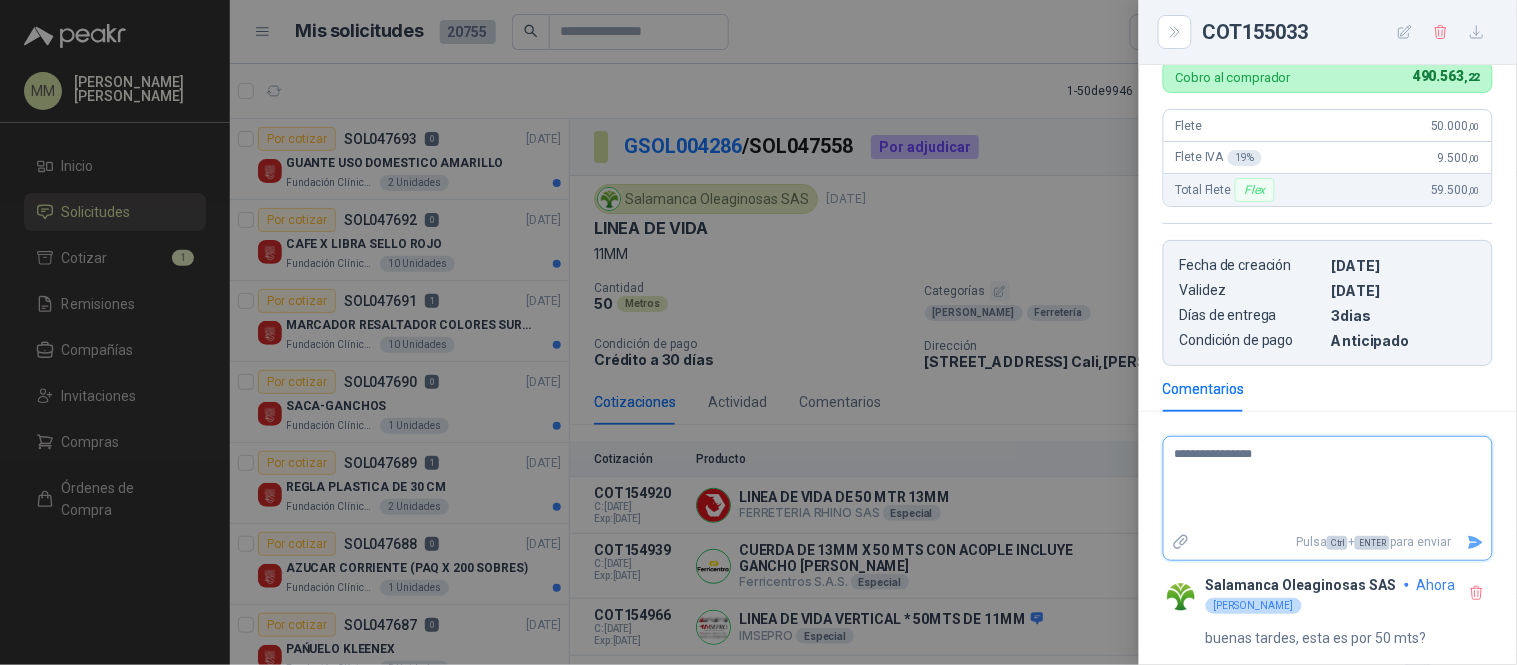 type on "**********" 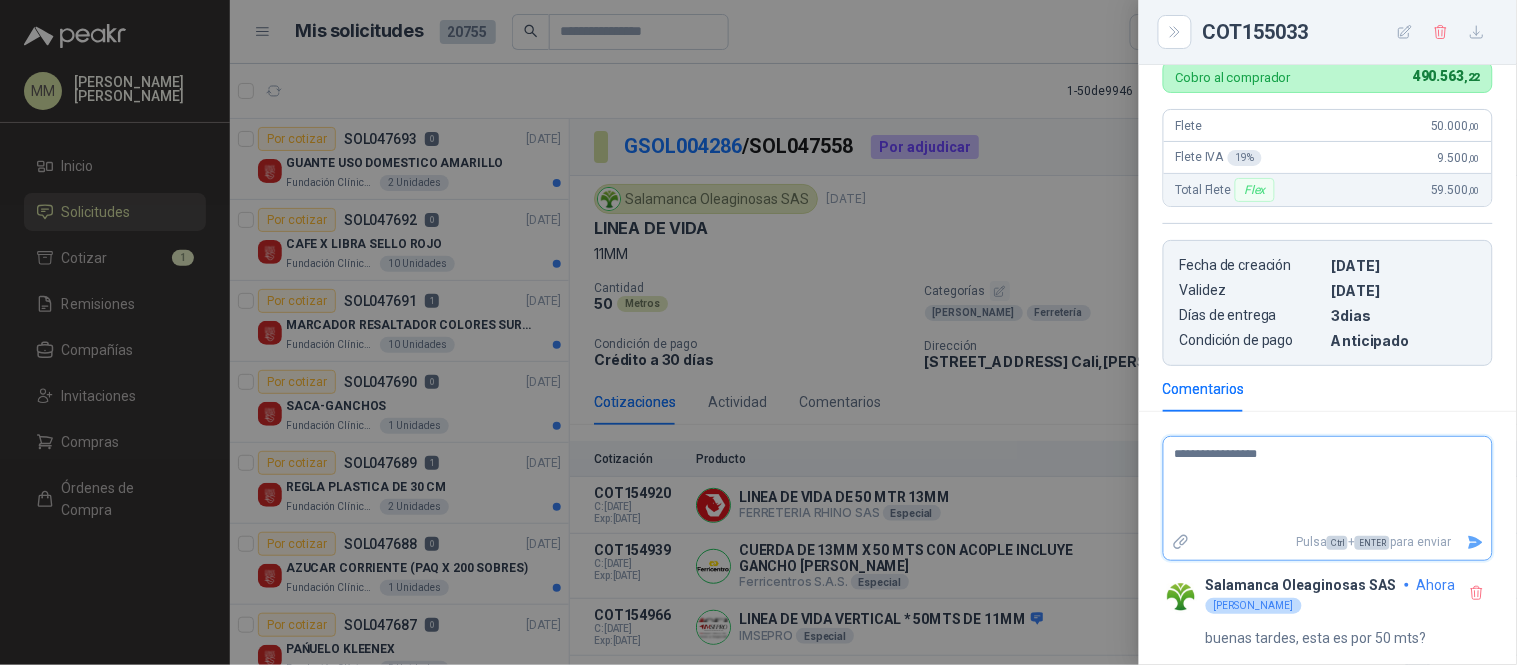 type on "**********" 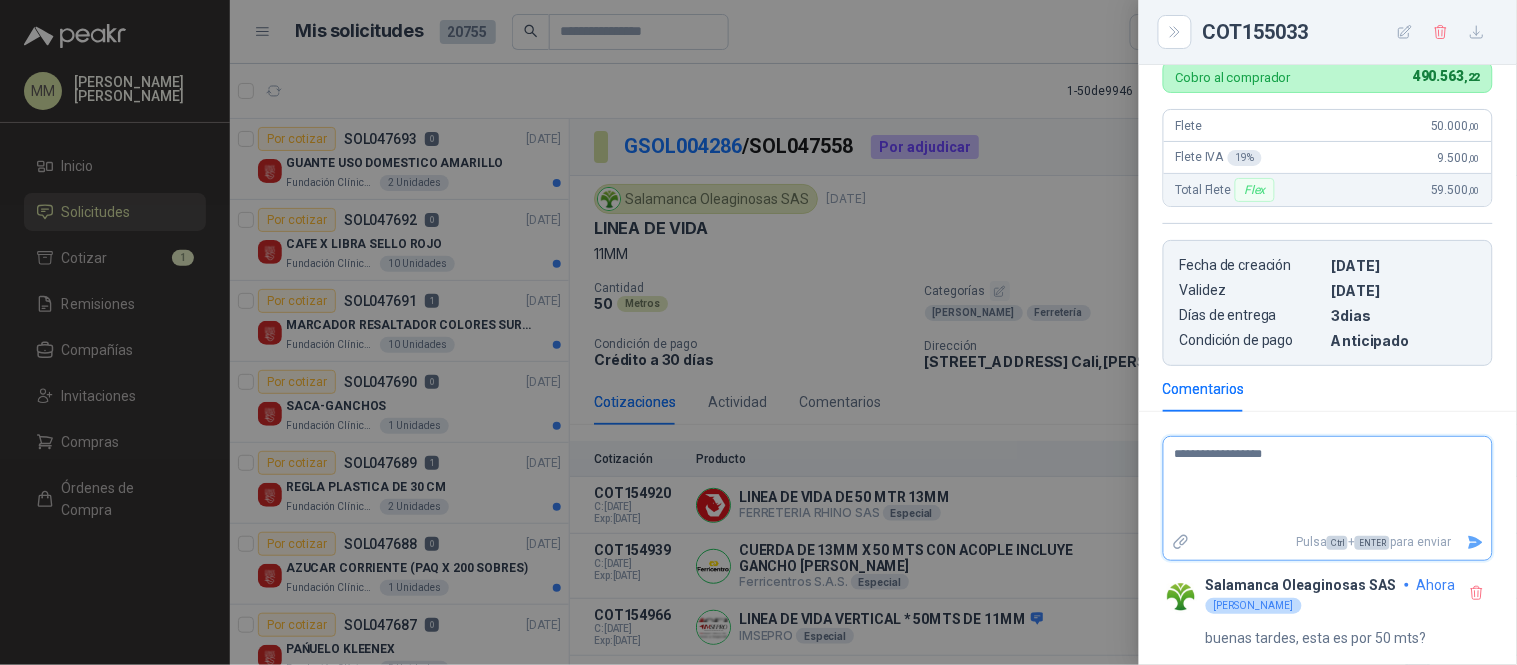type 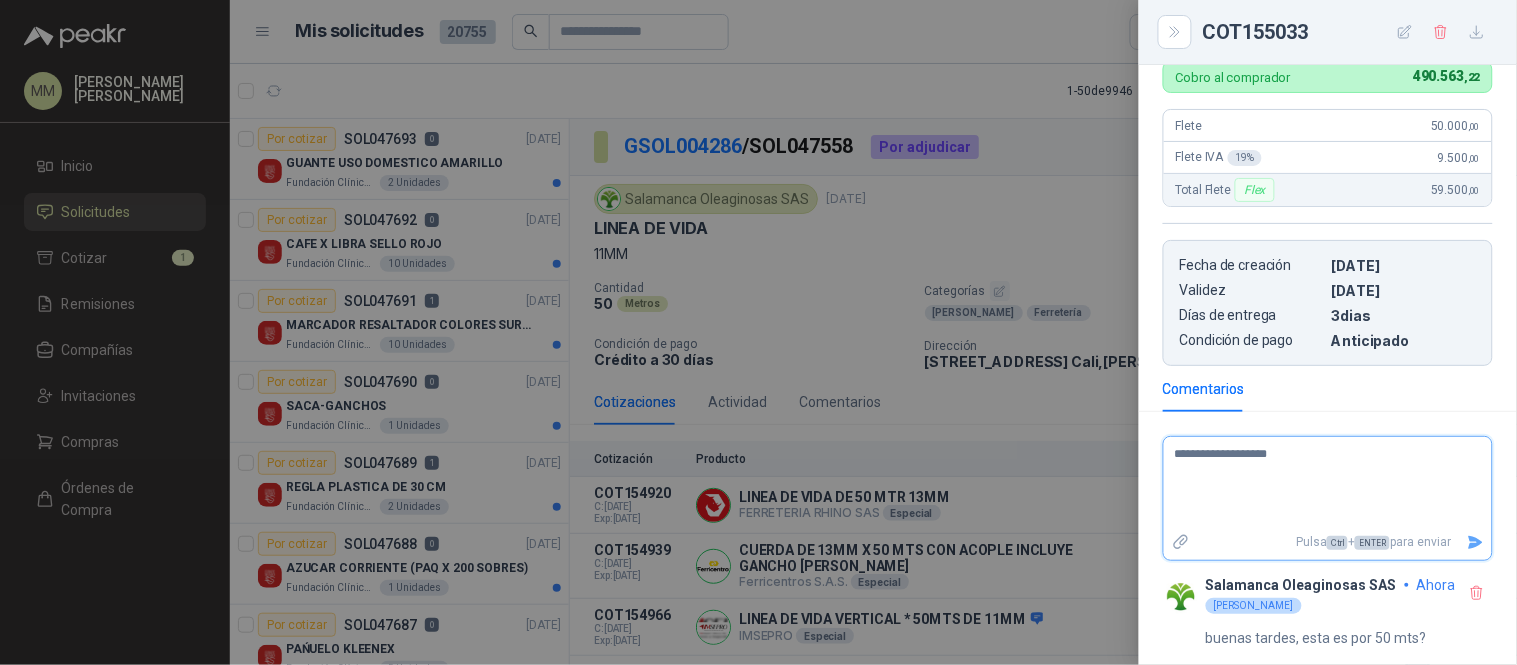 type on "**********" 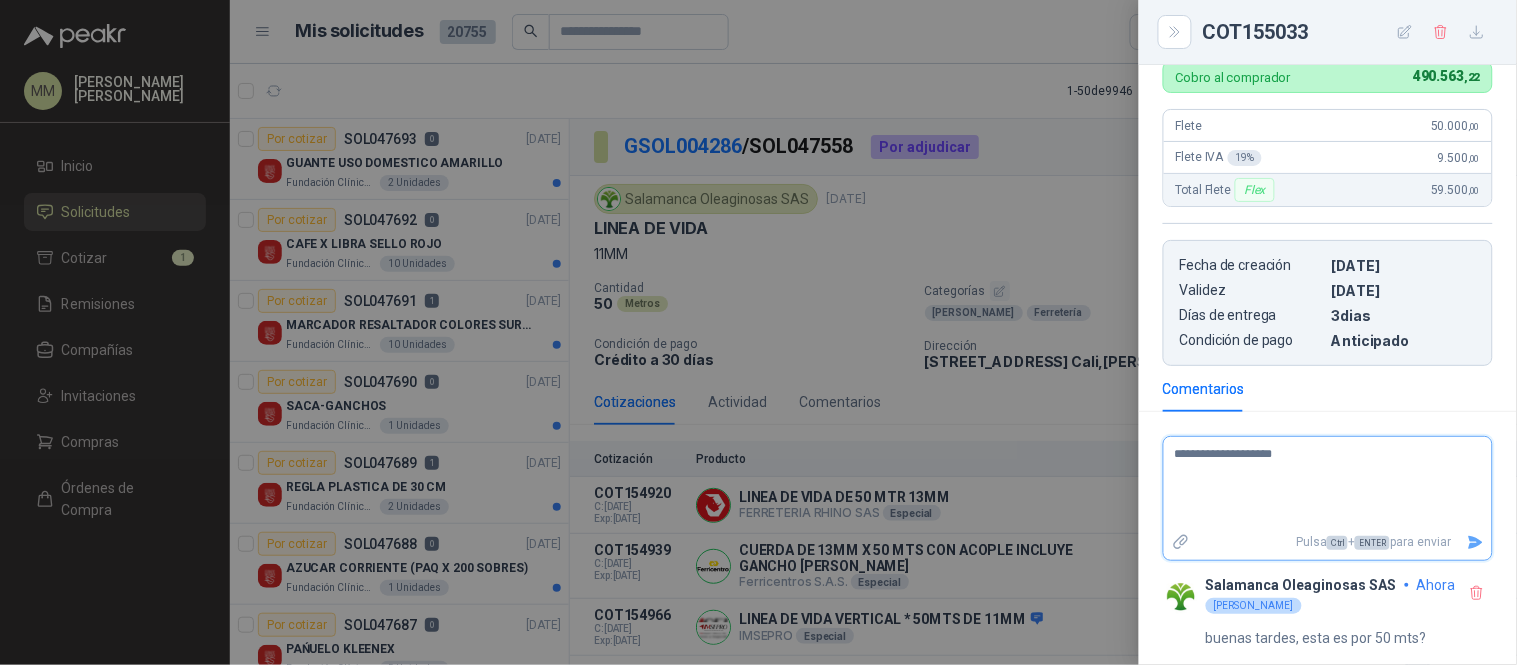 type on "**********" 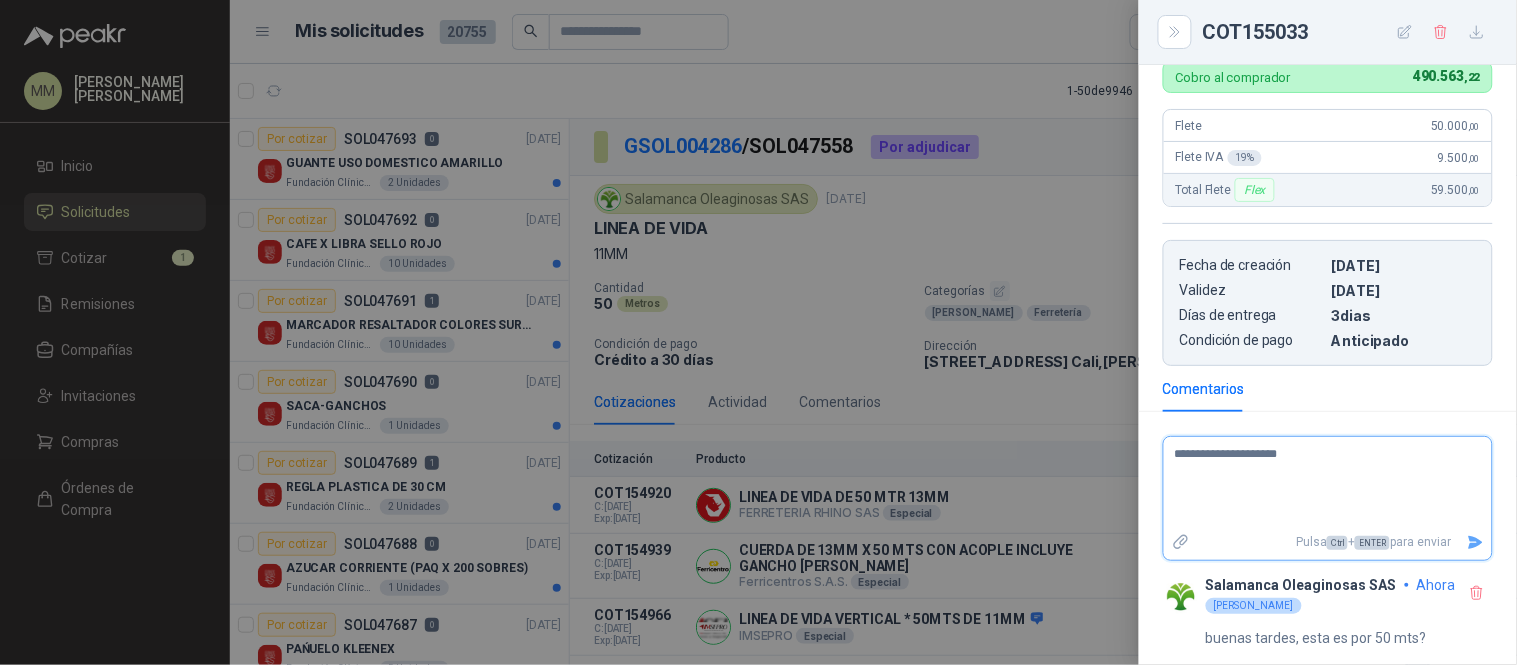 type on "**********" 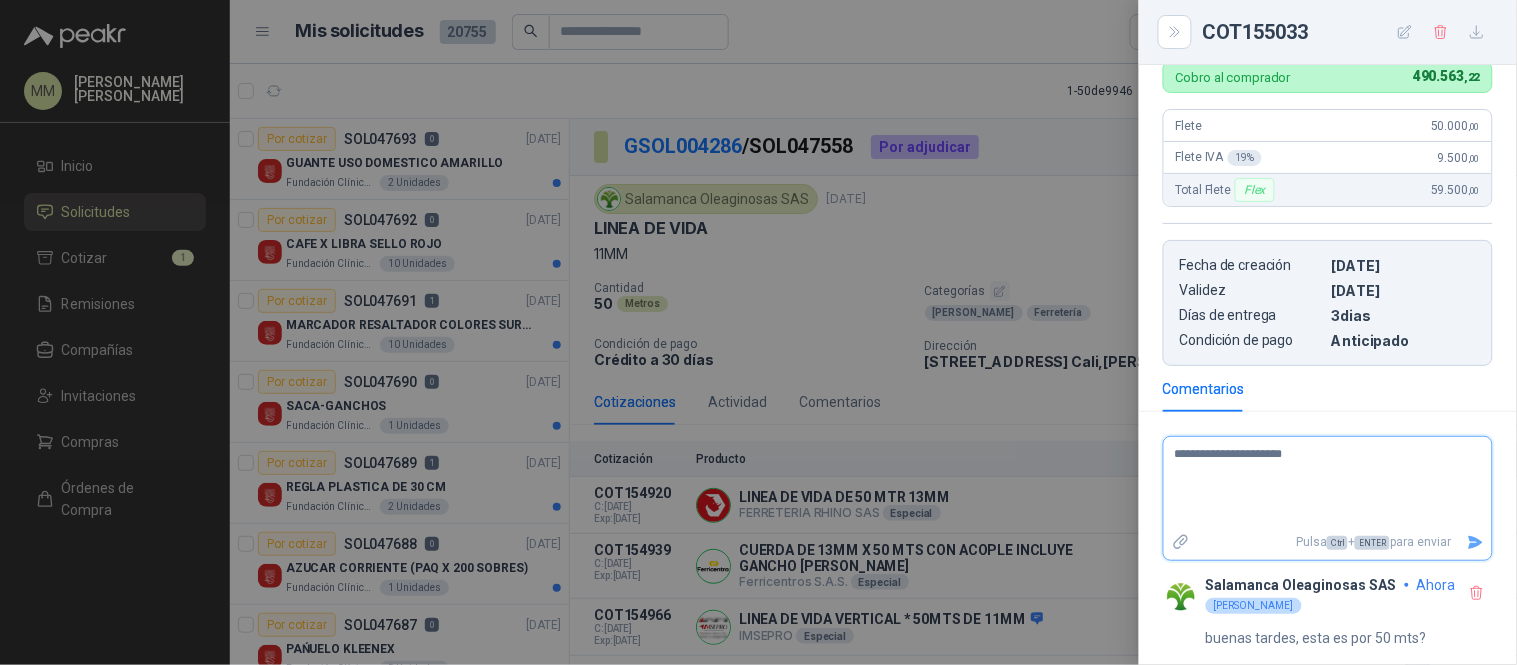 type on "**********" 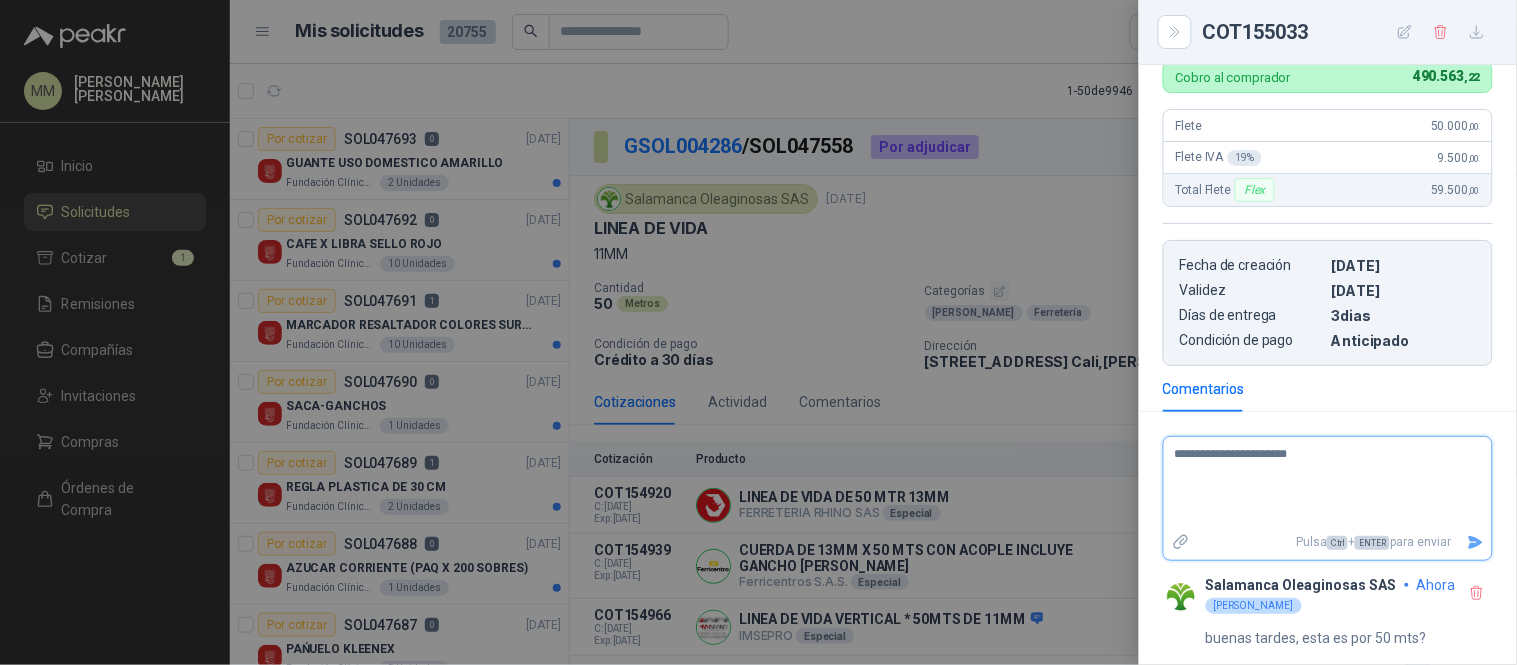 type on "**********" 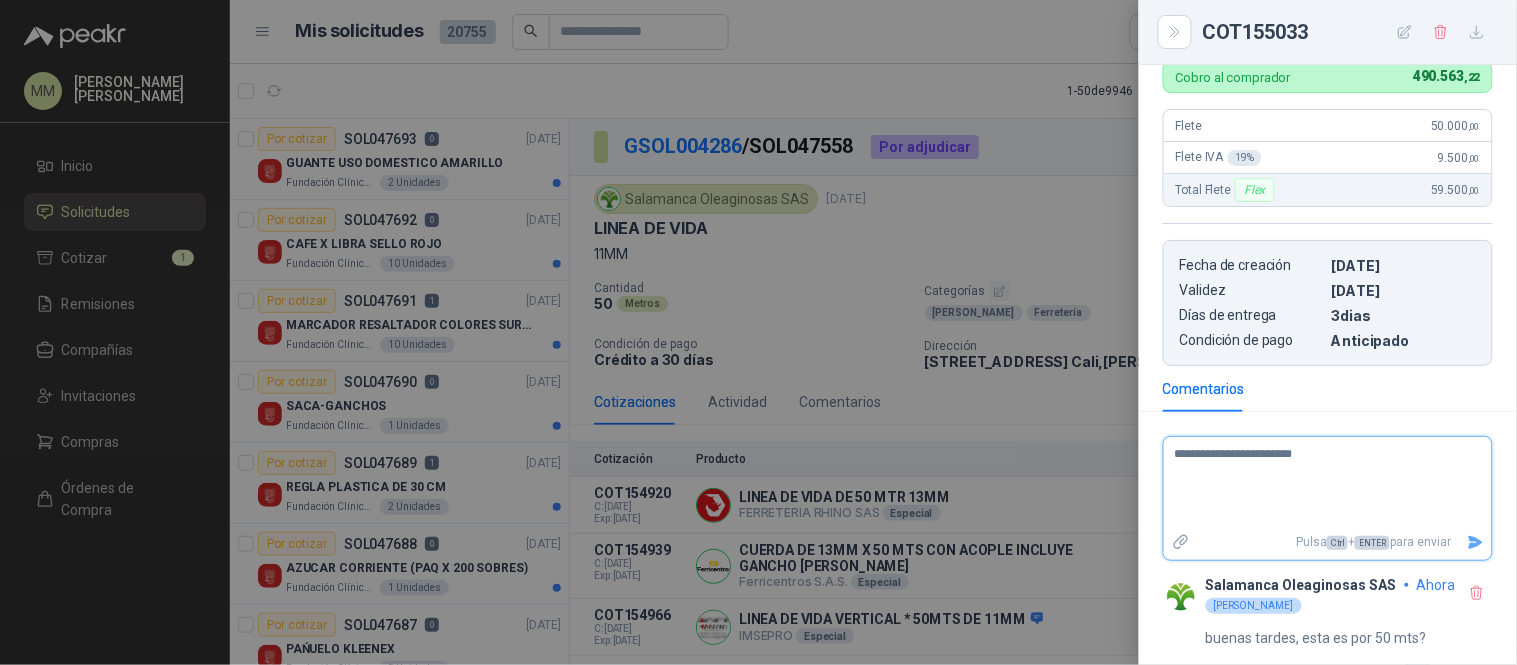 type on "**********" 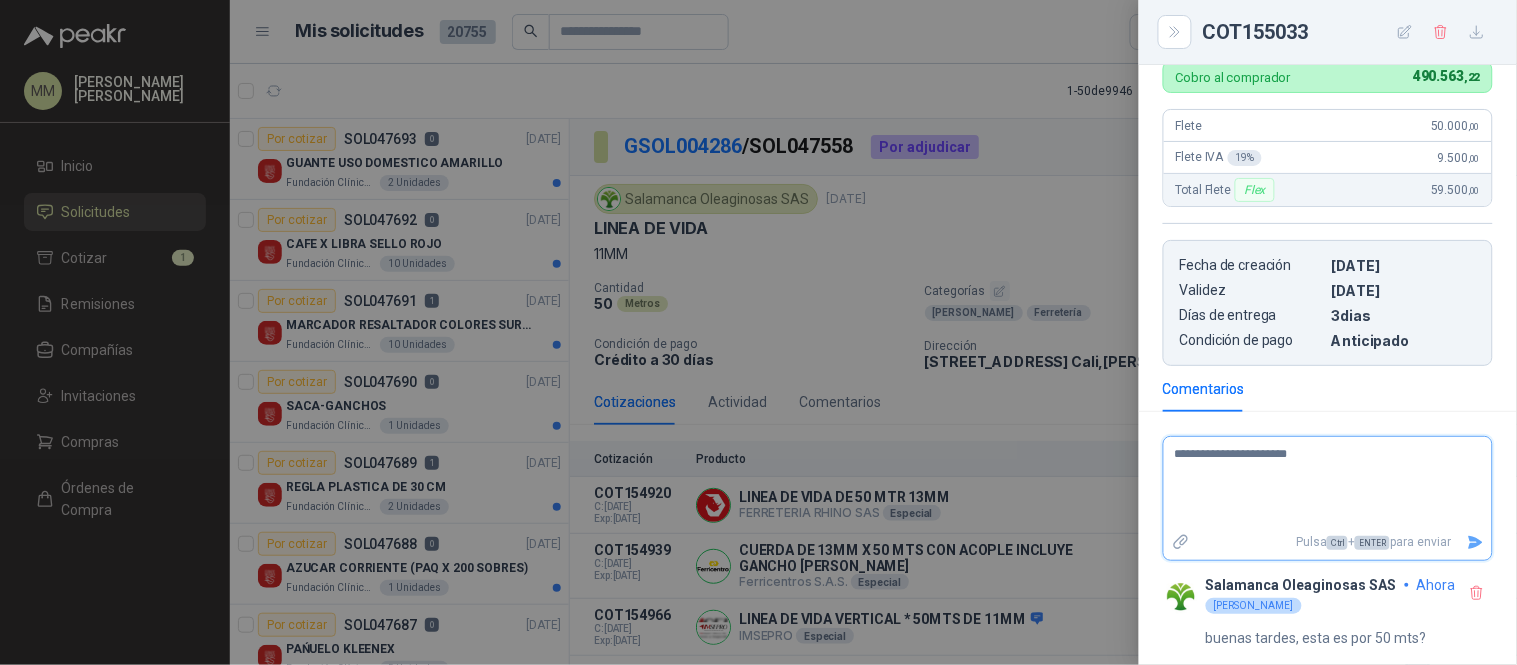 type 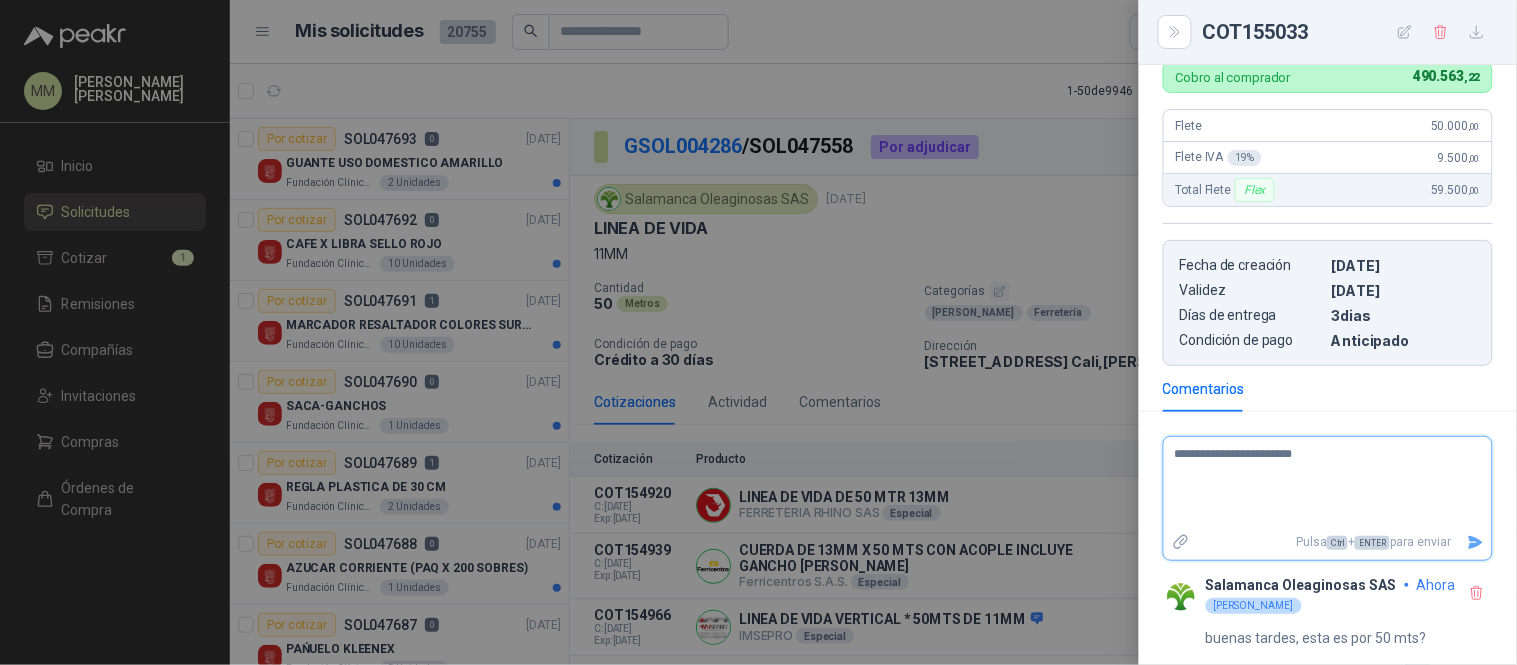 type on "**********" 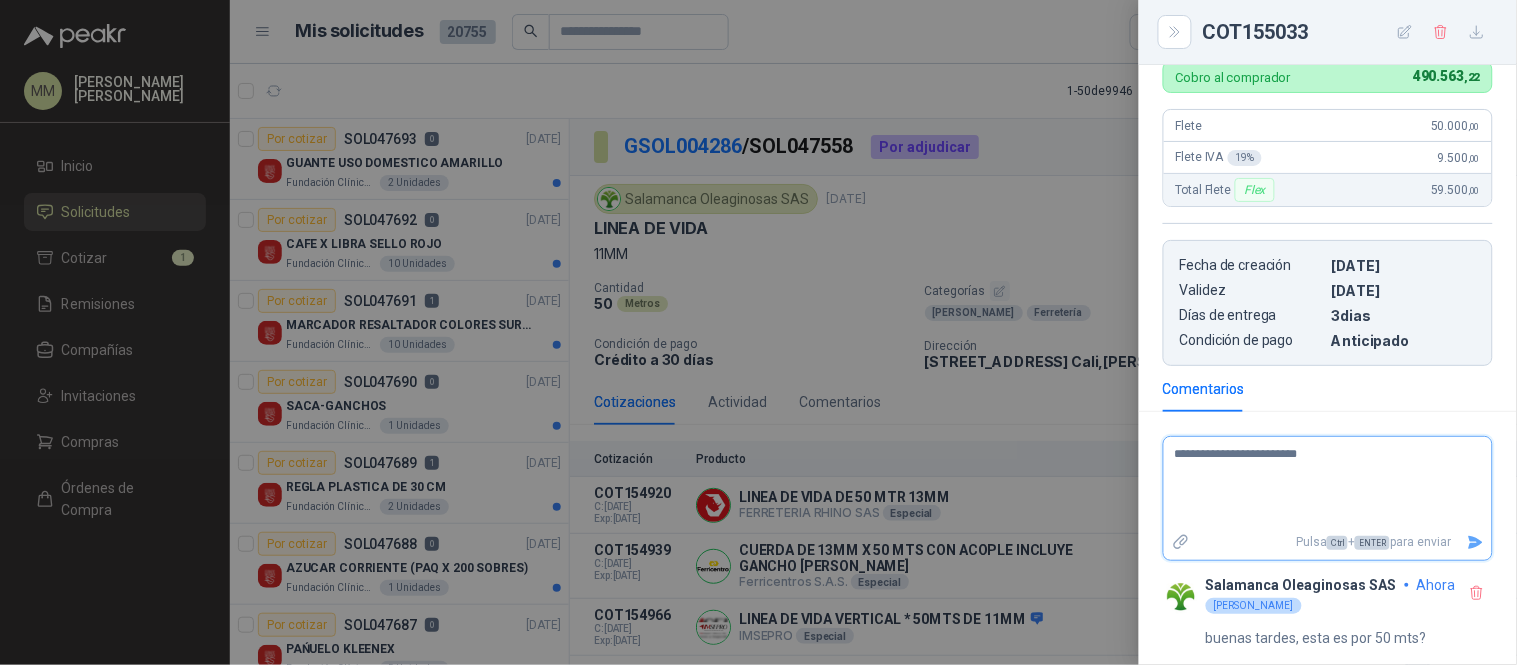 type on "**********" 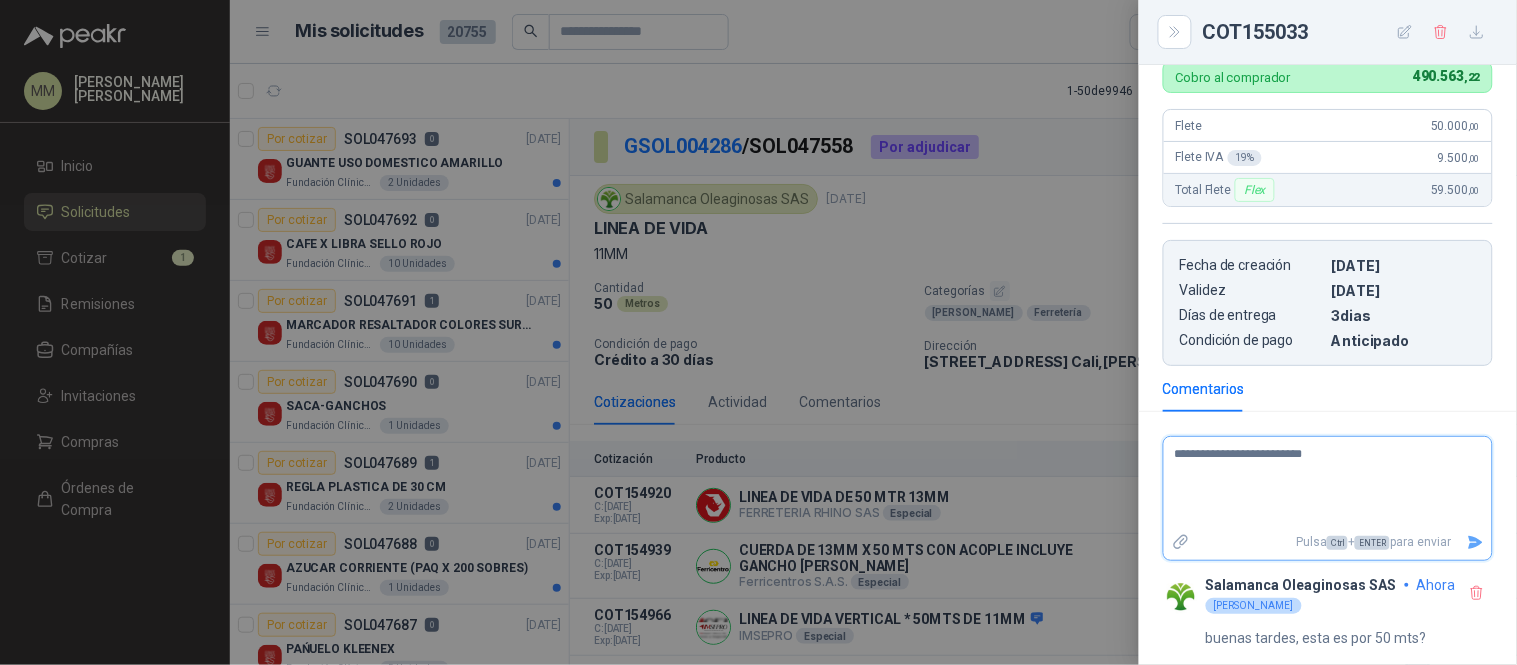 type on "**********" 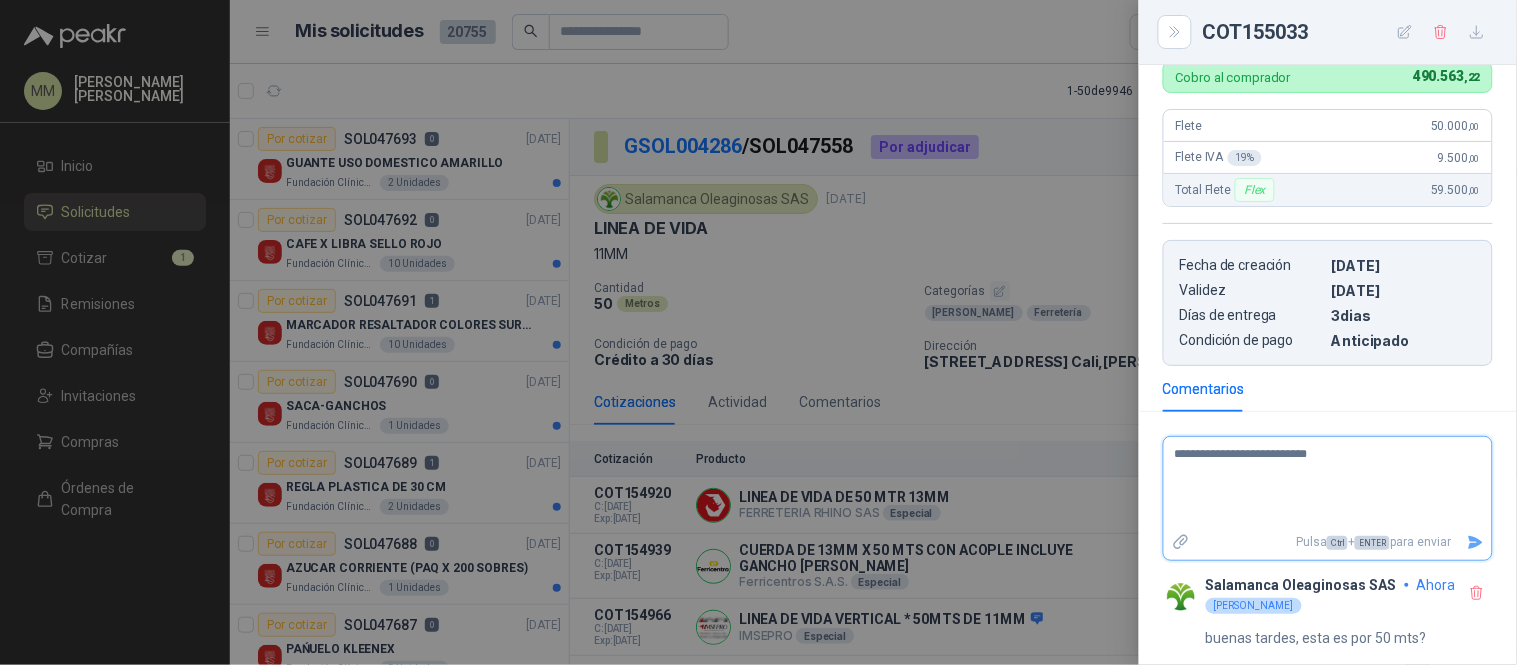 type on "**********" 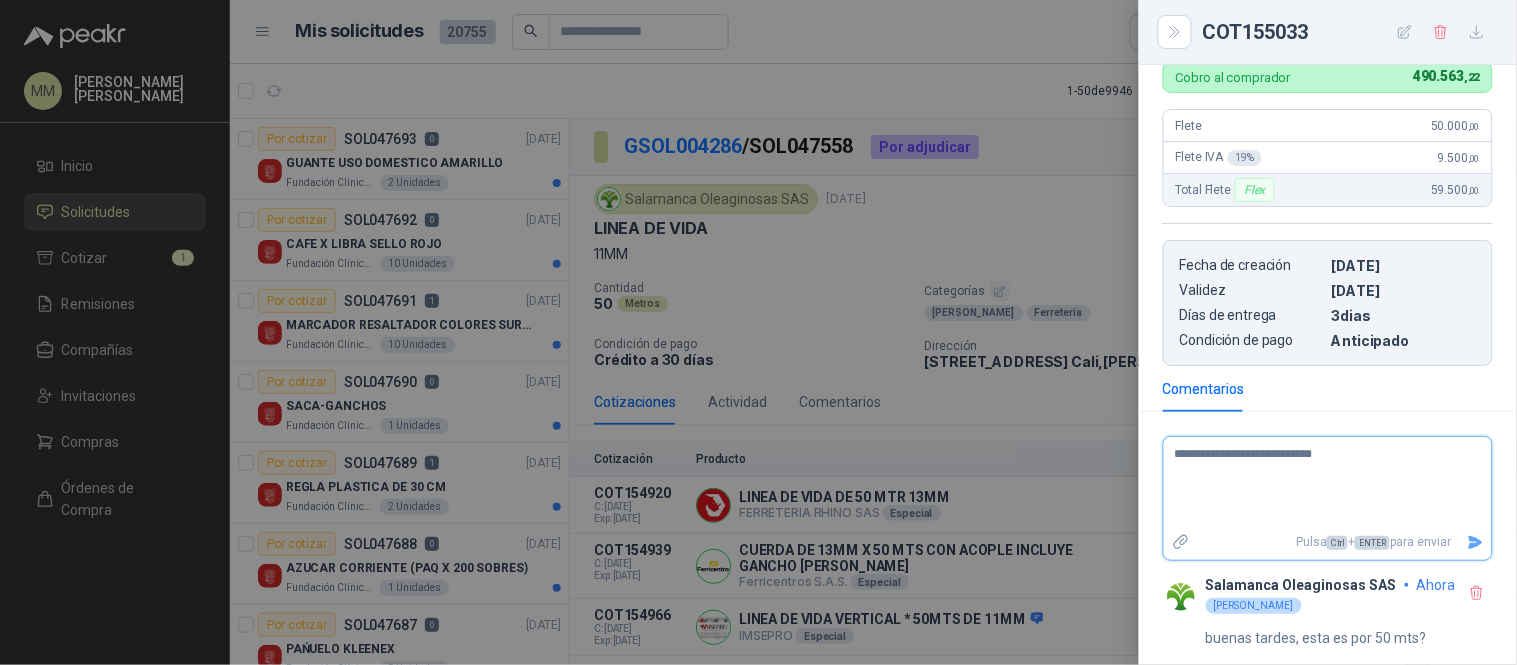 type on "**********" 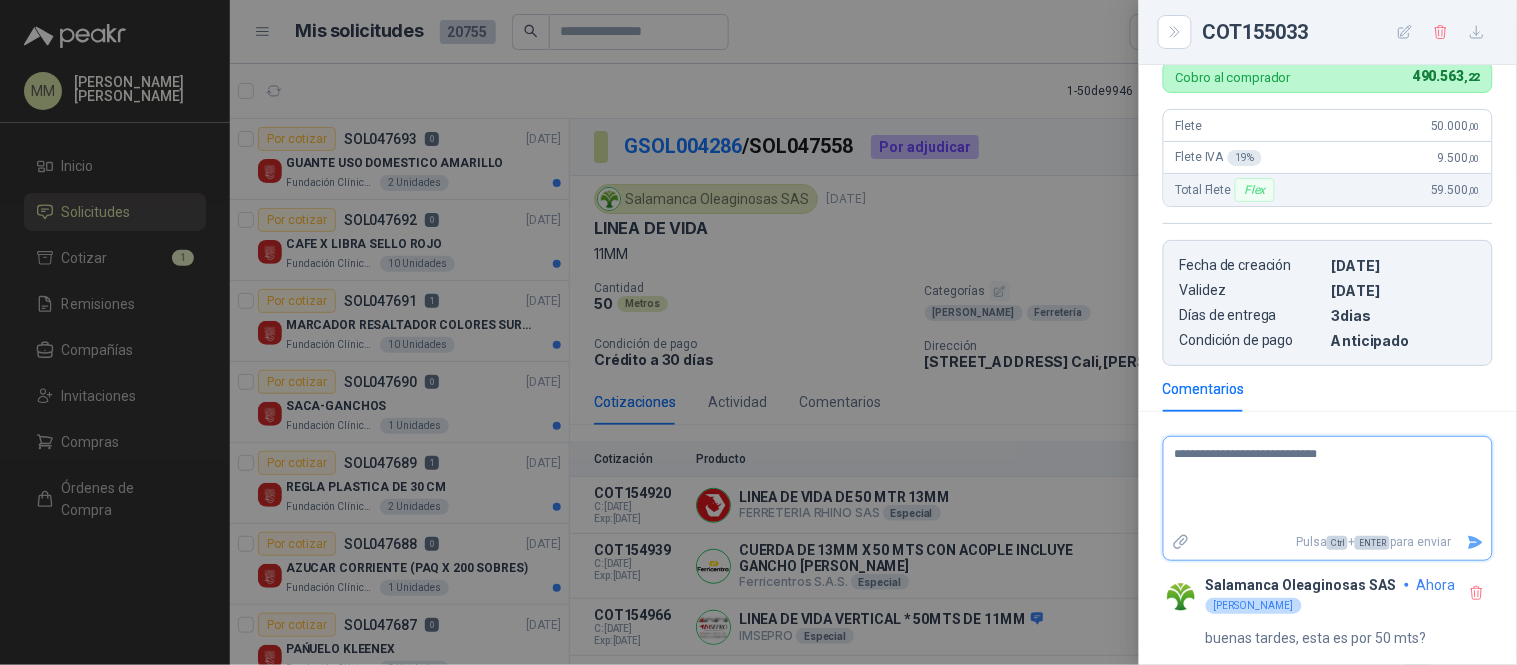 type on "**********" 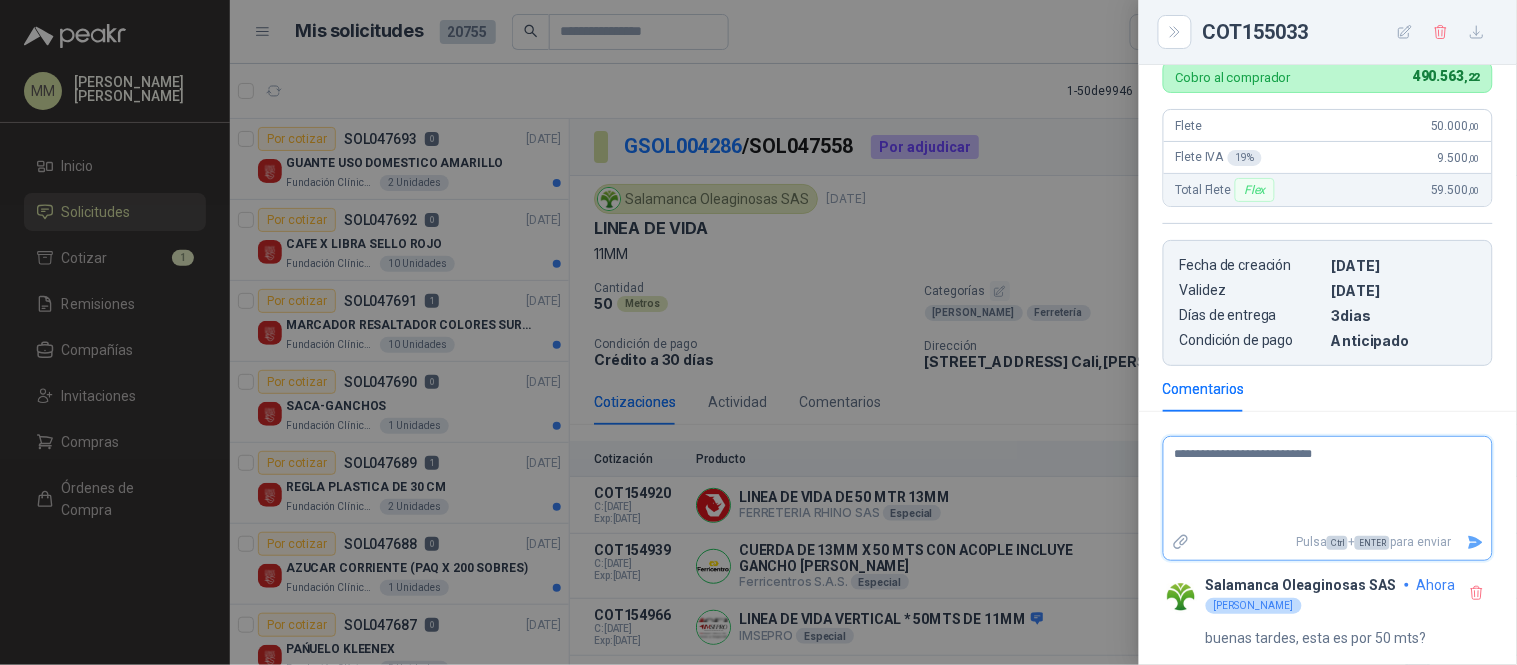 type on "**********" 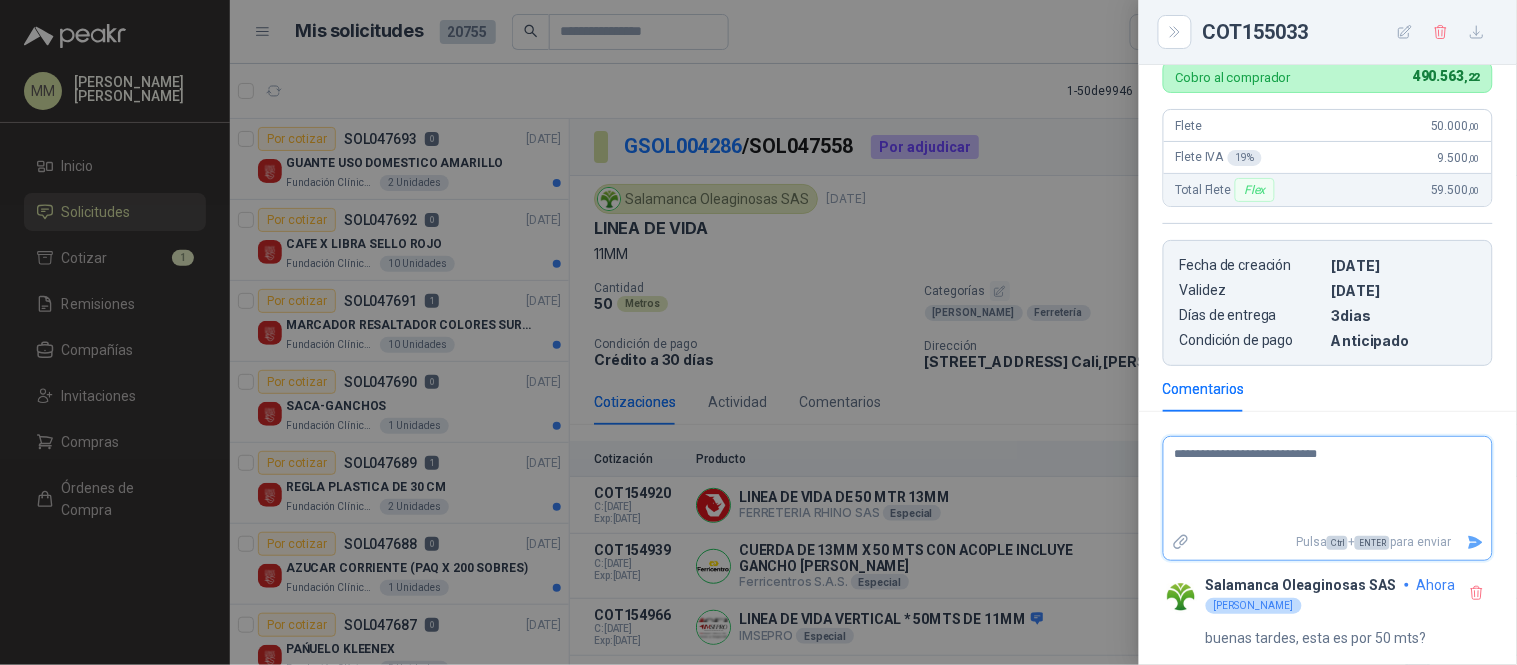 type on "**********" 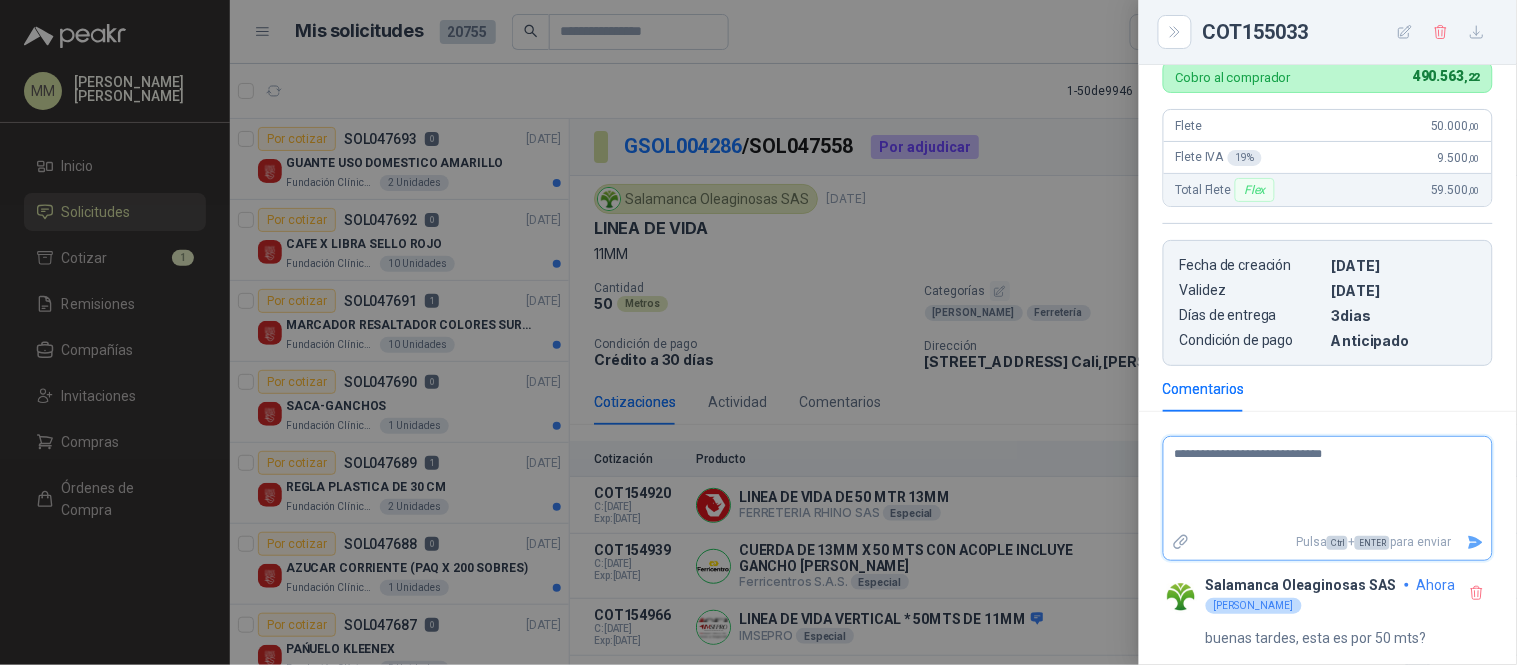 type on "**********" 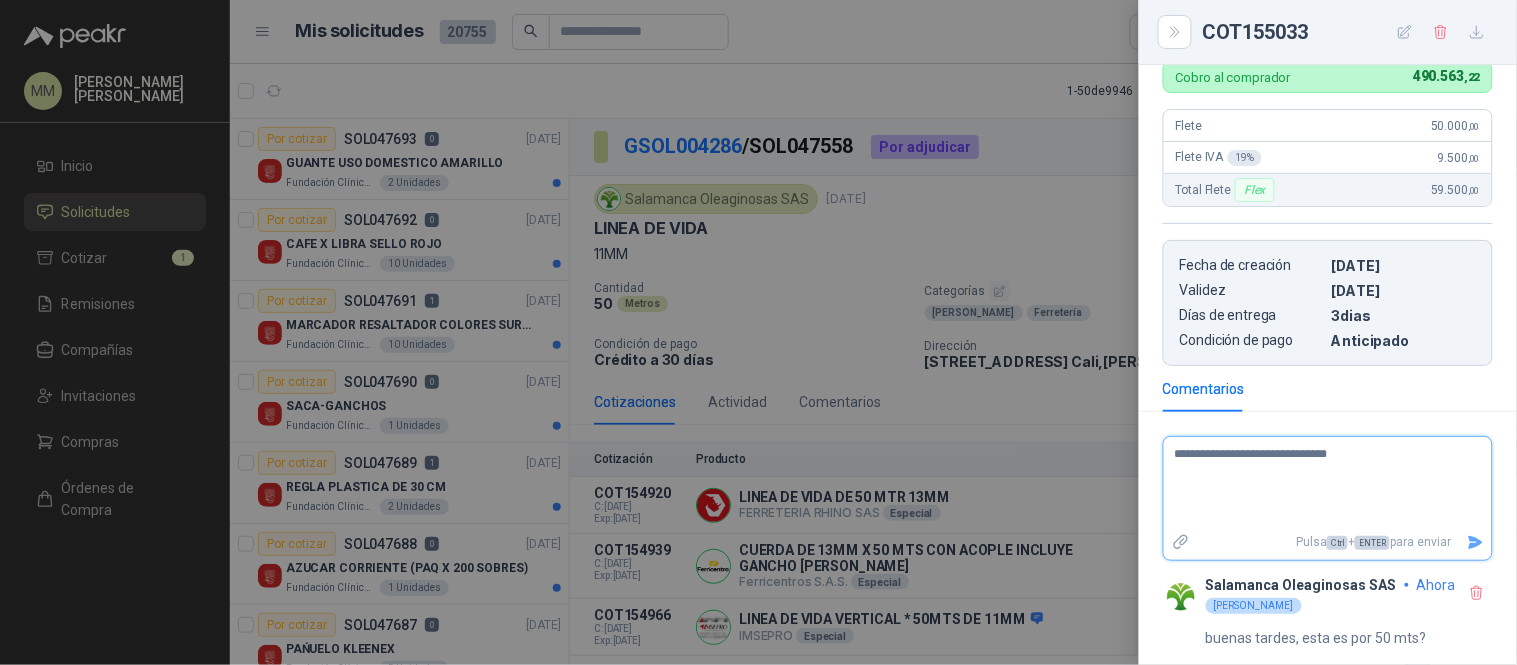 type on "**********" 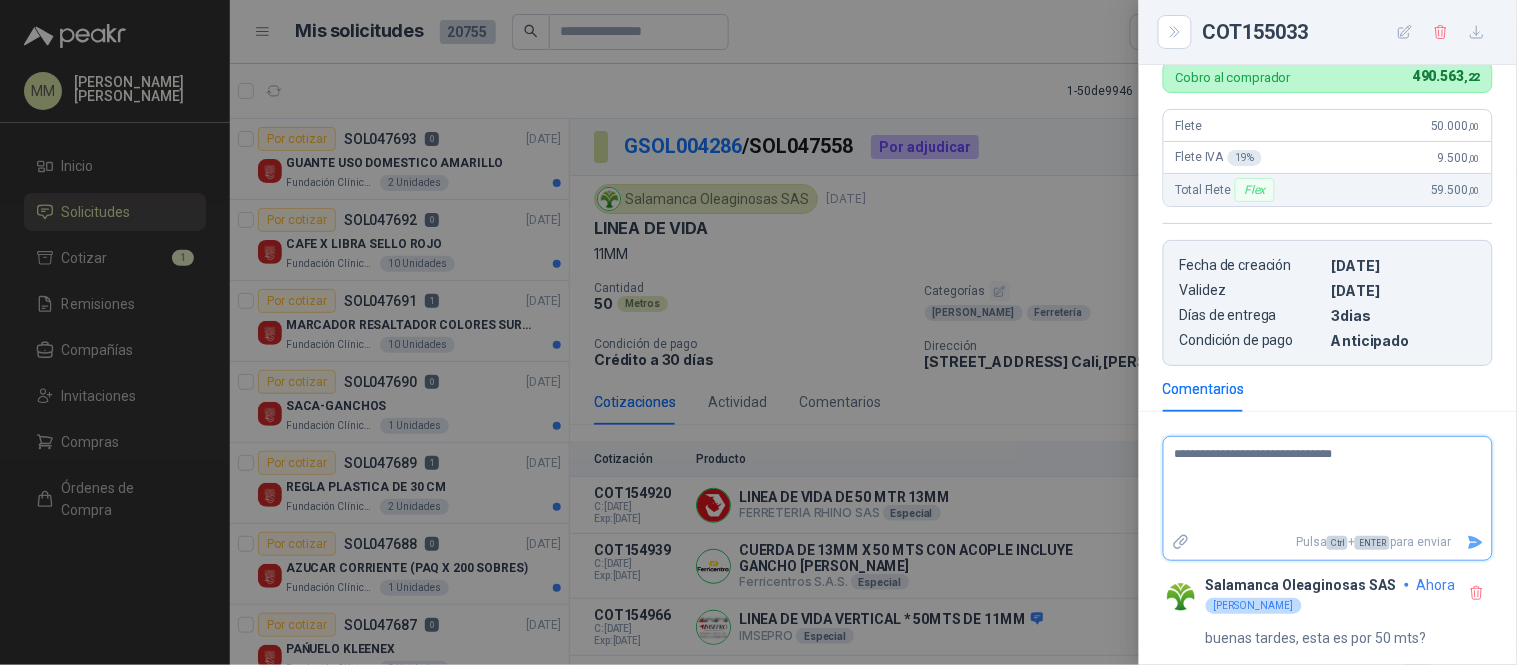 type on "**********" 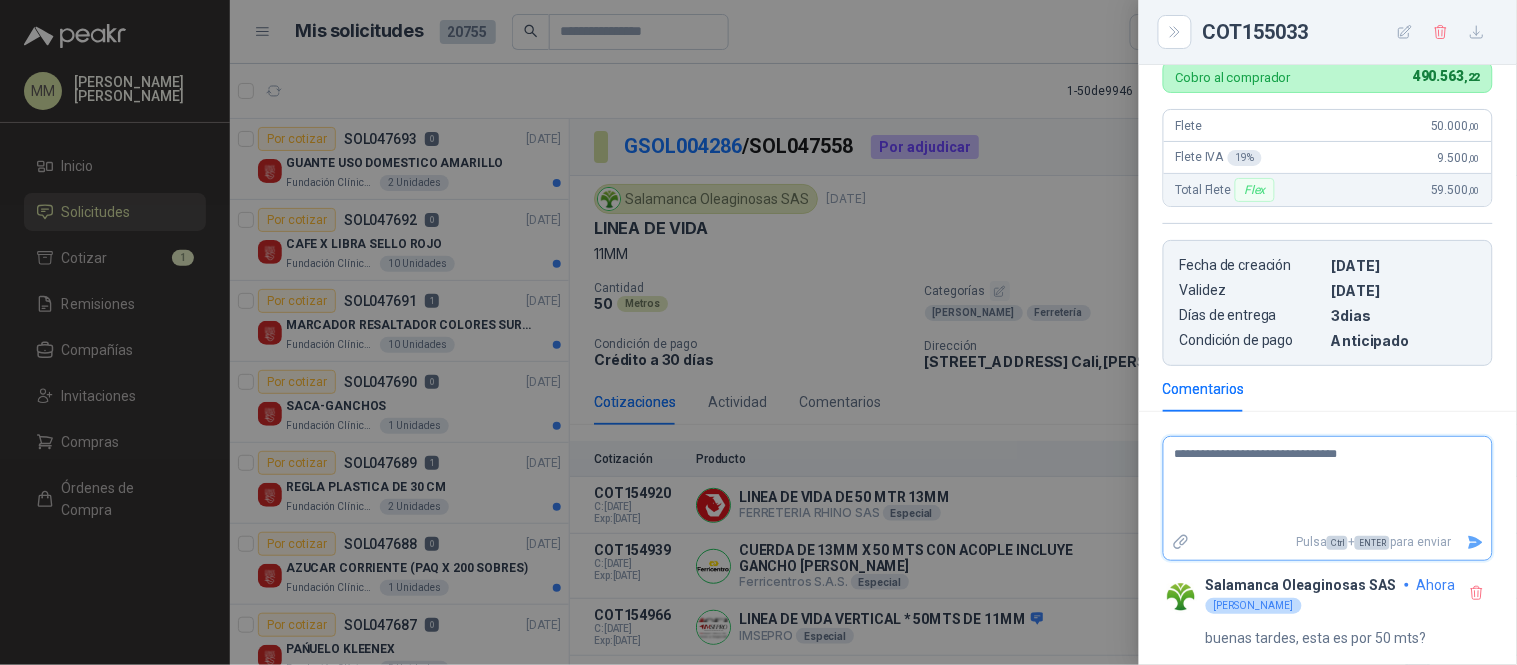 type on "**********" 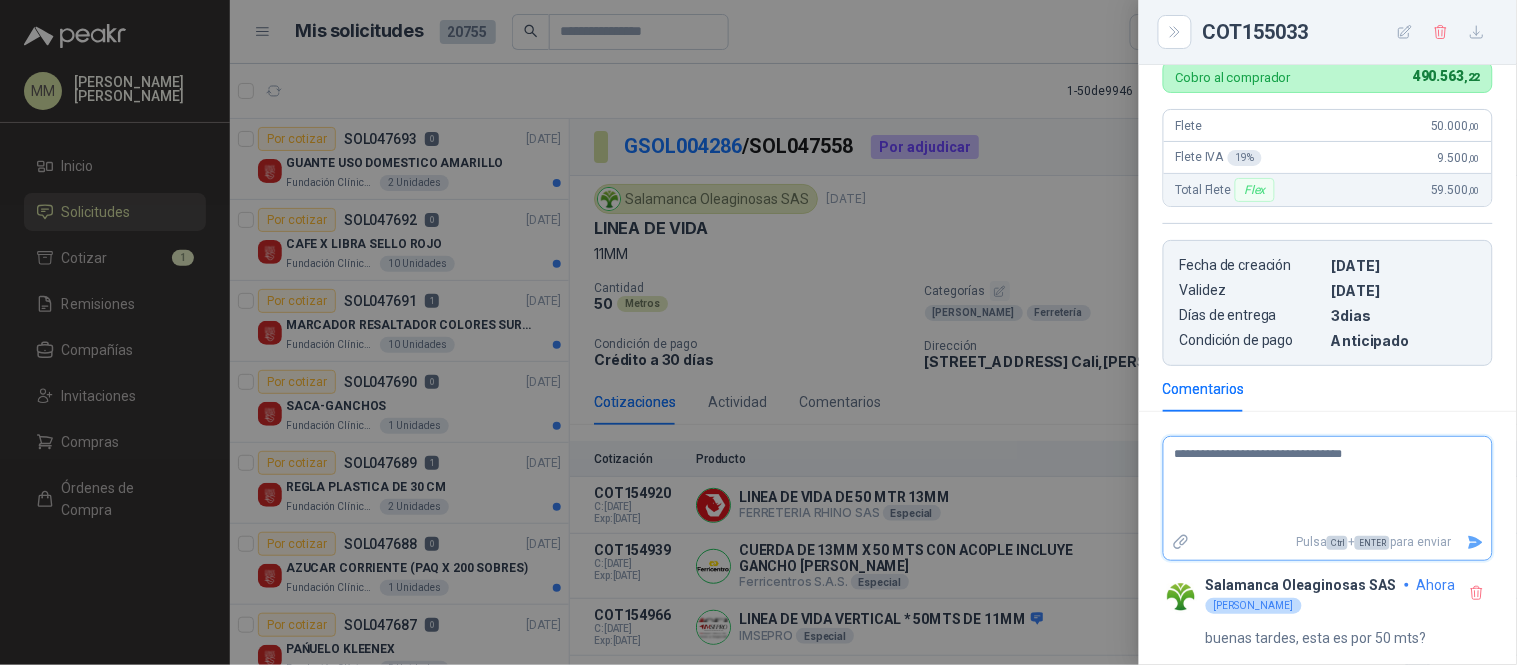 type on "**********" 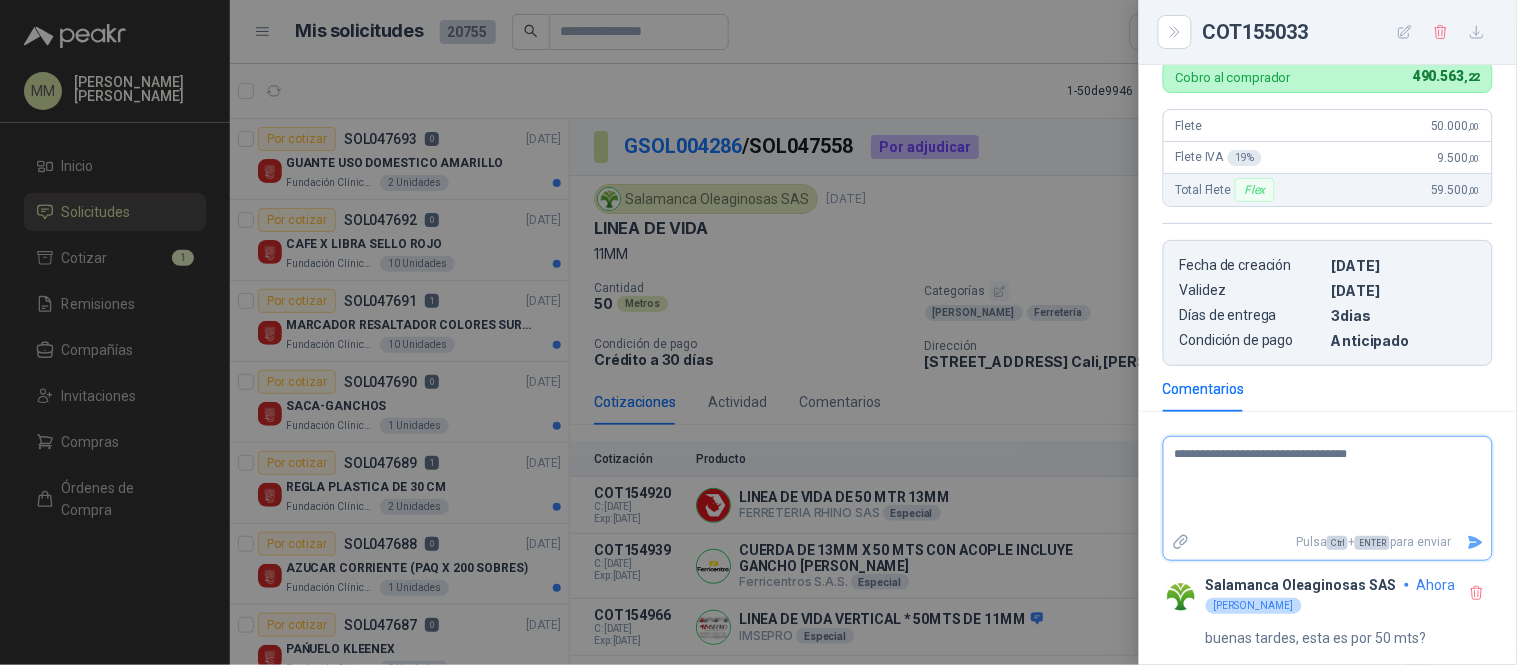 type on "**********" 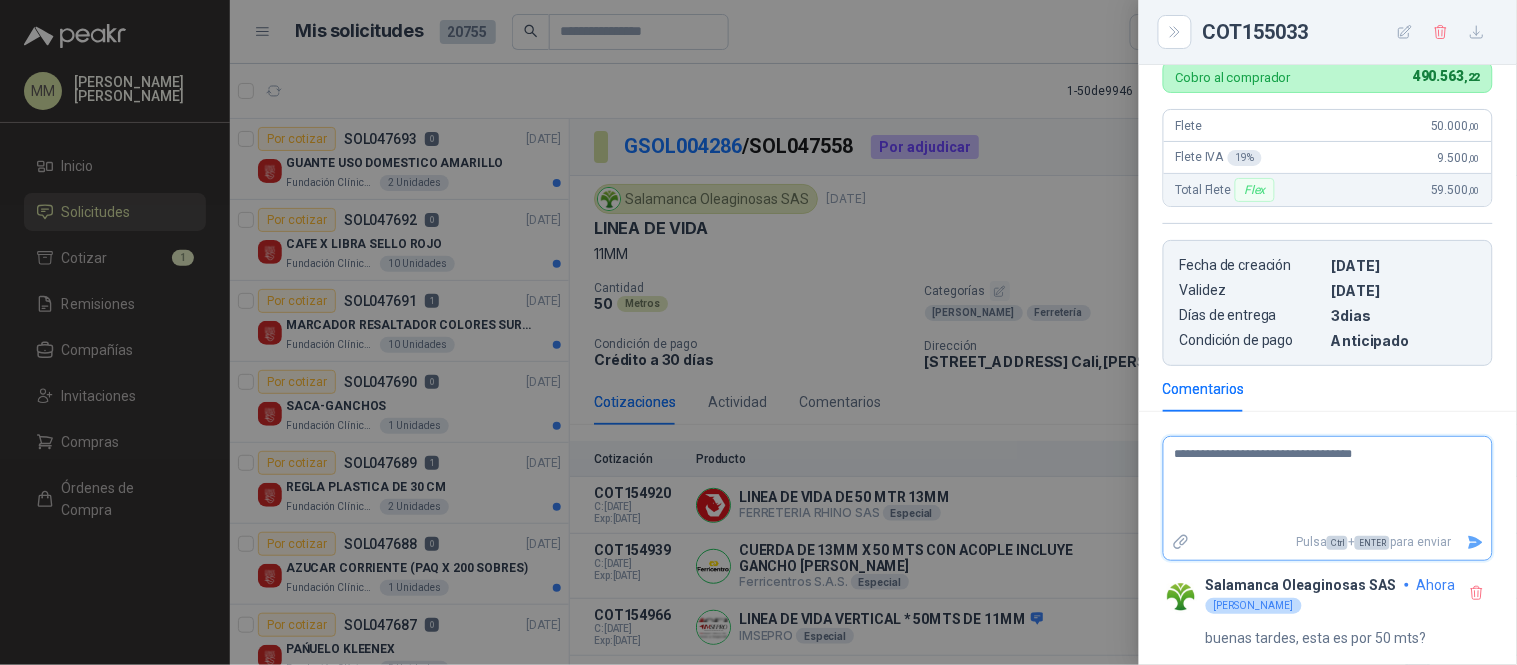 type on "**********" 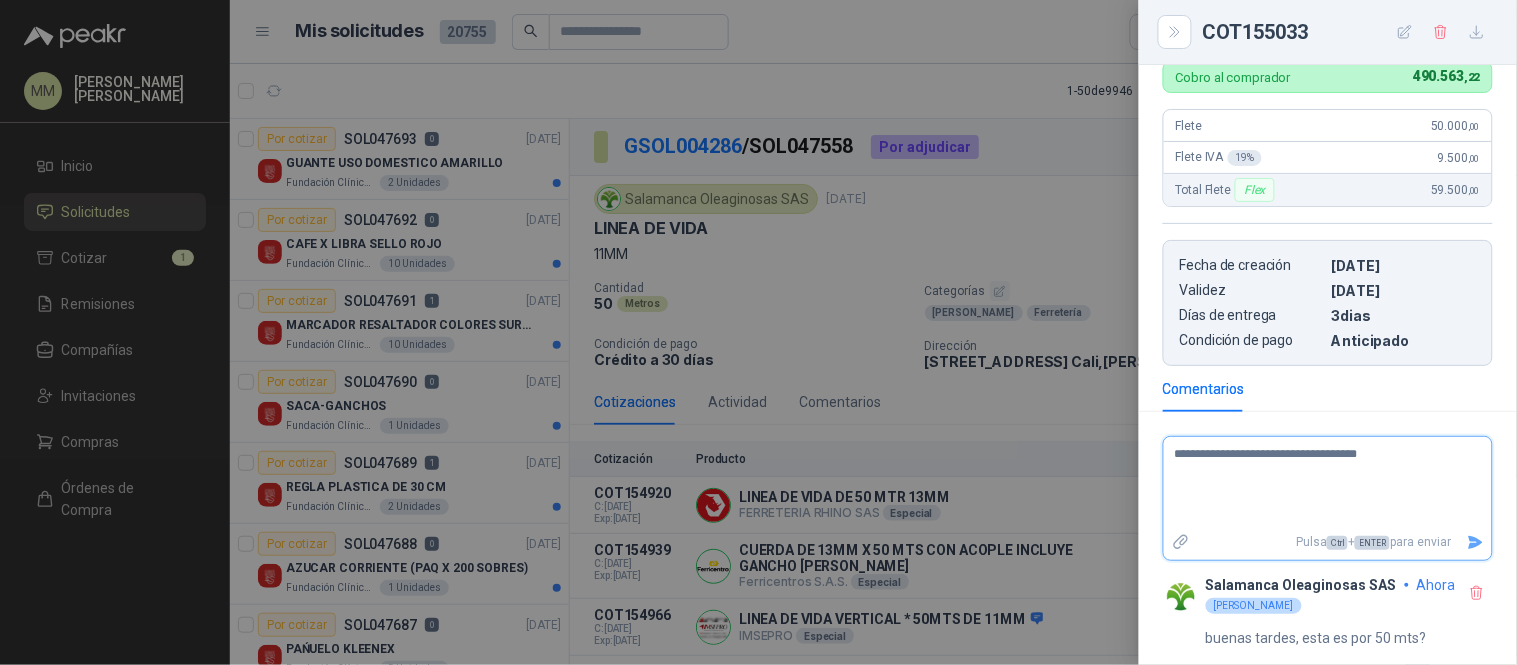 type on "**********" 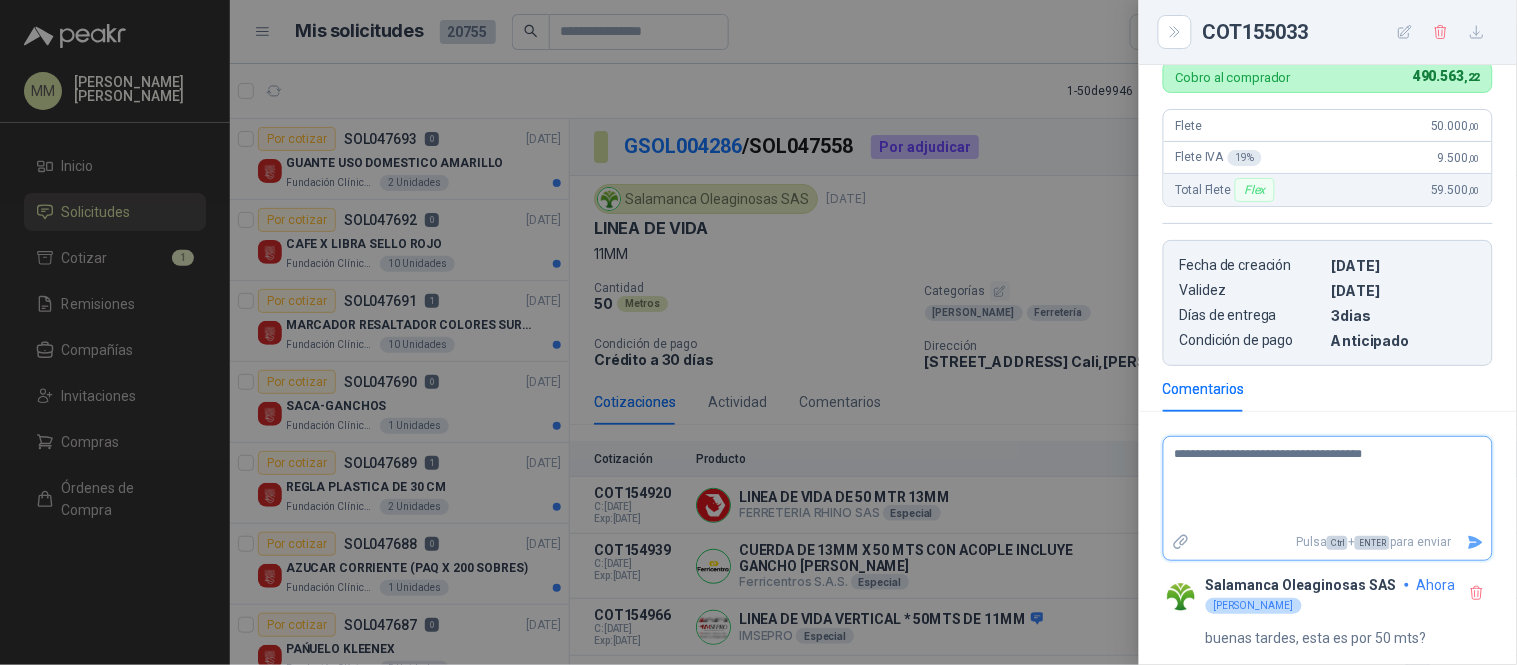 type on "**********" 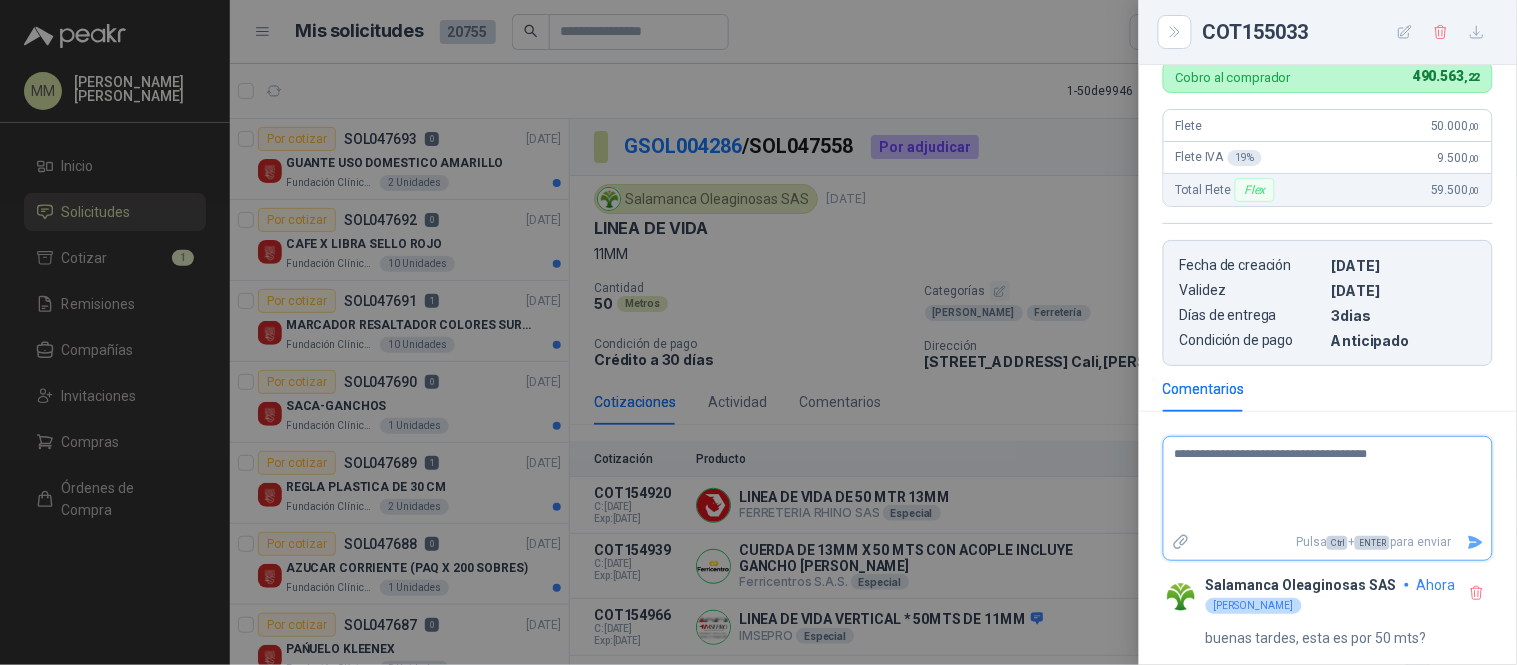 type on "**********" 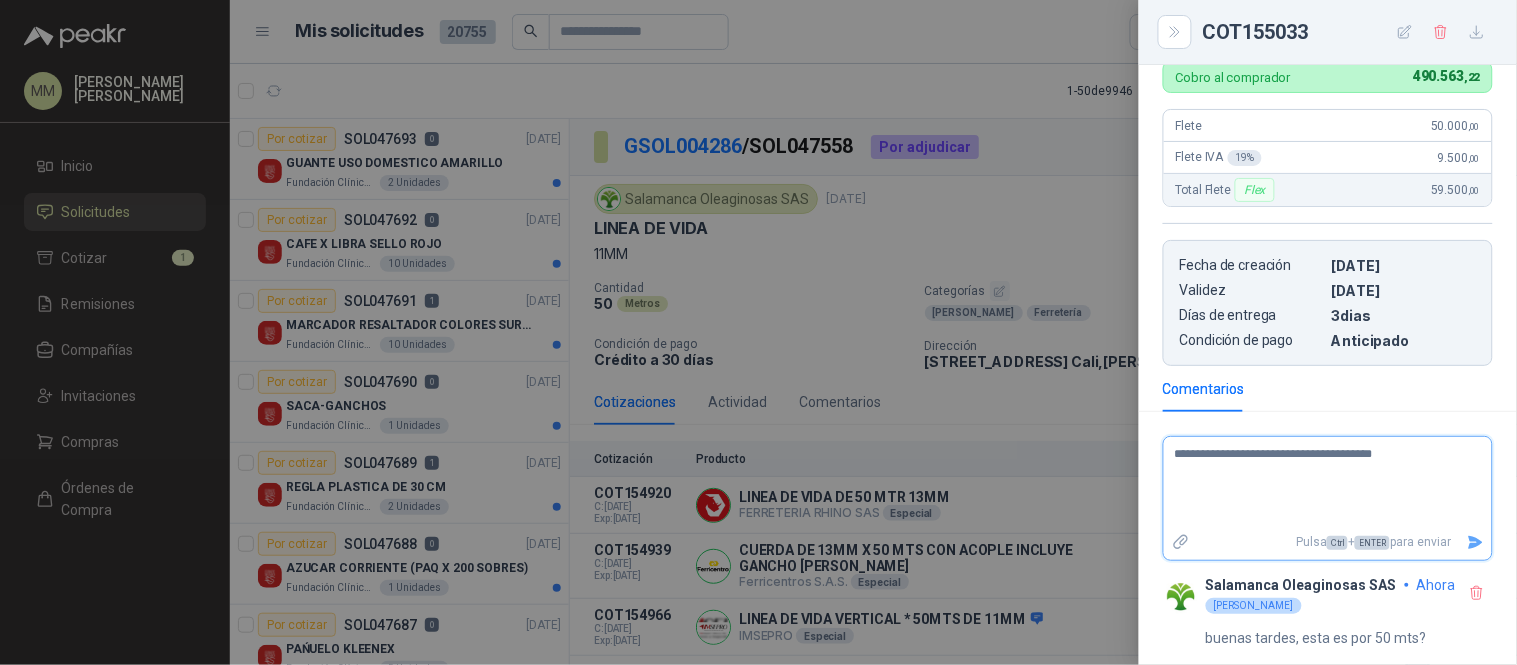 type on "**********" 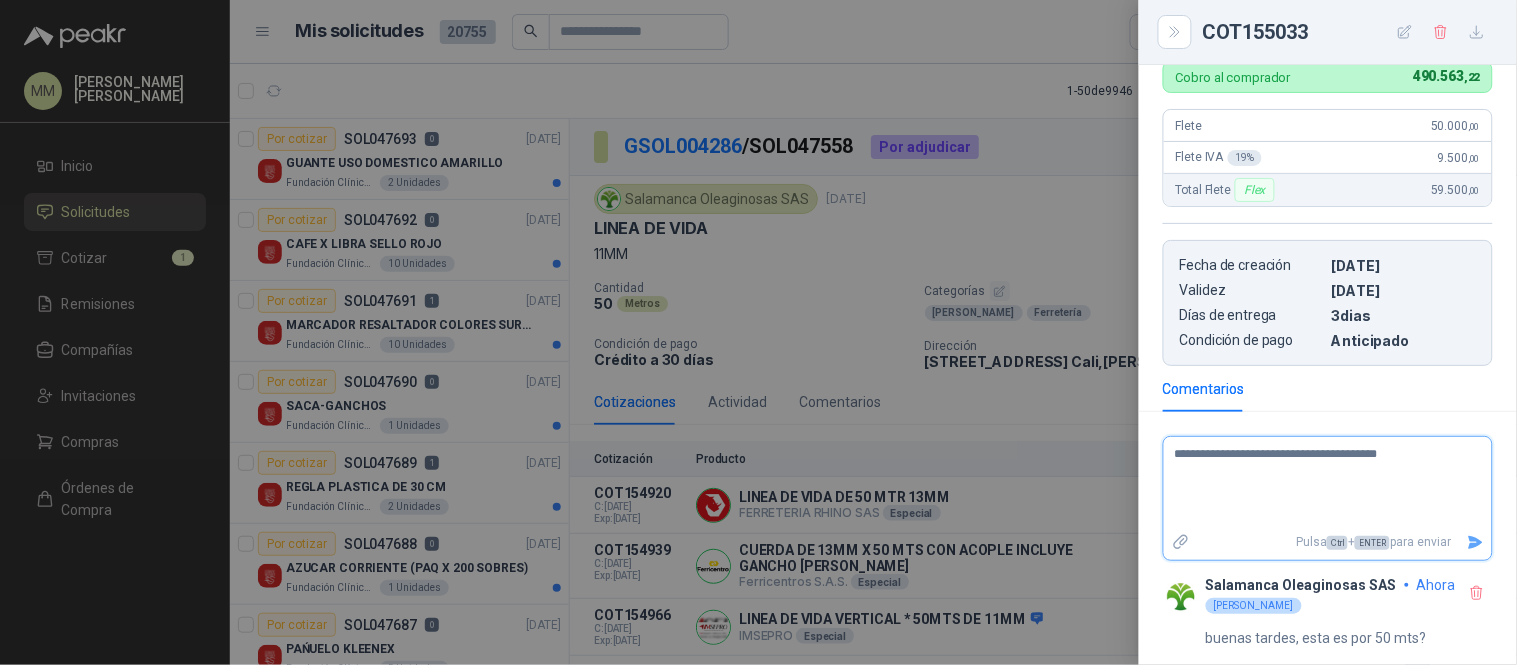 type on "**********" 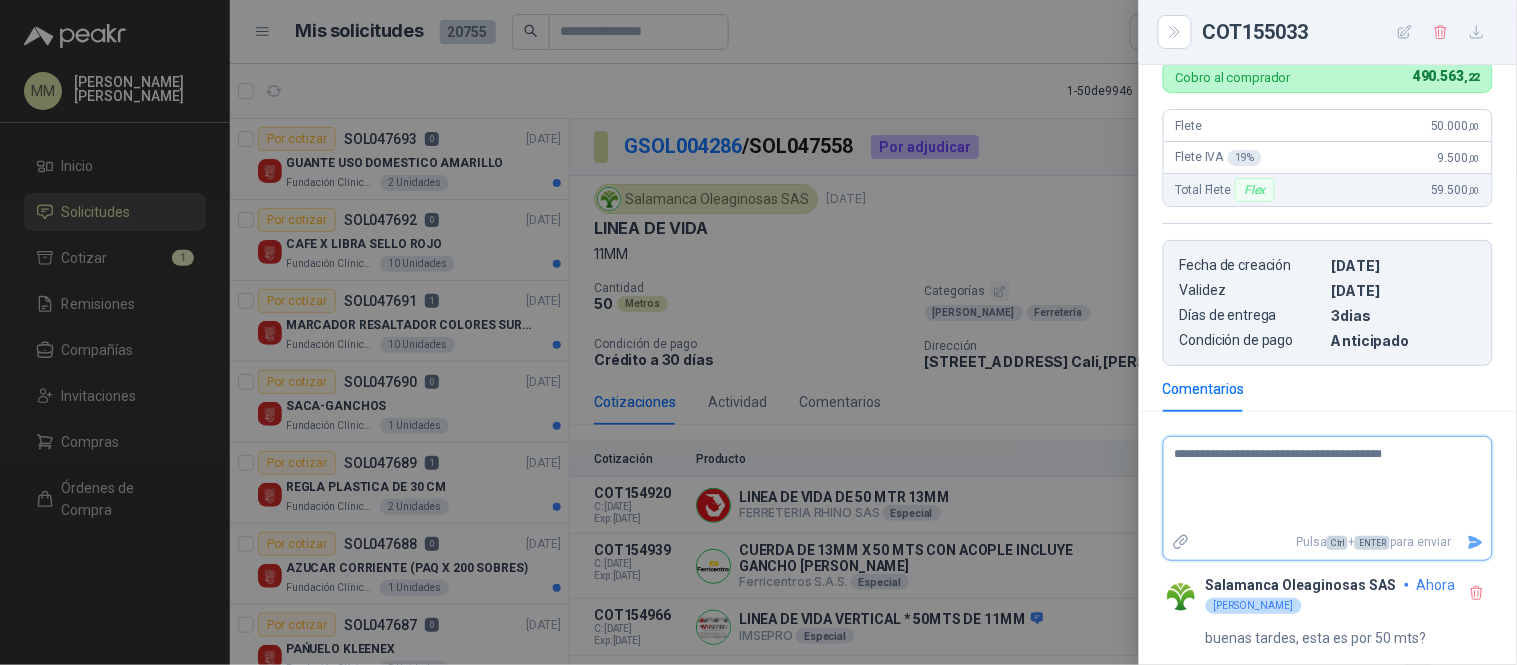 type on "**********" 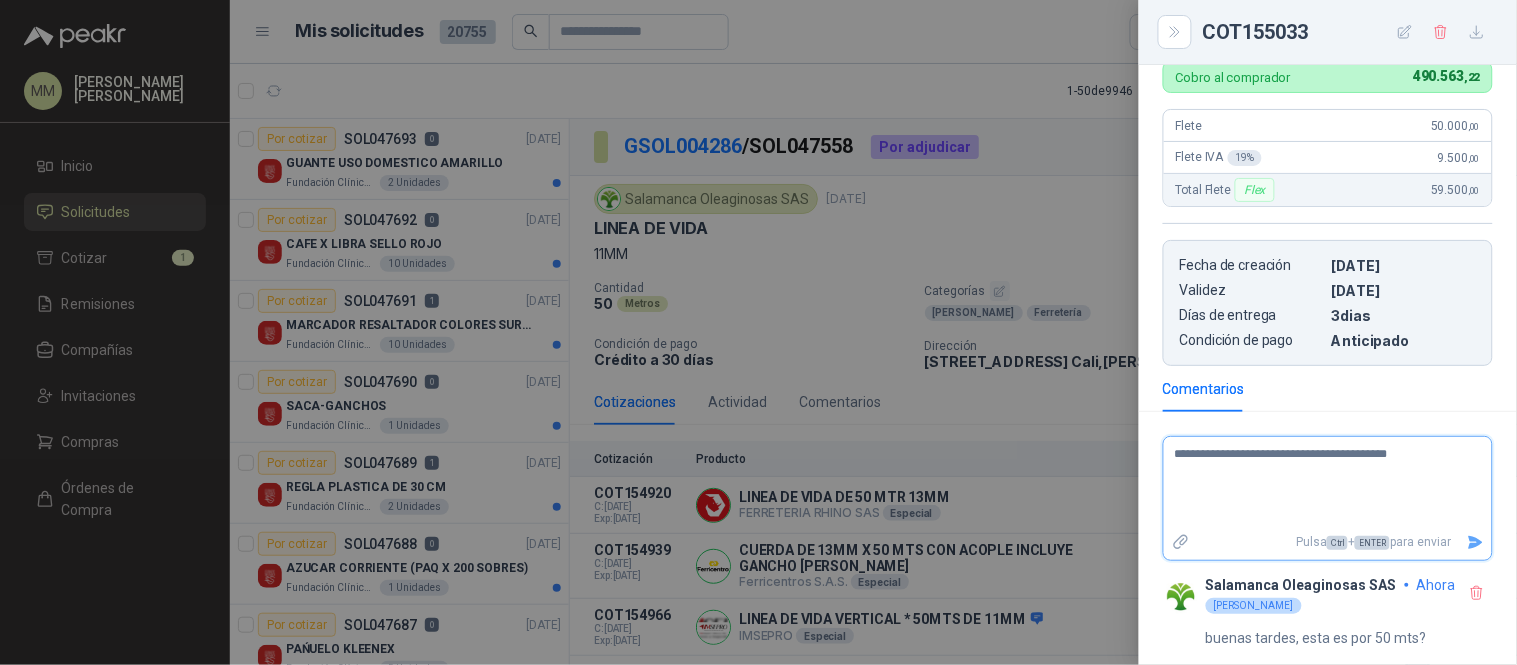 type on "**********" 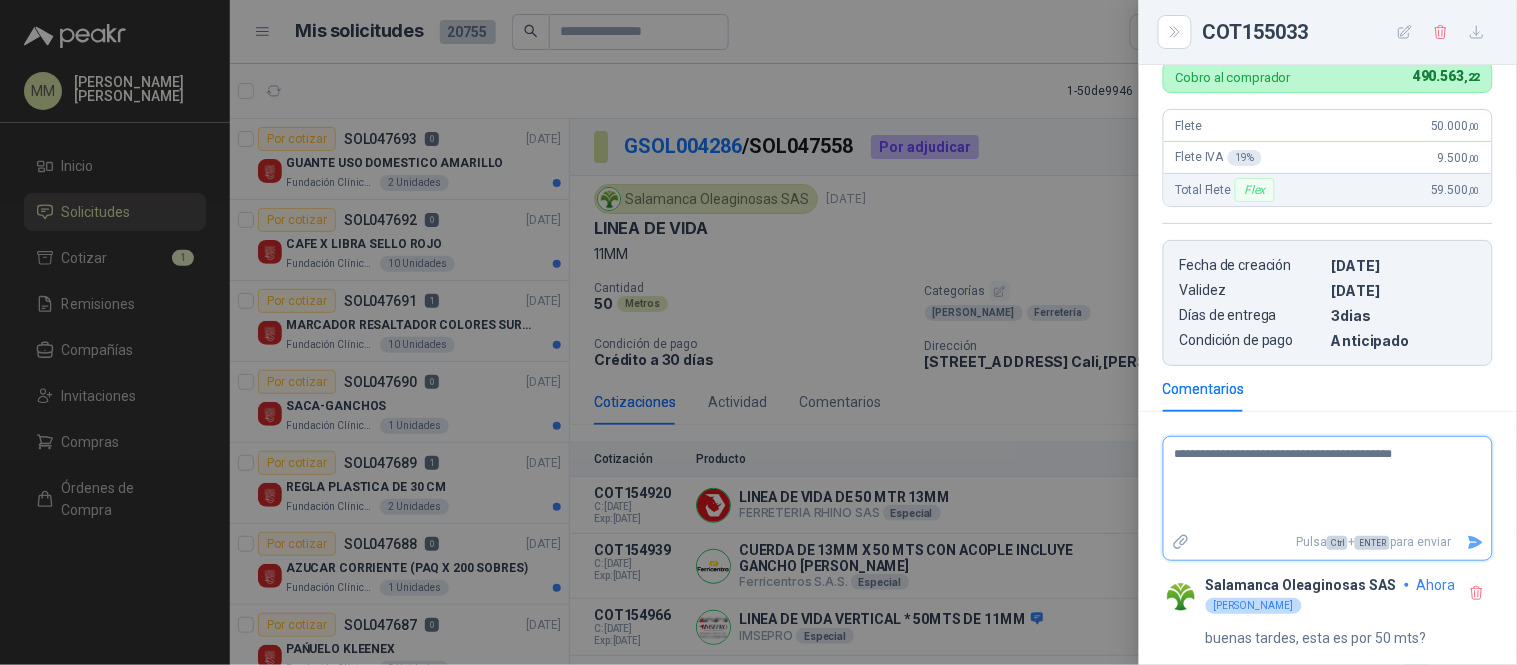 type on "**********" 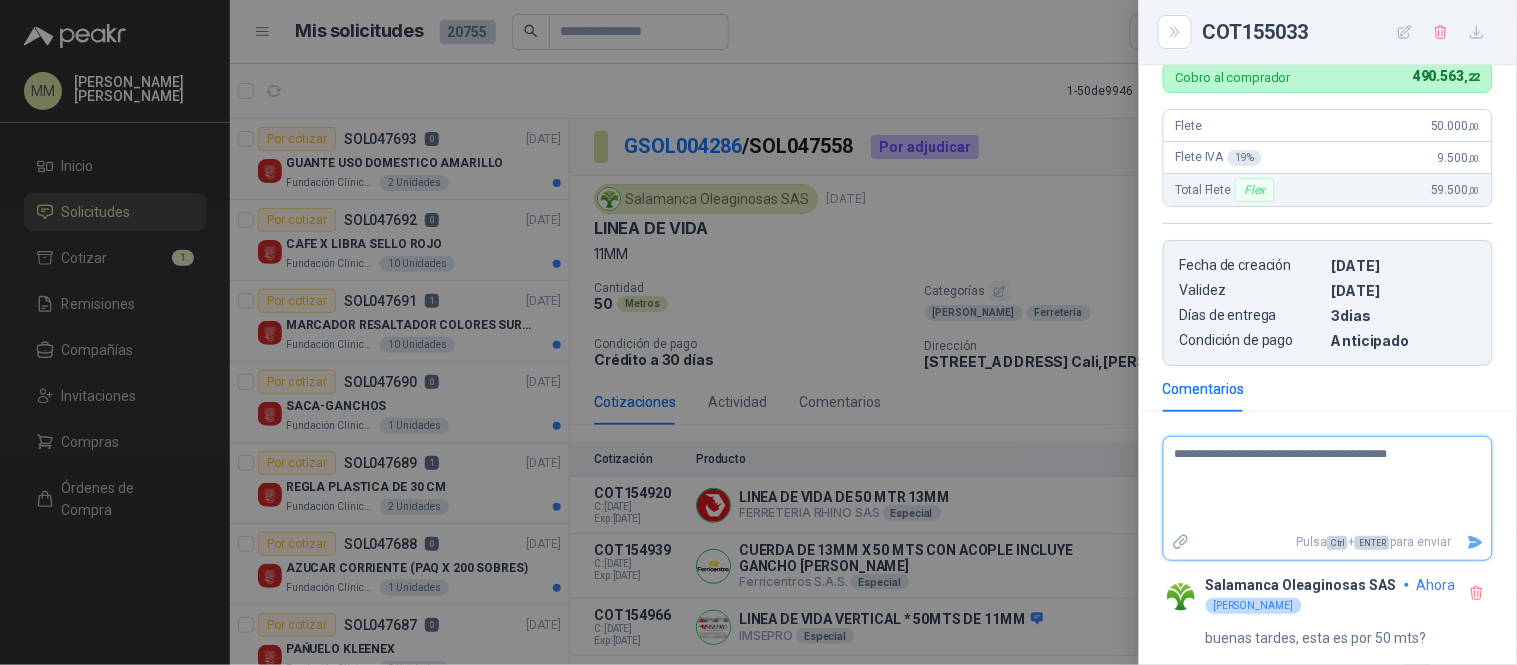 type on "**********" 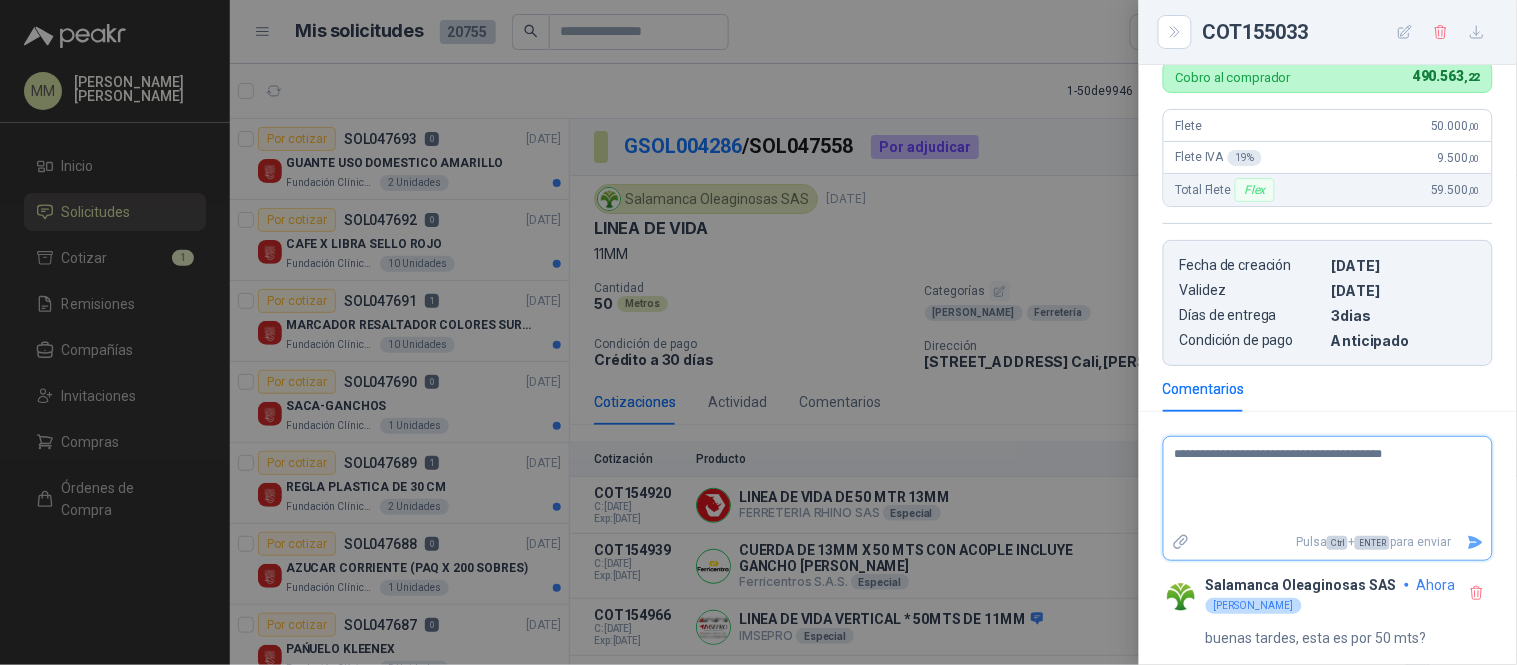 type on "**********" 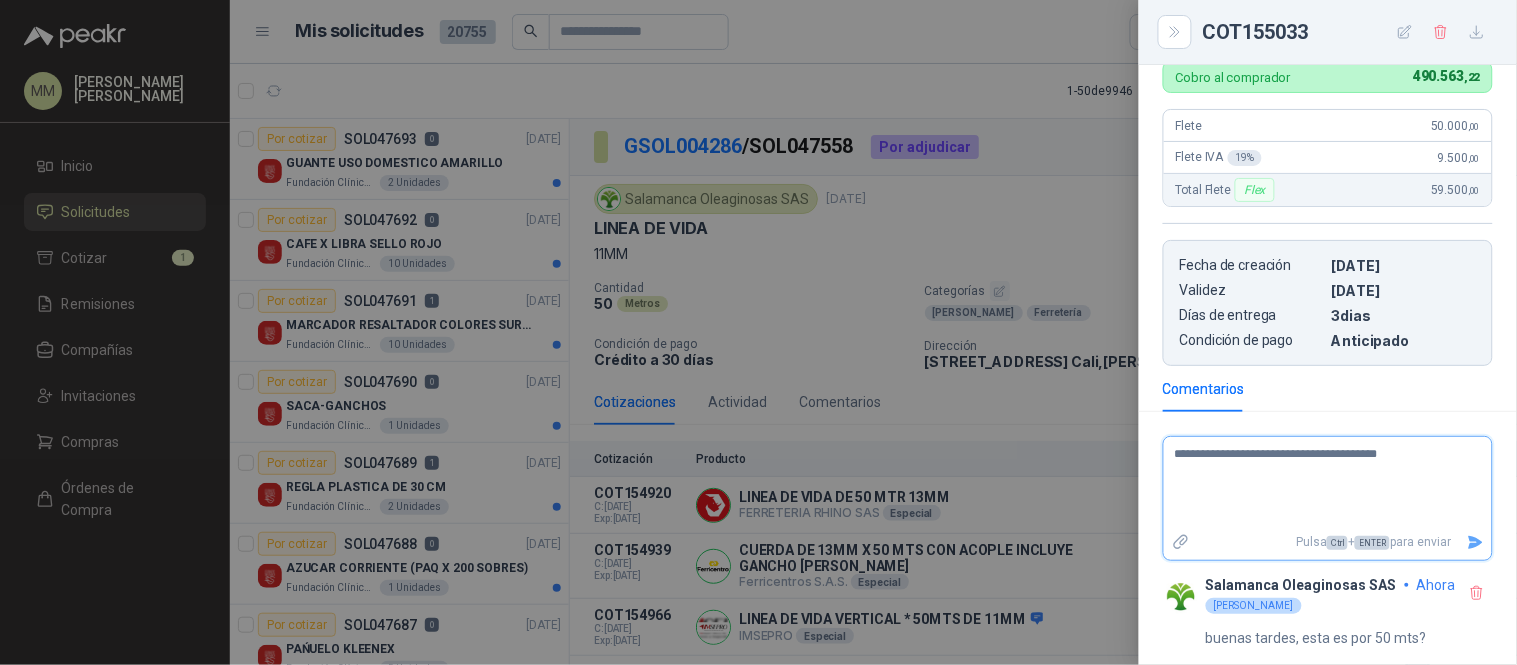 type on "**********" 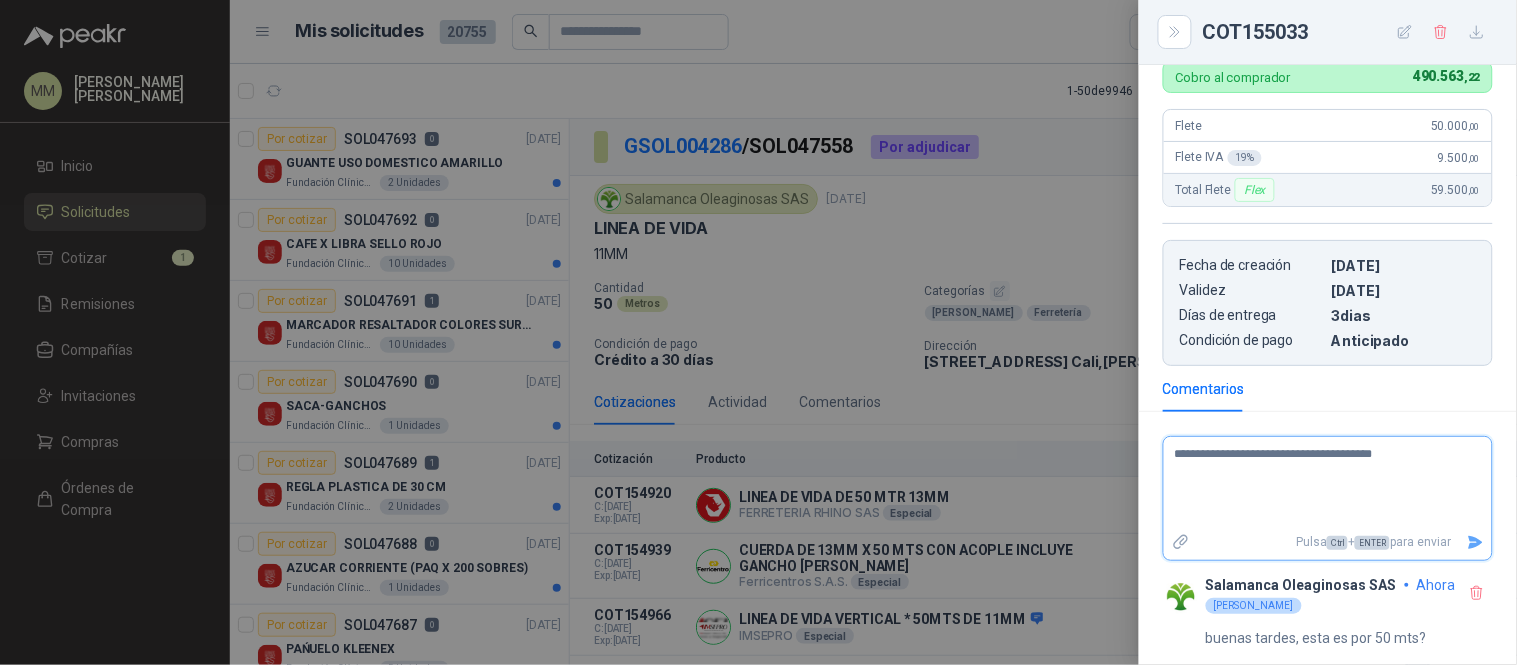 type on "**********" 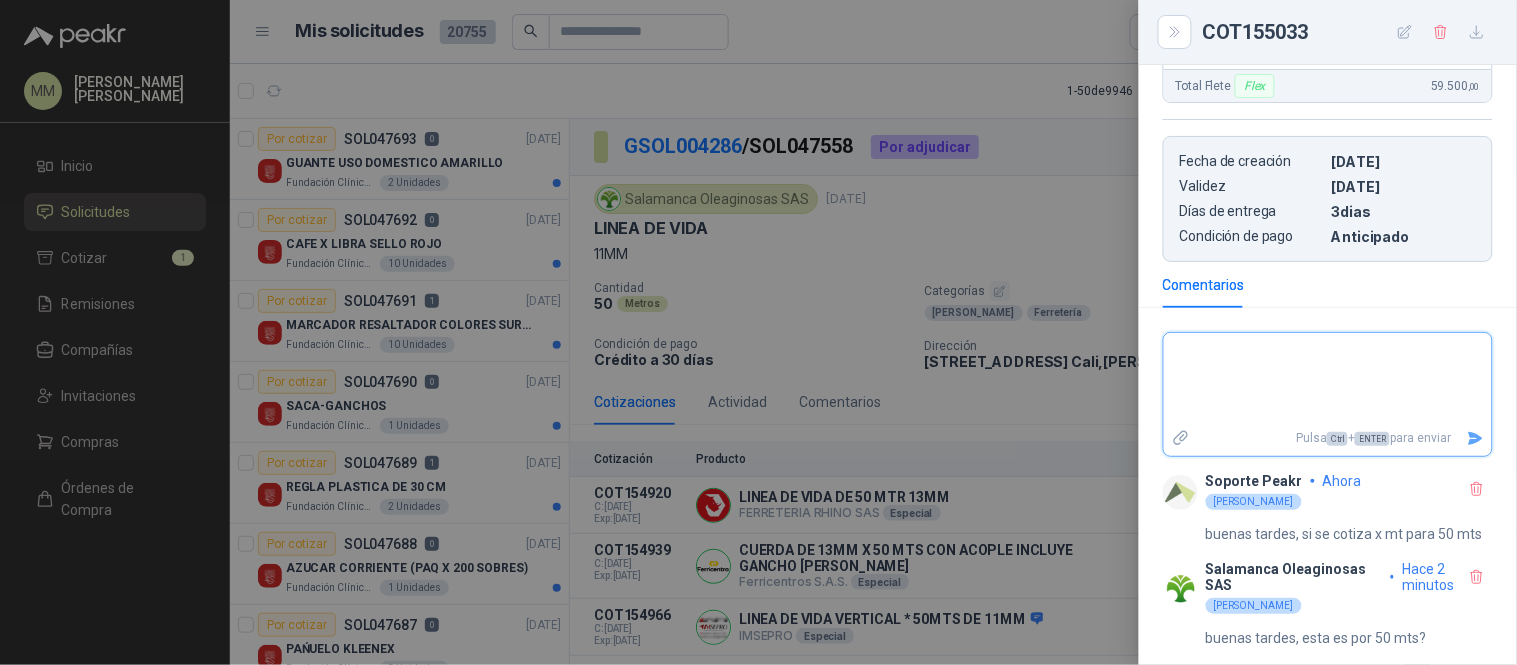scroll, scrollTop: 924, scrollLeft: 0, axis: vertical 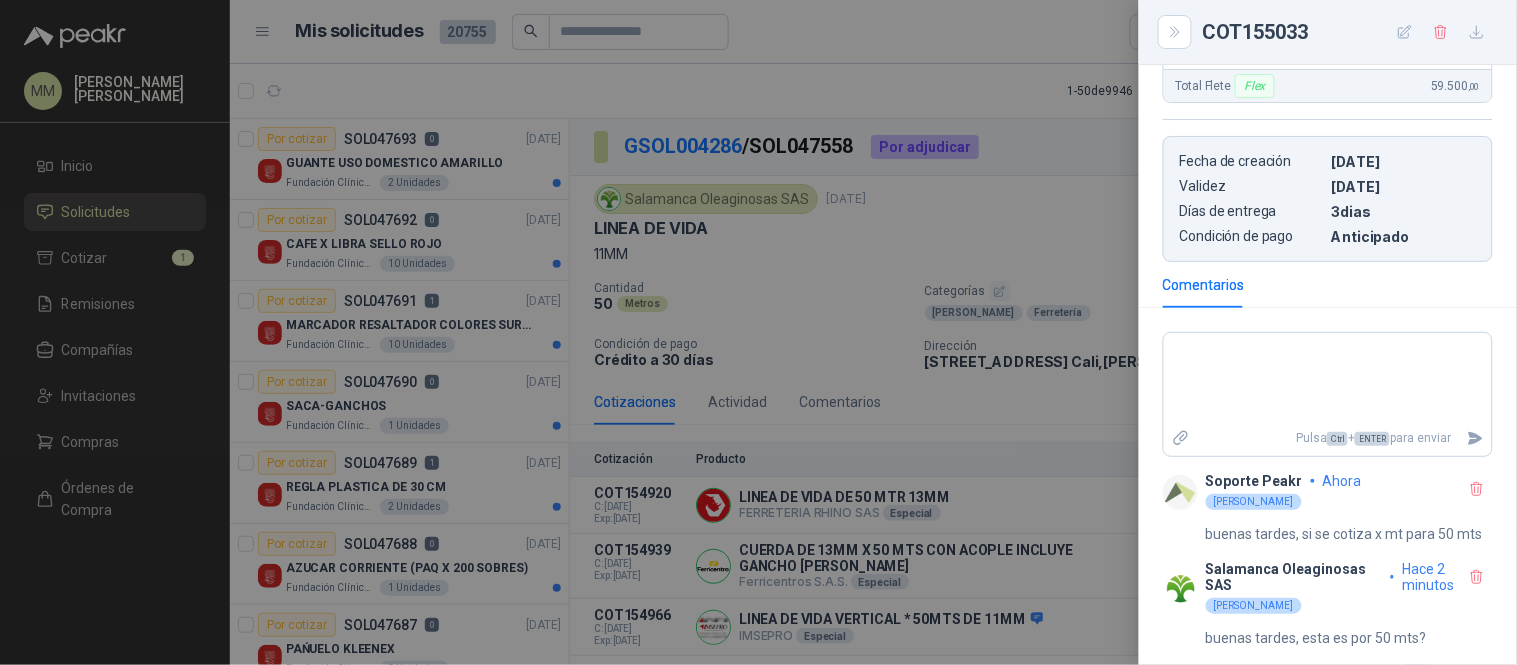 click at bounding box center (758, 332) 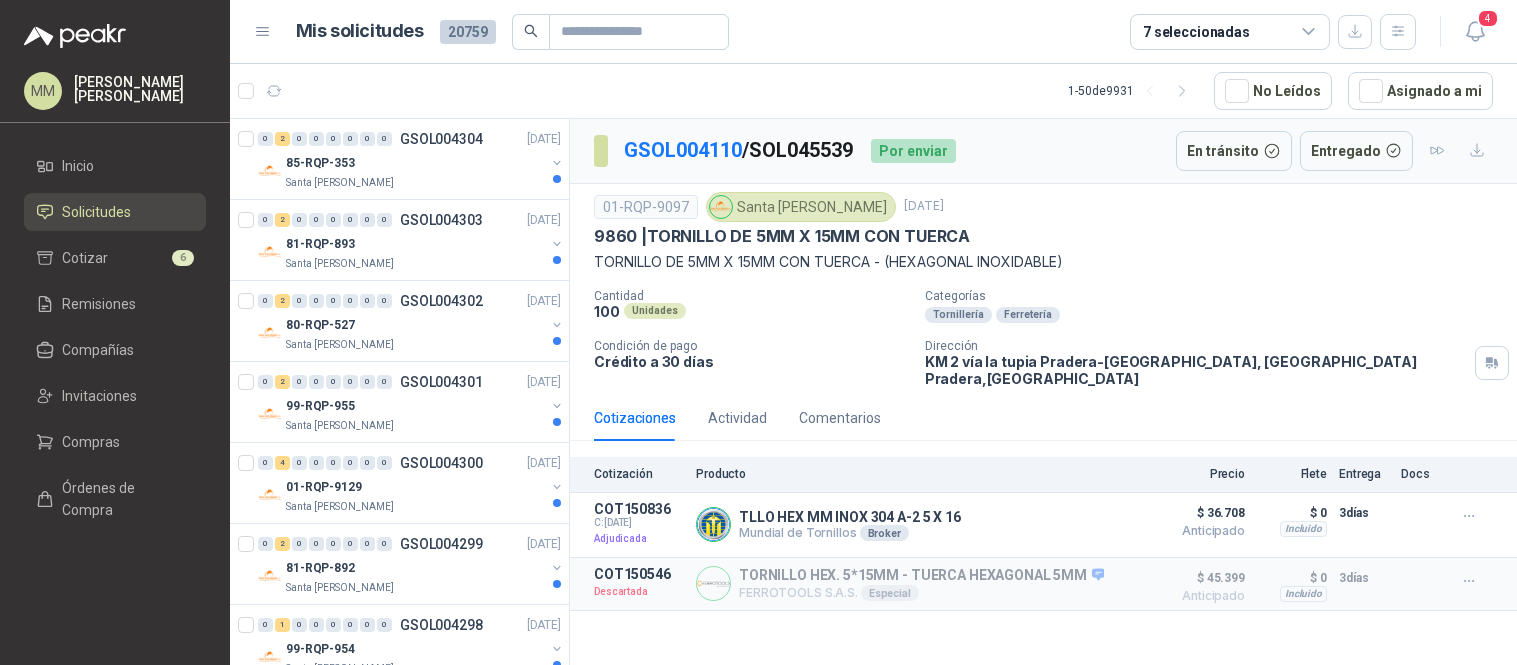 scroll, scrollTop: 0, scrollLeft: 0, axis: both 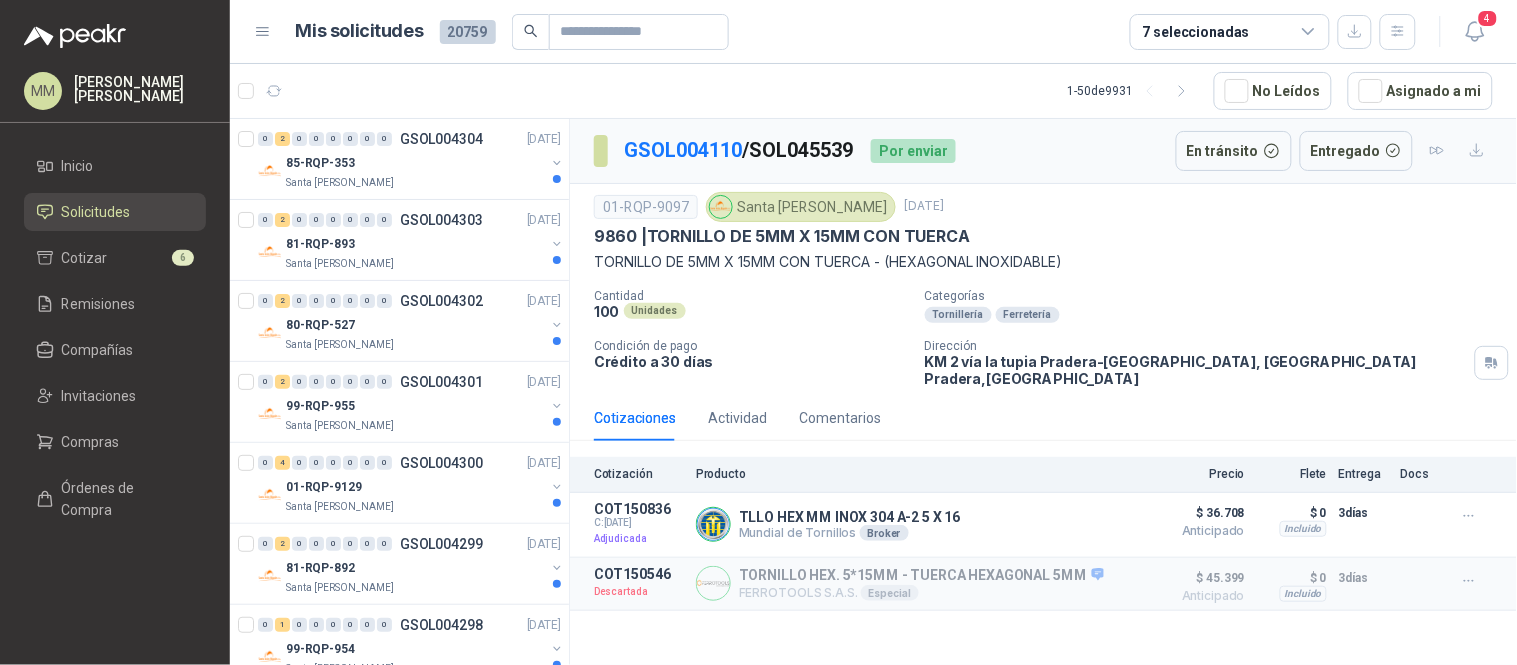 drag, startPoint x: 1058, startPoint y: 283, endPoint x: 1038, endPoint y: 278, distance: 20.615528 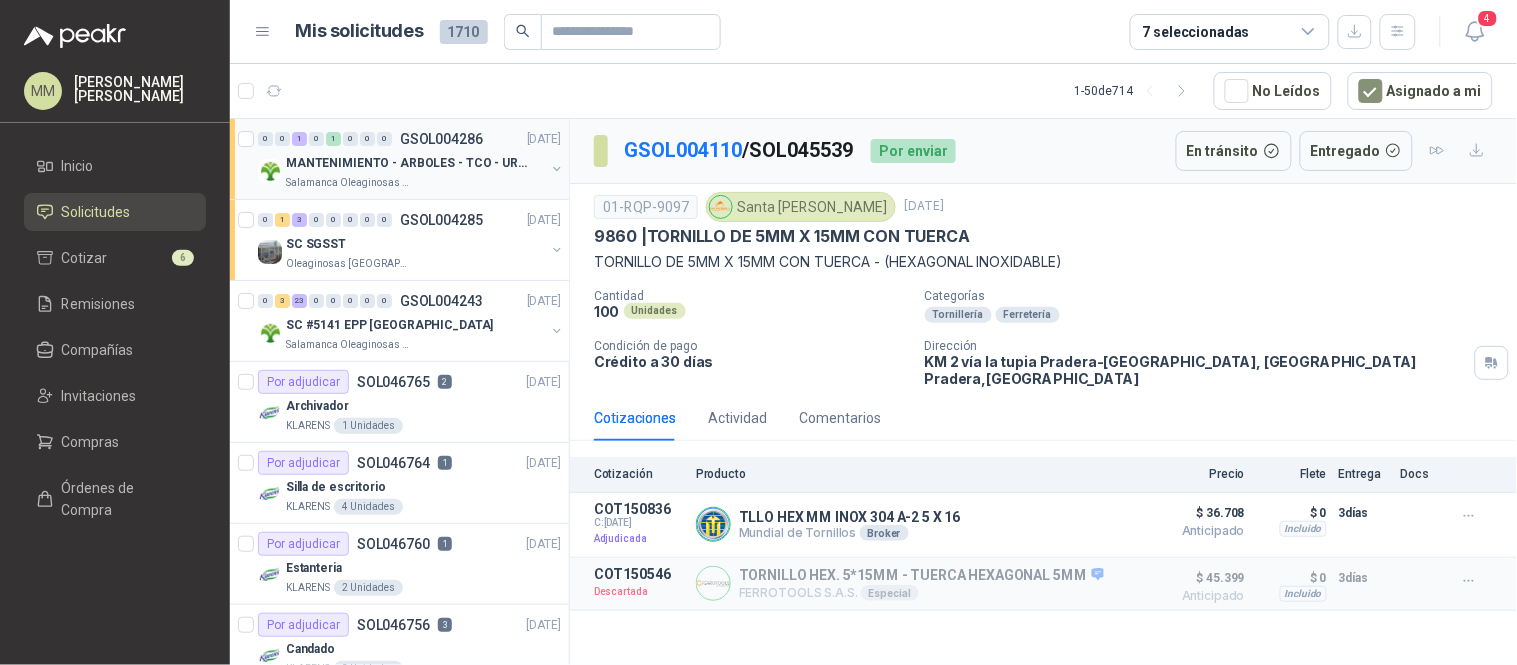 click at bounding box center (557, 169) 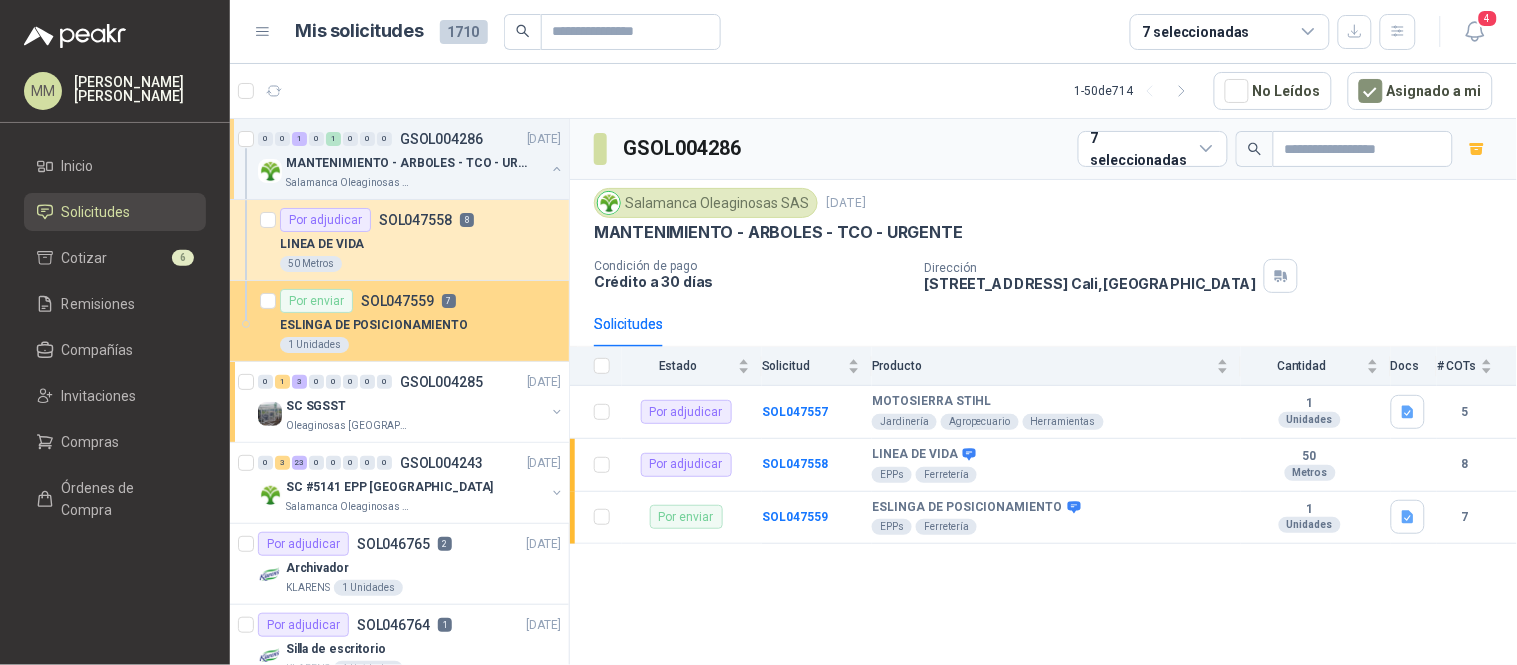 click on "Por enviar SOL047559 7" at bounding box center (368, 301) 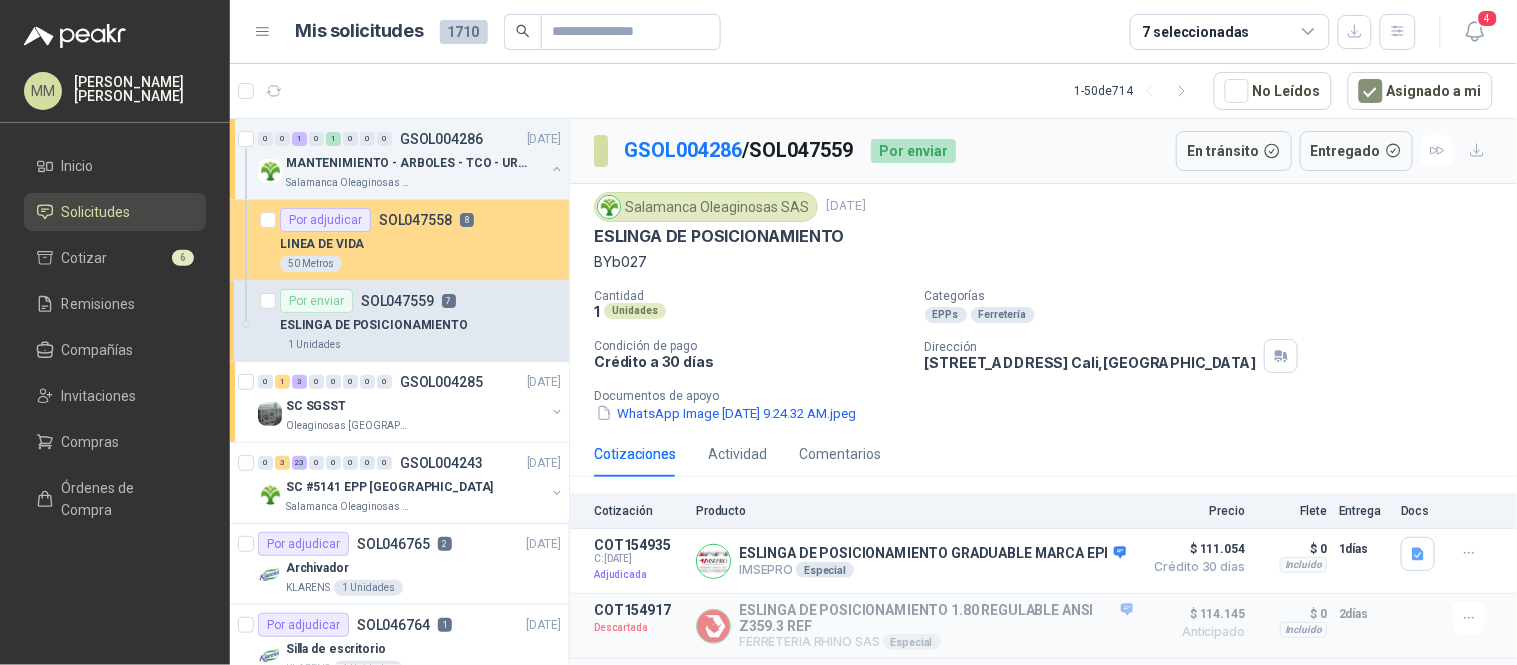 click on "LINEA DE VIDA" at bounding box center [420, 244] 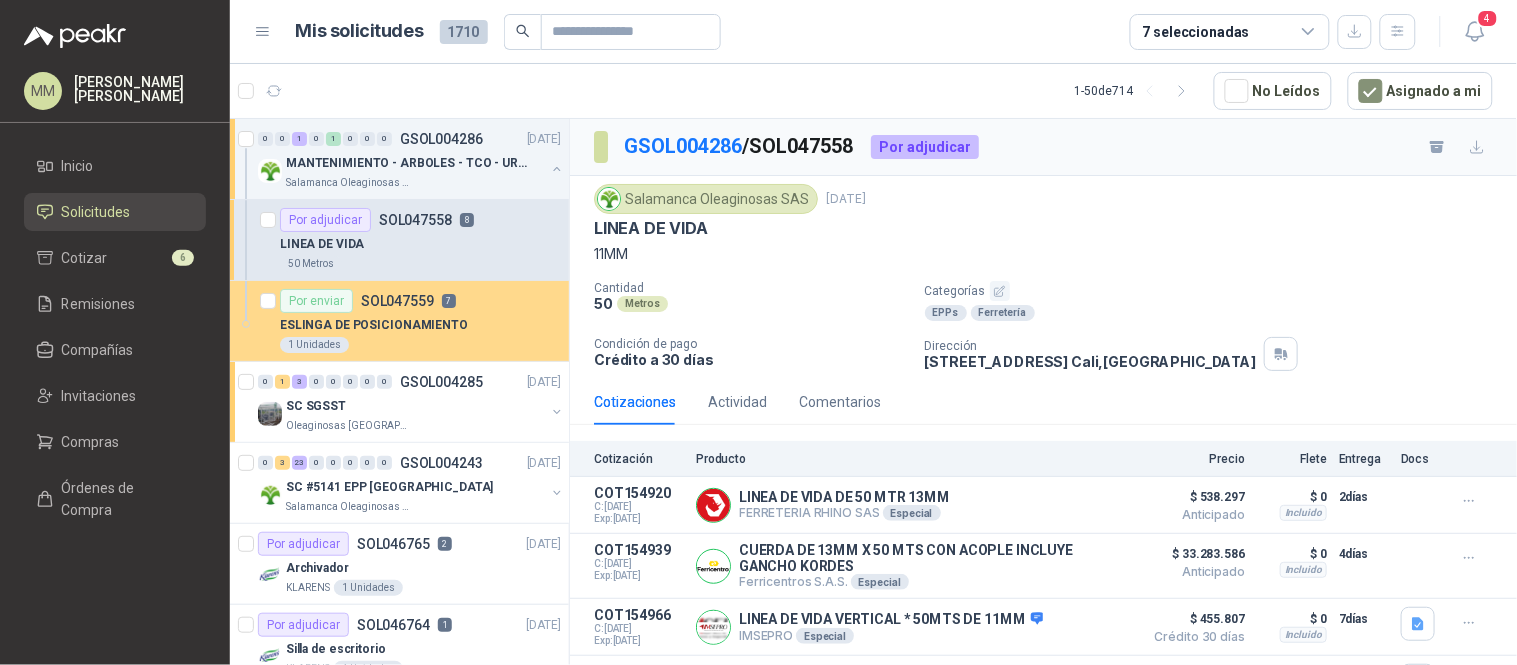 scroll, scrollTop: 82, scrollLeft: 0, axis: vertical 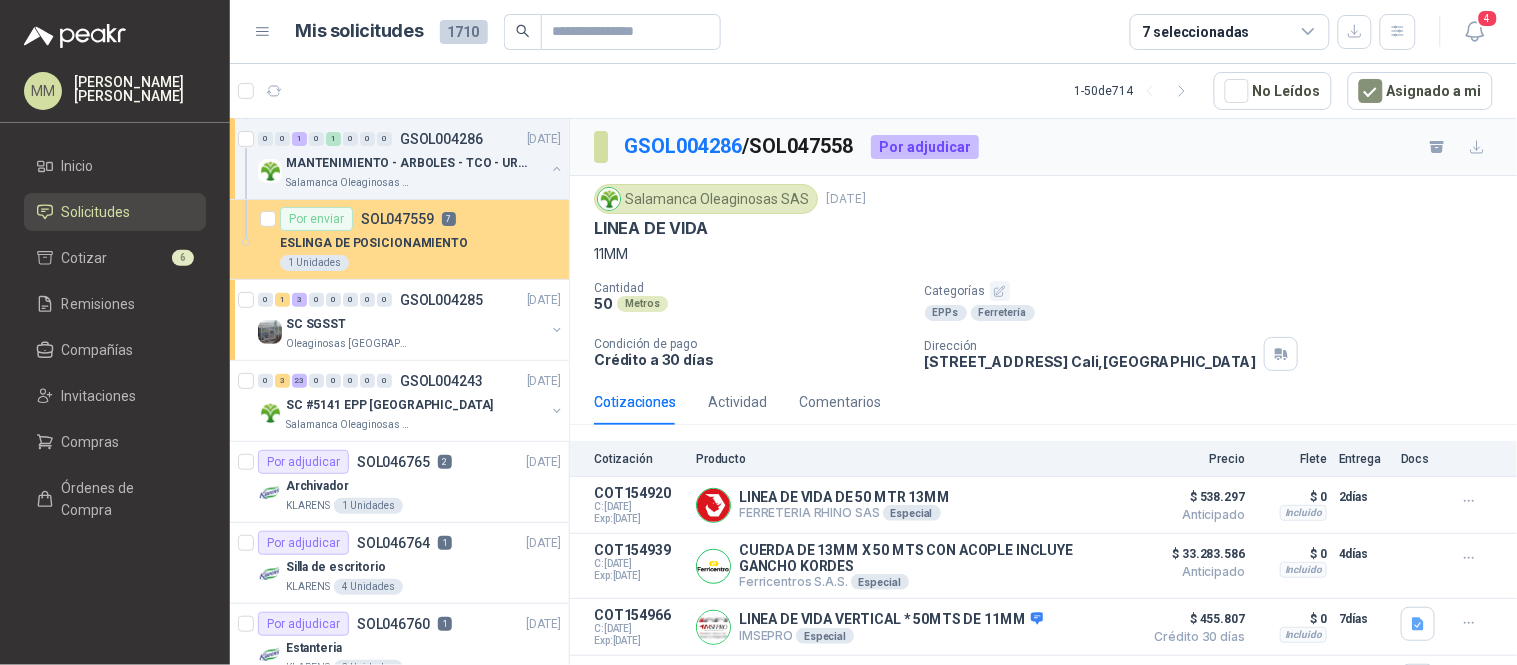 click on "ESLINGA  DE POSICIONAMIENTO" at bounding box center [420, 243] 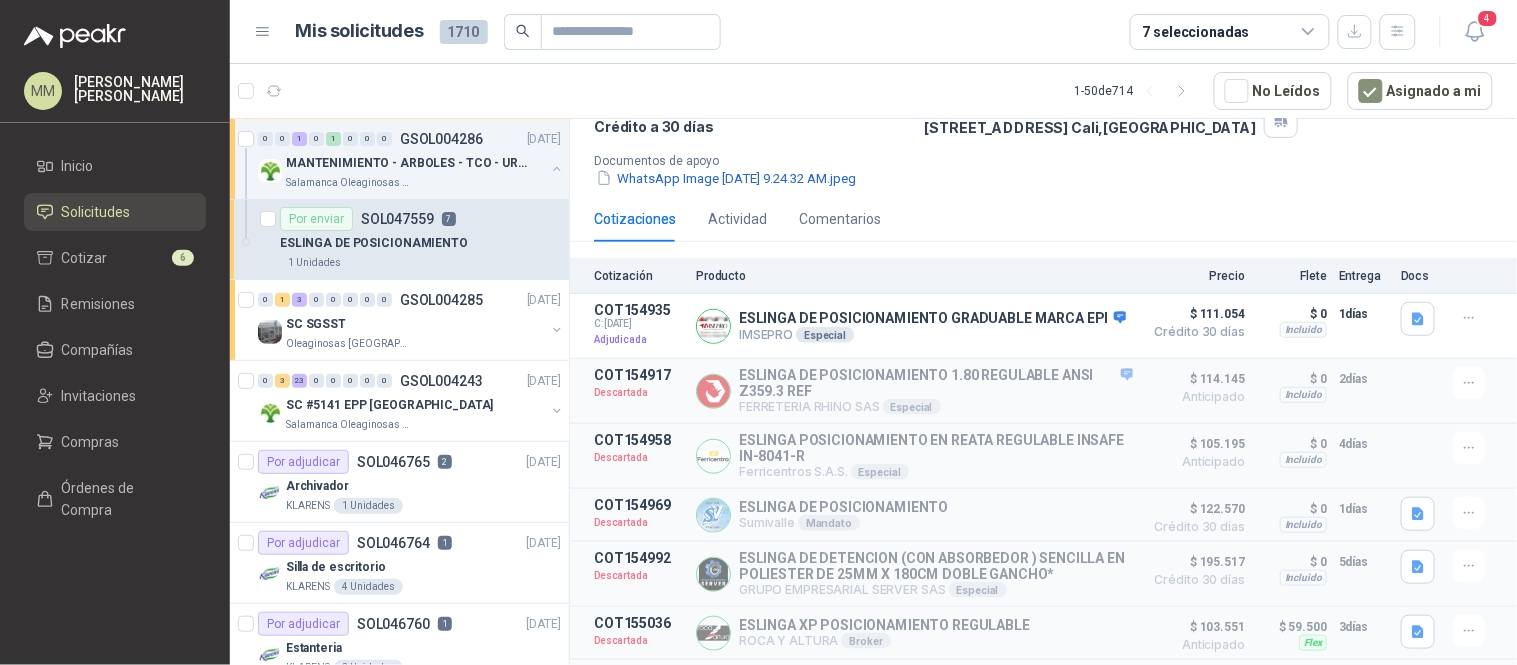 scroll, scrollTop: 296, scrollLeft: 0, axis: vertical 